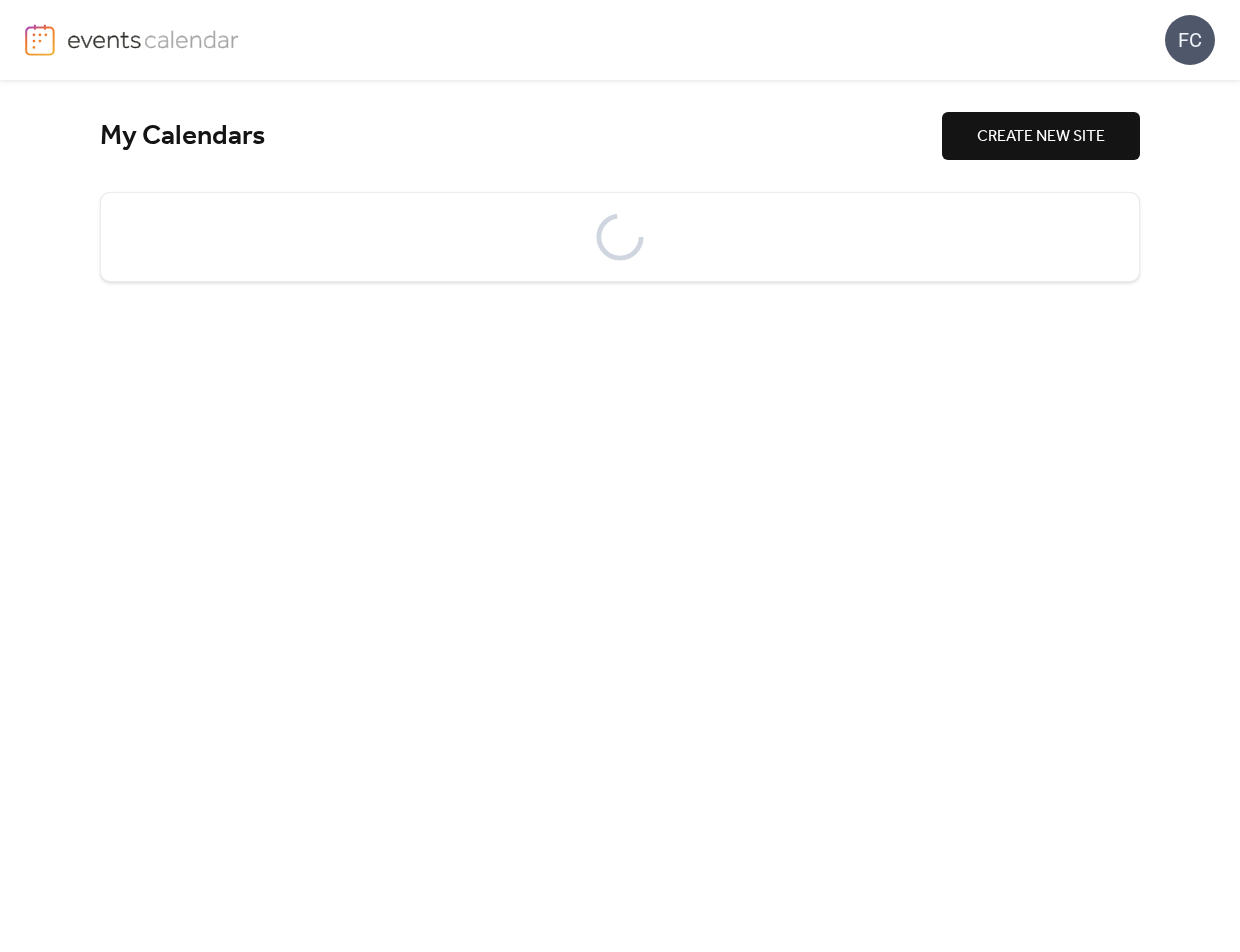 scroll, scrollTop: 0, scrollLeft: 0, axis: both 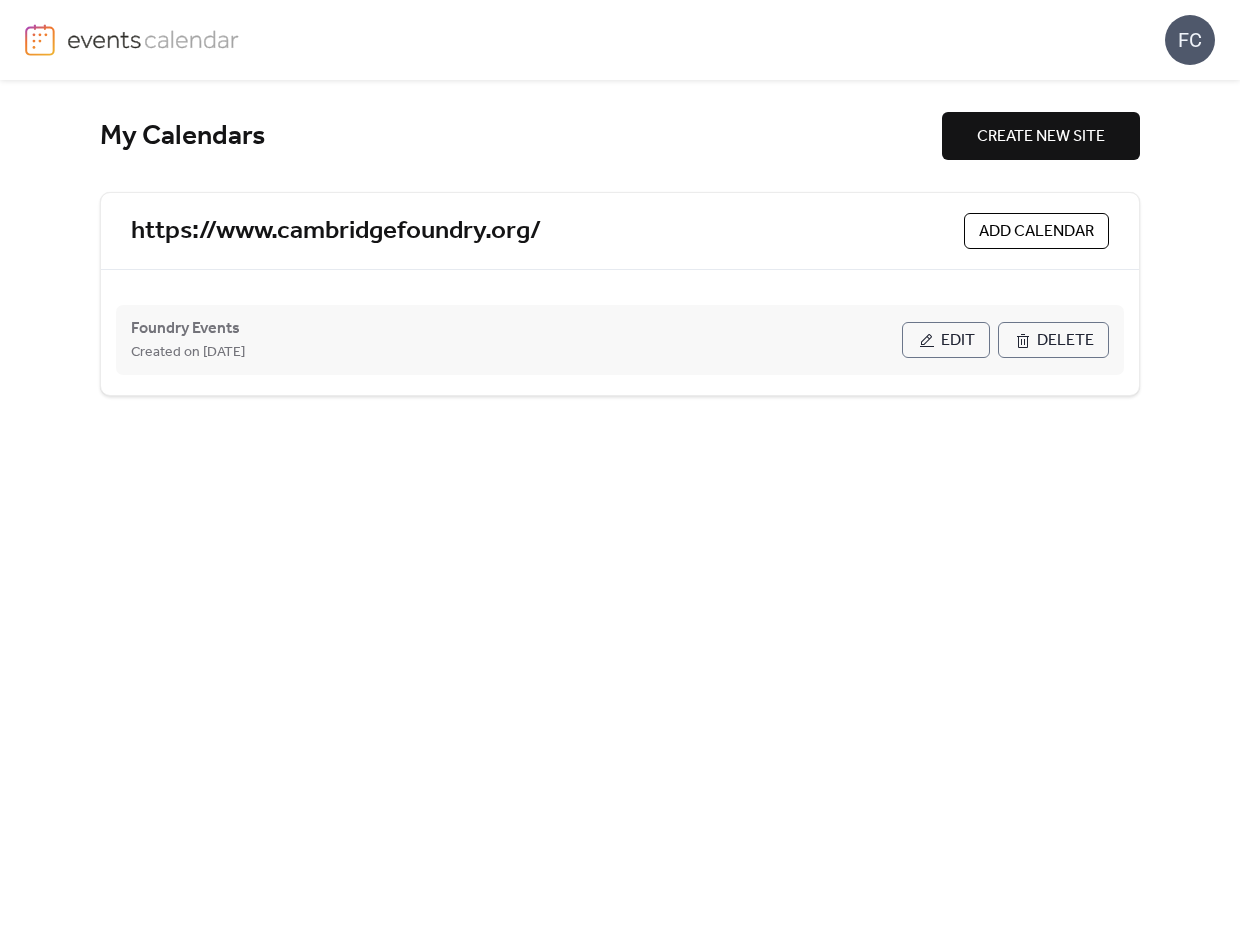 click on "Edit" at bounding box center (958, 341) 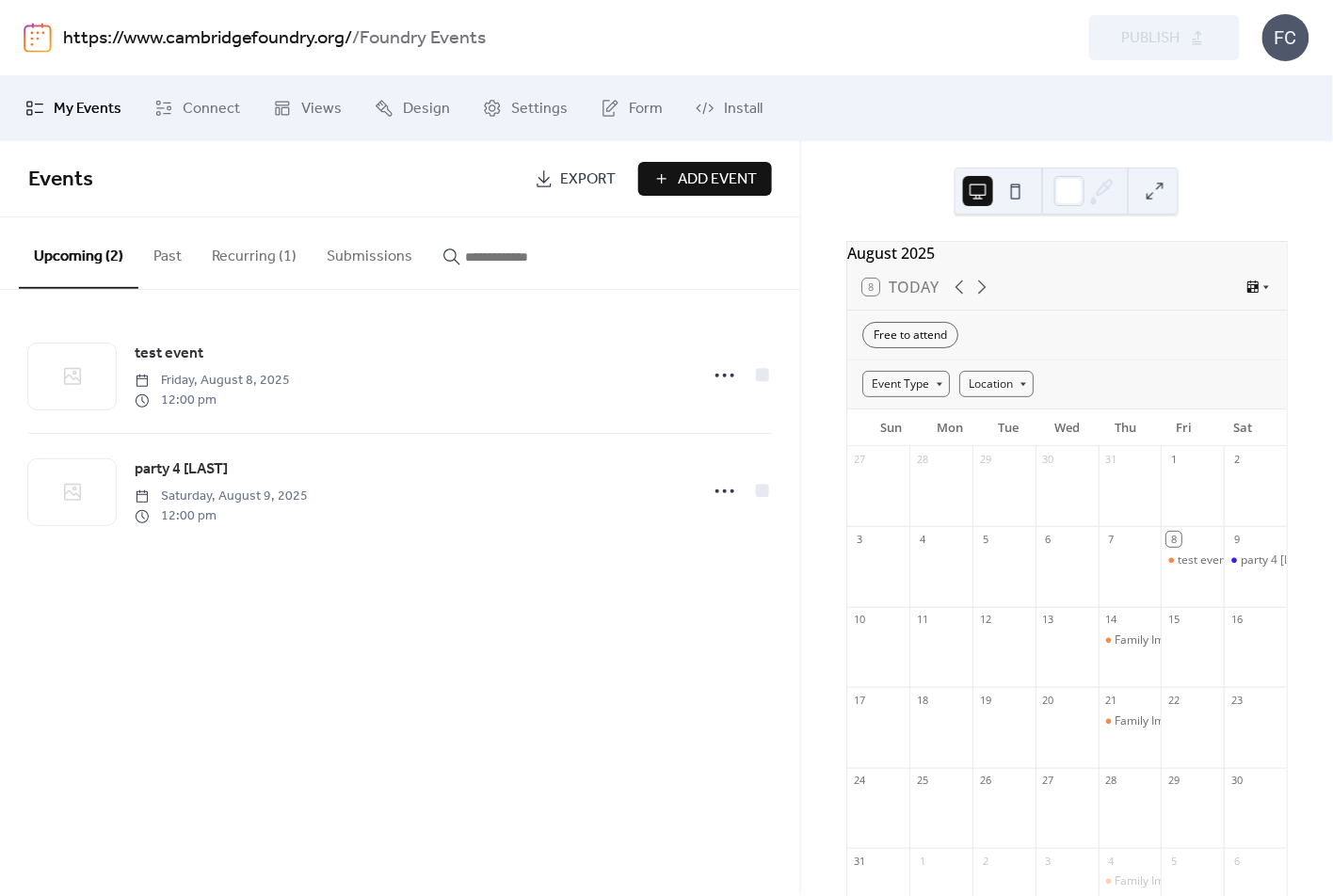 scroll, scrollTop: 142, scrollLeft: 0, axis: vertical 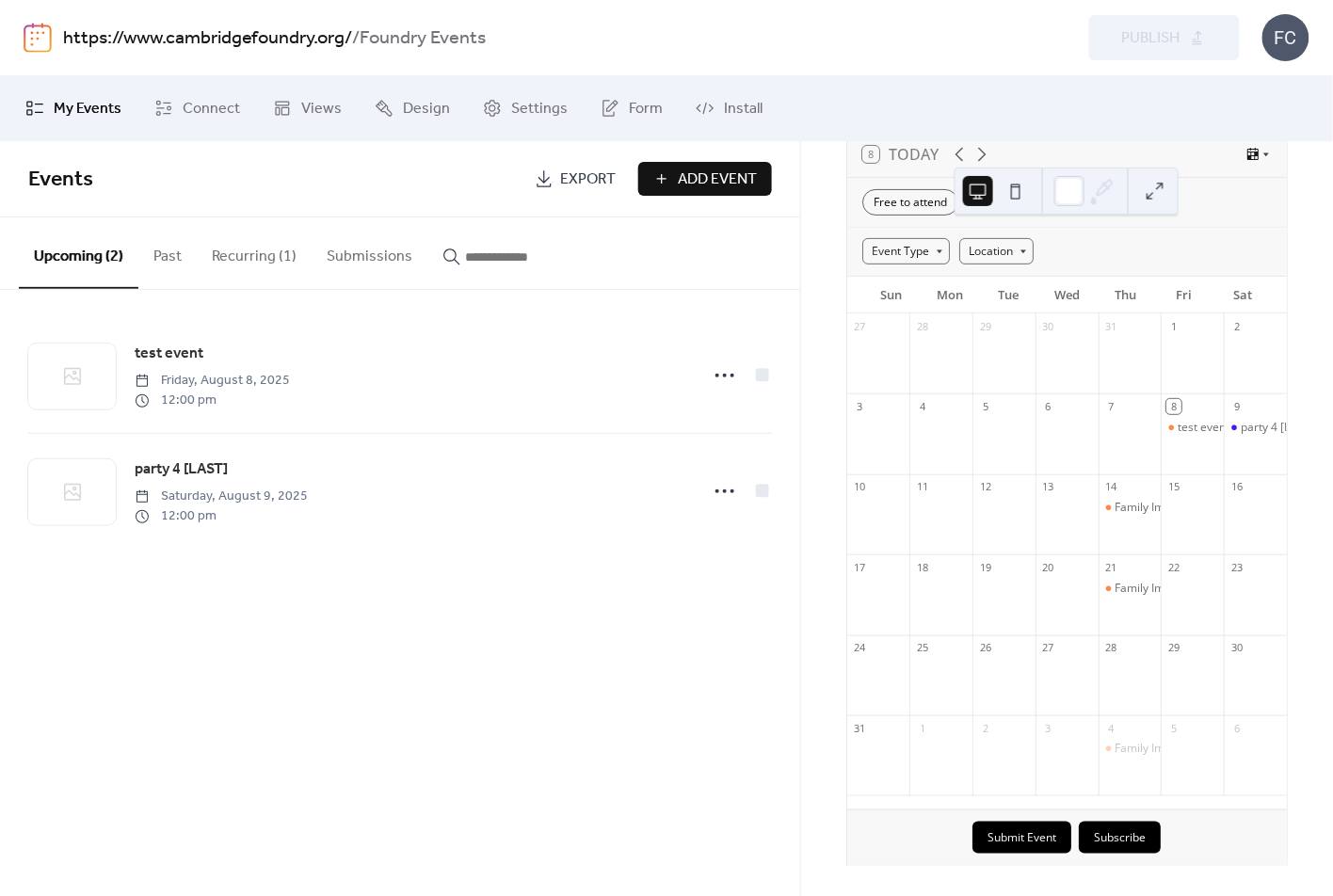 click on "Submit Event" at bounding box center (1021, 838) 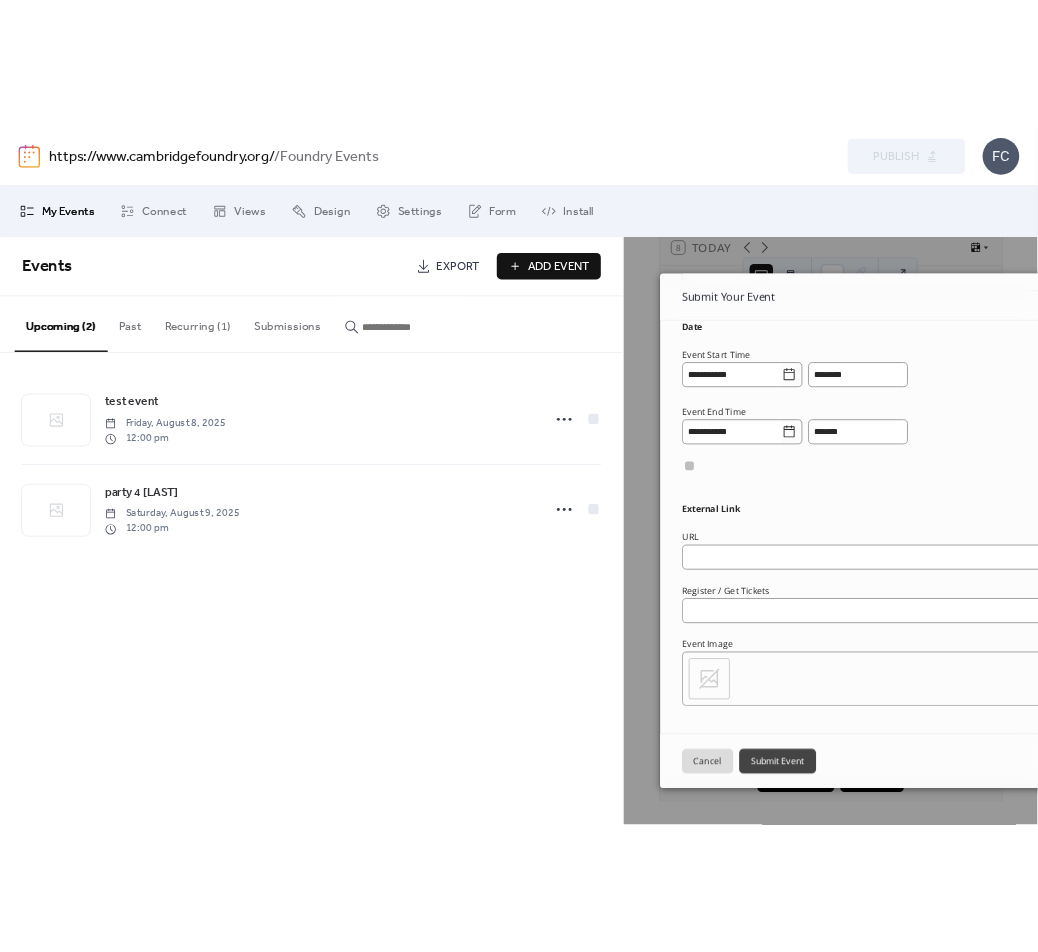 scroll, scrollTop: 0, scrollLeft: 0, axis: both 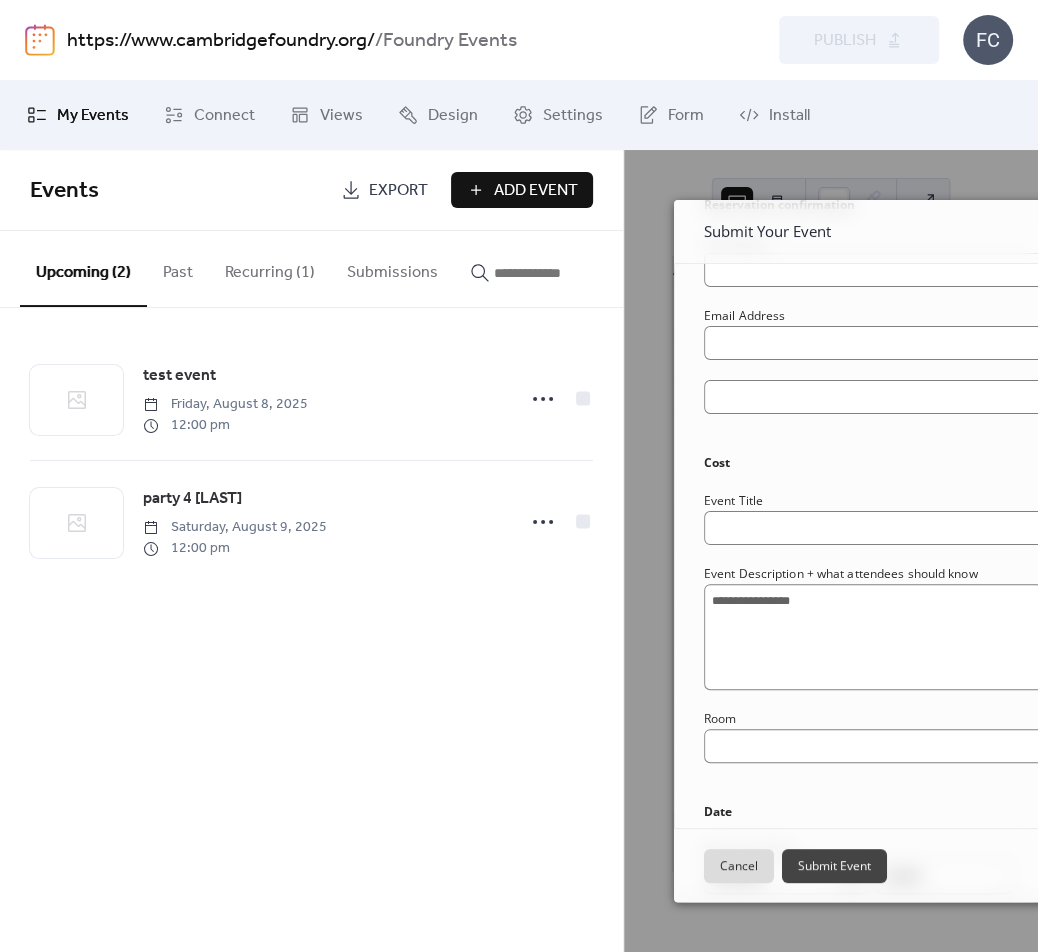 type 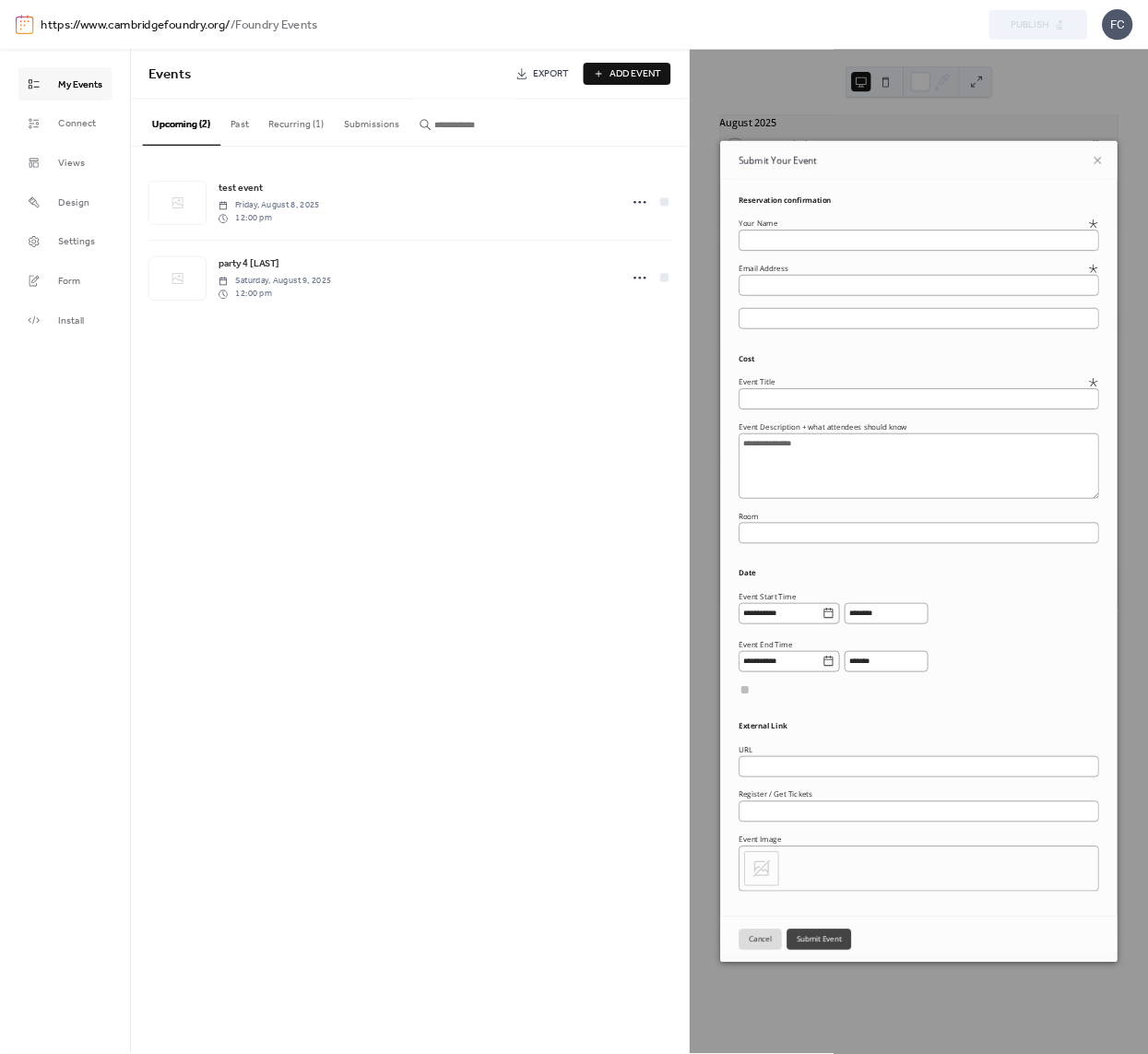 scroll, scrollTop: 0, scrollLeft: 0, axis: both 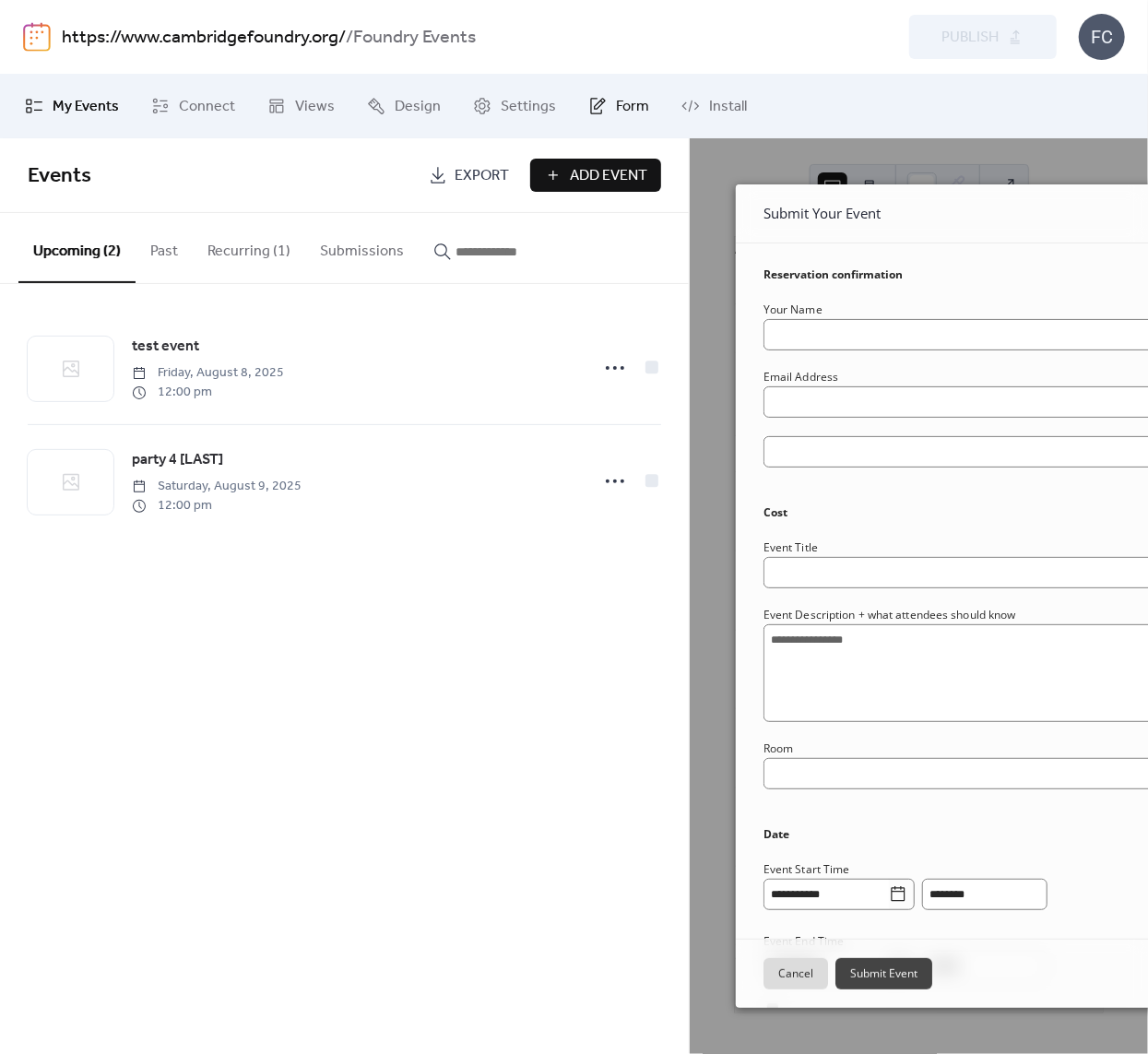 click on "Form" at bounding box center [633, 107] 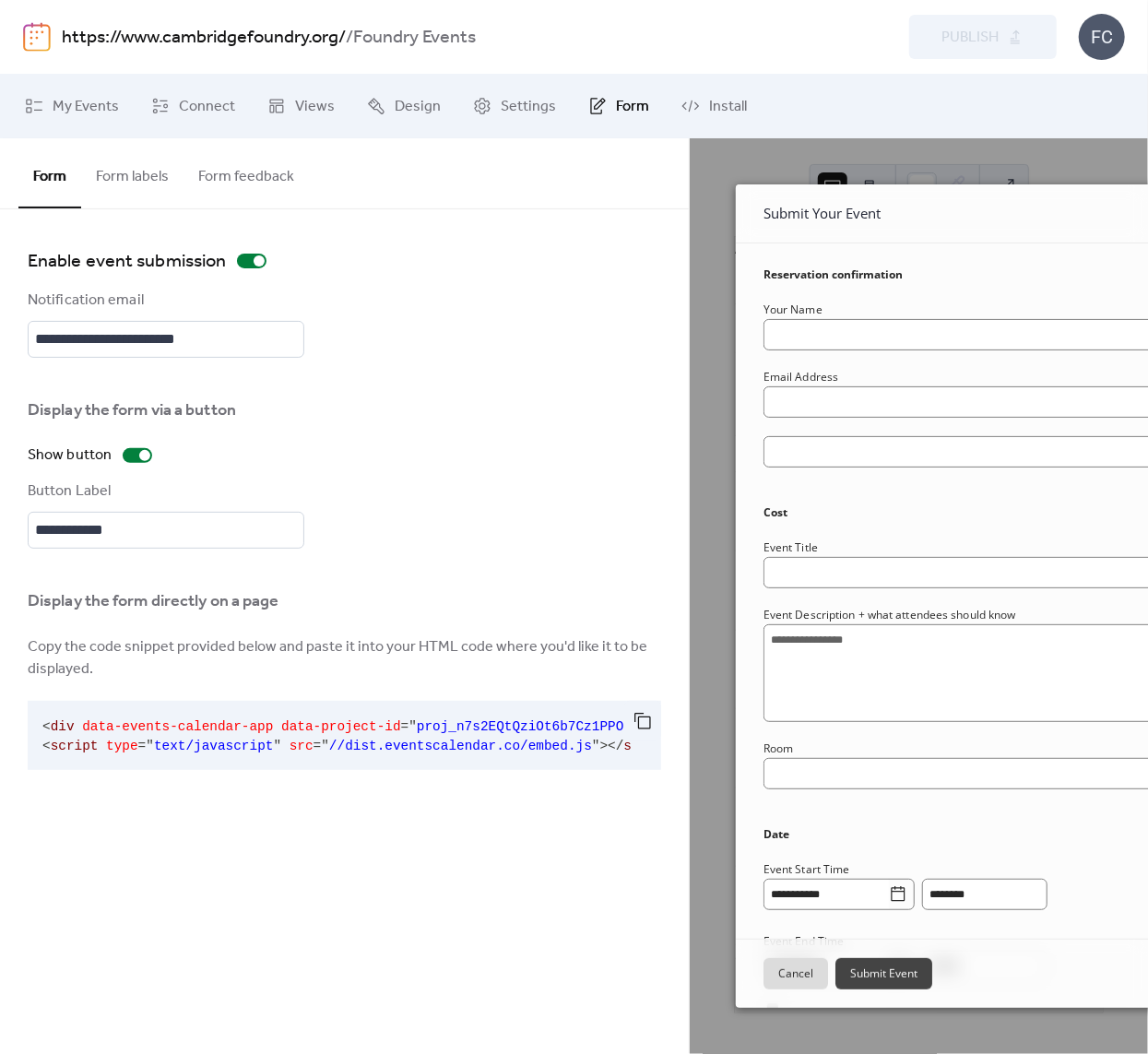 click on "Form labels" at bounding box center (132, 172) 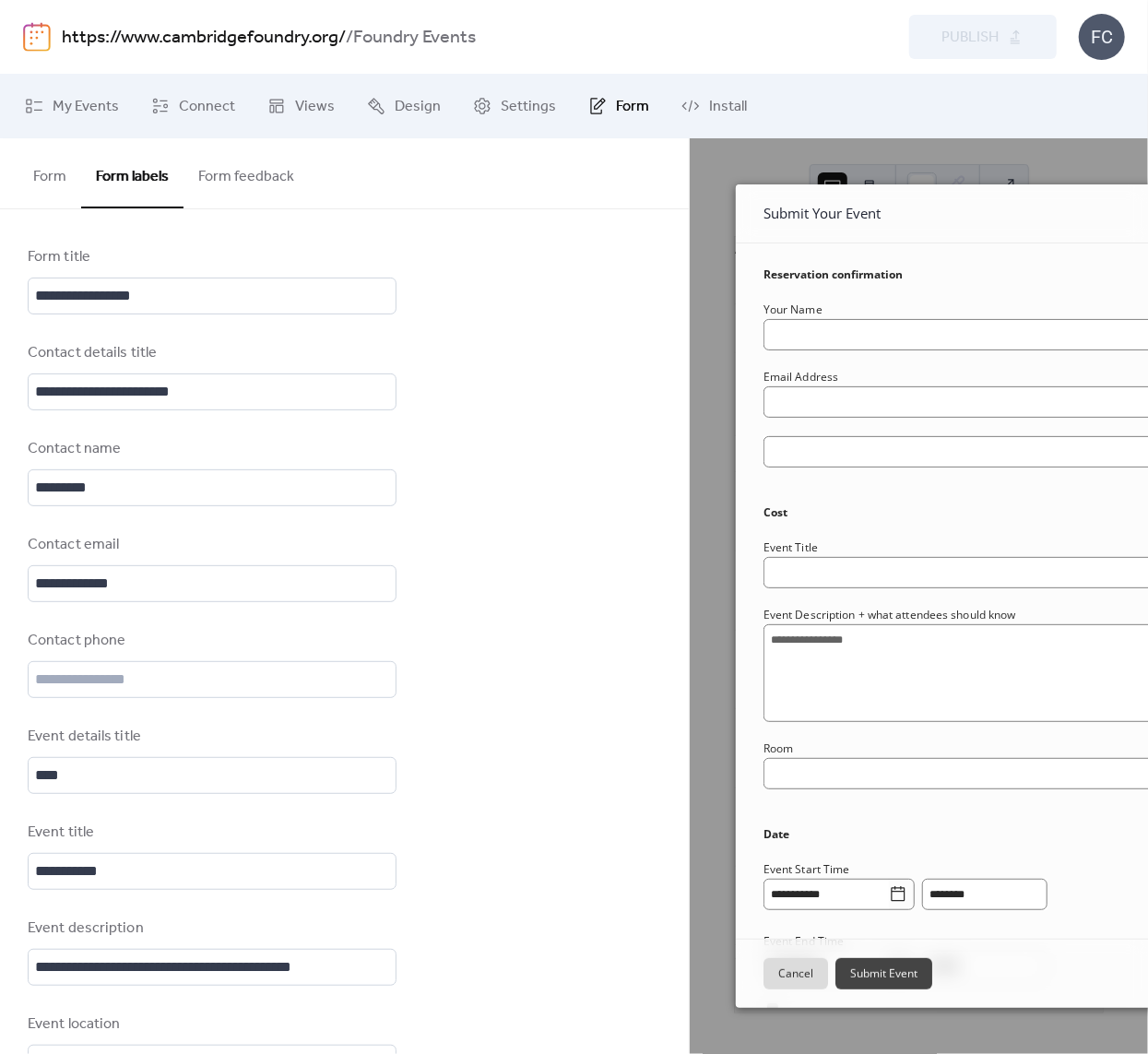 scroll, scrollTop: 57, scrollLeft: 0, axis: vertical 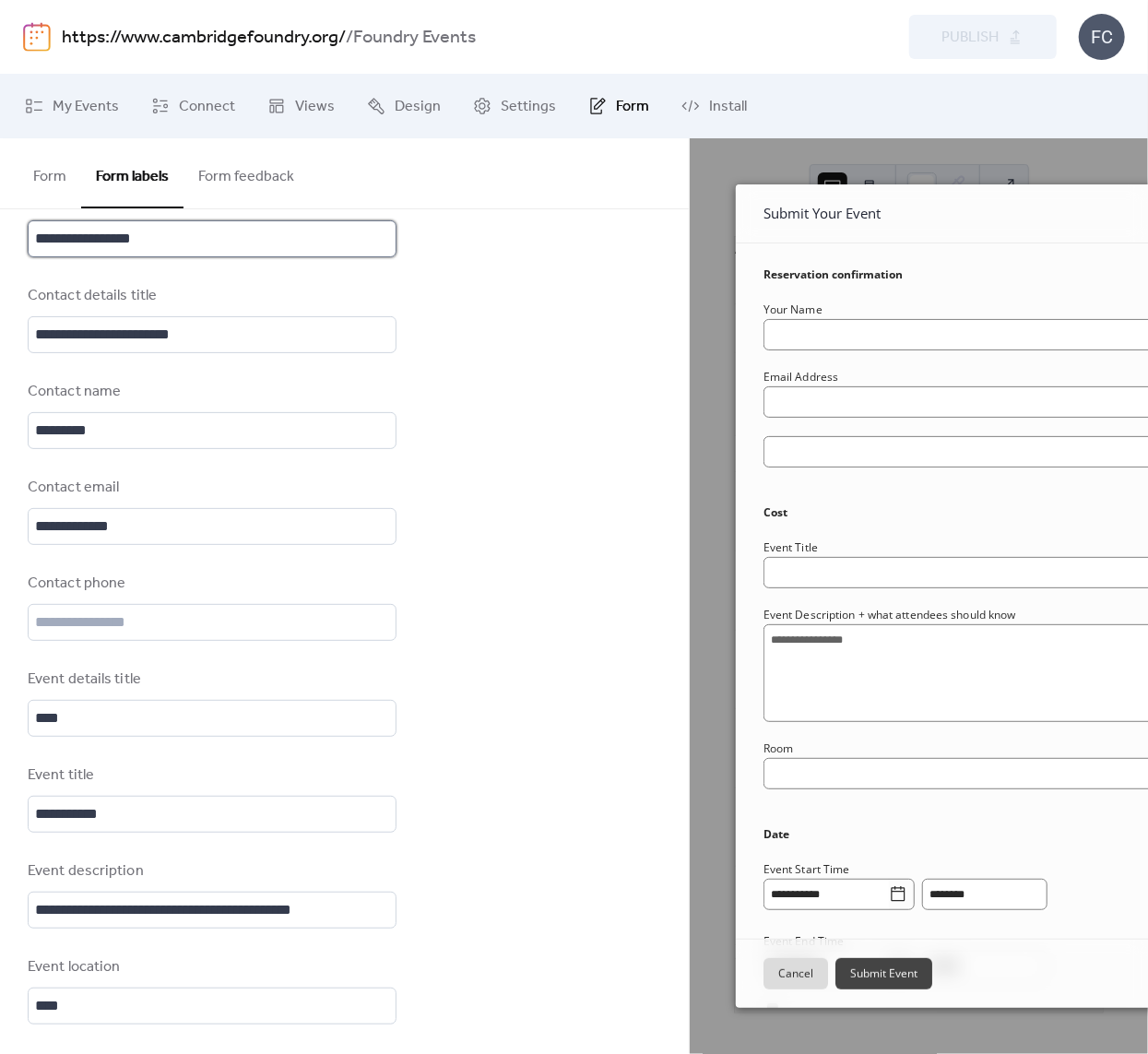 click on "**********" at bounding box center (212, 239) 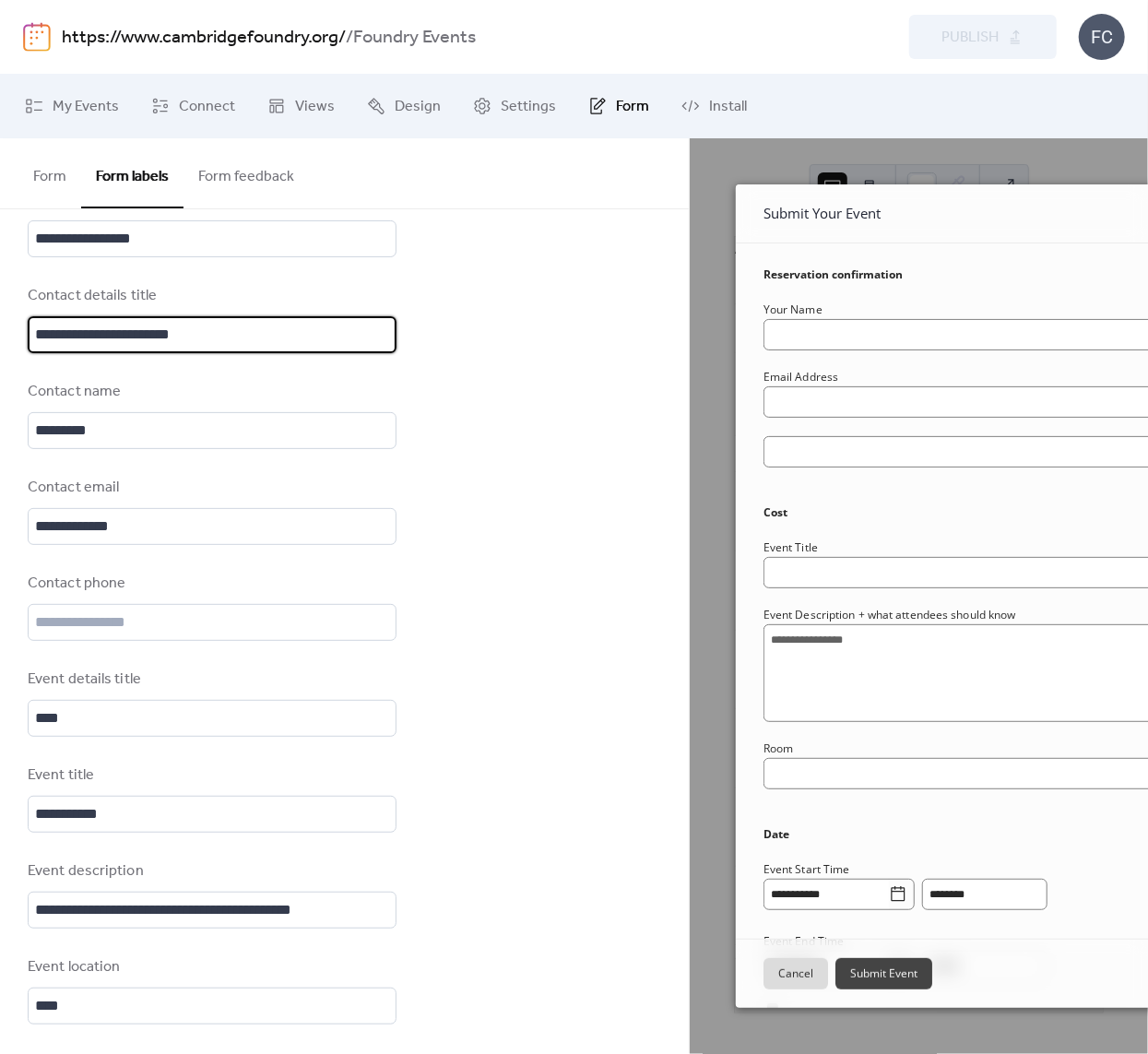click on "**********" at bounding box center (212, 335) 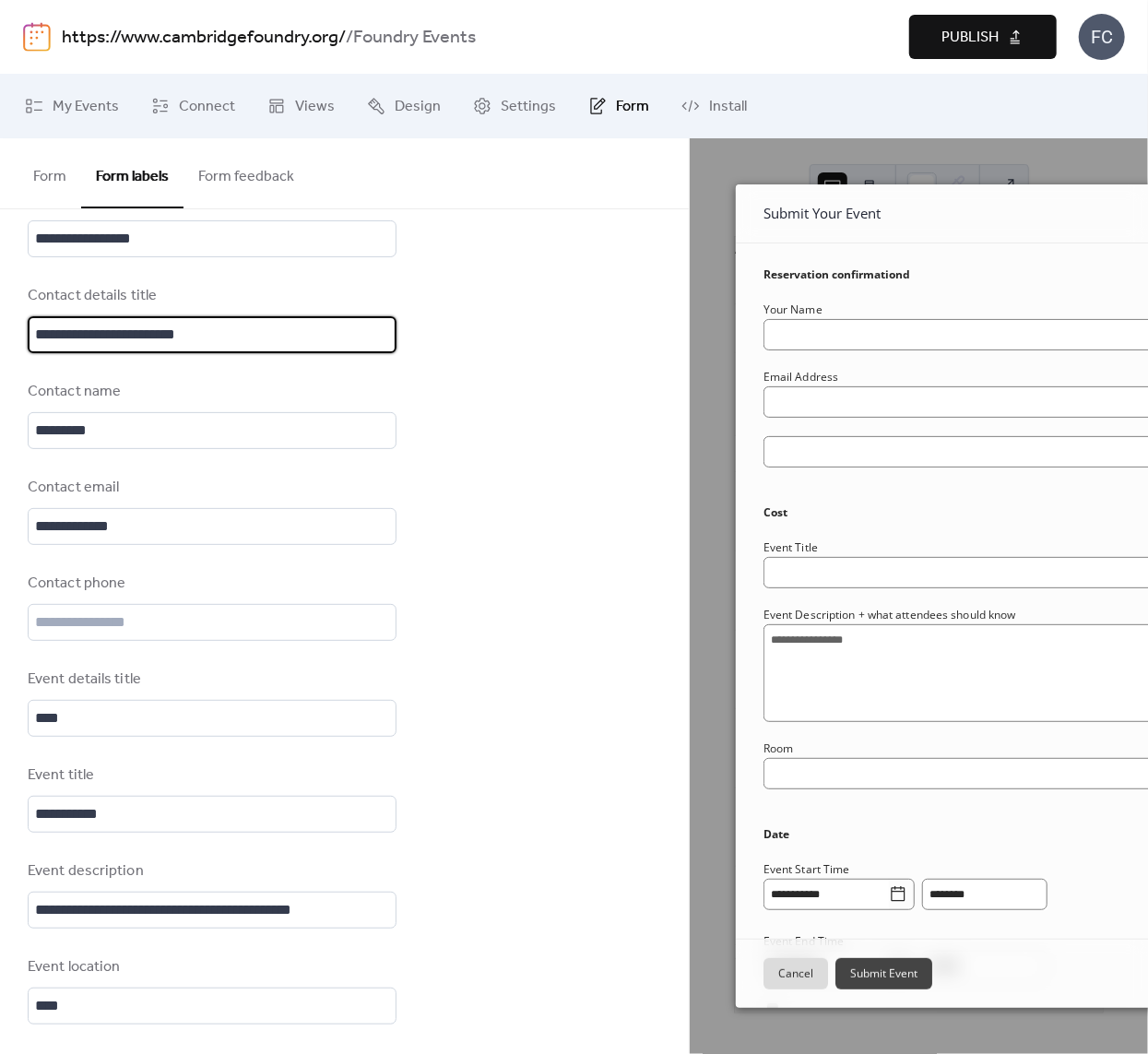 type on "**********" 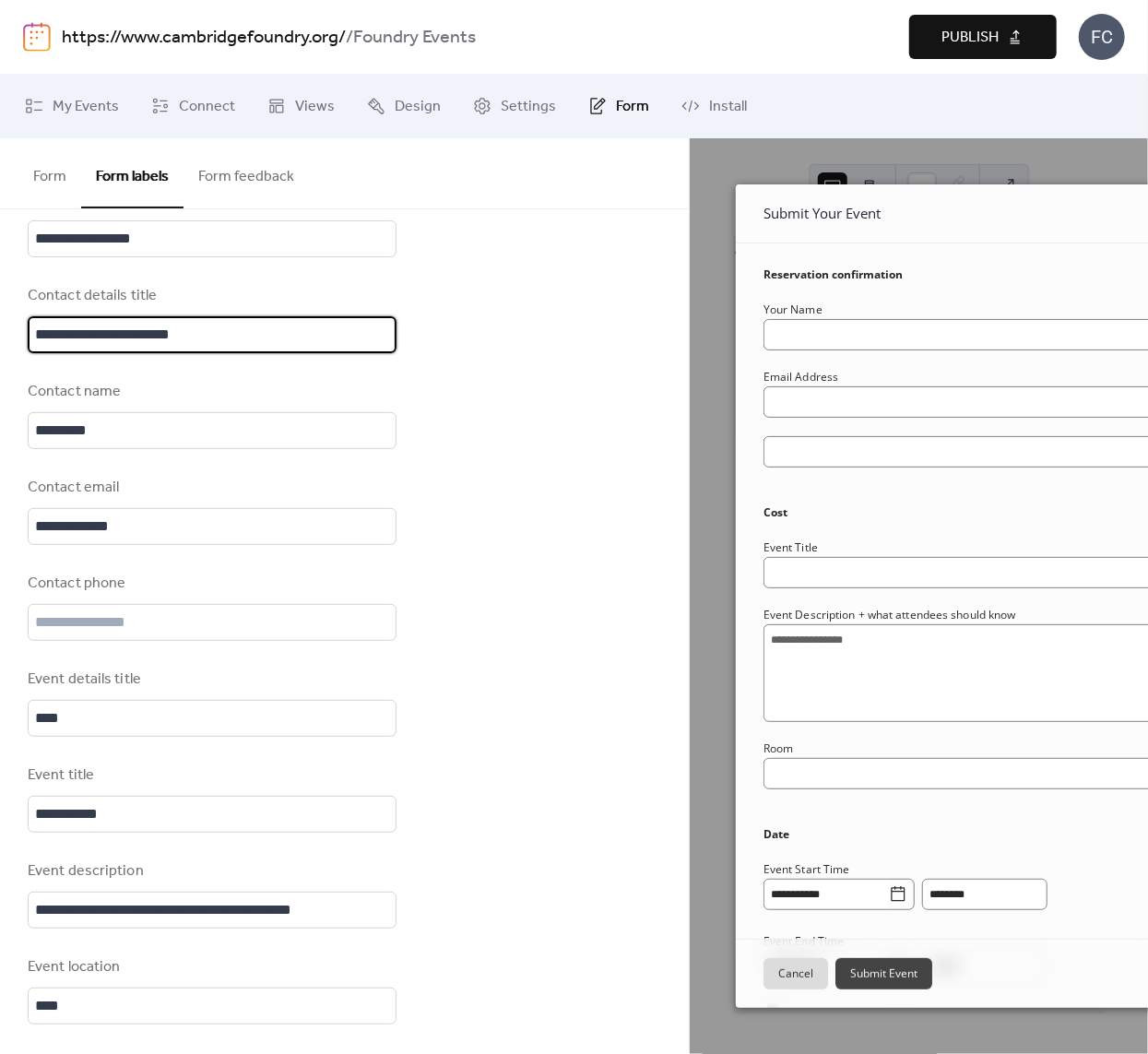 scroll, scrollTop: 38, scrollLeft: 0, axis: vertical 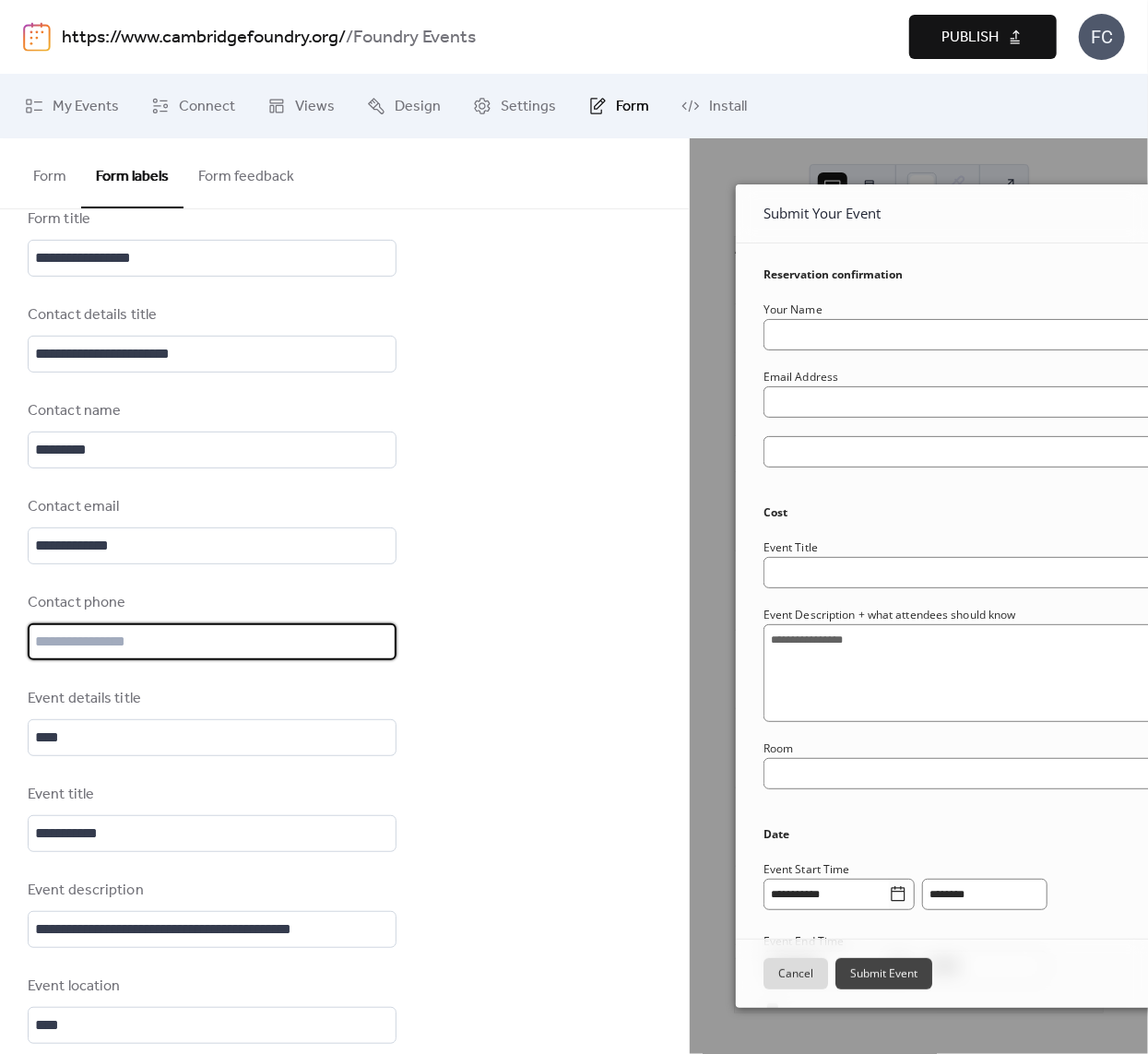 click at bounding box center (212, 642) 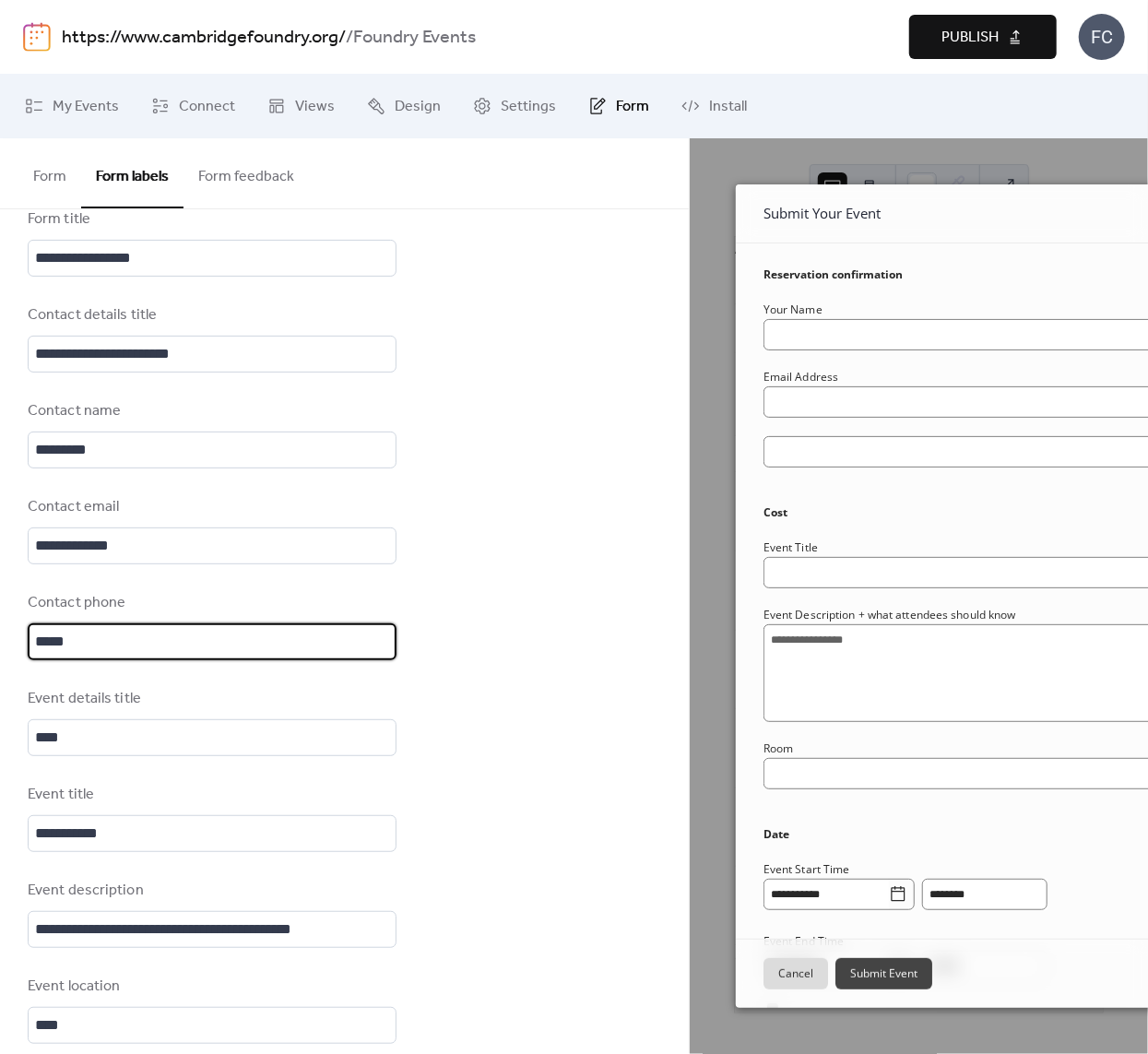 click on "**********" at bounding box center (344, 1010) 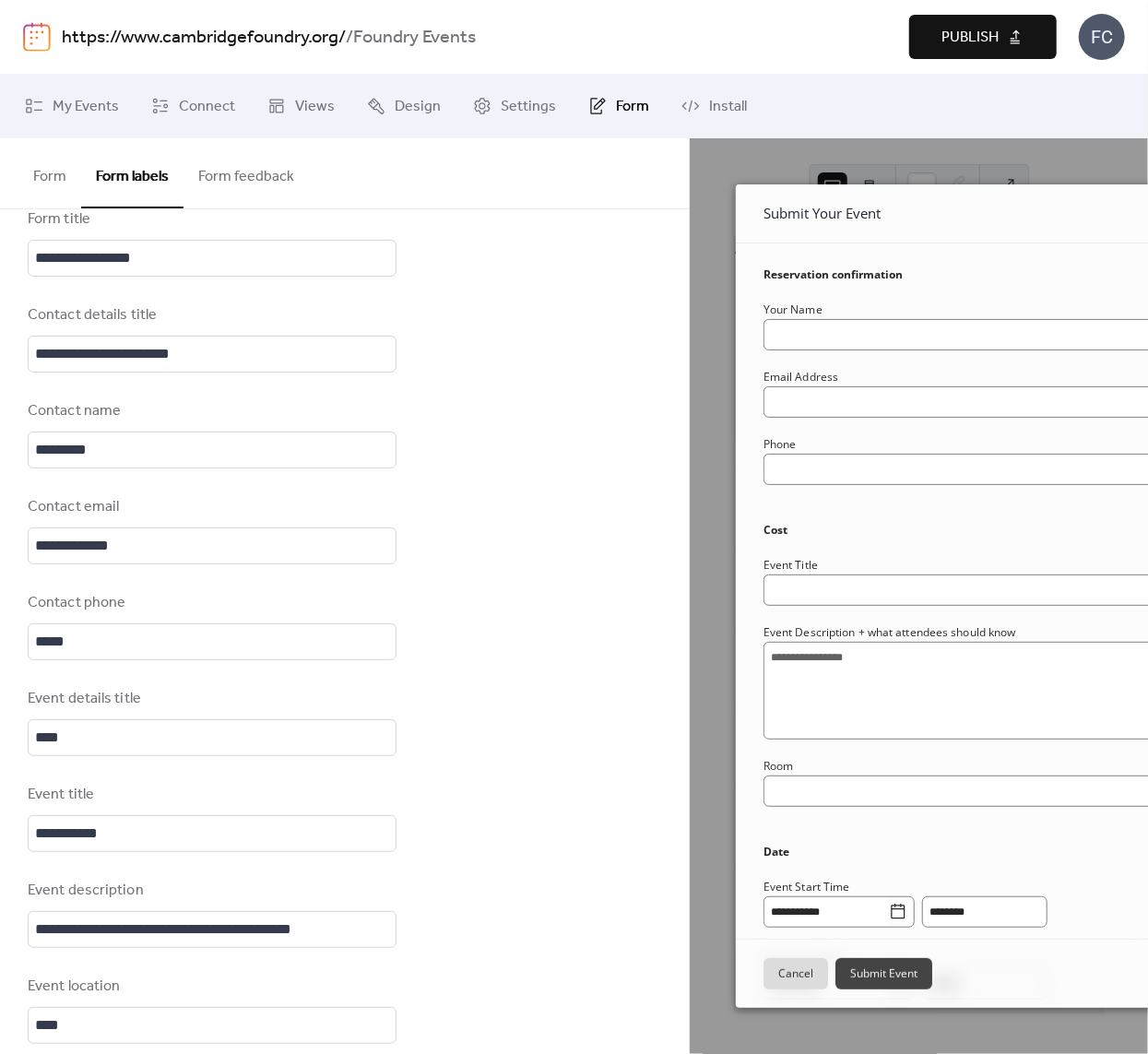 click on "Phone" at bounding box center (1011, 444) 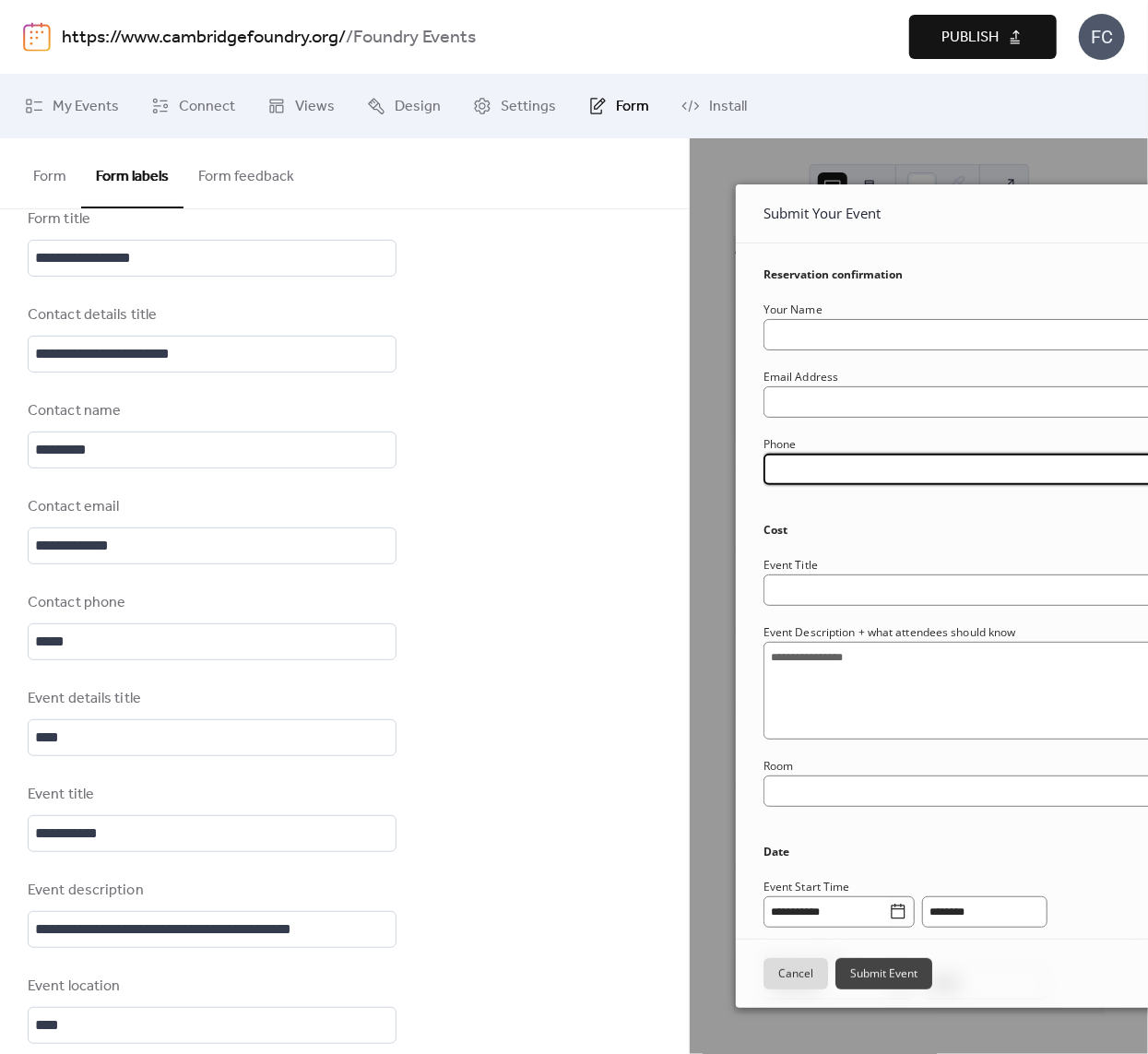 click at bounding box center (1012, 469) 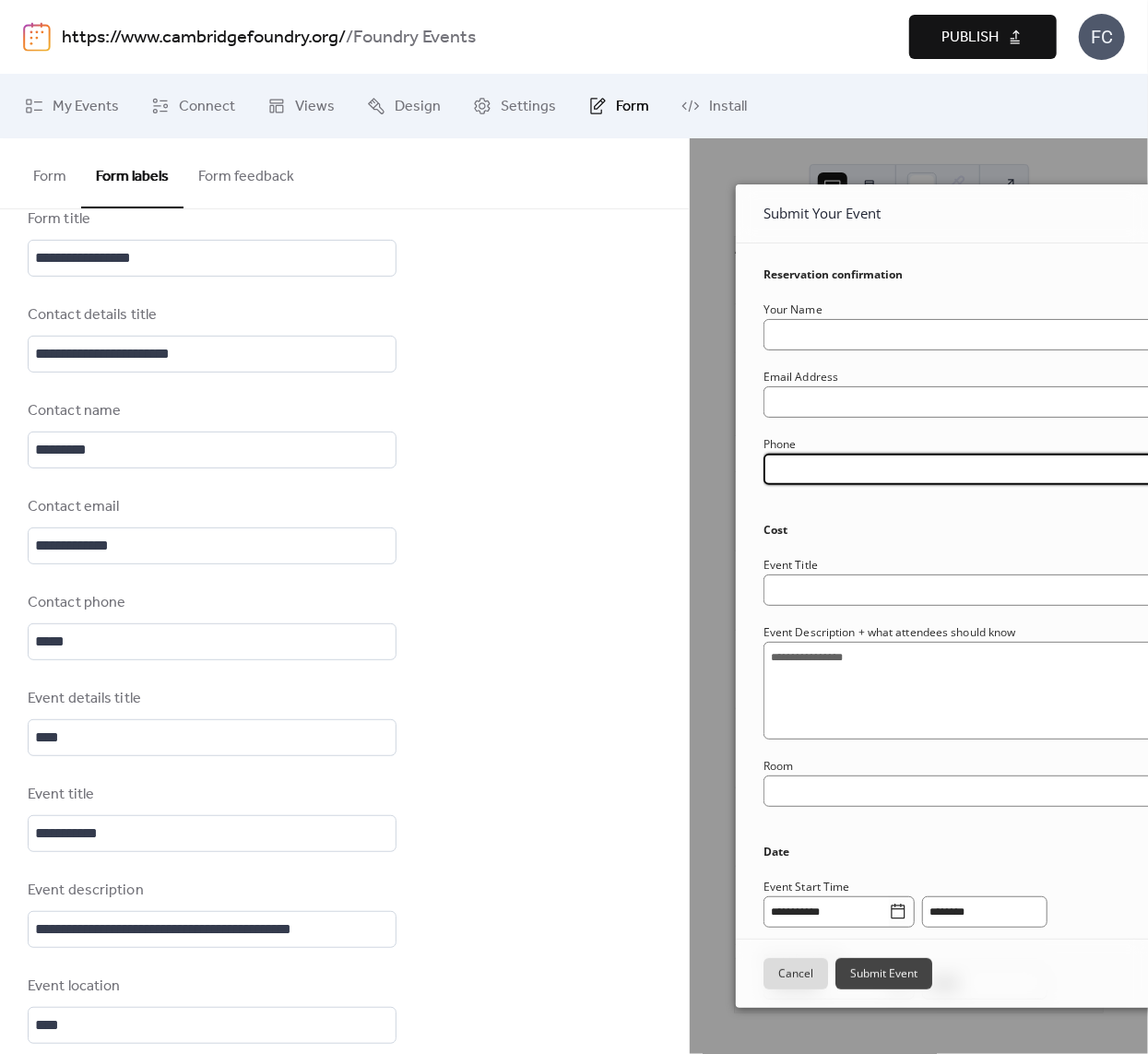 click on "**********" at bounding box center [344, 1010] 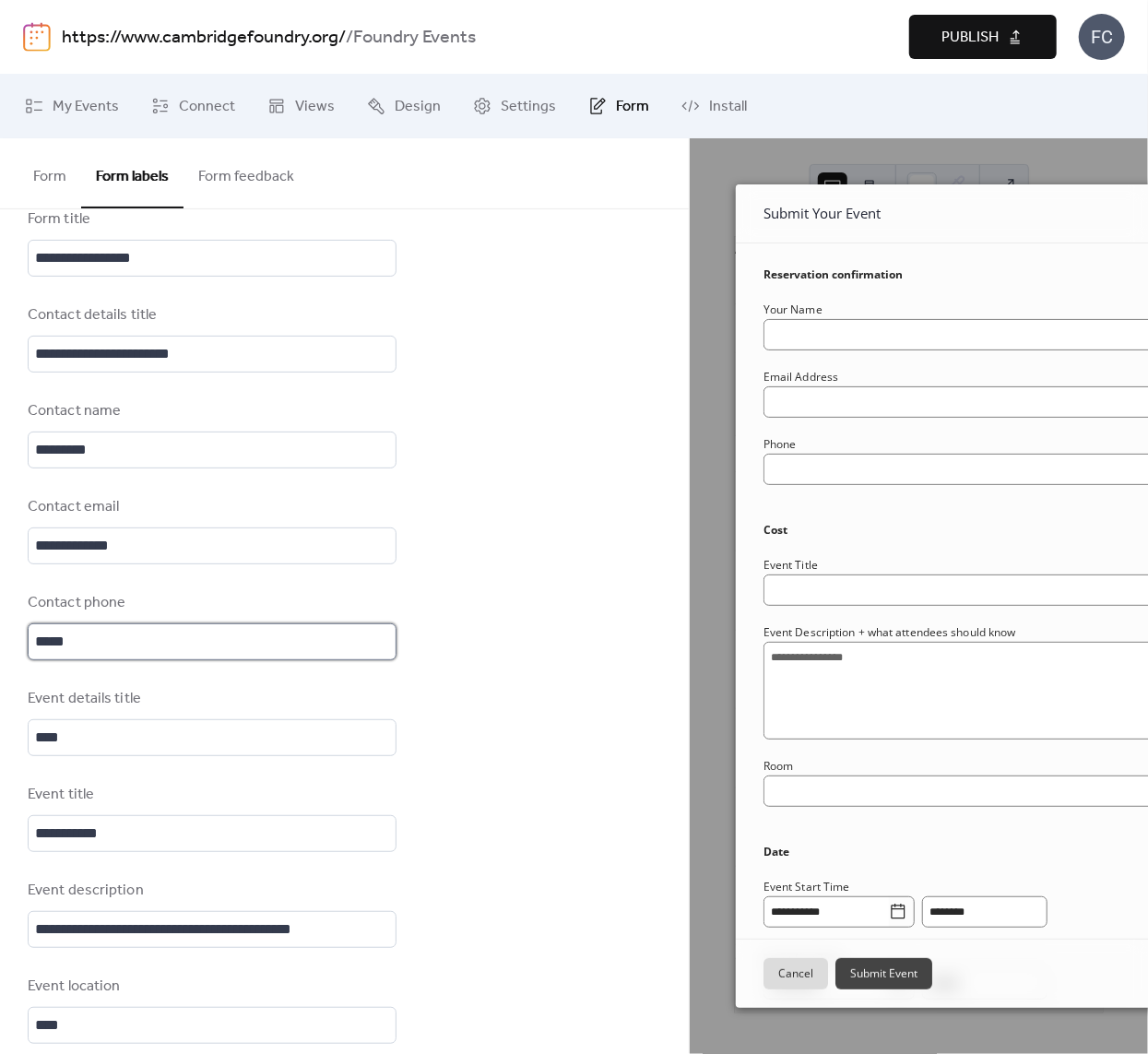 click on "*****" at bounding box center [212, 642] 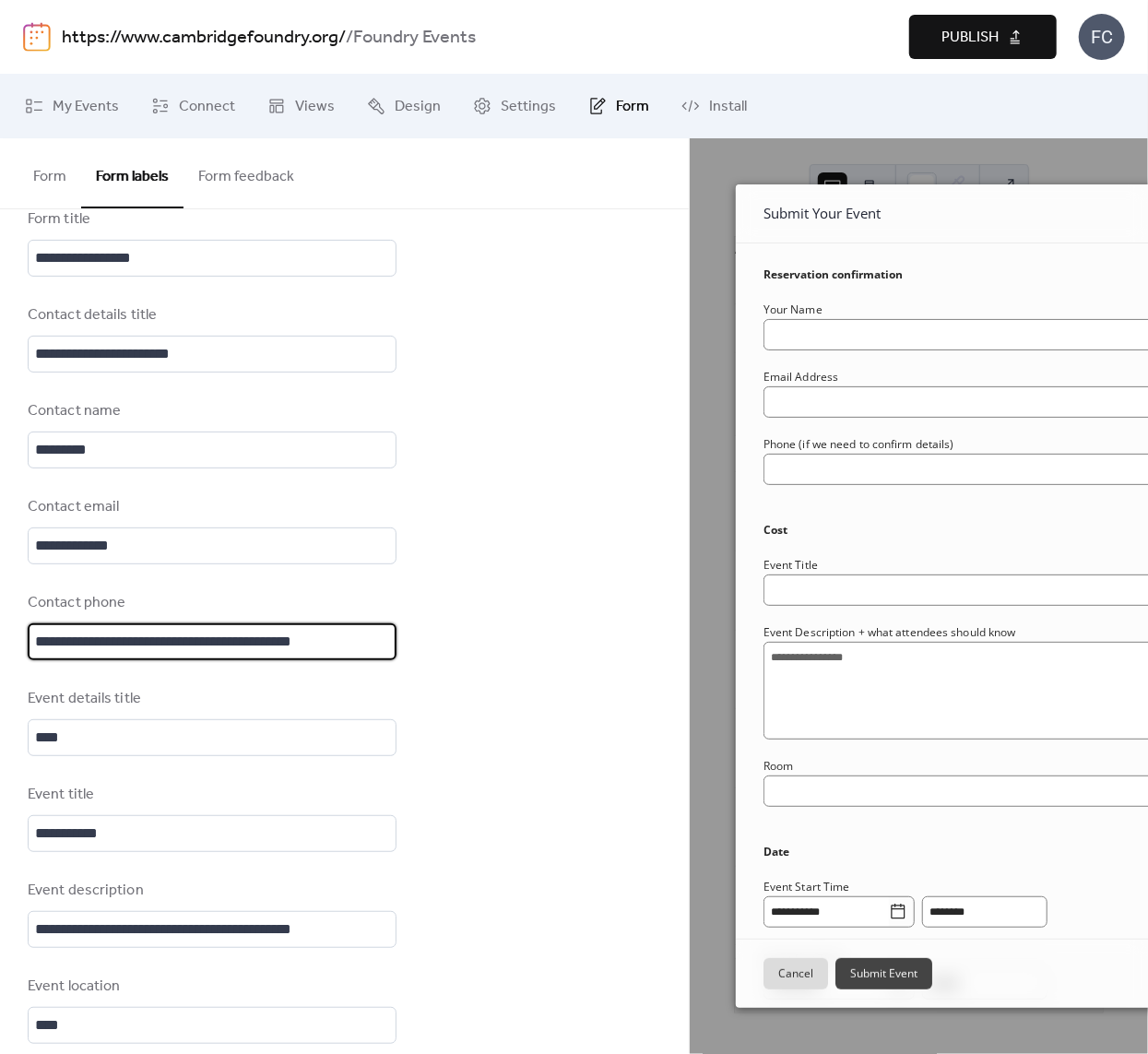 type on "**********" 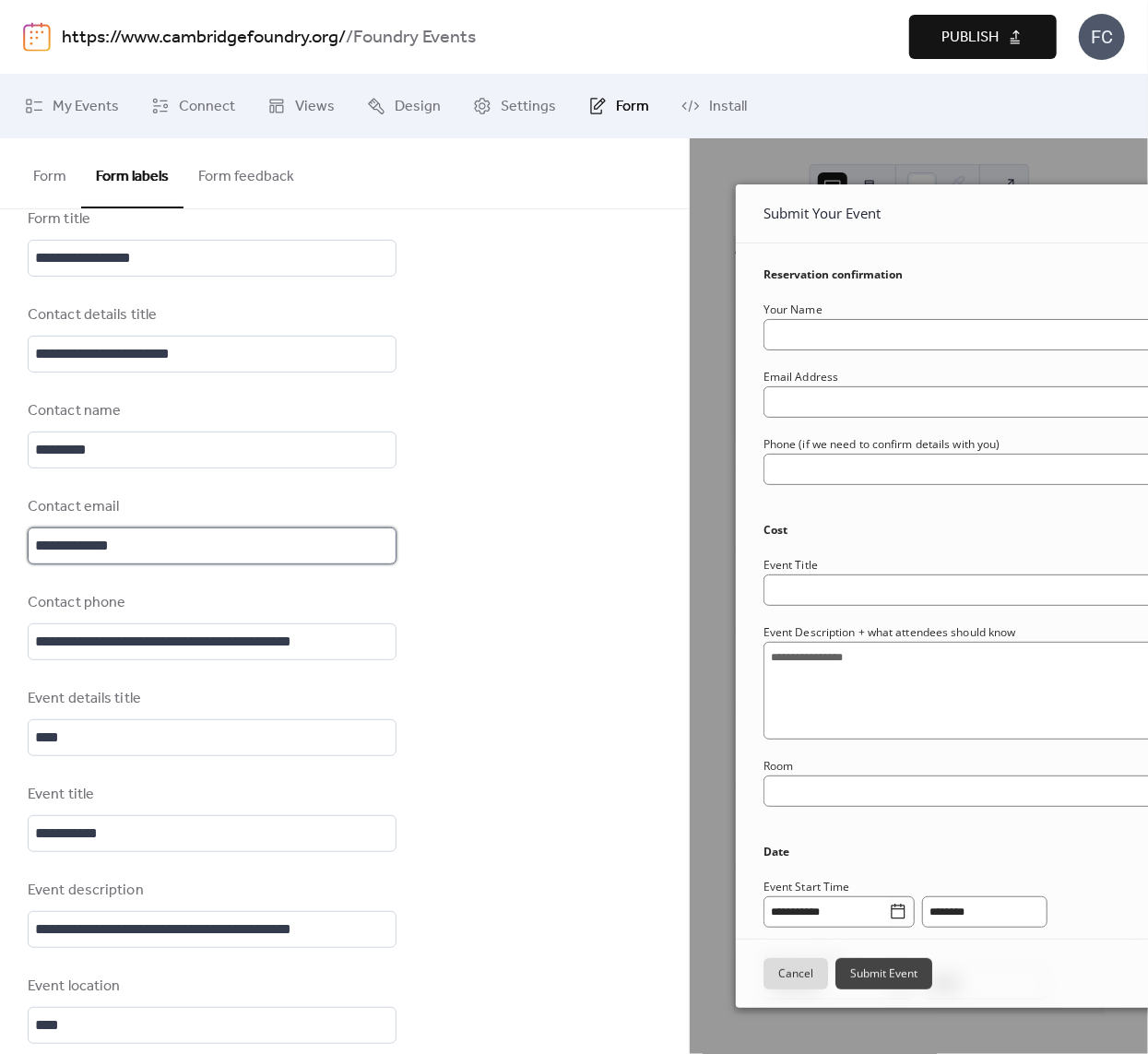 click on "**********" at bounding box center (212, 546) 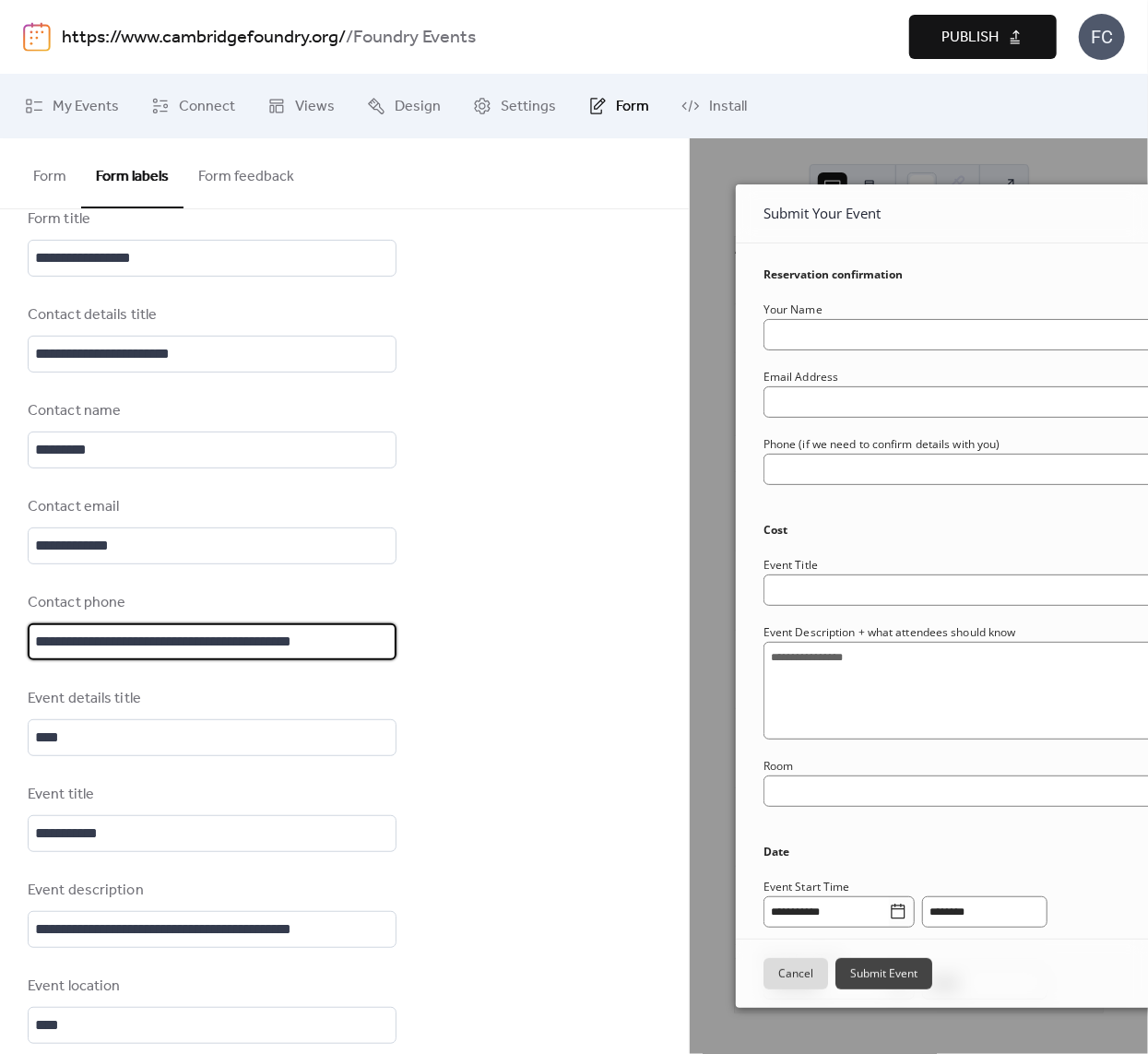 scroll, scrollTop: 2, scrollLeft: 0, axis: vertical 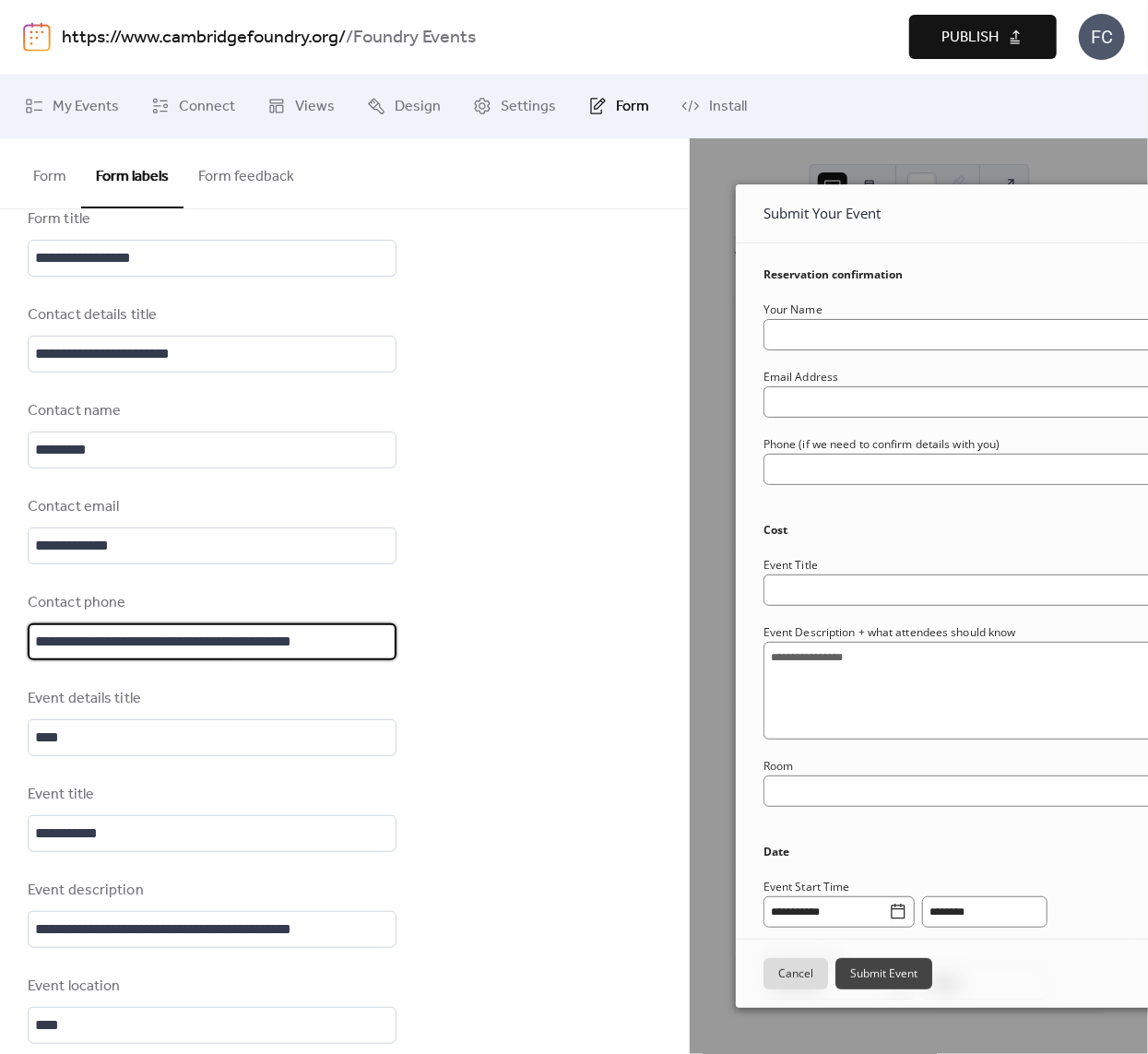 drag, startPoint x: 331, startPoint y: 643, endPoint x: 78, endPoint y: 643, distance: 253 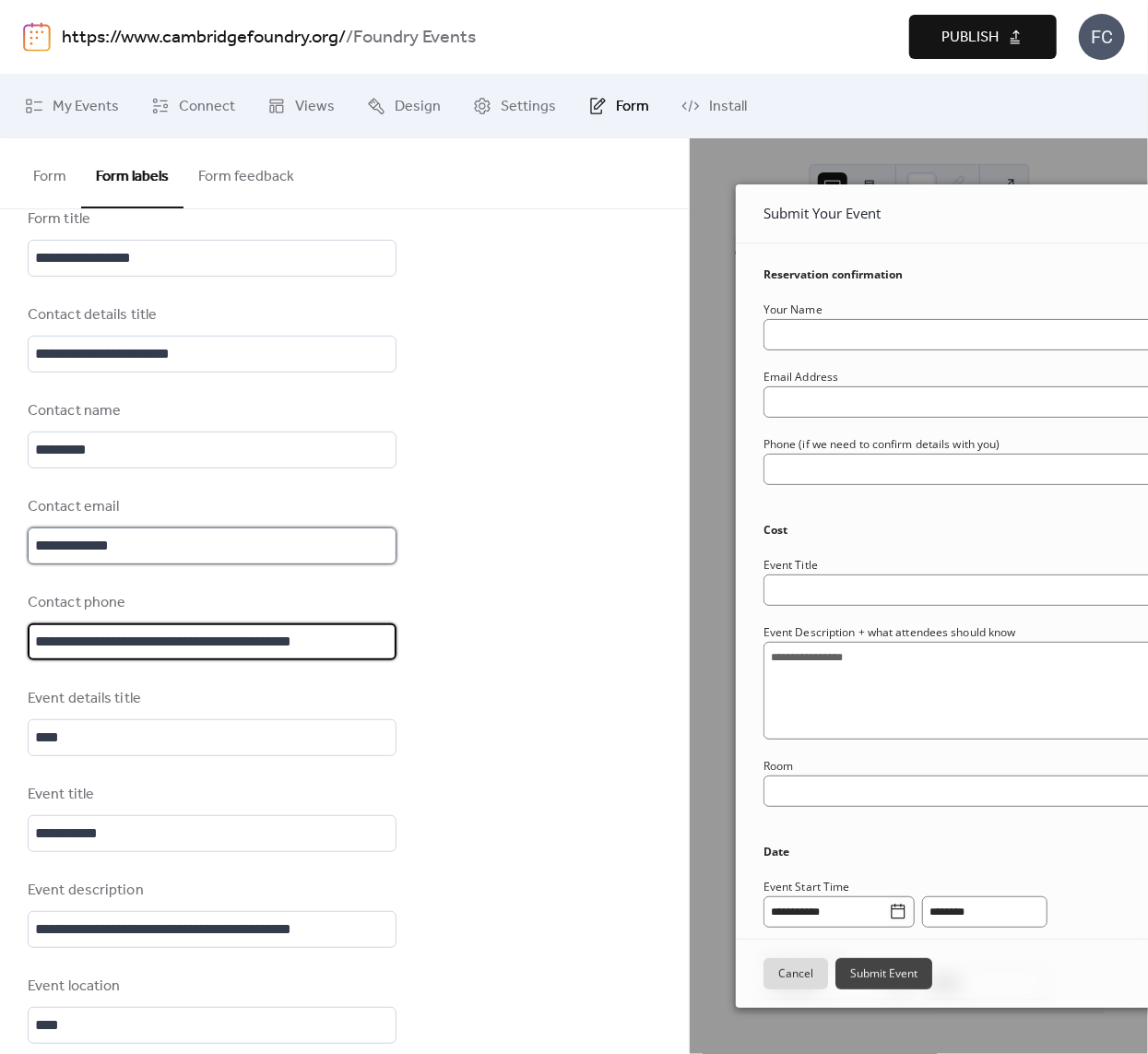 click on "**********" at bounding box center (212, 546) 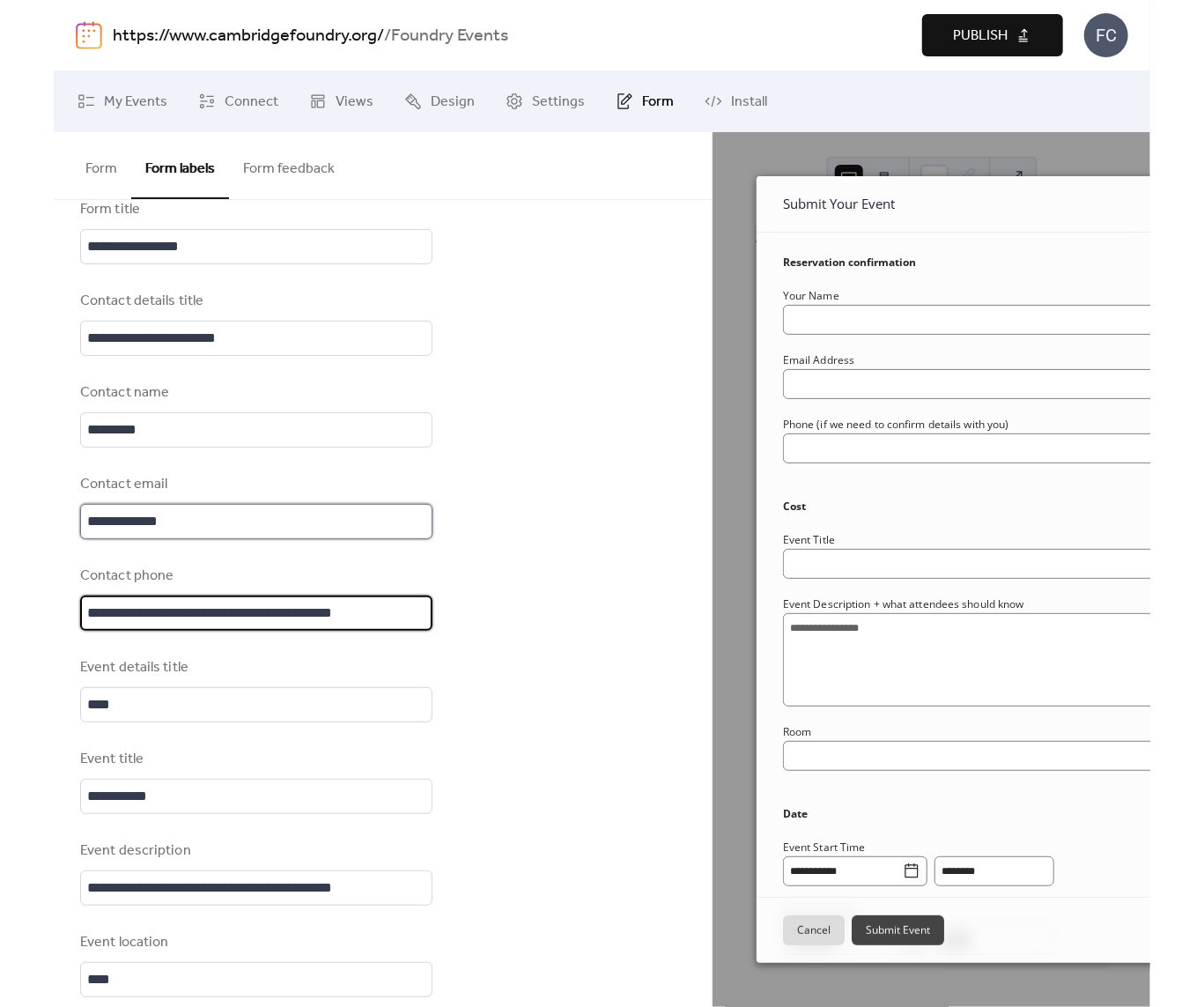 scroll, scrollTop: 0, scrollLeft: 0, axis: both 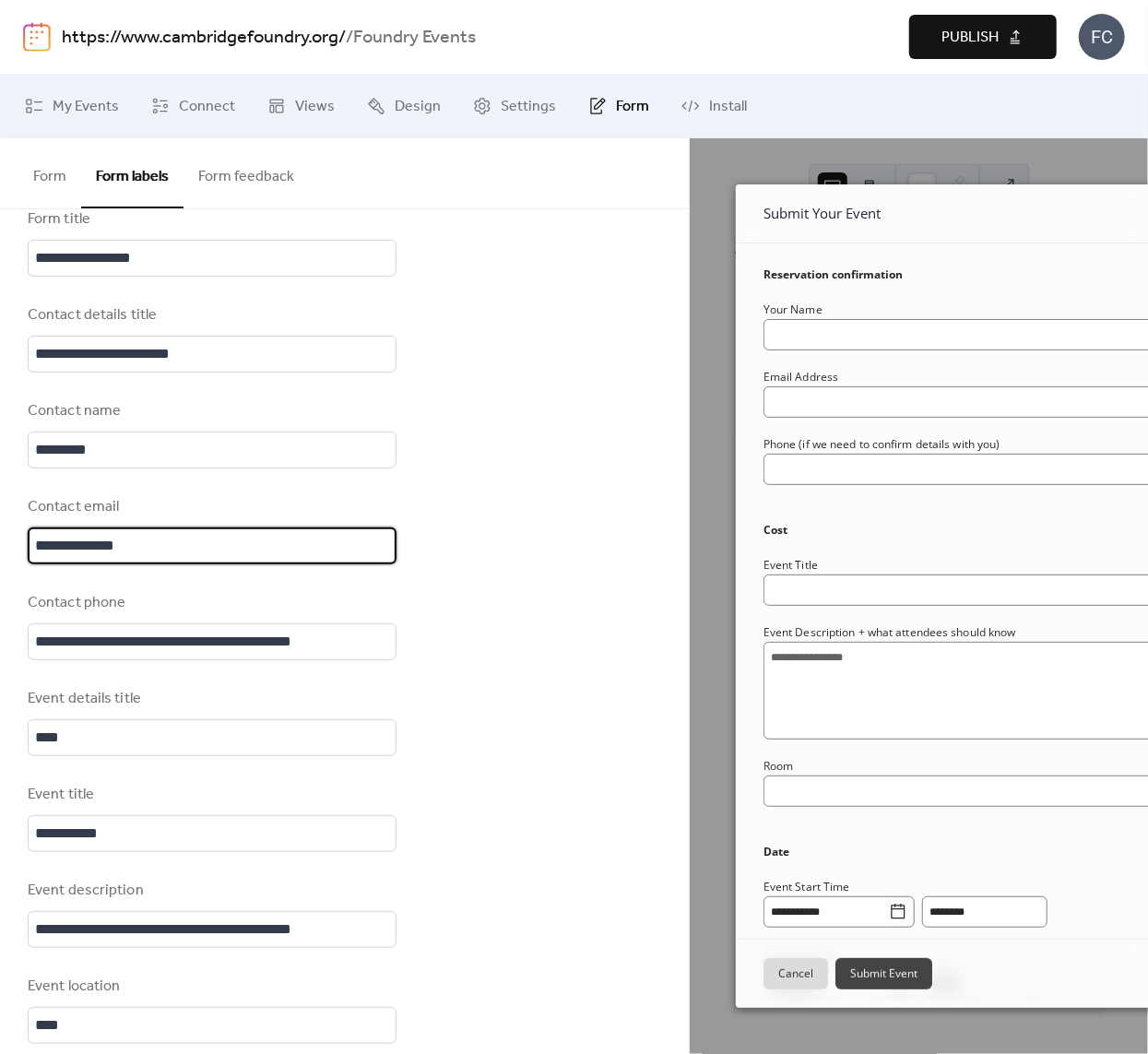 paste on "**********" 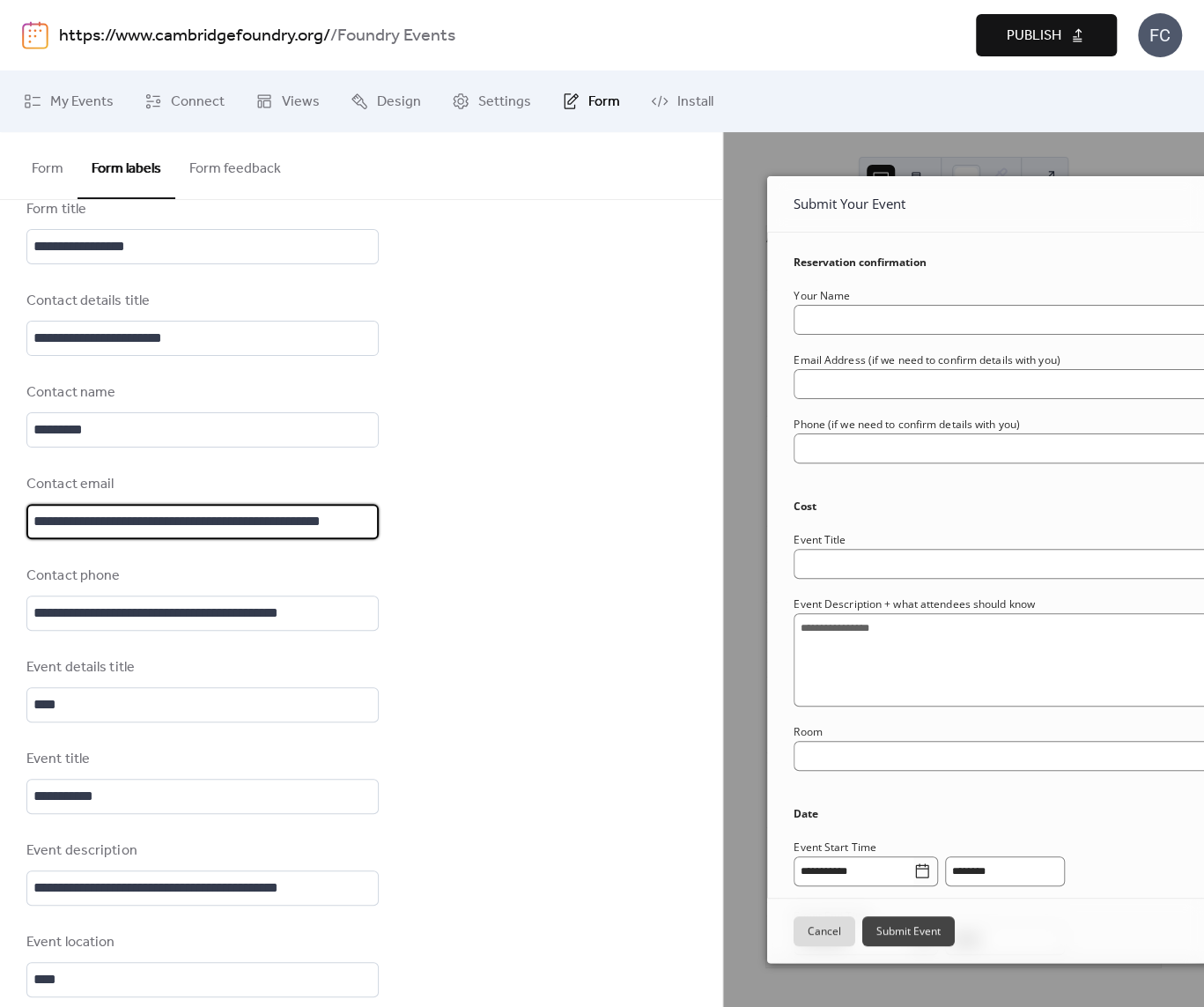 scroll, scrollTop: 0, scrollLeft: 0, axis: both 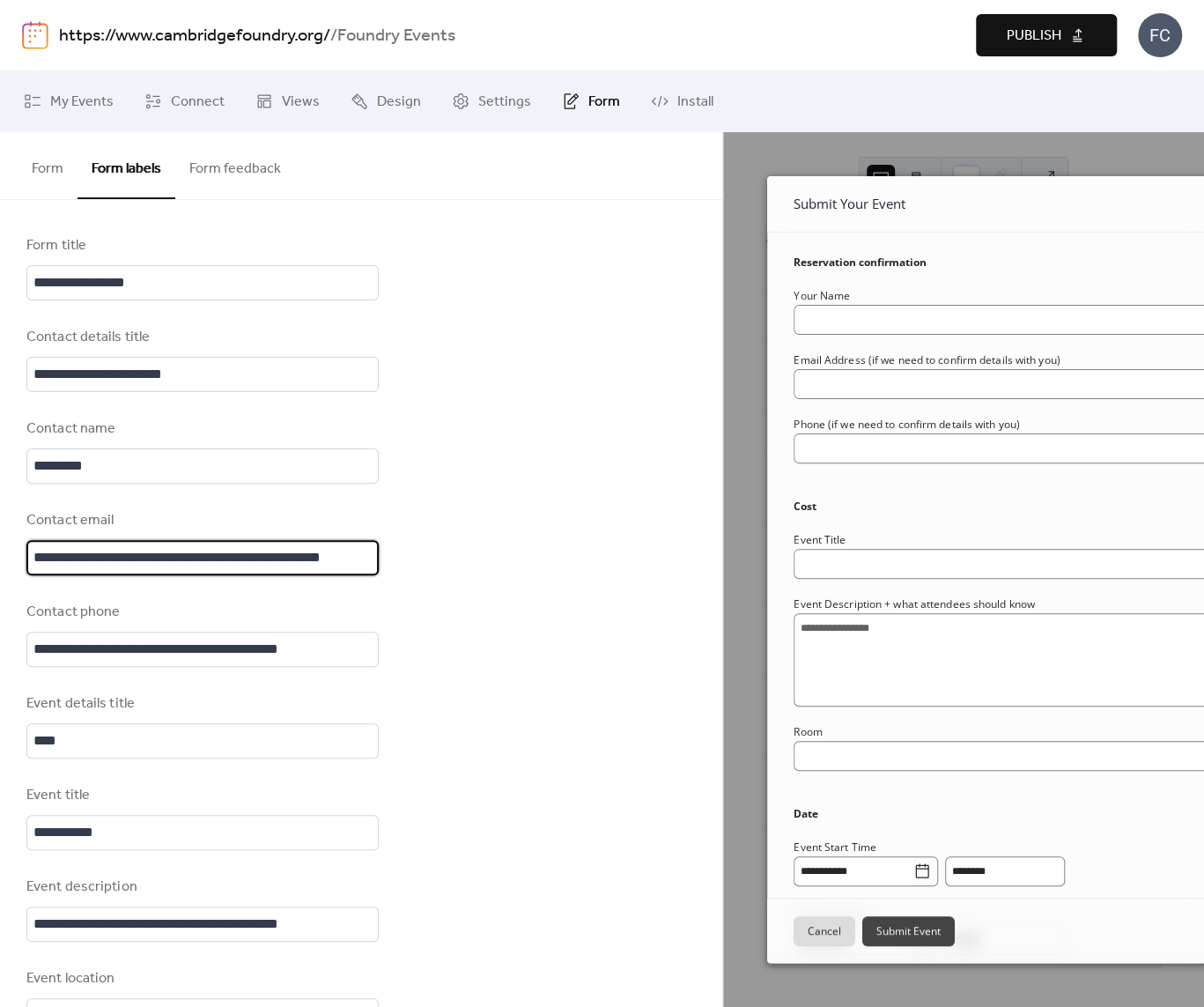 click on "**********" at bounding box center [203, 558] 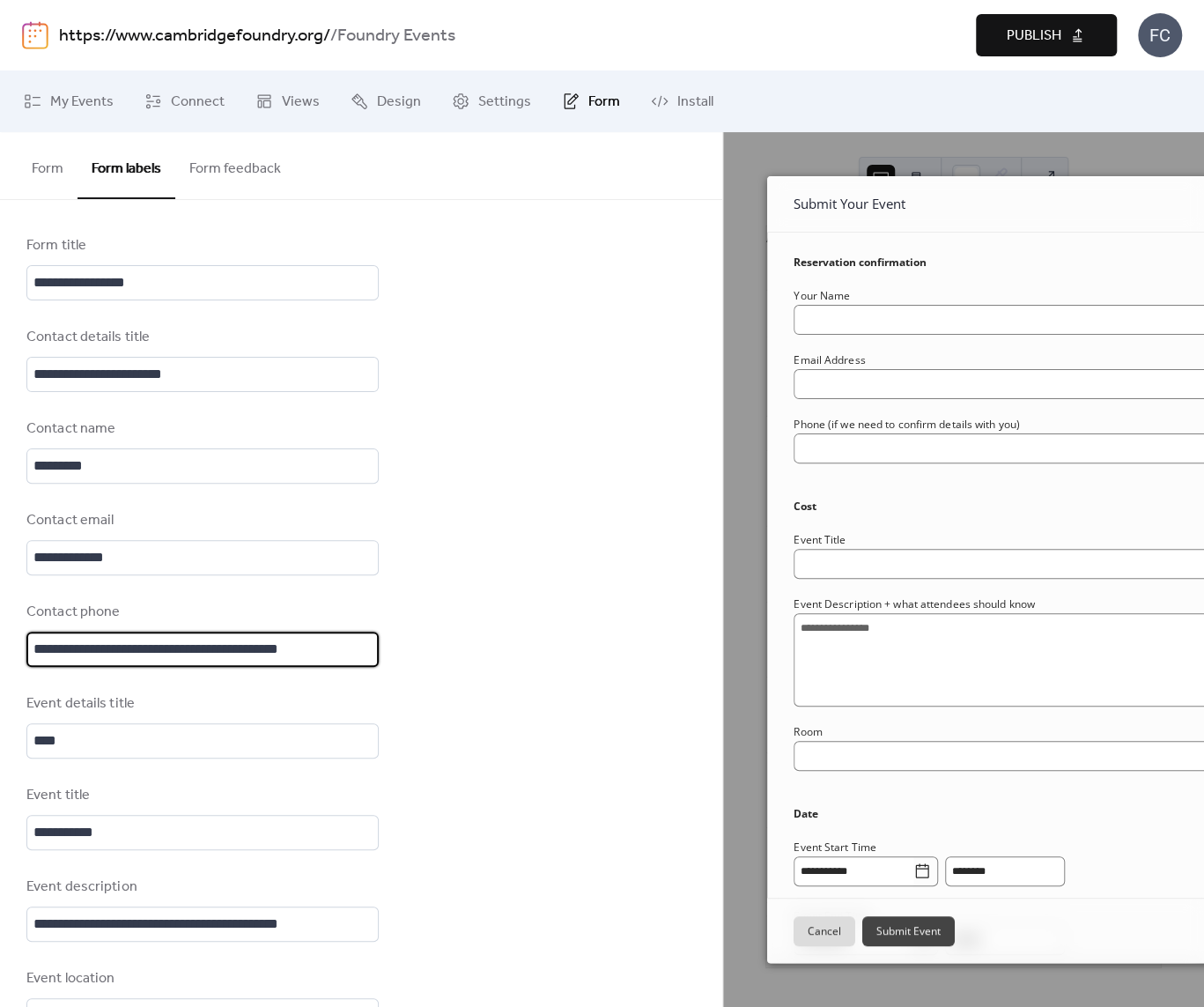 click on "**********" at bounding box center [203, 649] 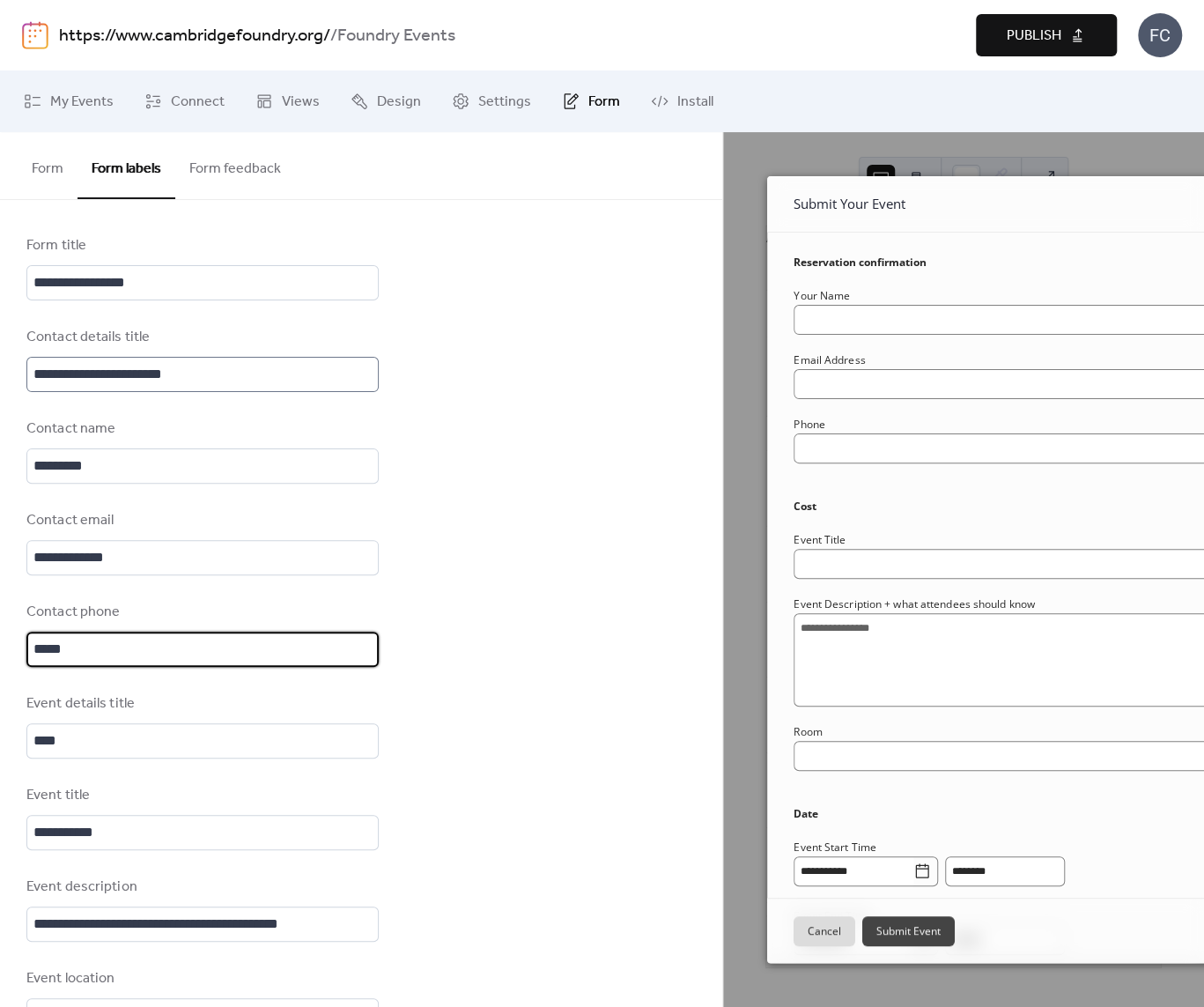 type on "*****" 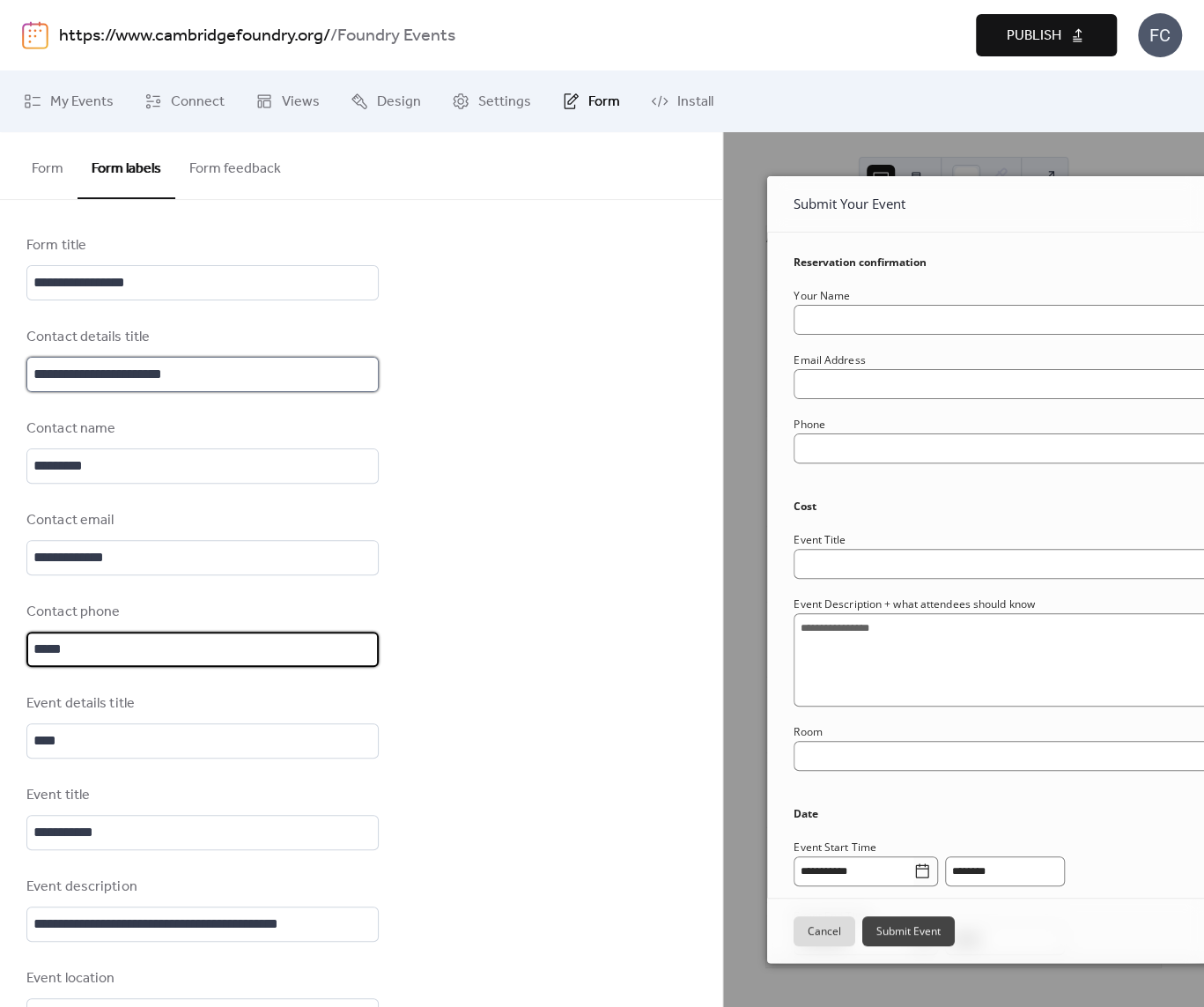 click on "**********" at bounding box center (203, 374) 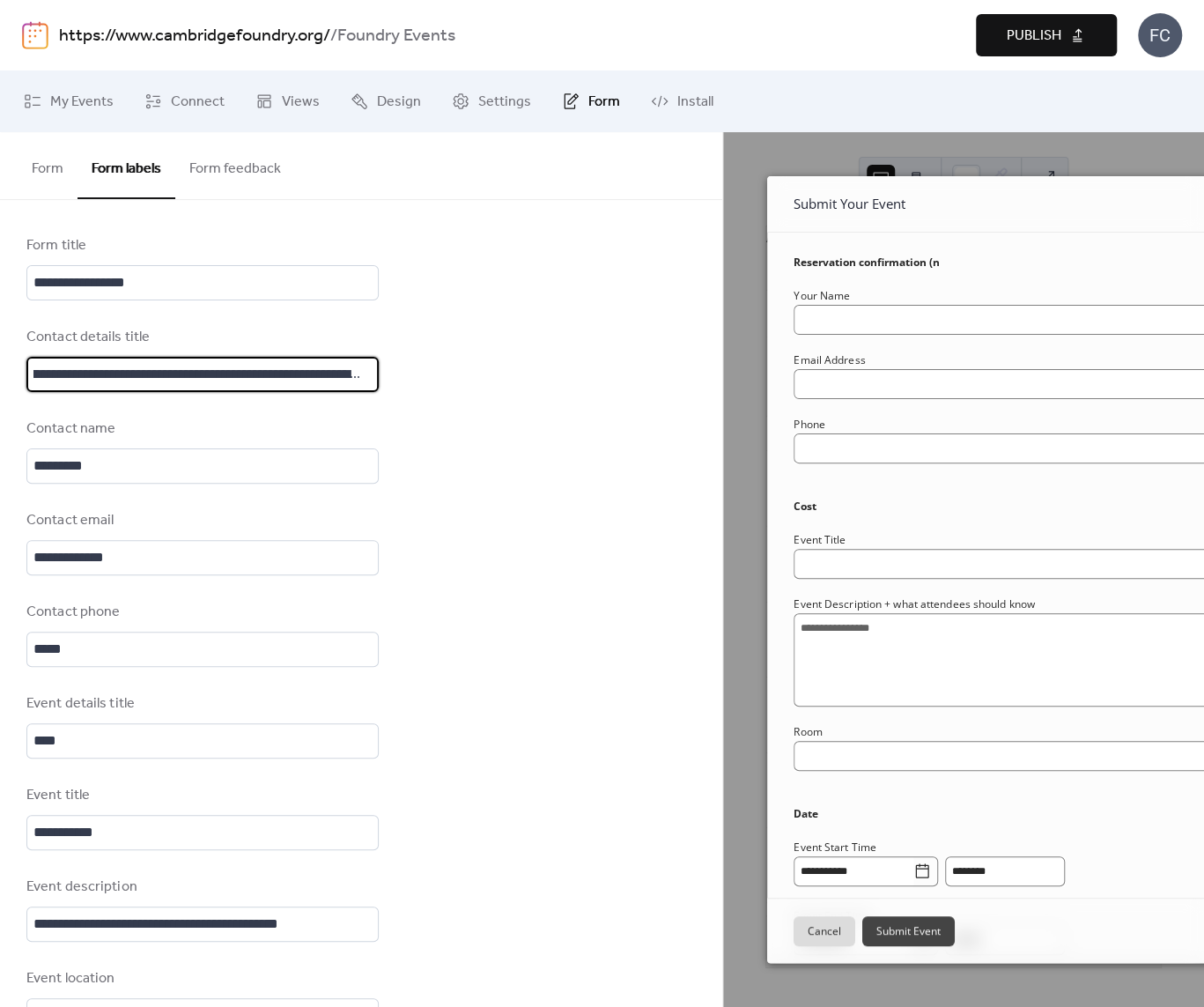 scroll, scrollTop: 0, scrollLeft: 51, axis: horizontal 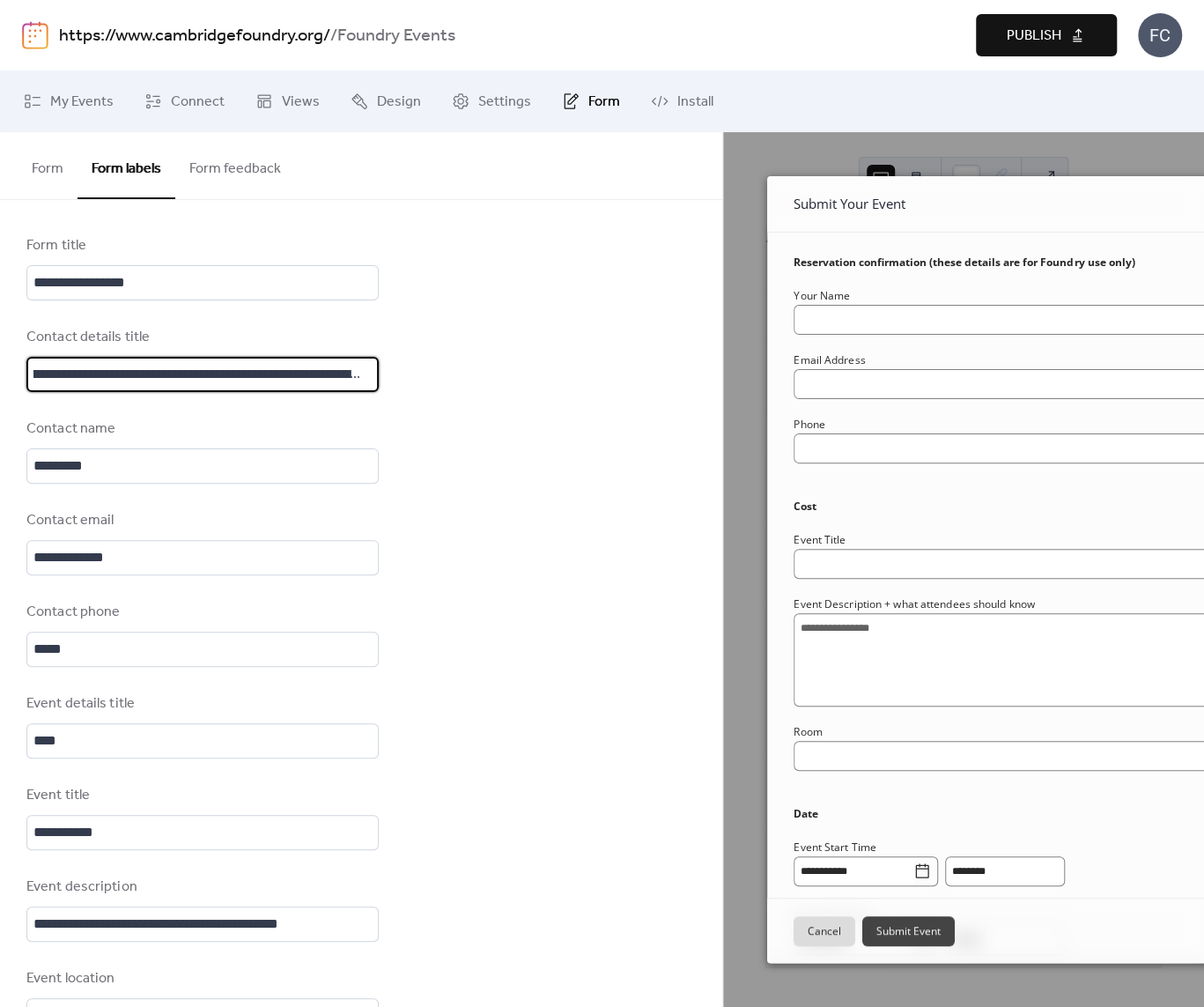 click on "**********" at bounding box center [203, 374] 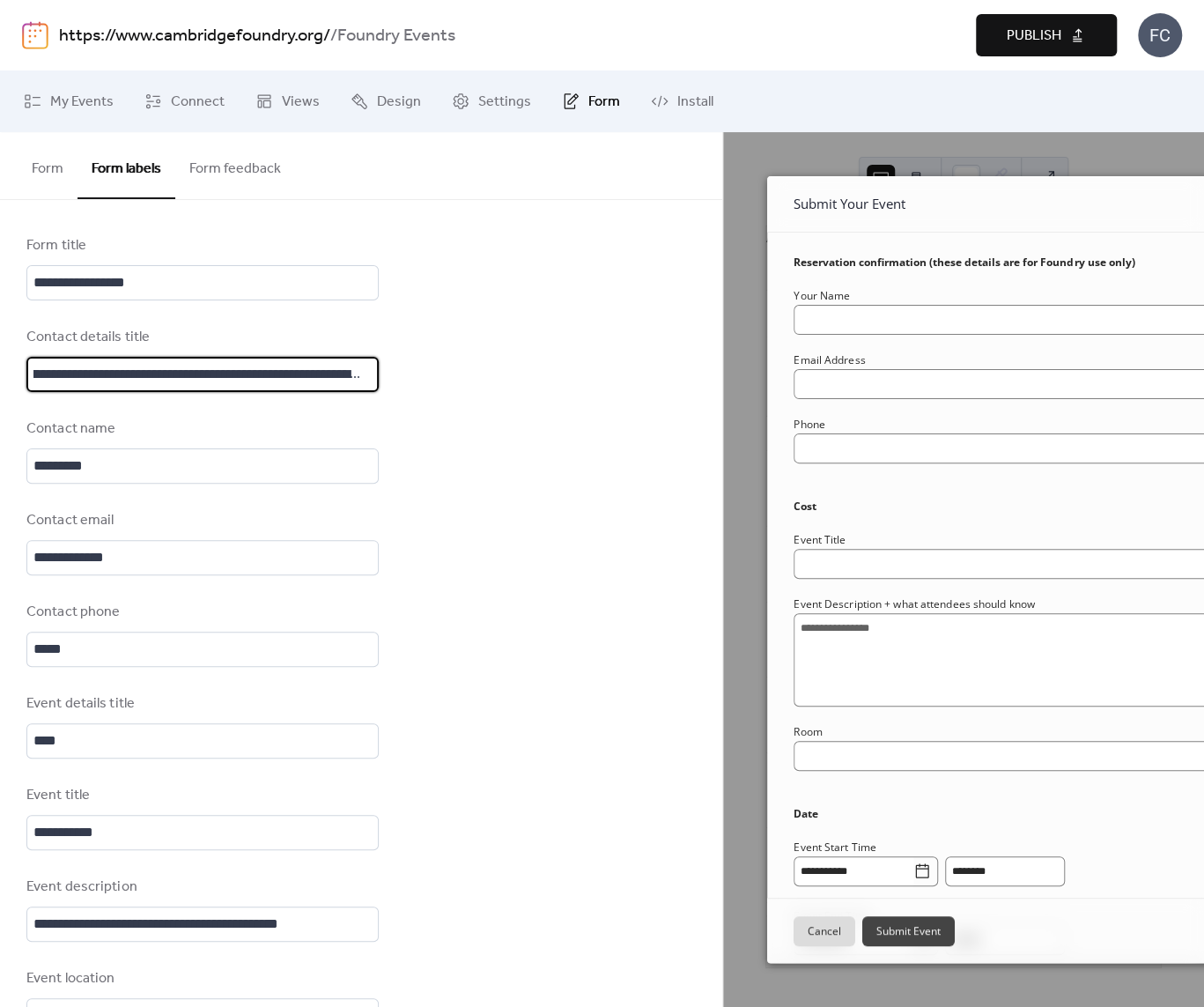 click on "**********" at bounding box center (203, 374) 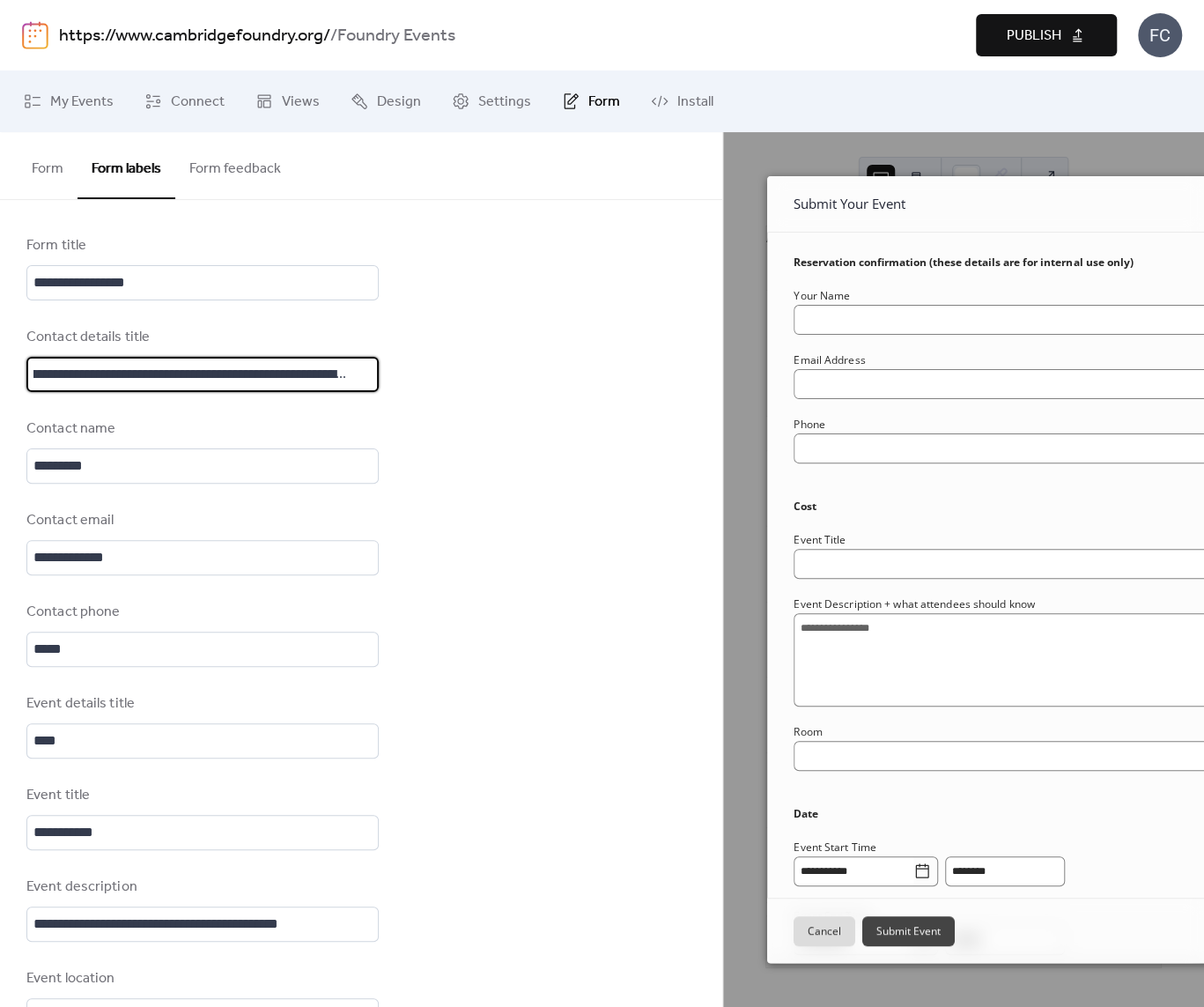 scroll, scrollTop: 2, scrollLeft: 78, axis: both 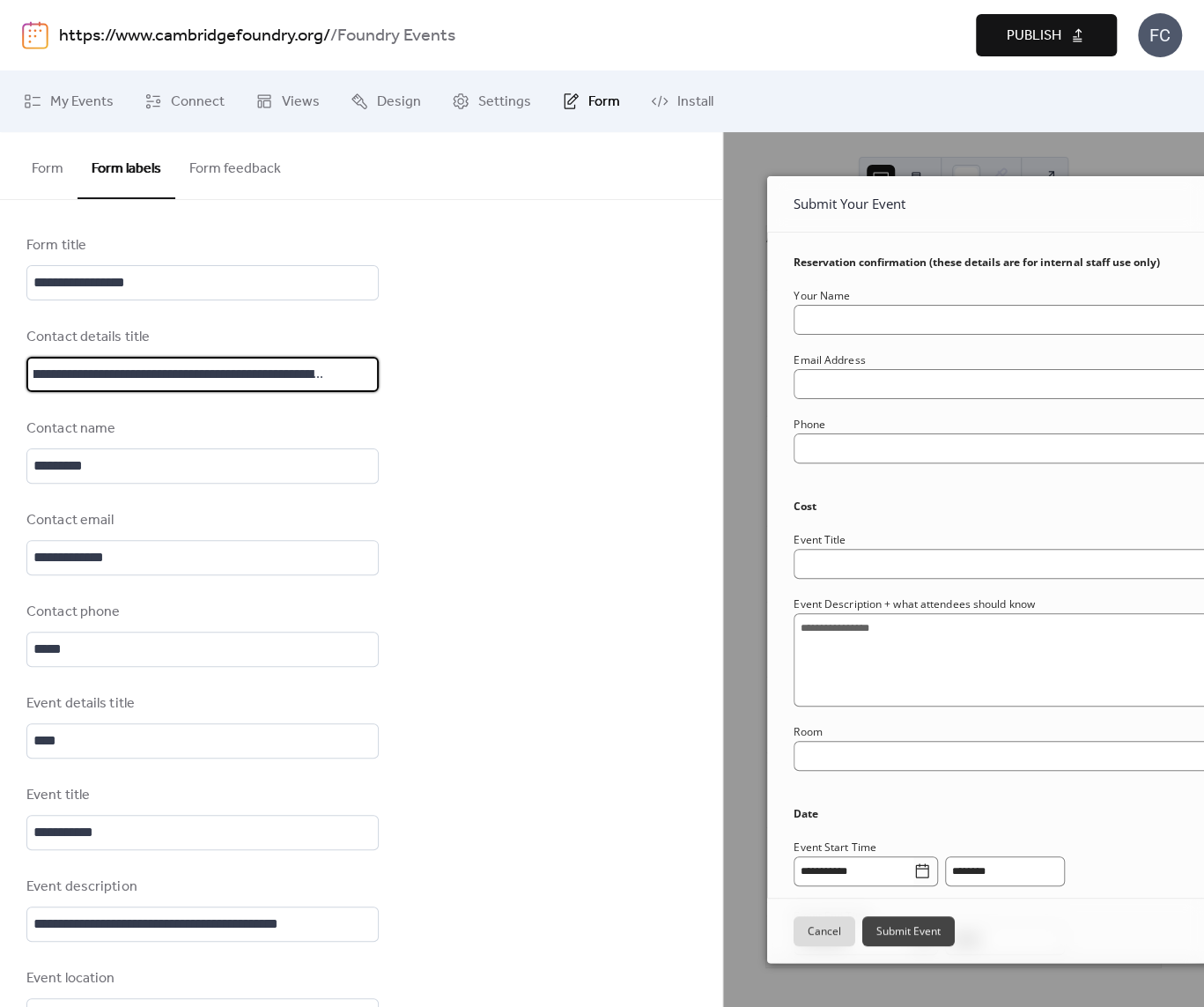 drag, startPoint x: 350, startPoint y: 379, endPoint x: 392, endPoint y: 379, distance: 42 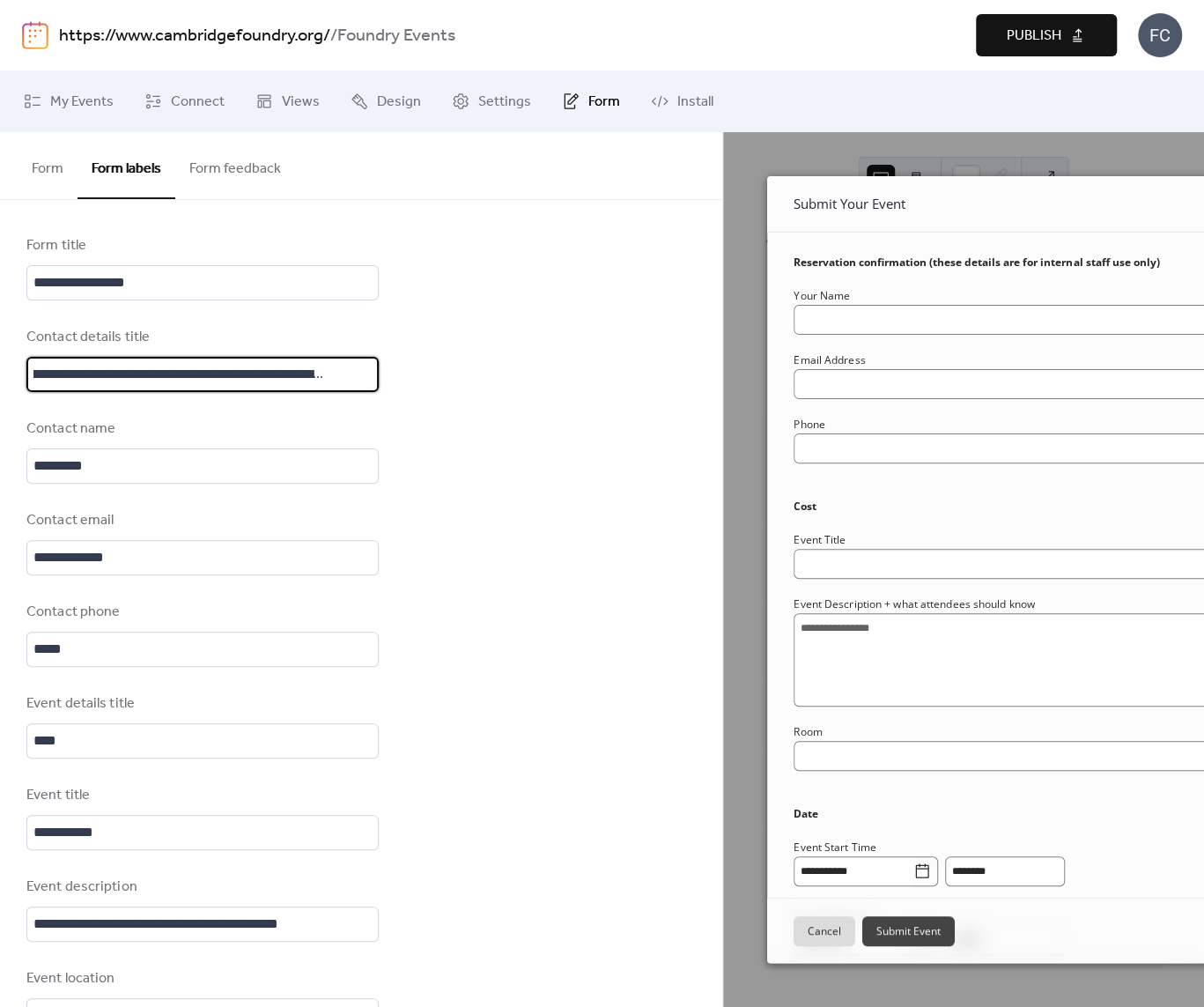 click on "**********" at bounding box center (361, 1001) 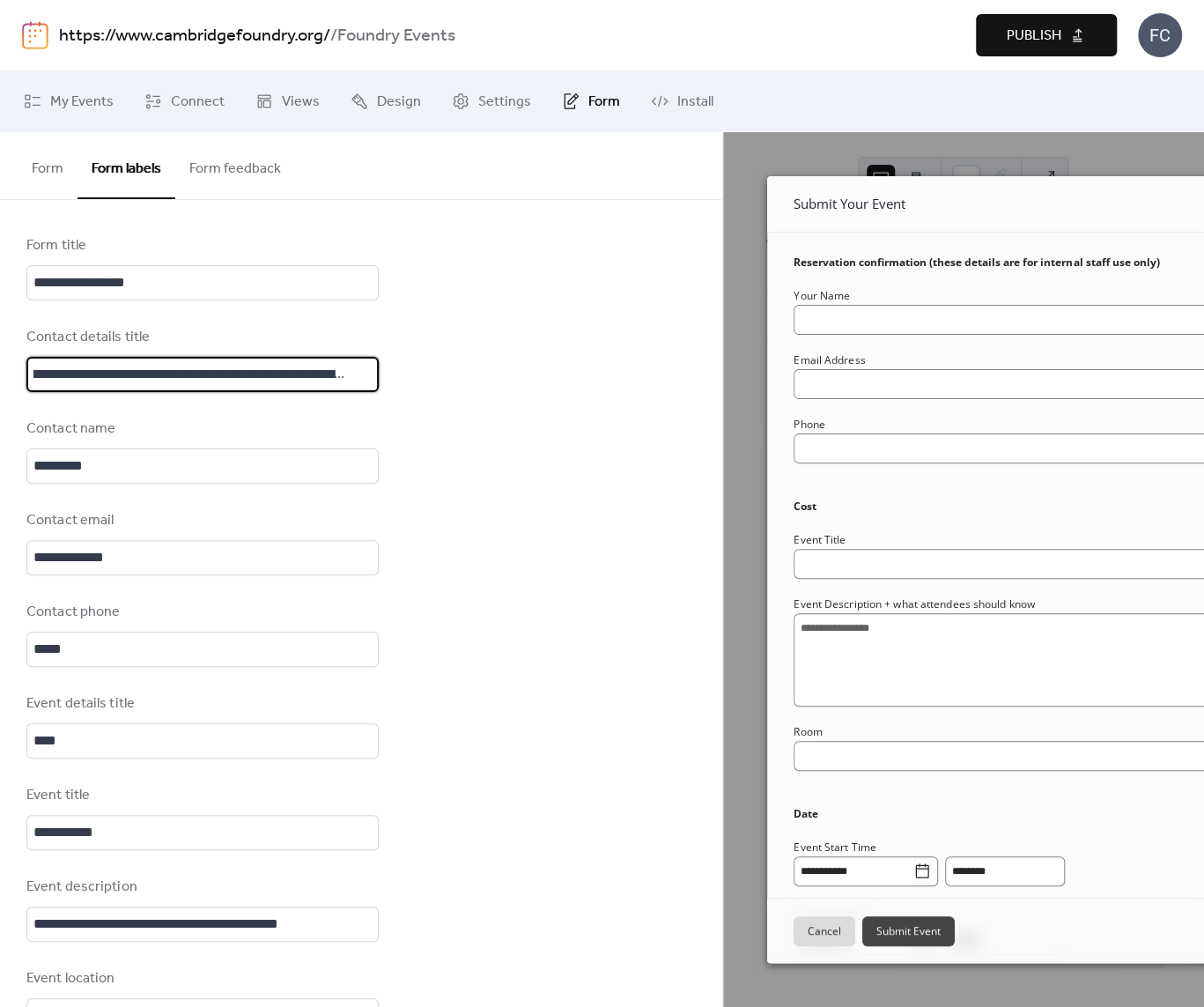 scroll, scrollTop: 2, scrollLeft: 53, axis: both 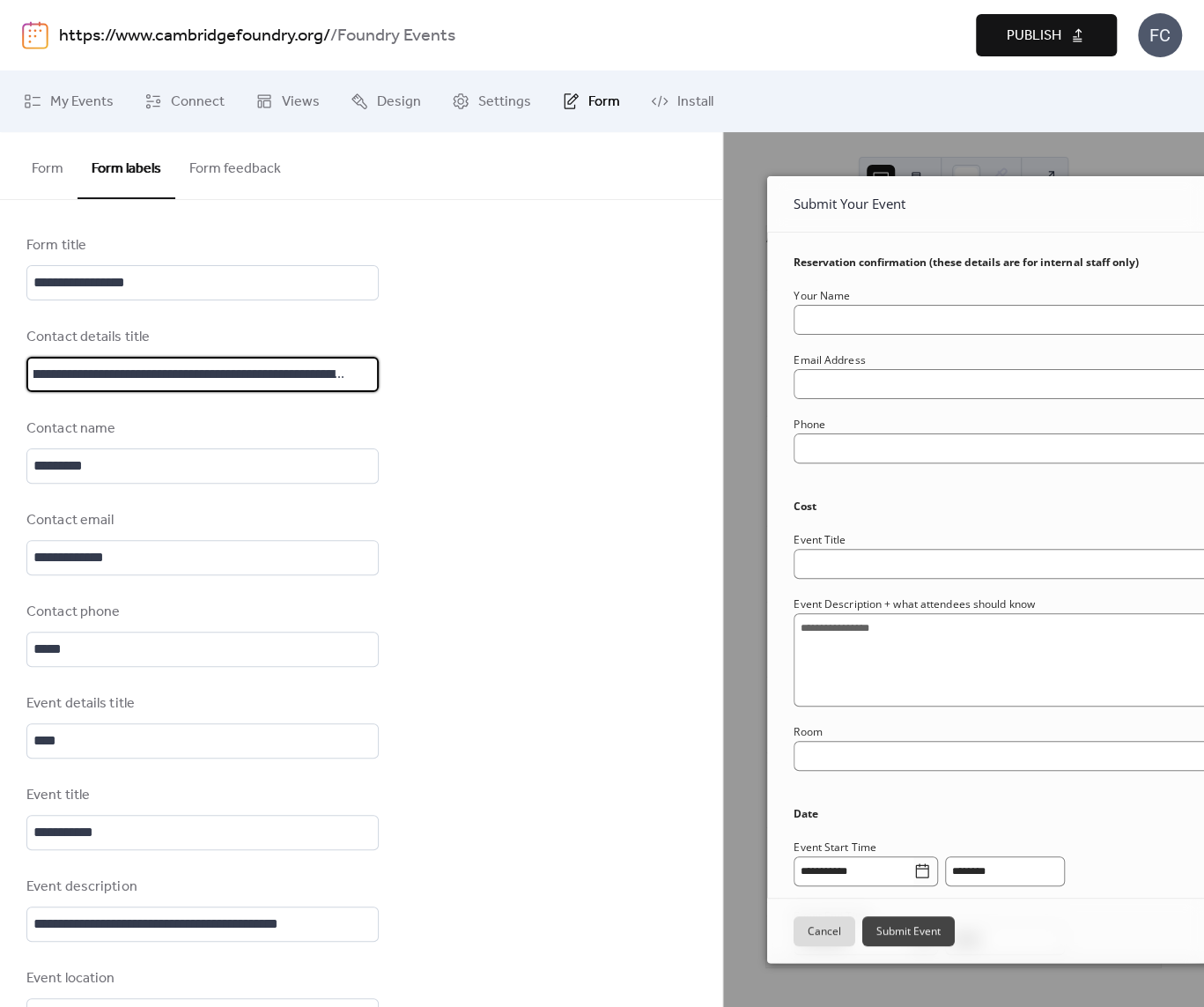 click on "**********" at bounding box center [203, 374] 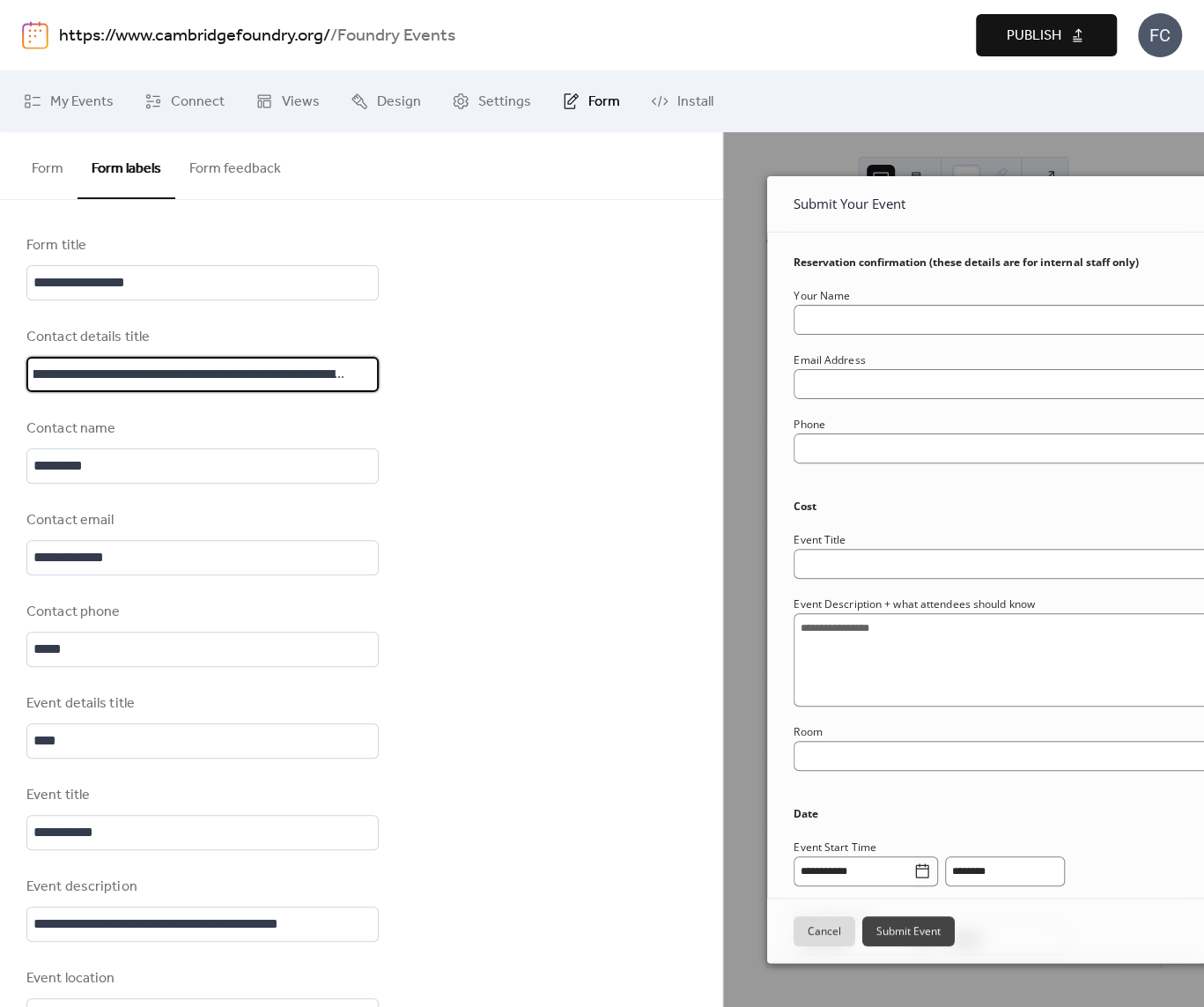 scroll, scrollTop: 0, scrollLeft: 53, axis: horizontal 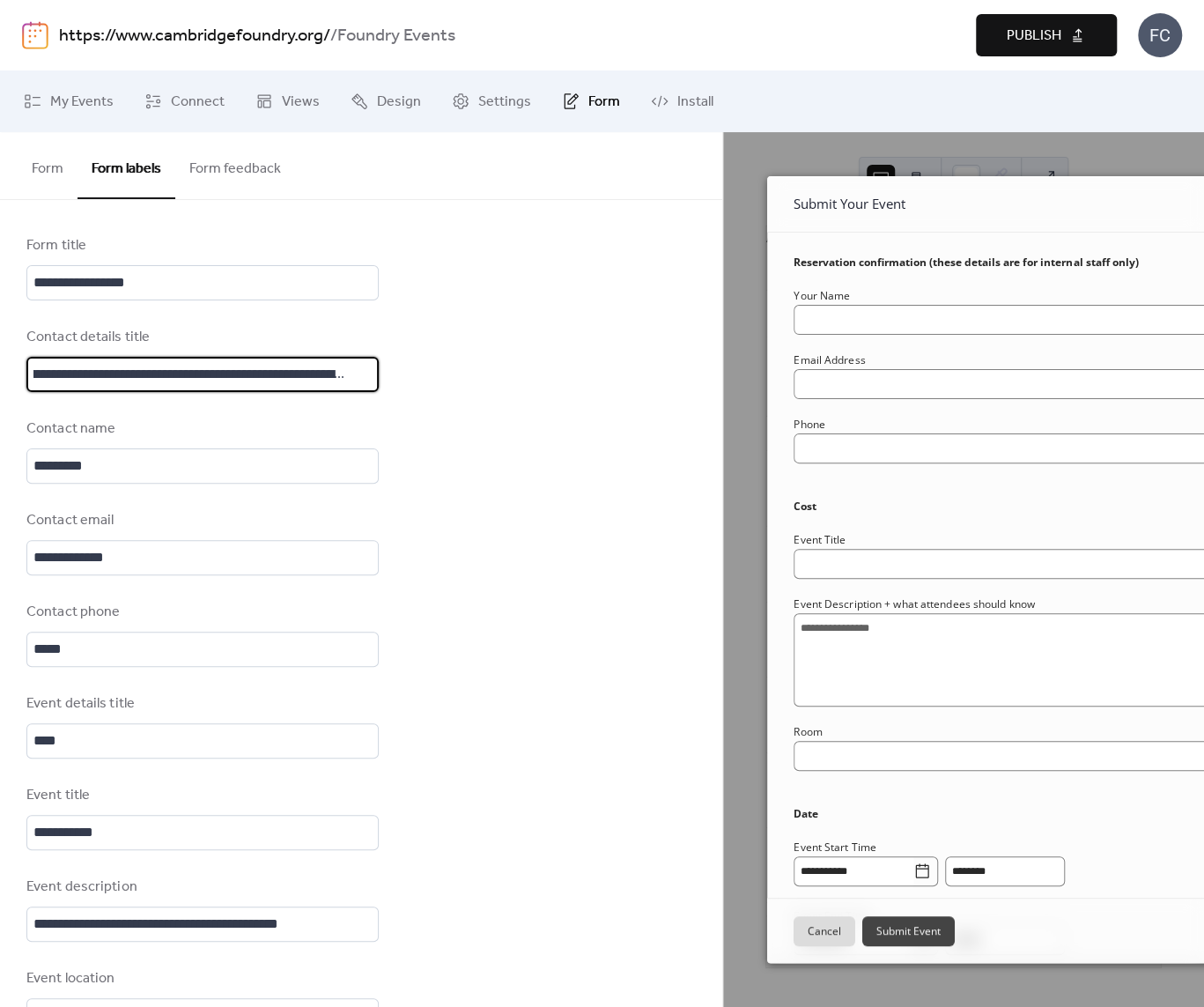 drag, startPoint x: 155, startPoint y: 367, endPoint x: 251, endPoint y: 368, distance: 96.005208 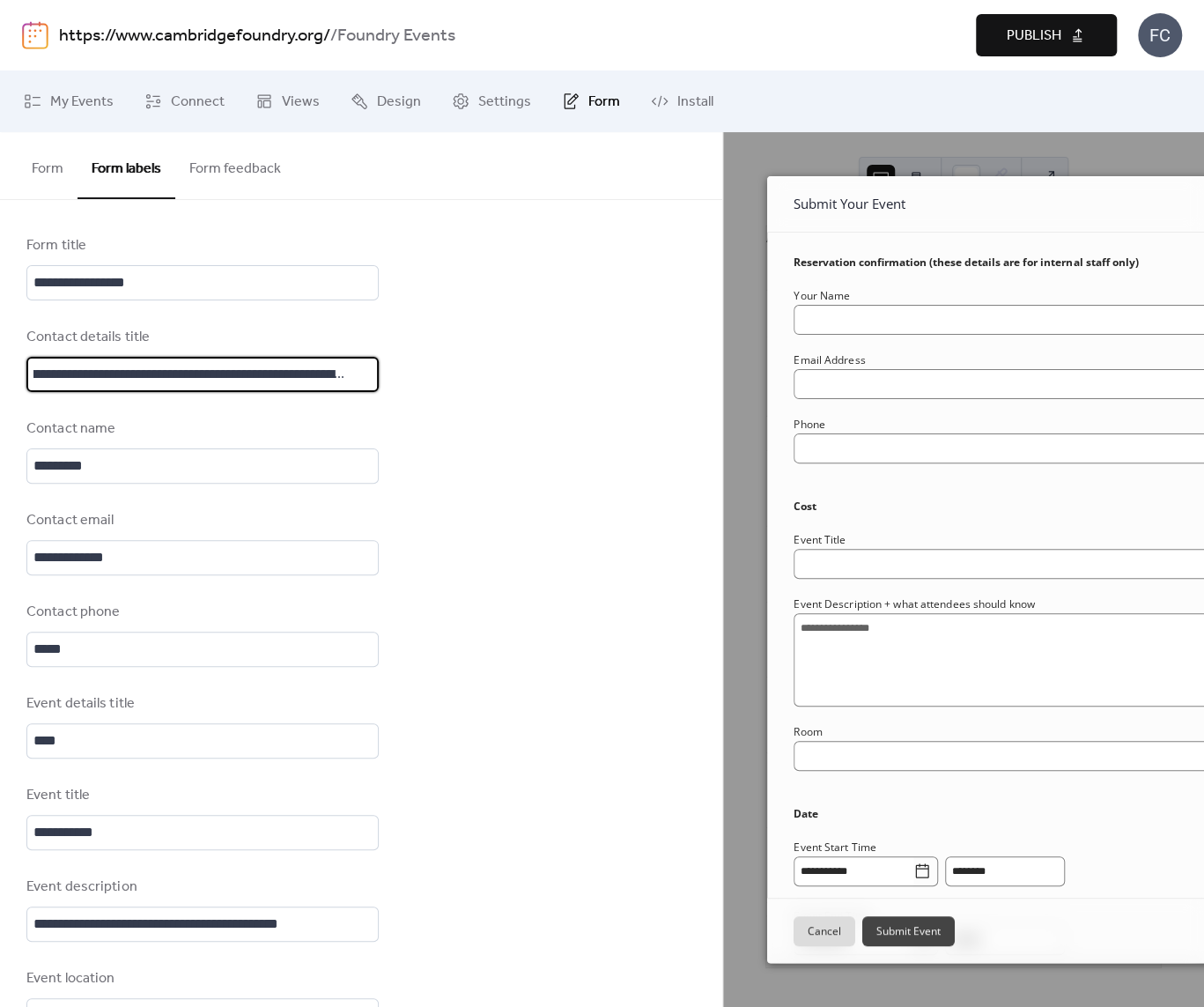 click on "**********" at bounding box center [203, 374] 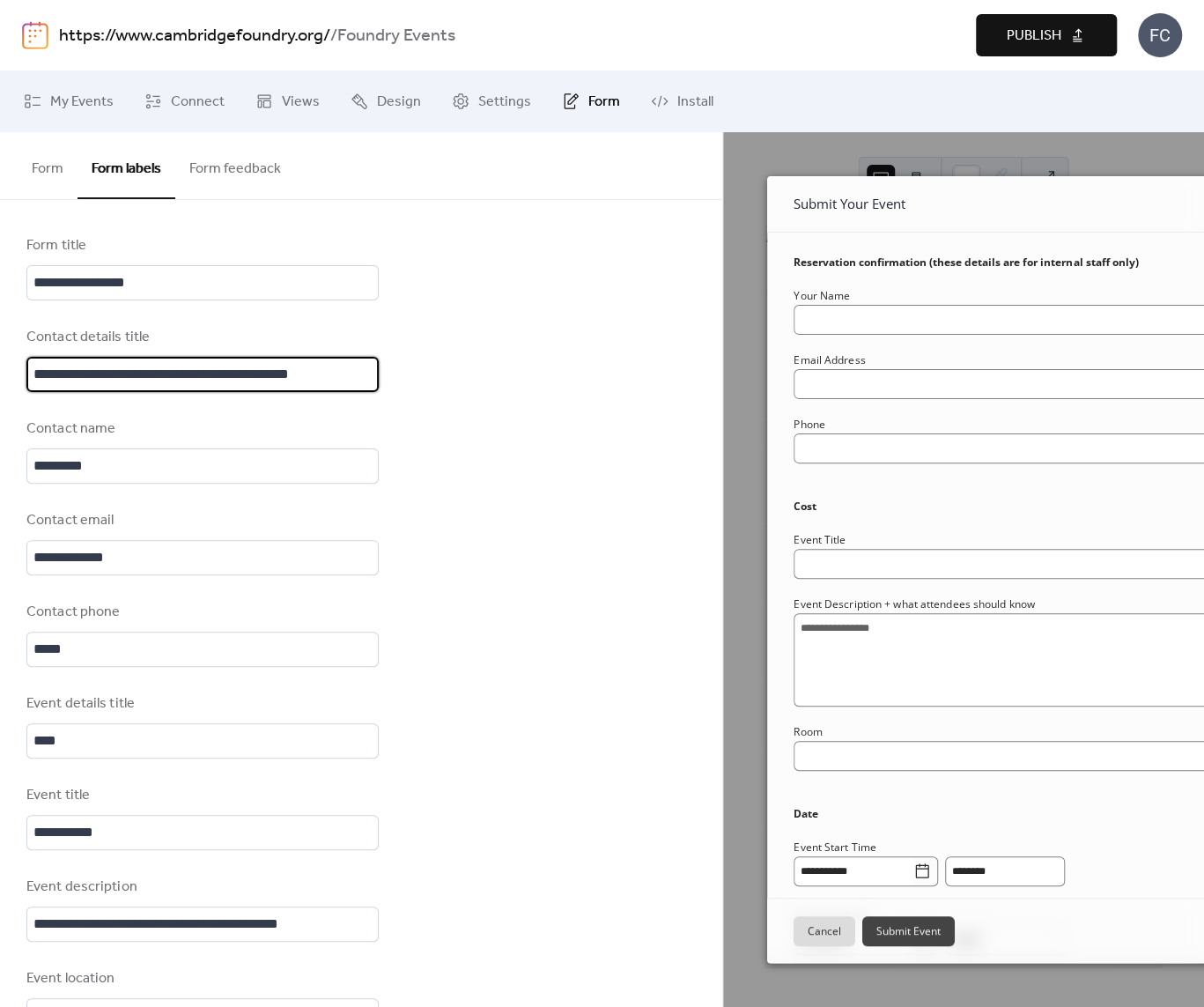 scroll, scrollTop: 0, scrollLeft: 0, axis: both 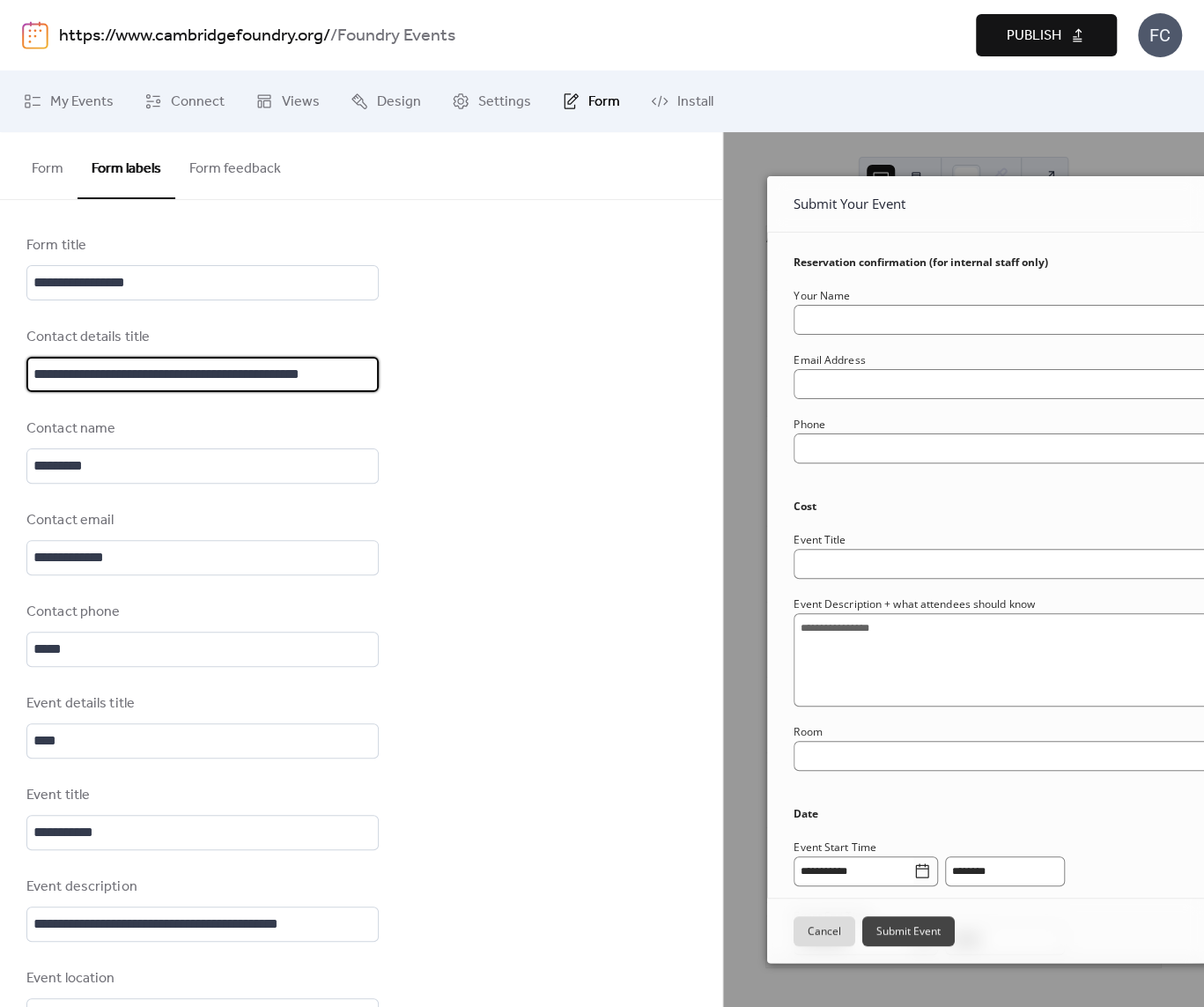 click on "**********" at bounding box center (203, 374) 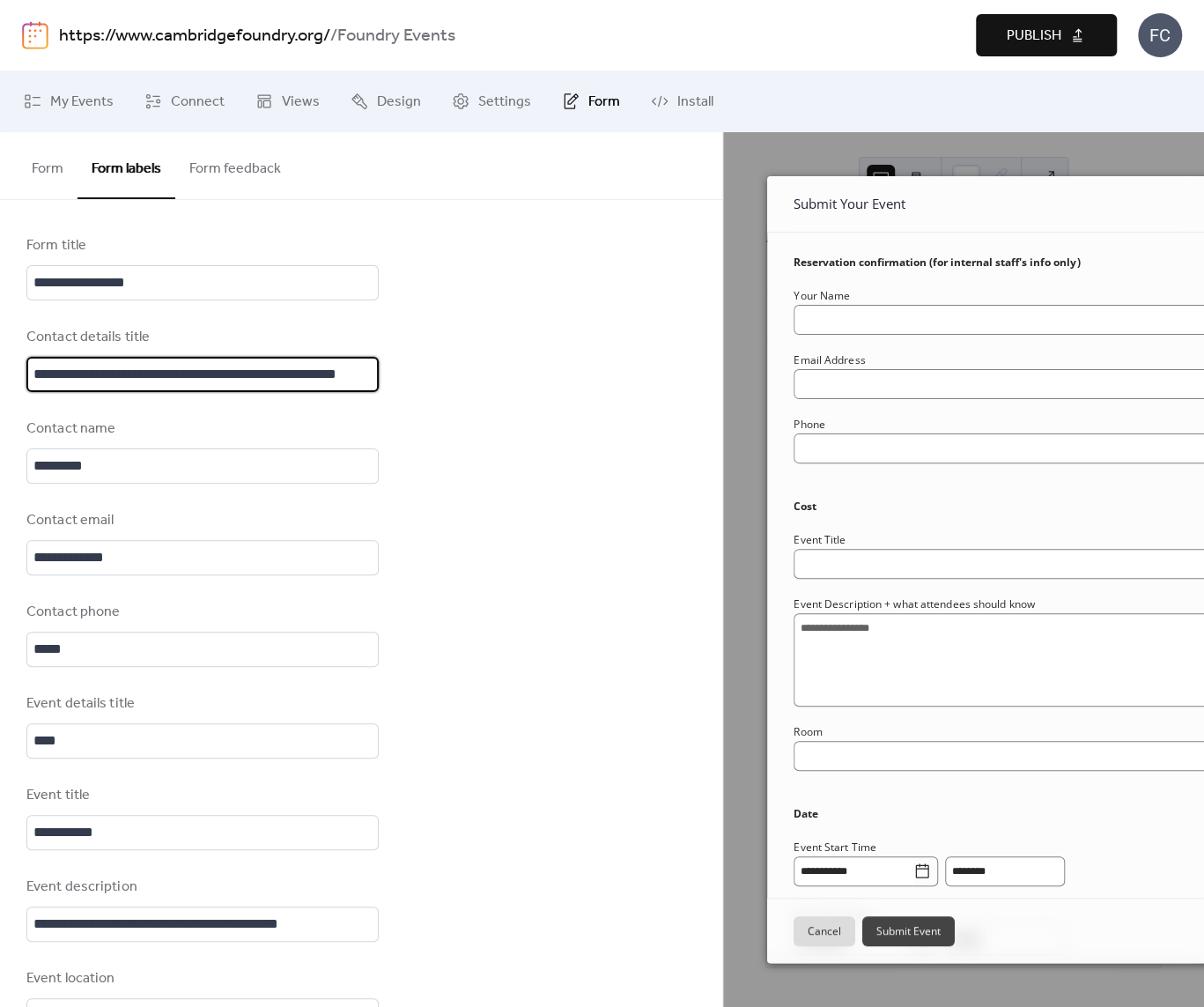 click on "**********" at bounding box center (361, 1001) 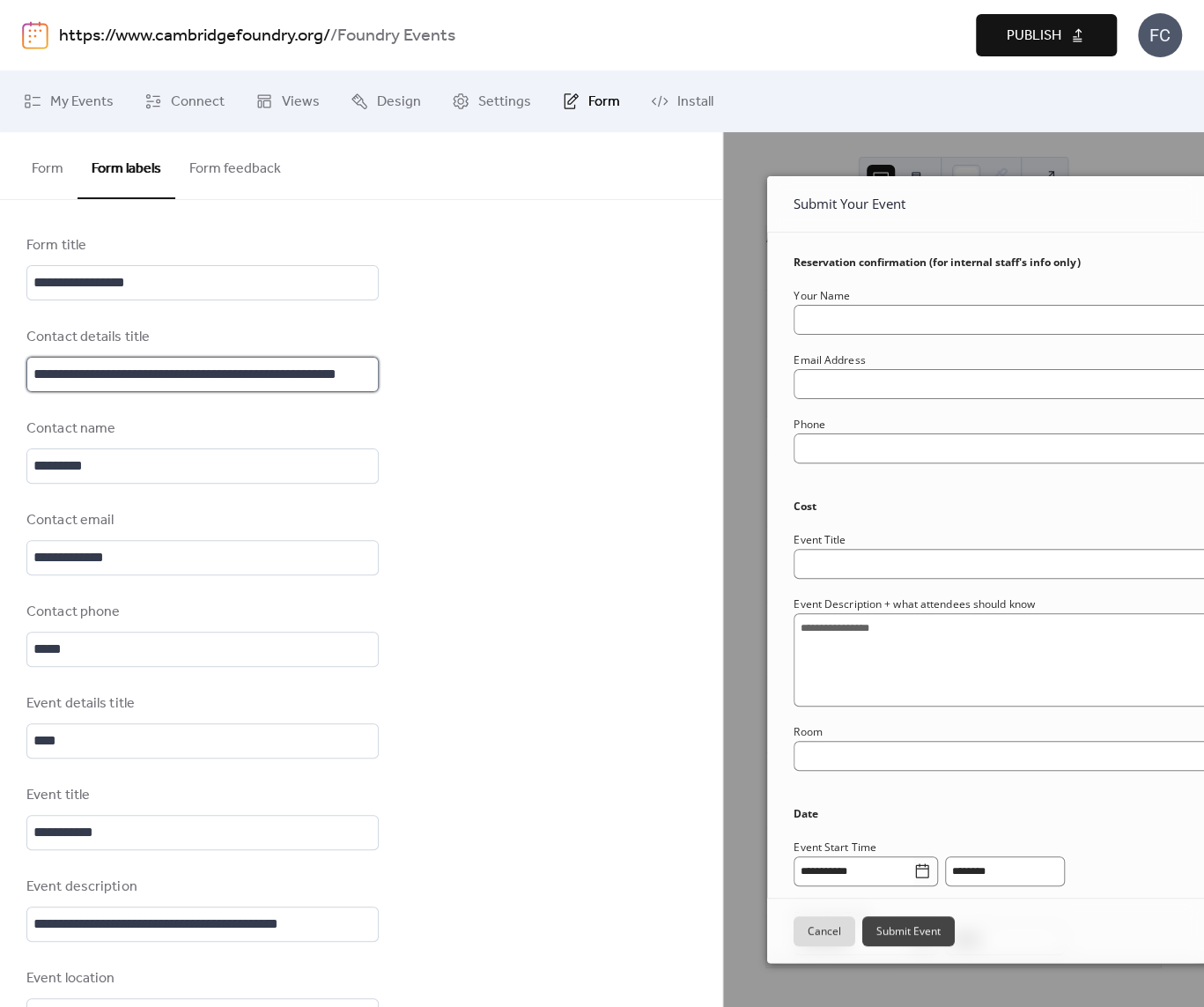 click on "**********" at bounding box center [203, 374] 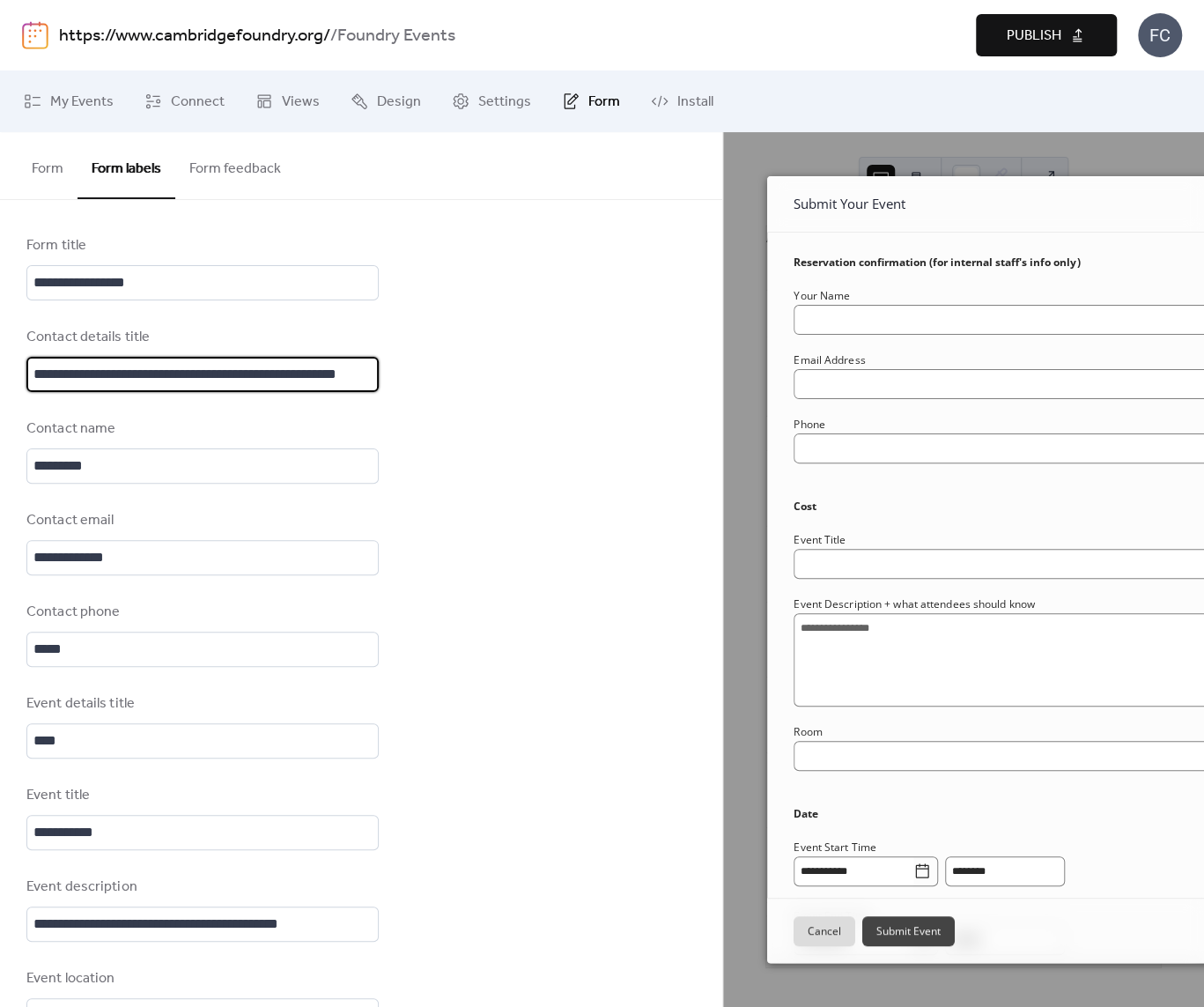 click on "**********" at bounding box center (203, 374) 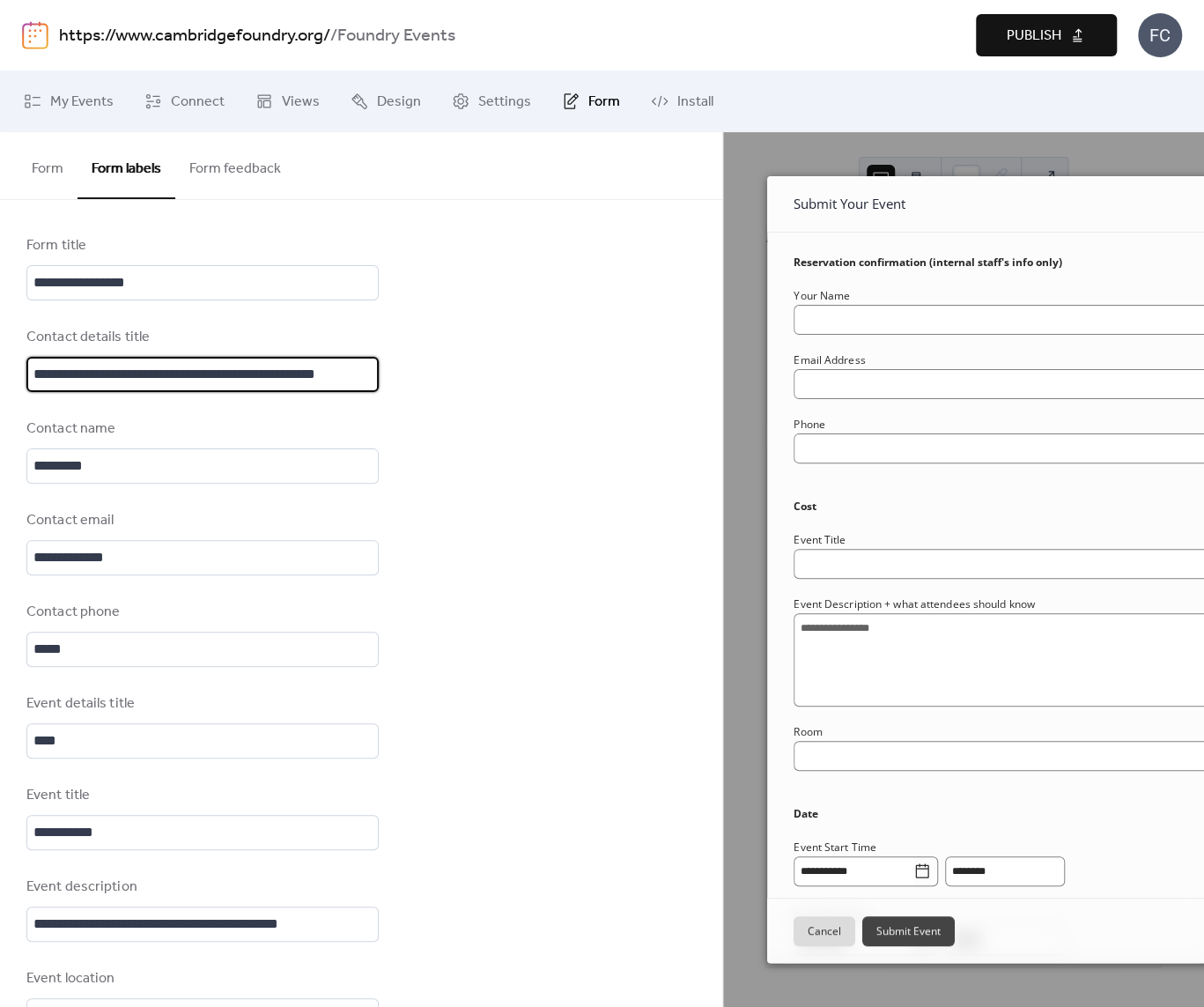 click on "**********" at bounding box center [203, 374] 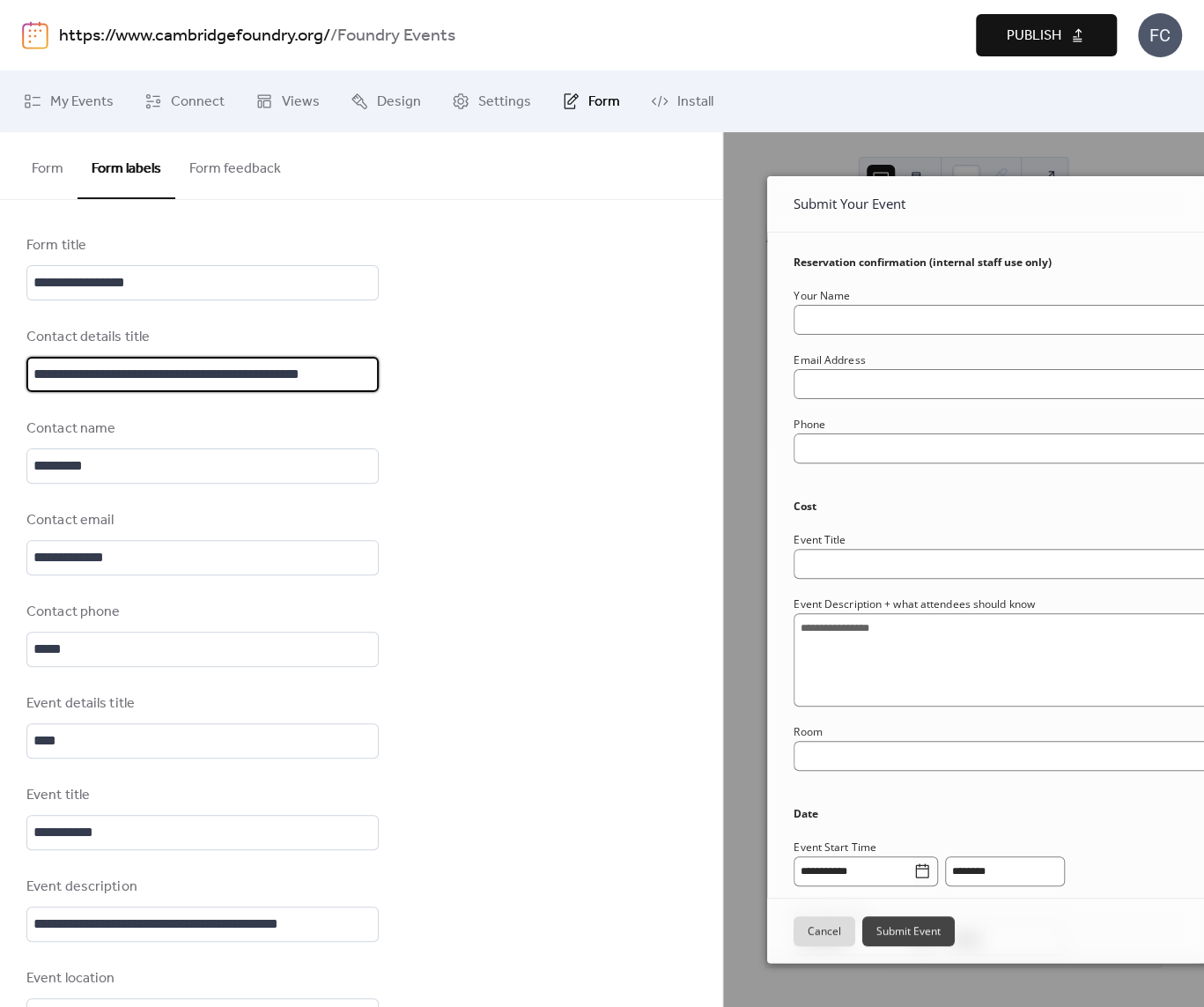 click on "**********" at bounding box center (203, 374) 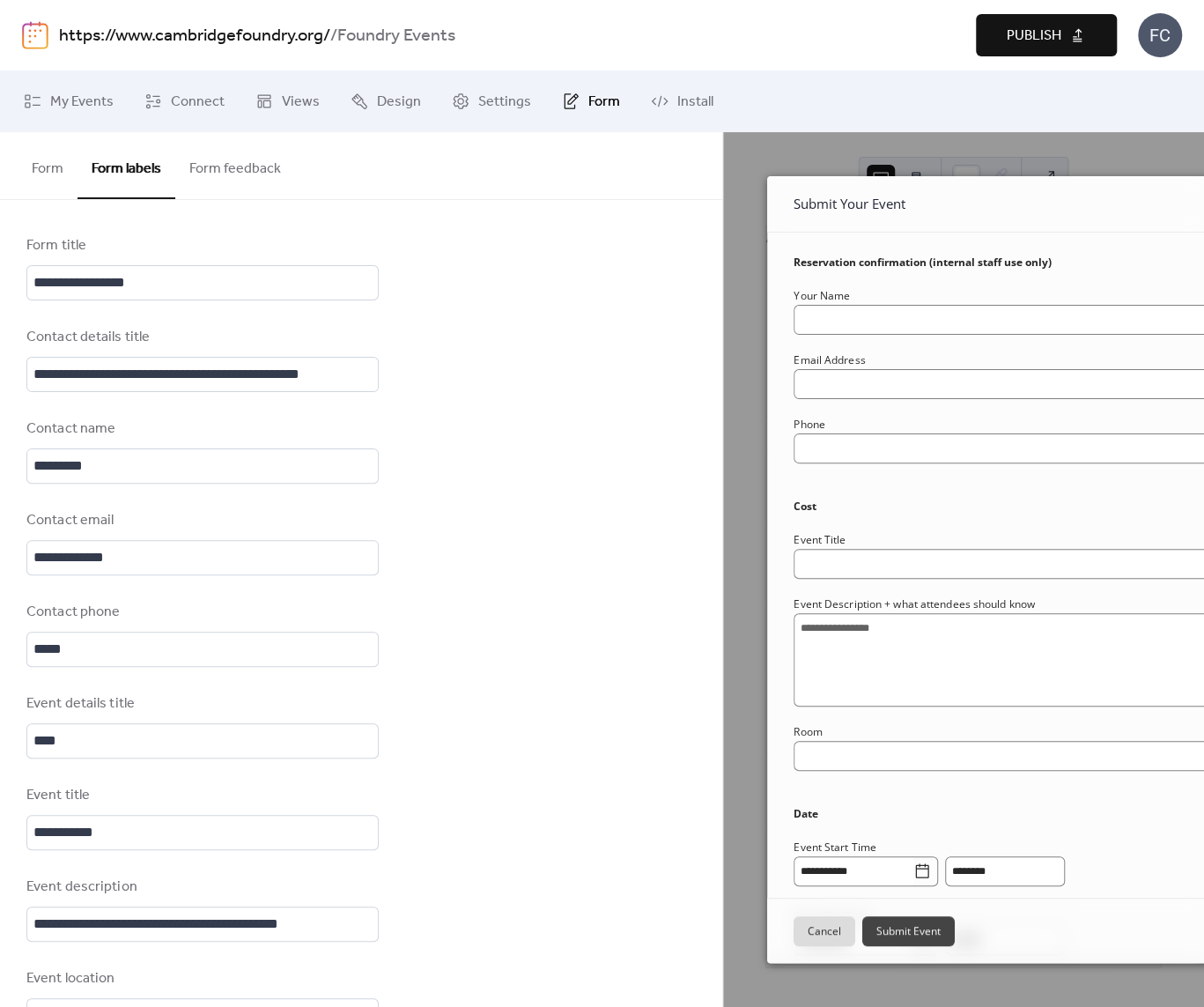 click on "**********" at bounding box center [361, 1001] 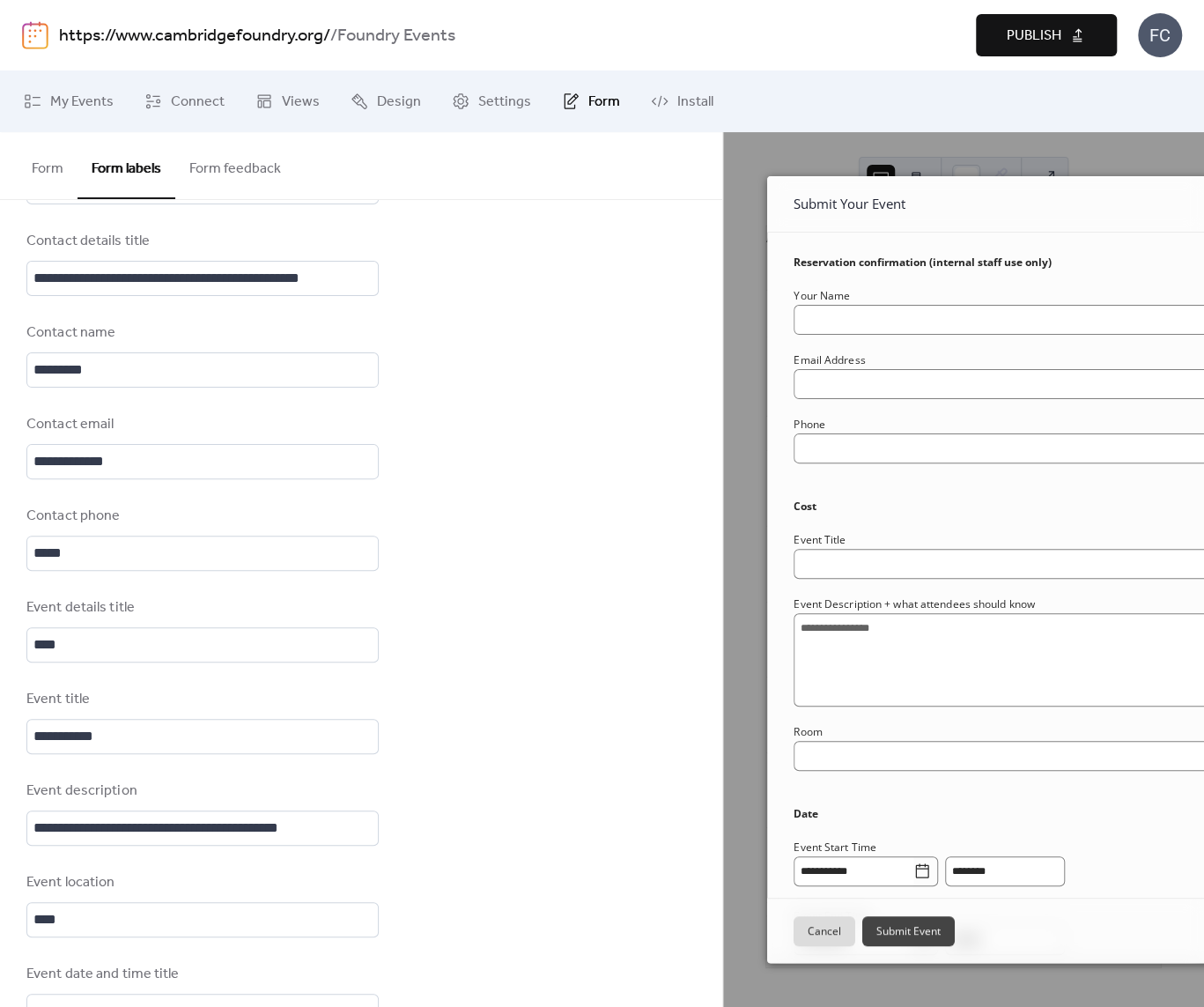 scroll, scrollTop: 118, scrollLeft: 0, axis: vertical 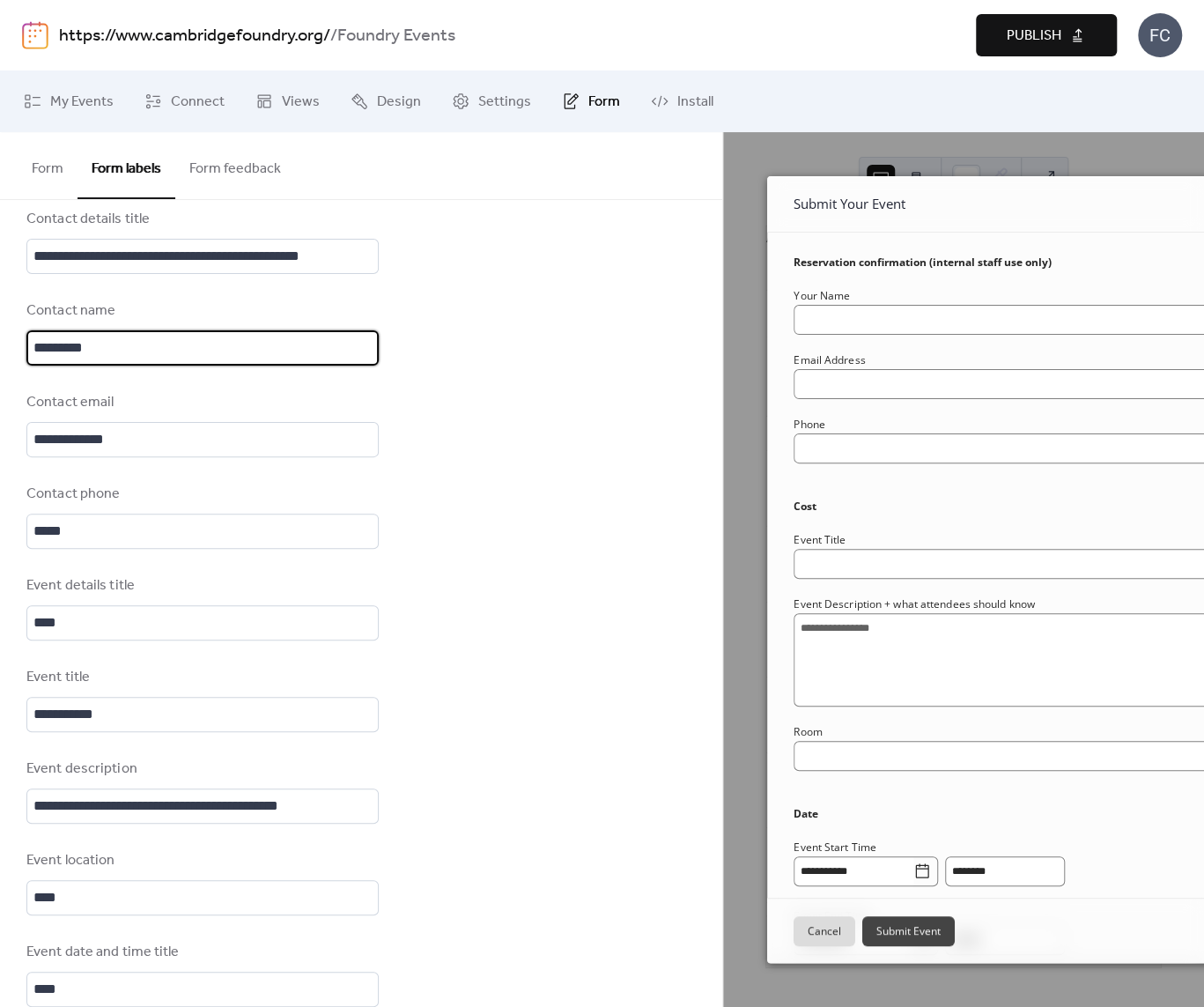 drag, startPoint x: 118, startPoint y: 352, endPoint x: -3, endPoint y: 352, distance: 121 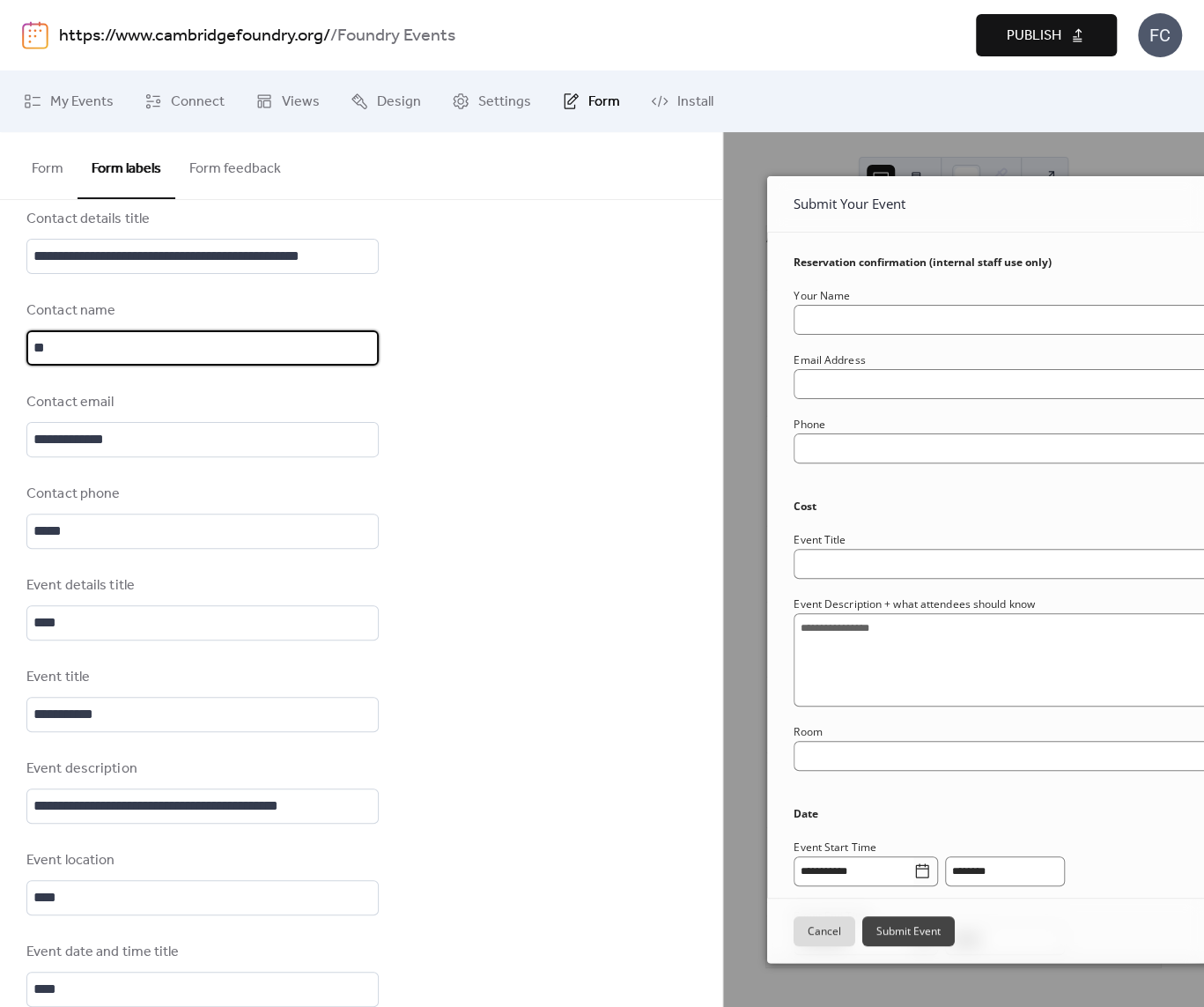type on "*" 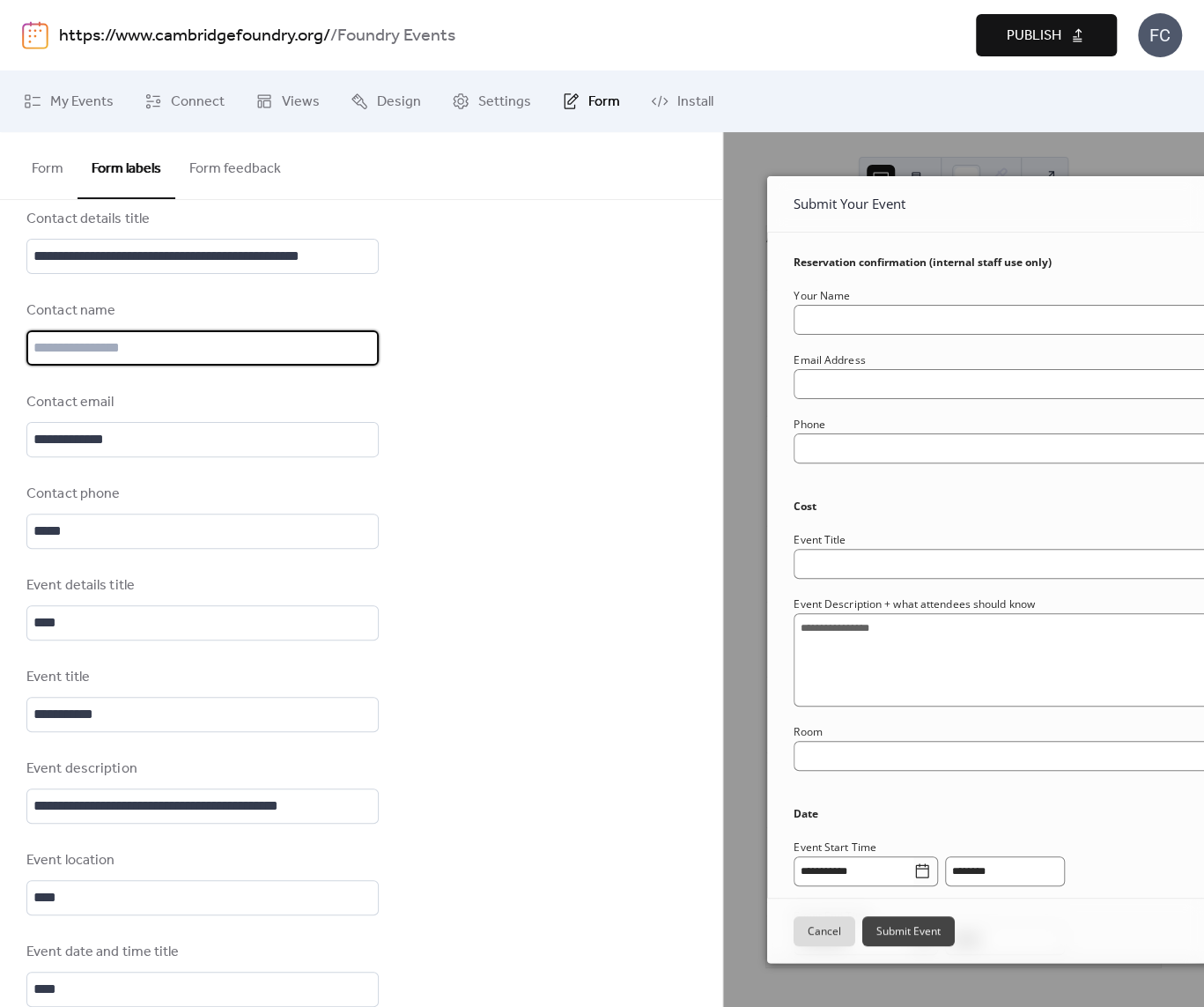 scroll, scrollTop: 0, scrollLeft: 0, axis: both 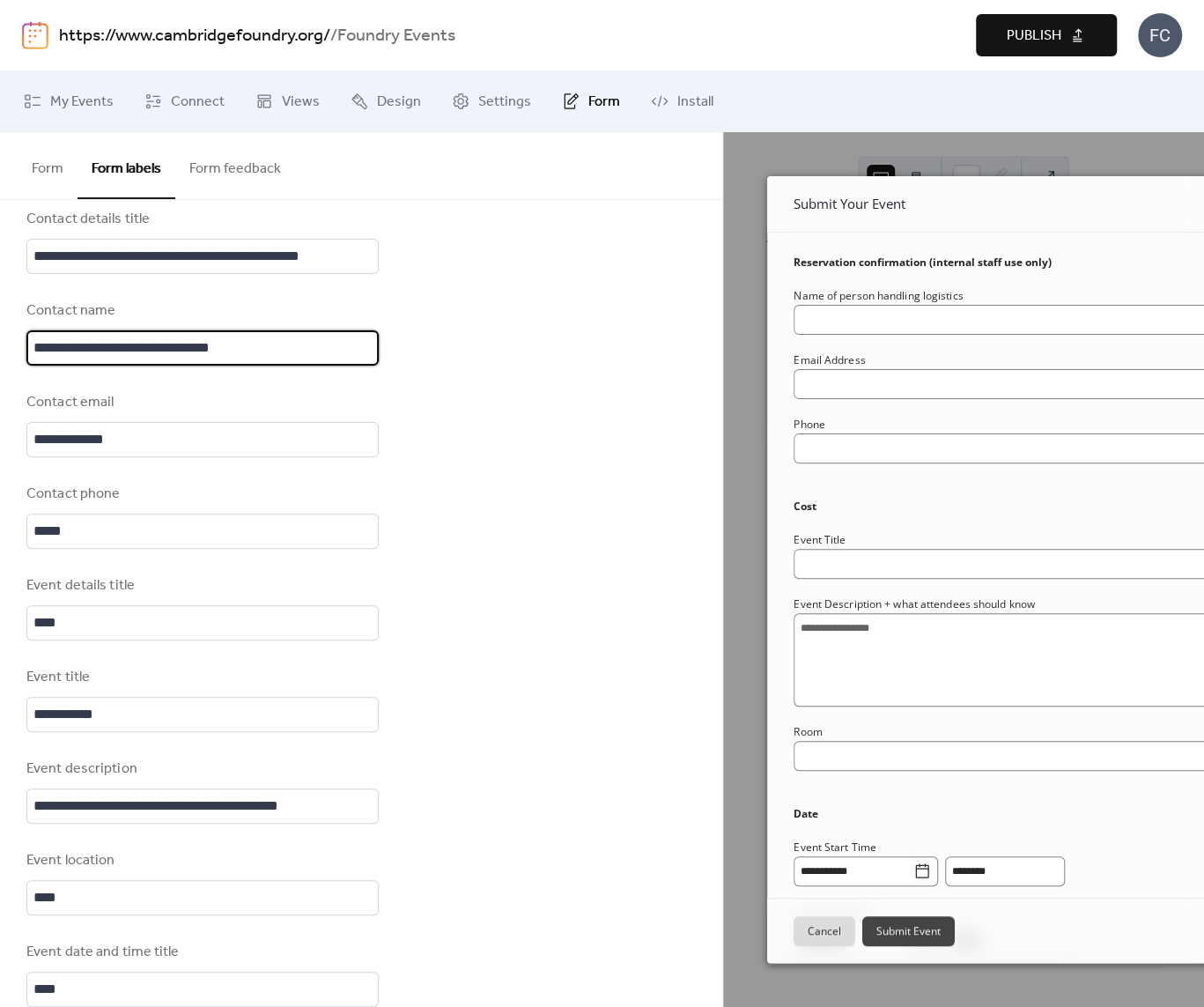 drag, startPoint x: 314, startPoint y: 356, endPoint x: -78, endPoint y: 345, distance: 392.15431 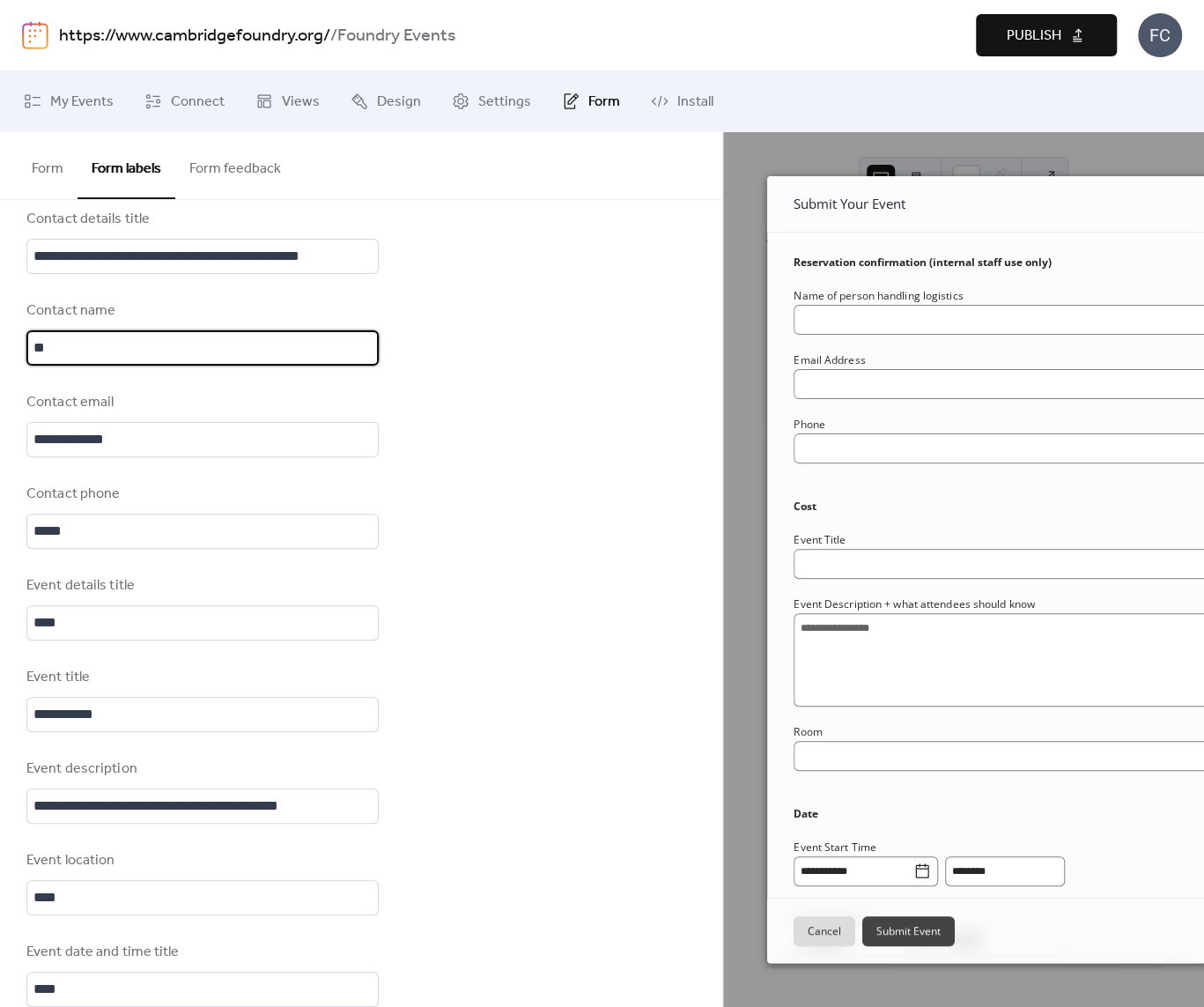 type on "*" 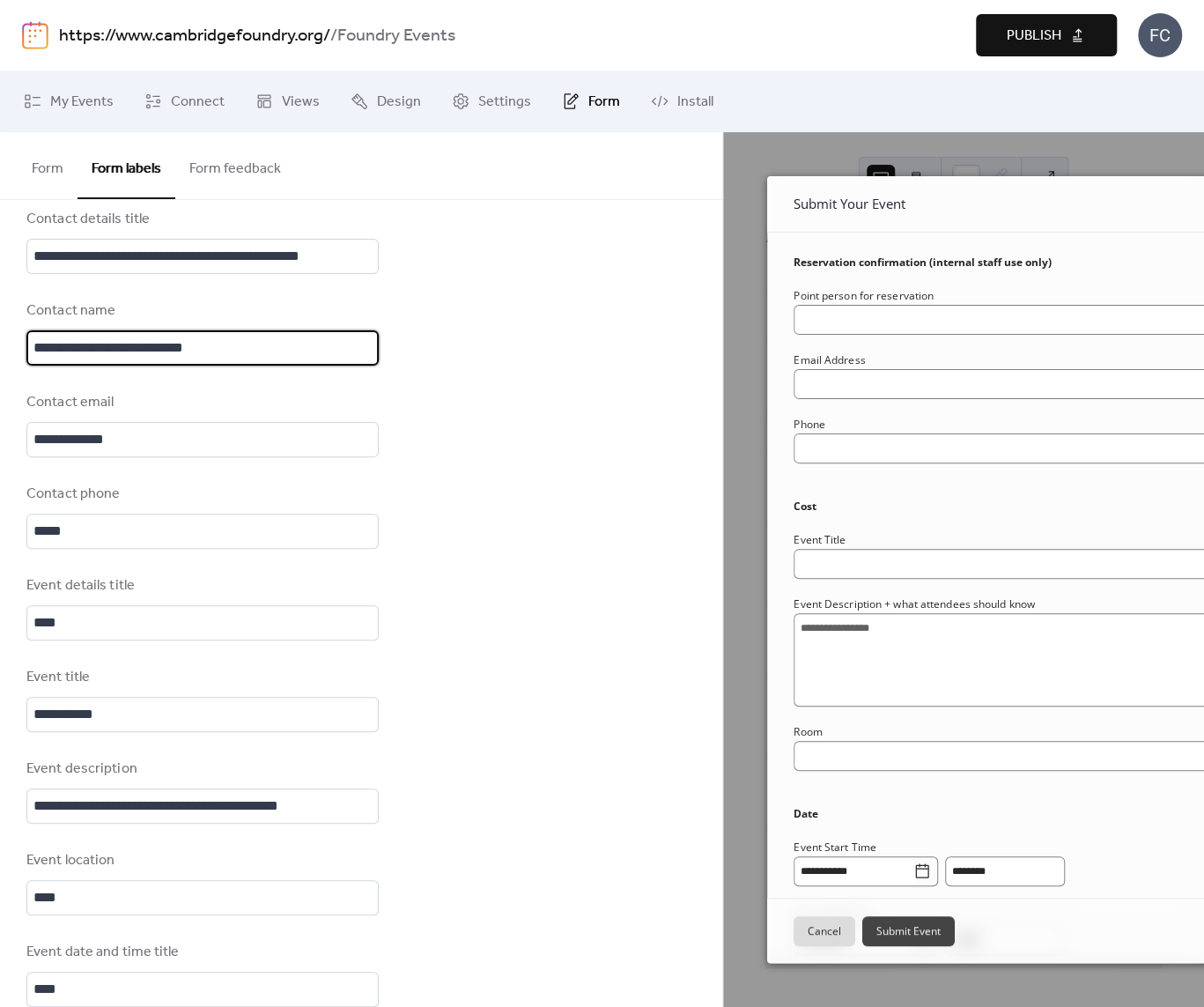 click on "**********" at bounding box center [203, 348] 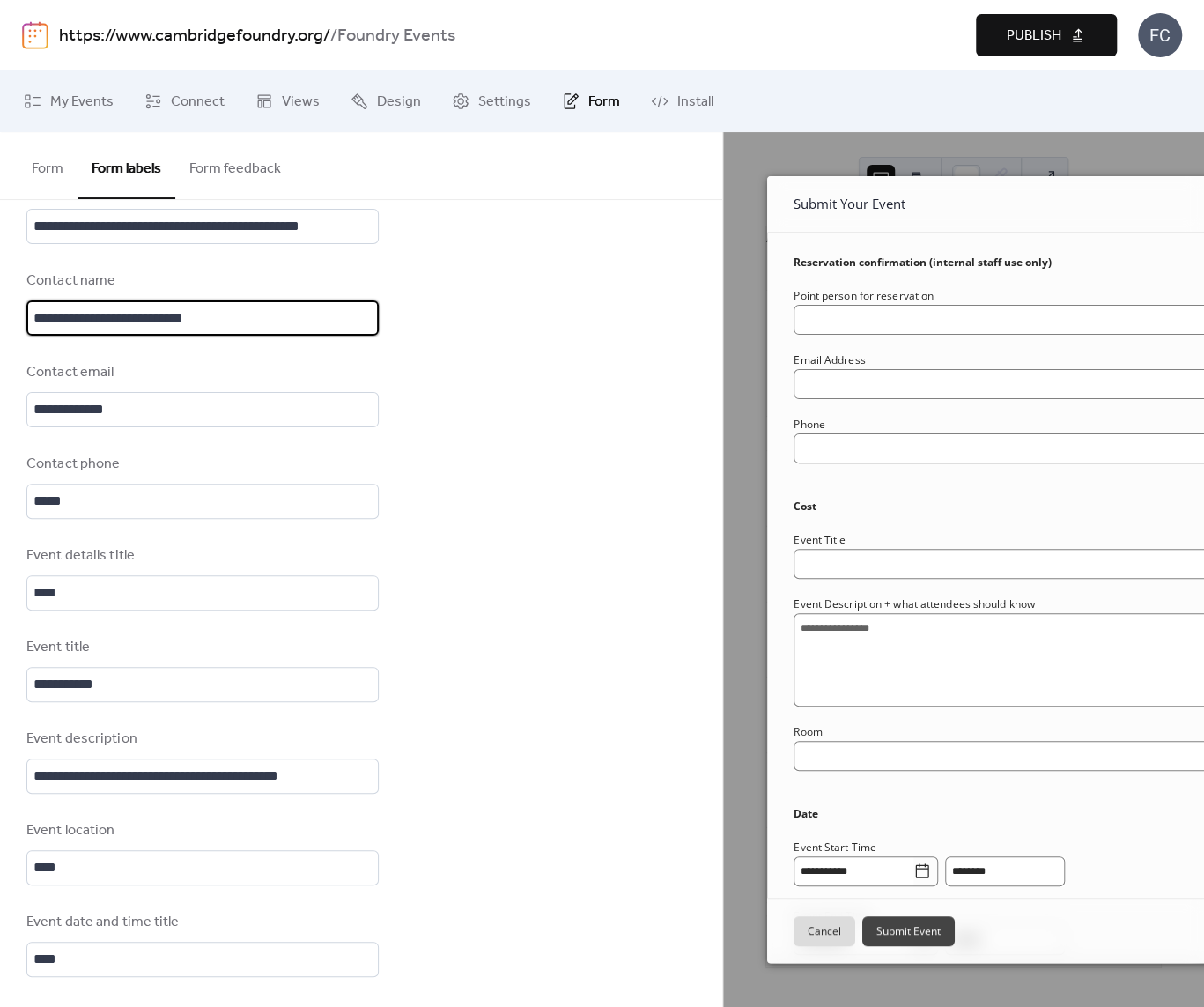 scroll, scrollTop: 153, scrollLeft: 0, axis: vertical 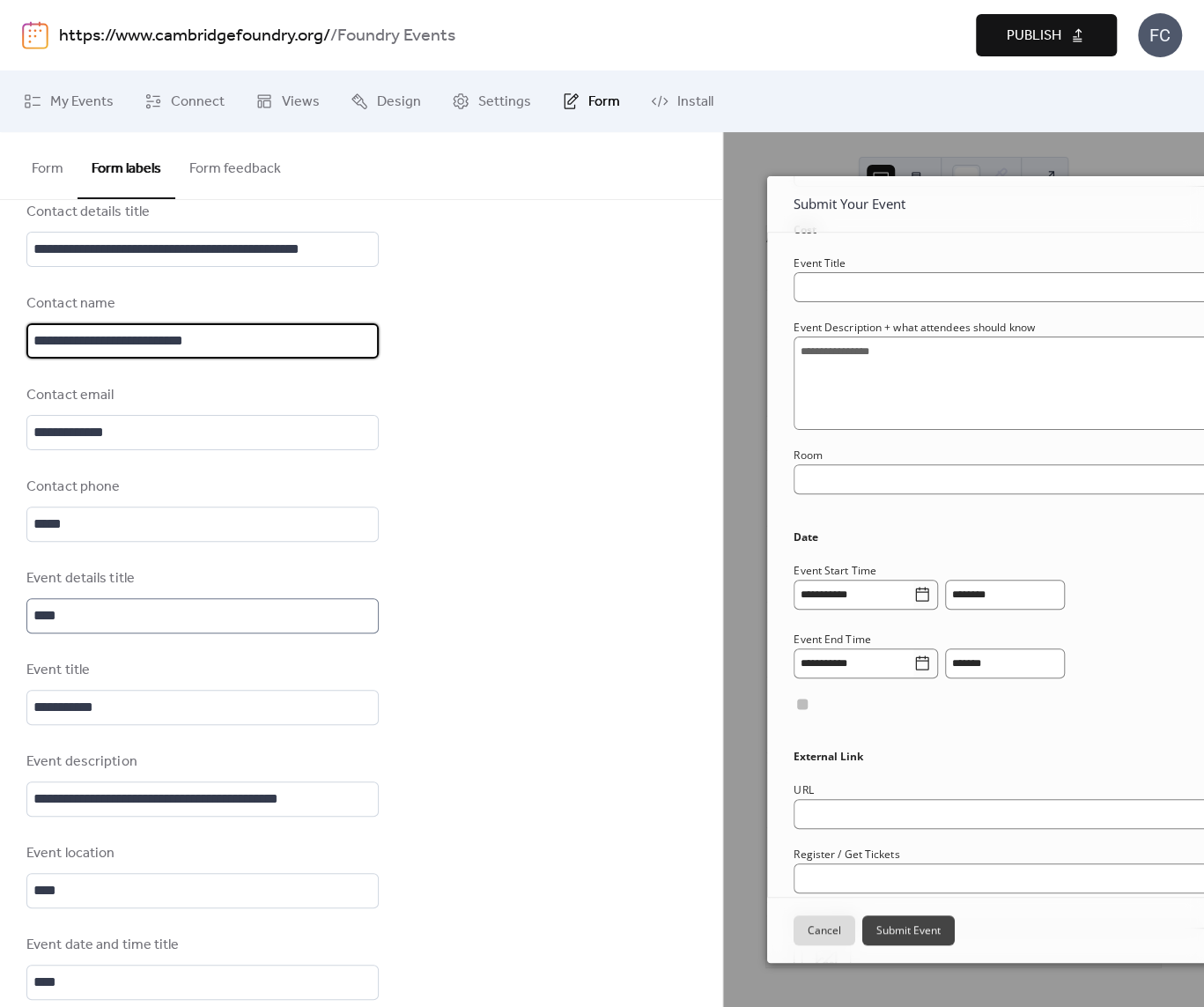 type on "**********" 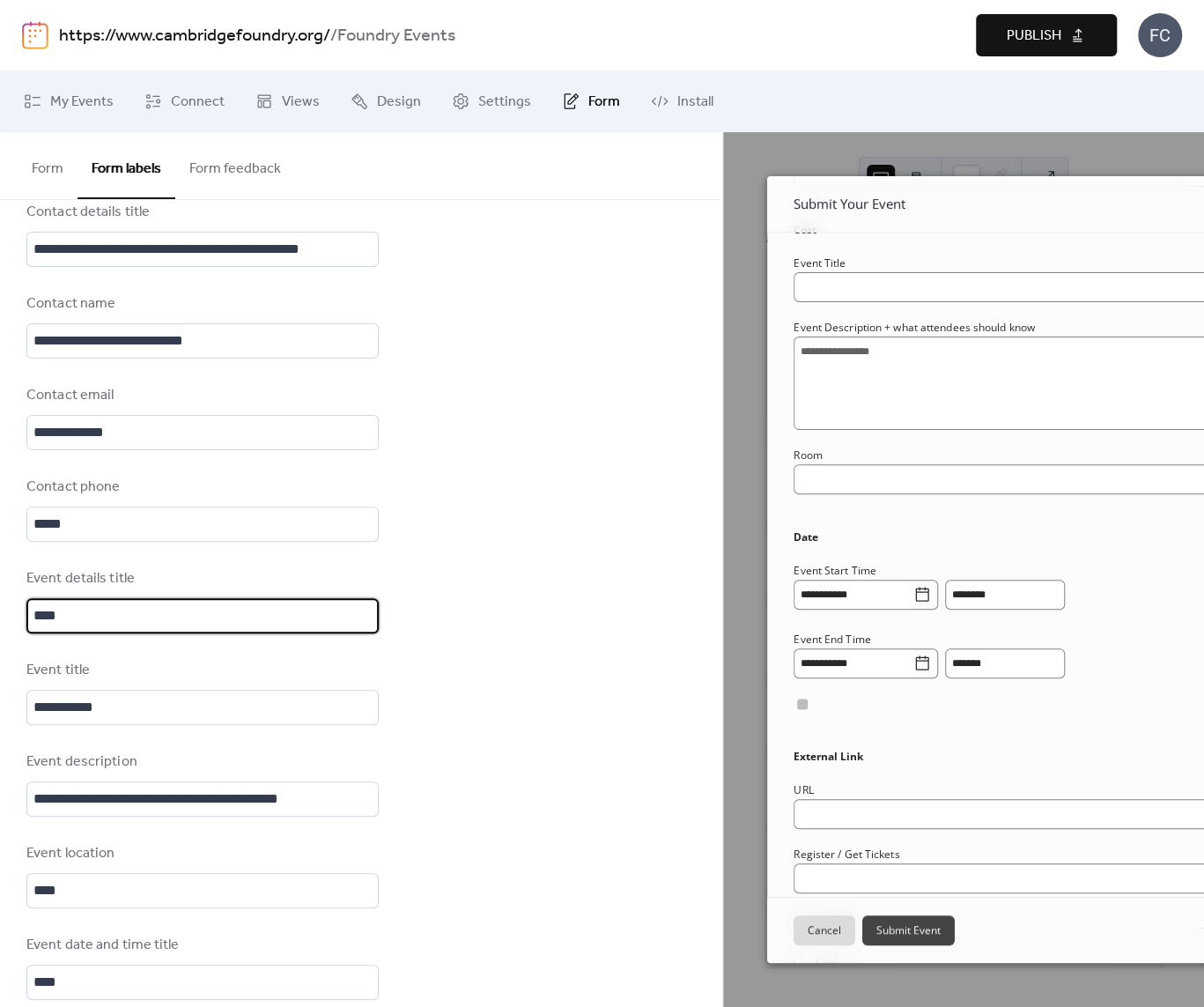 drag, startPoint x: 151, startPoint y: 616, endPoint x: -3, endPoint y: 615, distance: 154.00325 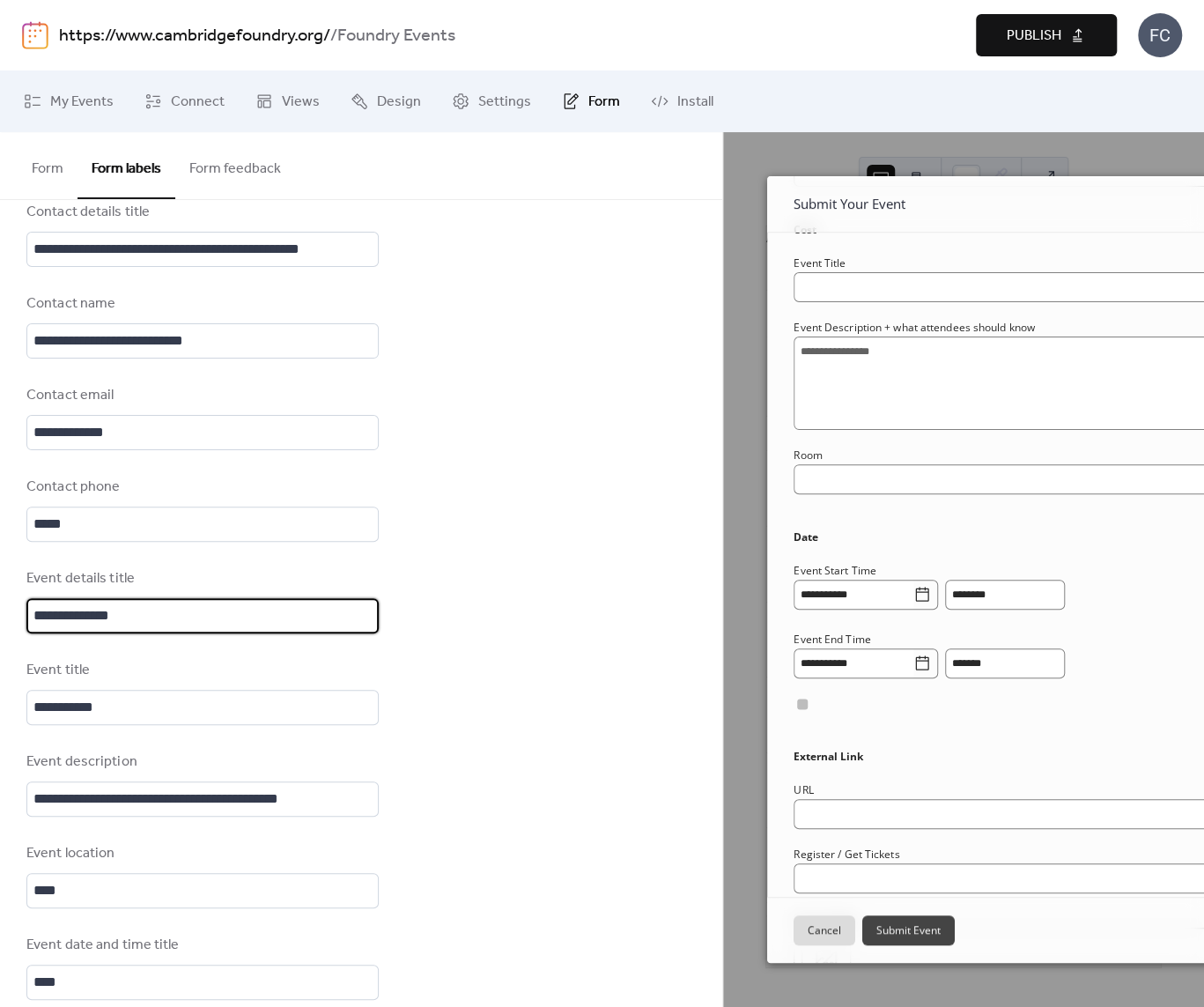 scroll, scrollTop: 0, scrollLeft: 0, axis: both 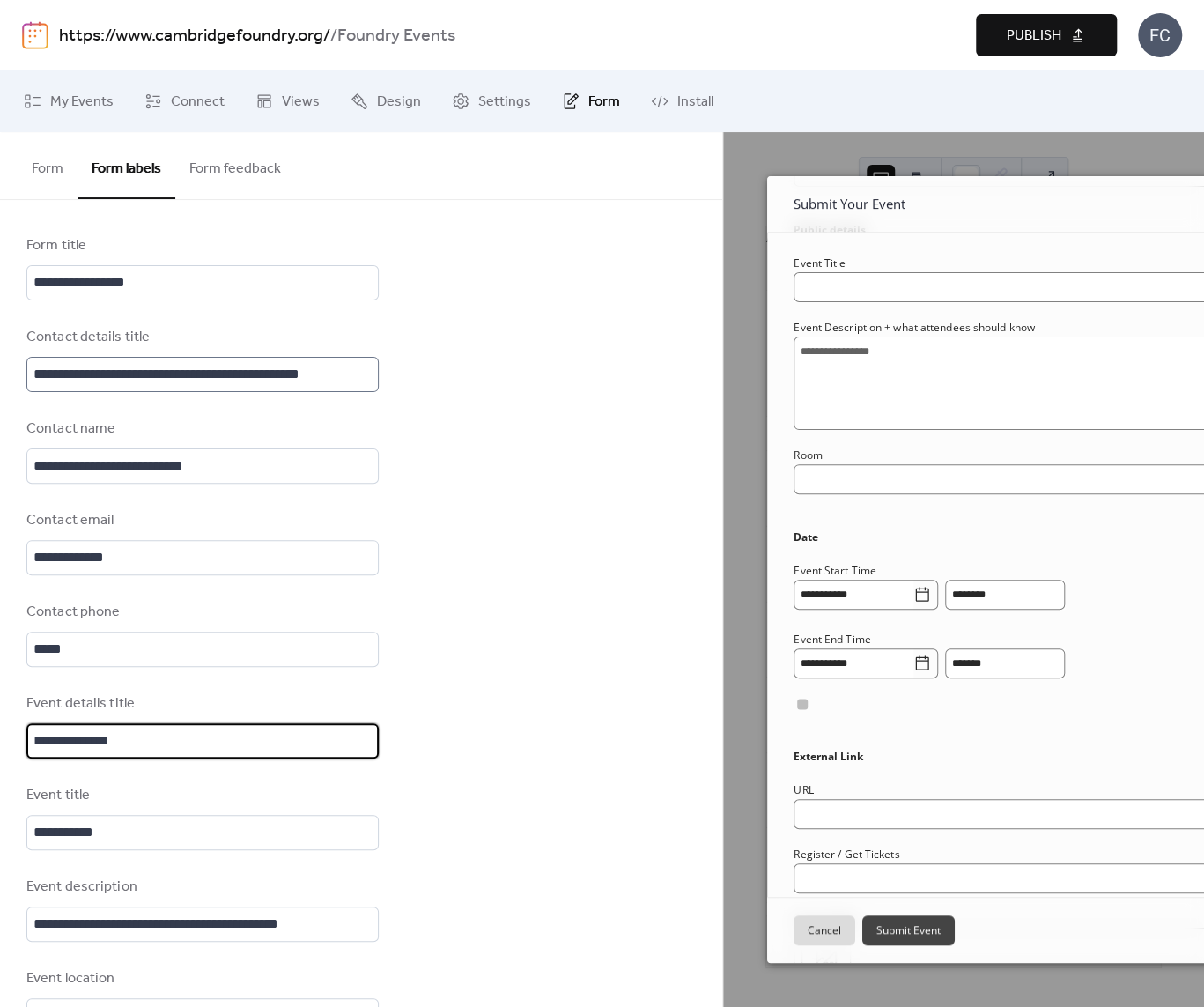 type on "**********" 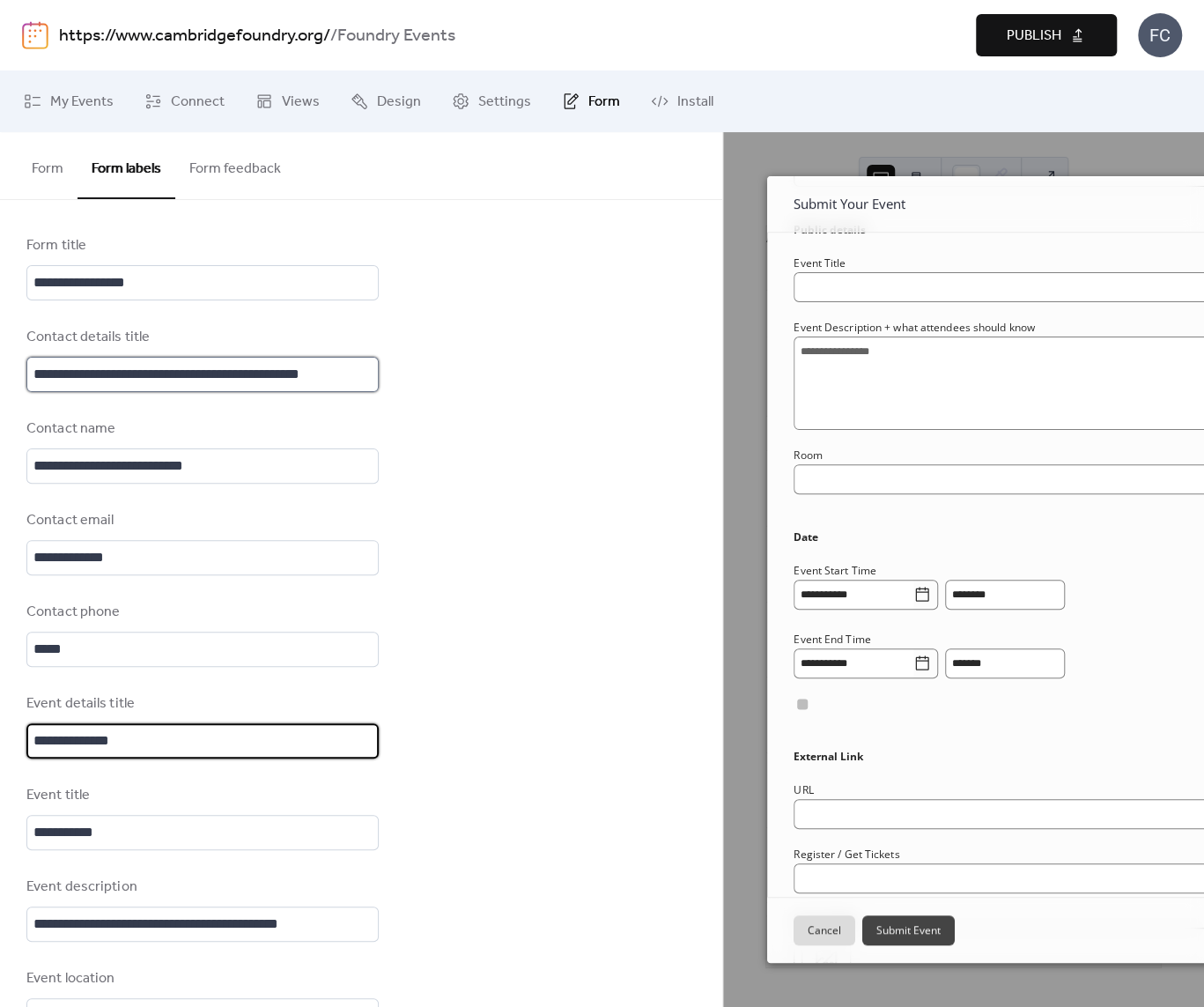 click on "**********" at bounding box center (203, 374) 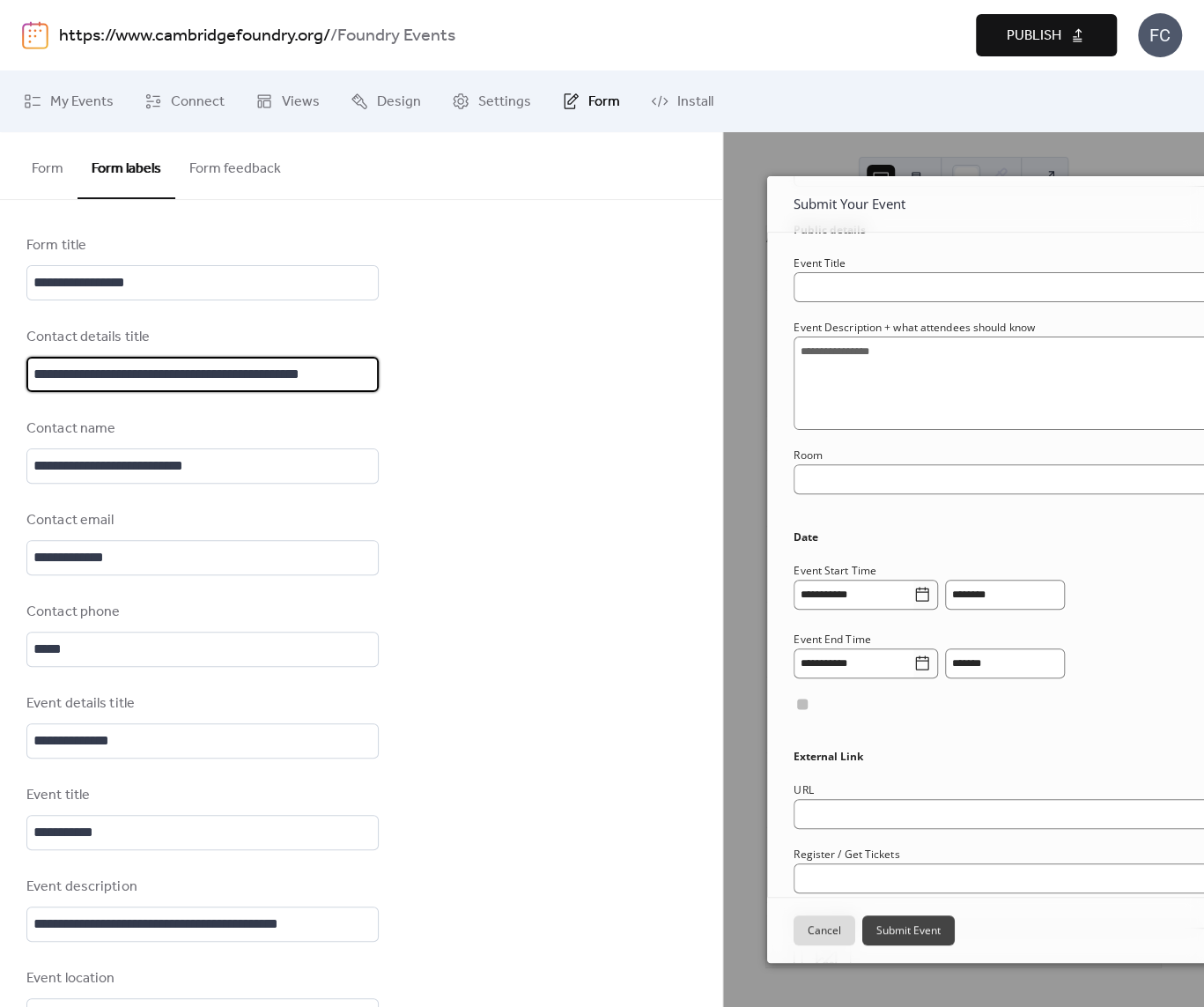 click on "**********" at bounding box center [203, 374] 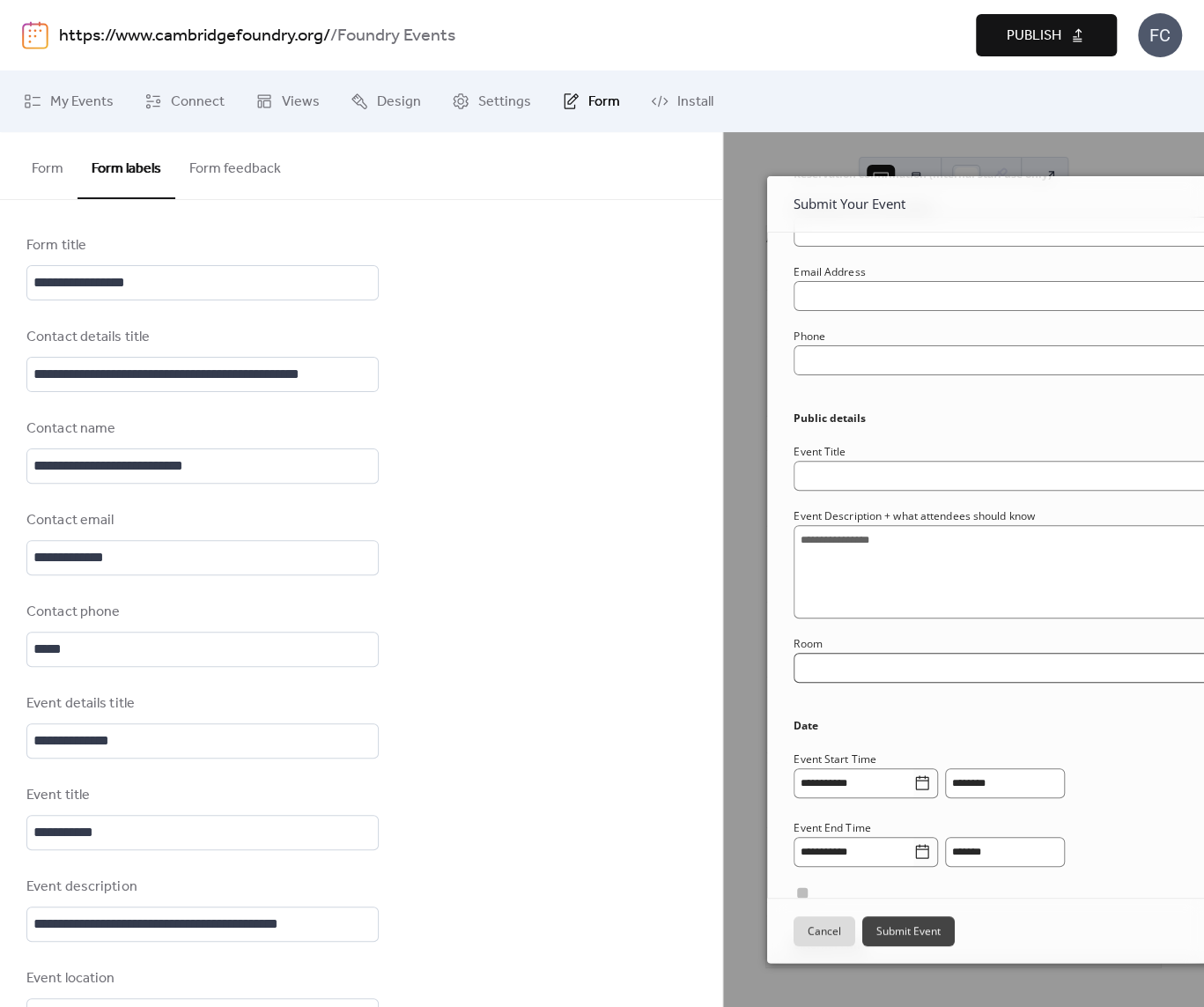 scroll, scrollTop: 0, scrollLeft: 0, axis: both 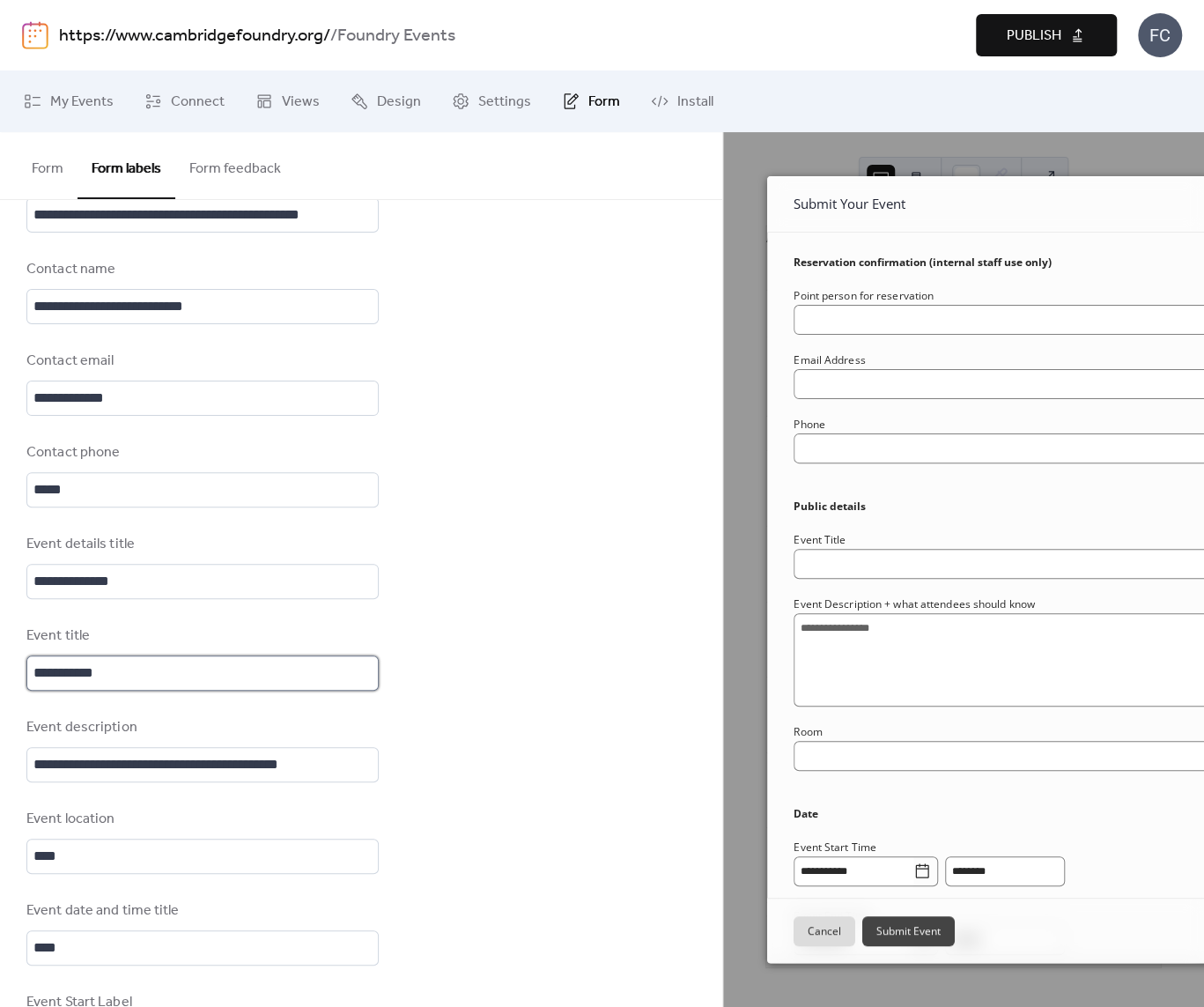 click on "**********" at bounding box center [203, 673] 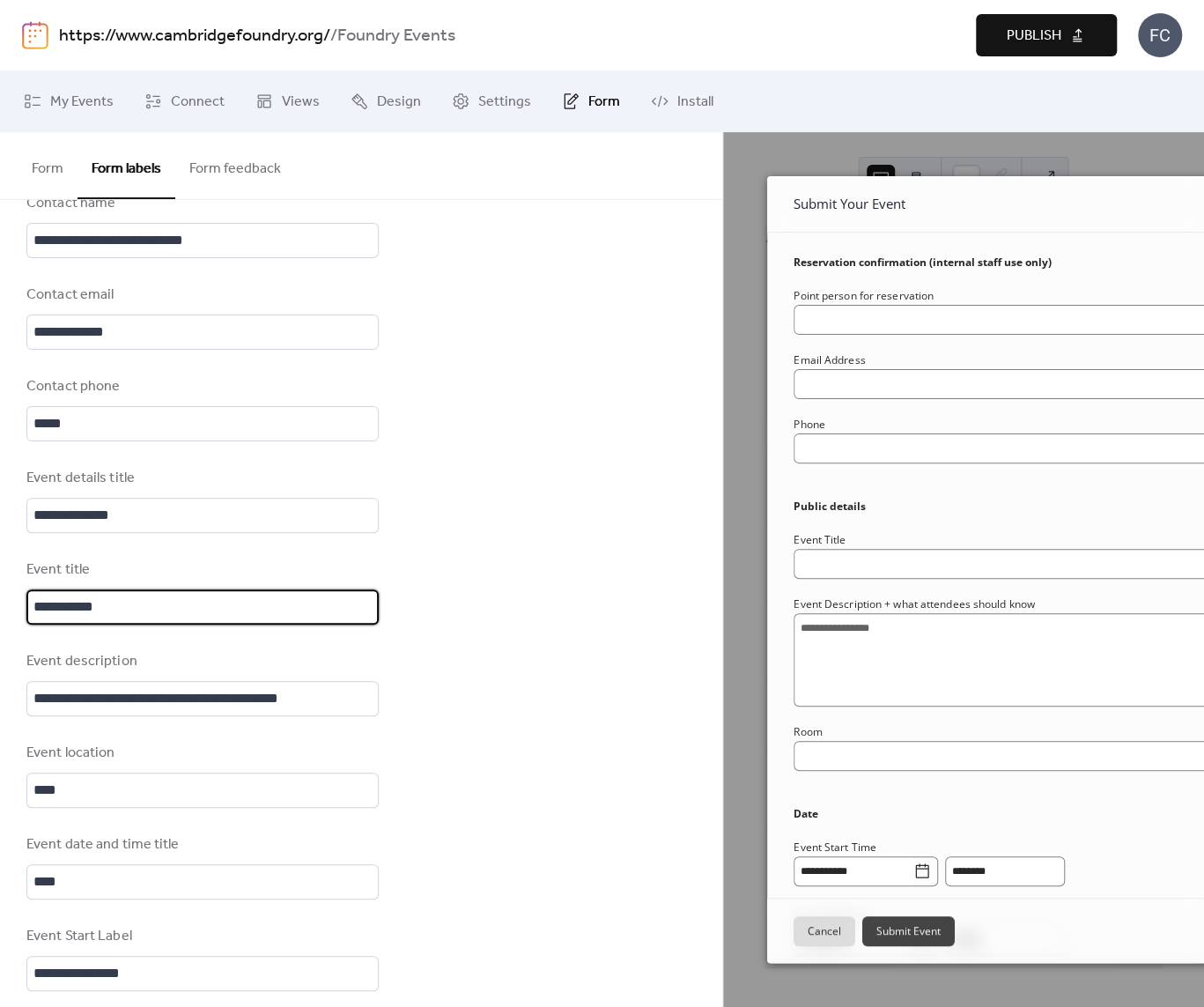 scroll, scrollTop: 240, scrollLeft: 0, axis: vertical 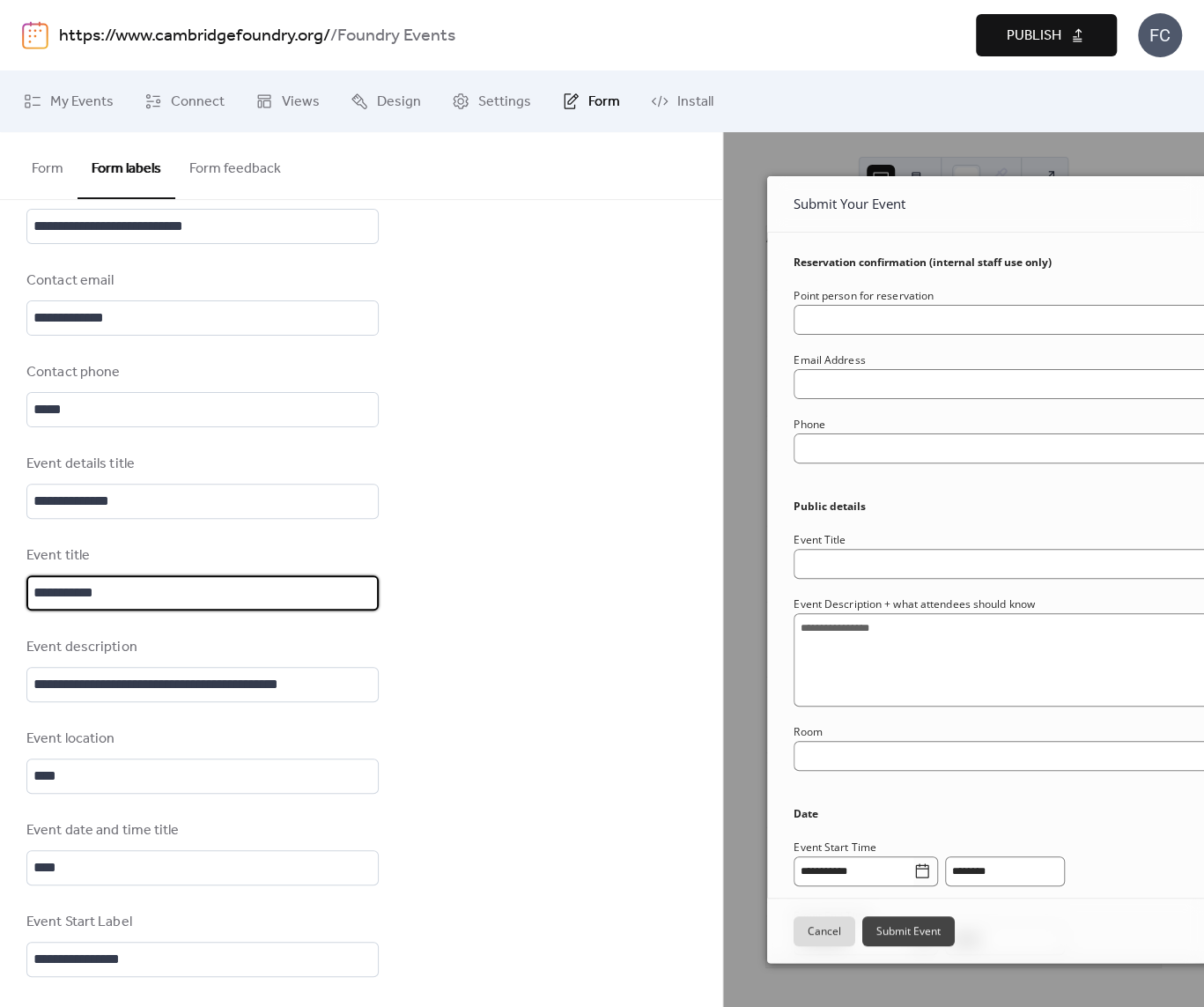 click on "**********" at bounding box center (203, 593) 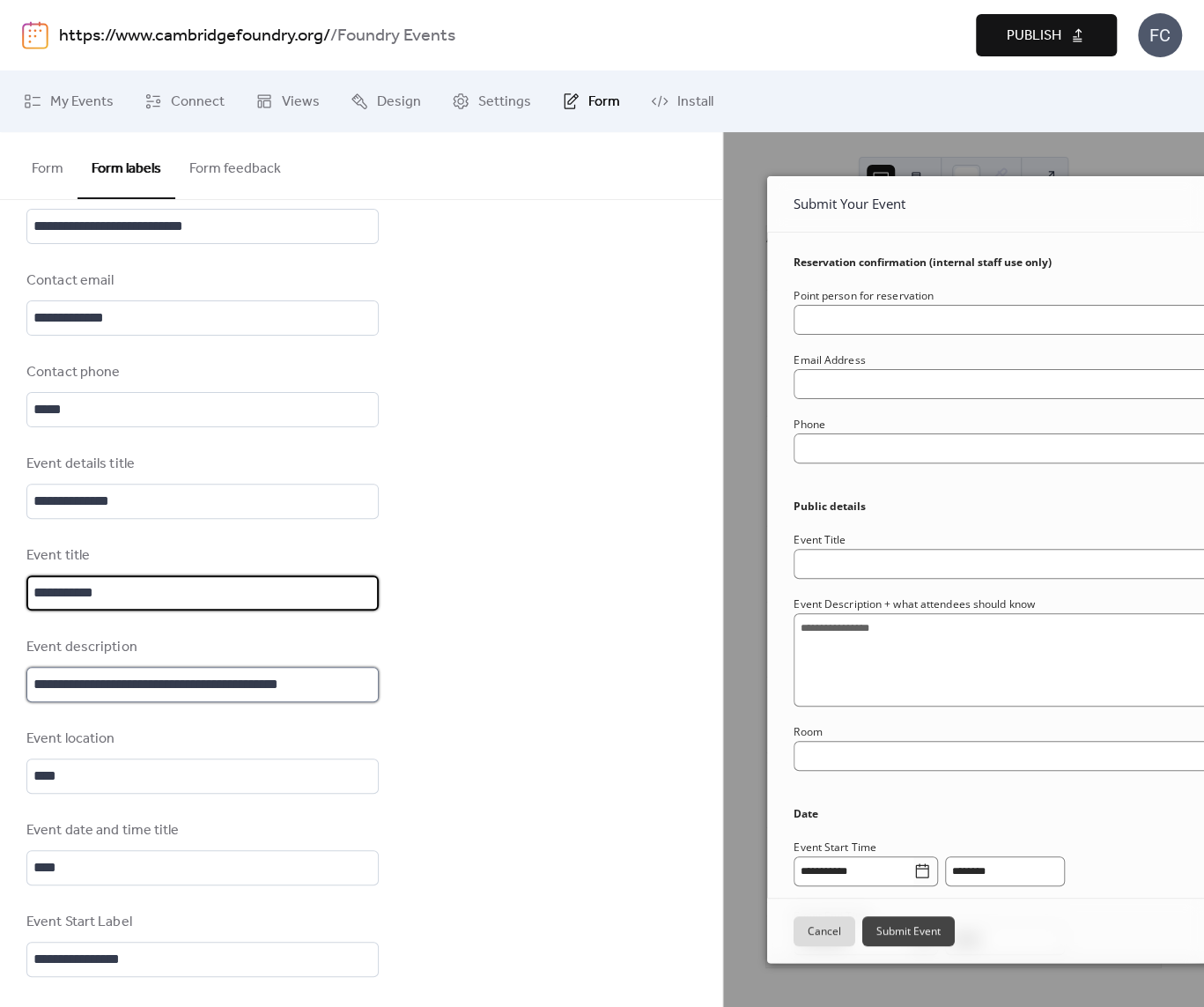 click on "**********" at bounding box center (203, 685) 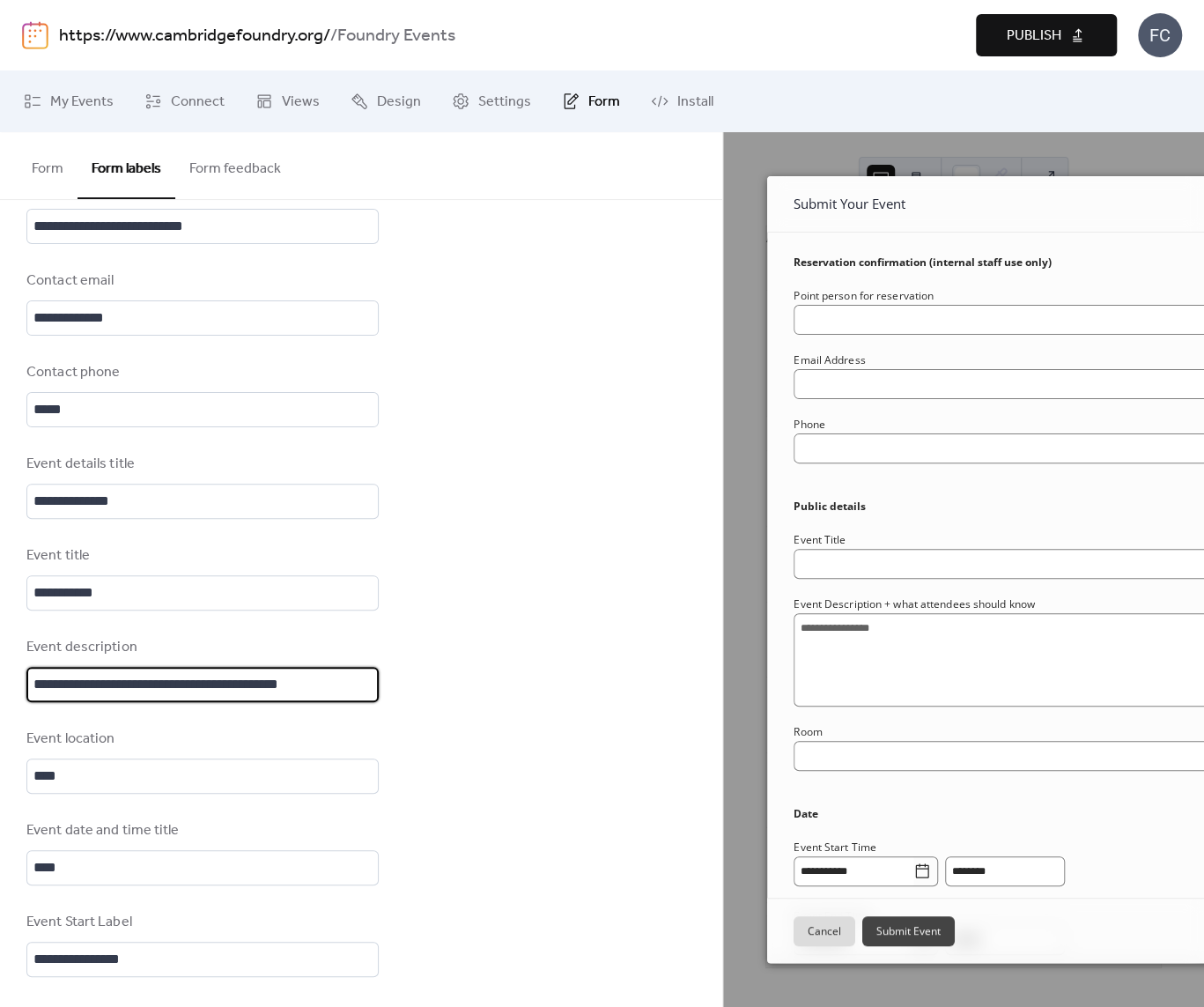 scroll, scrollTop: 2, scrollLeft: 0, axis: vertical 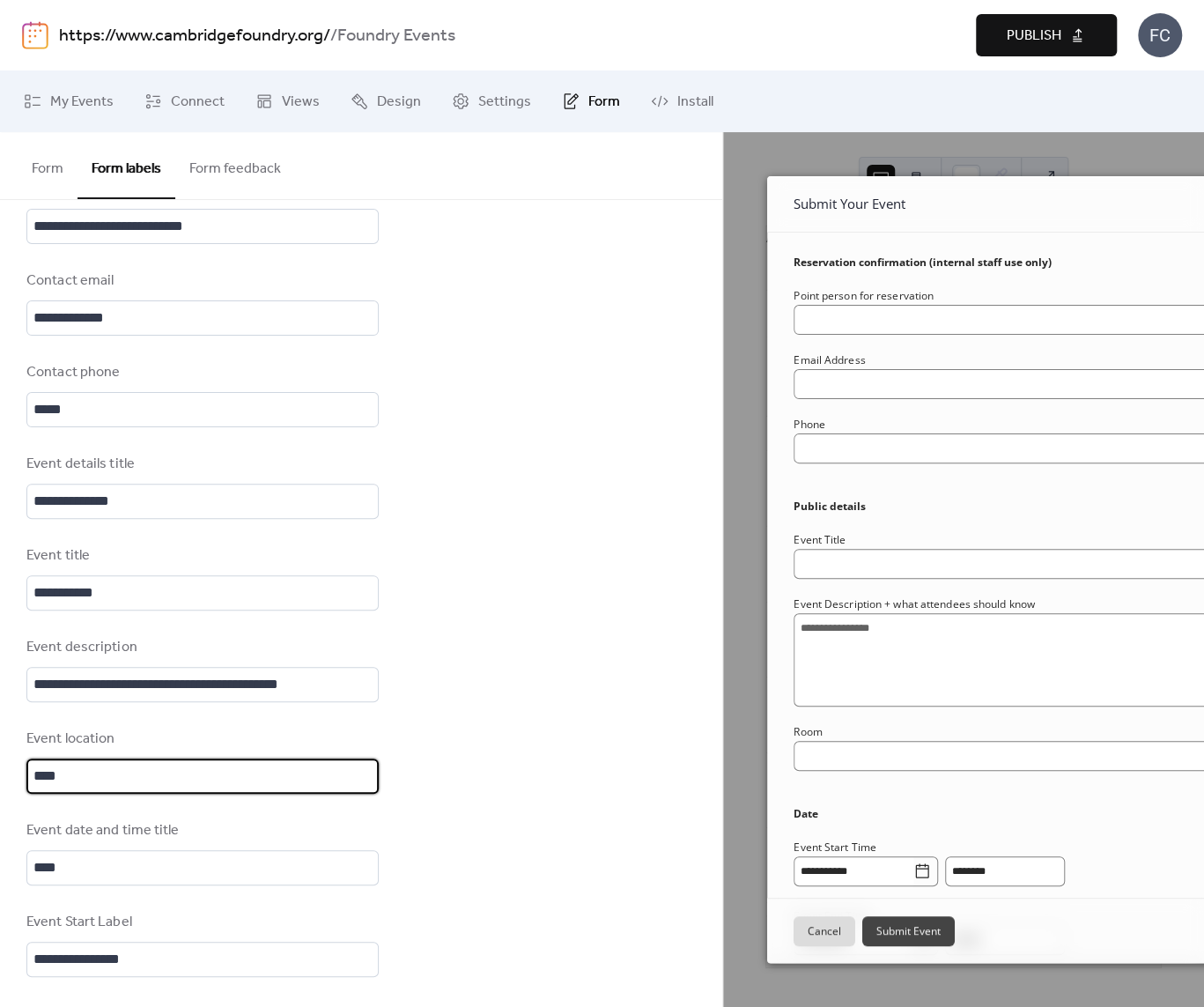 click on "****" at bounding box center [203, 776] 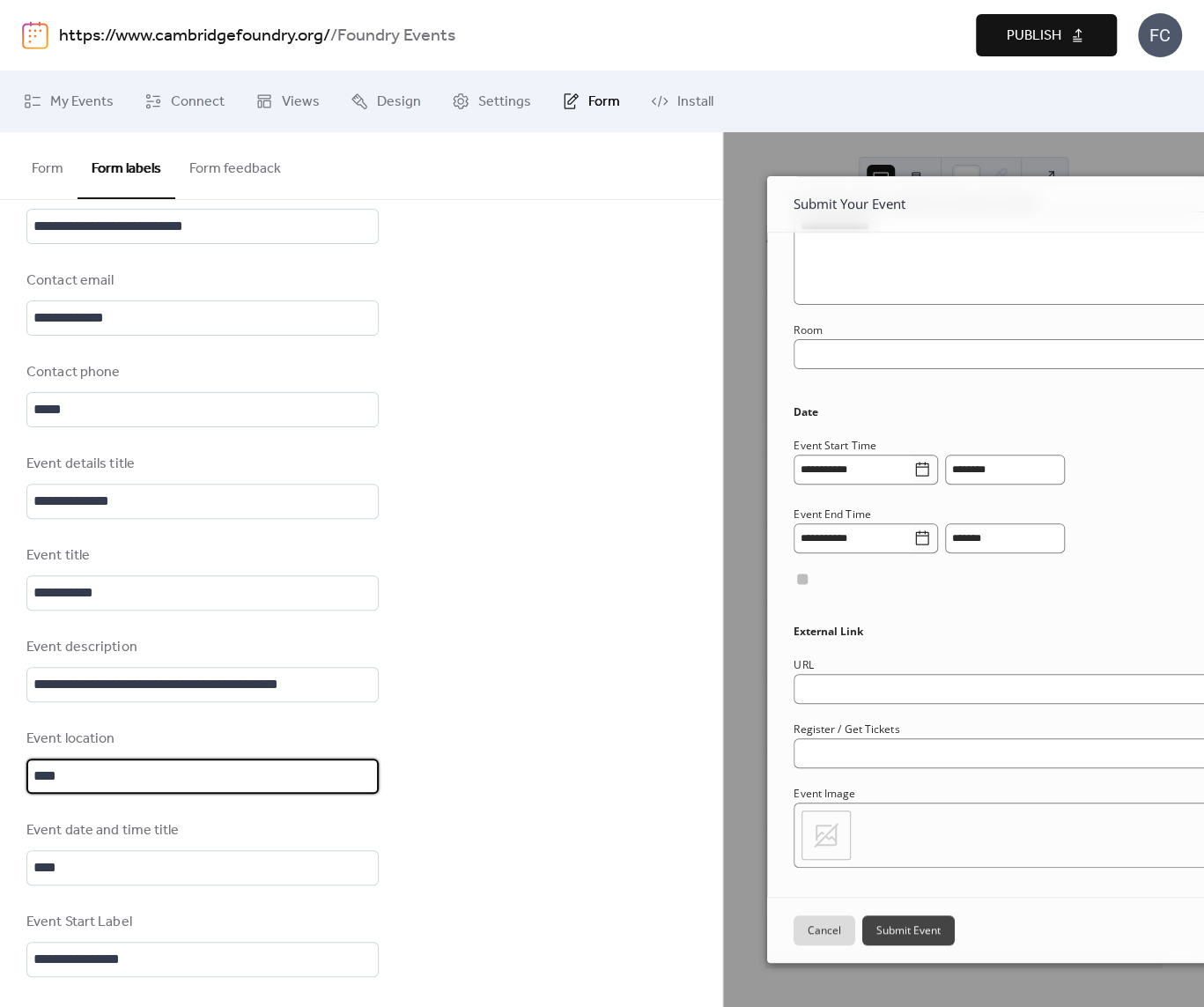 scroll, scrollTop: 406, scrollLeft: 0, axis: vertical 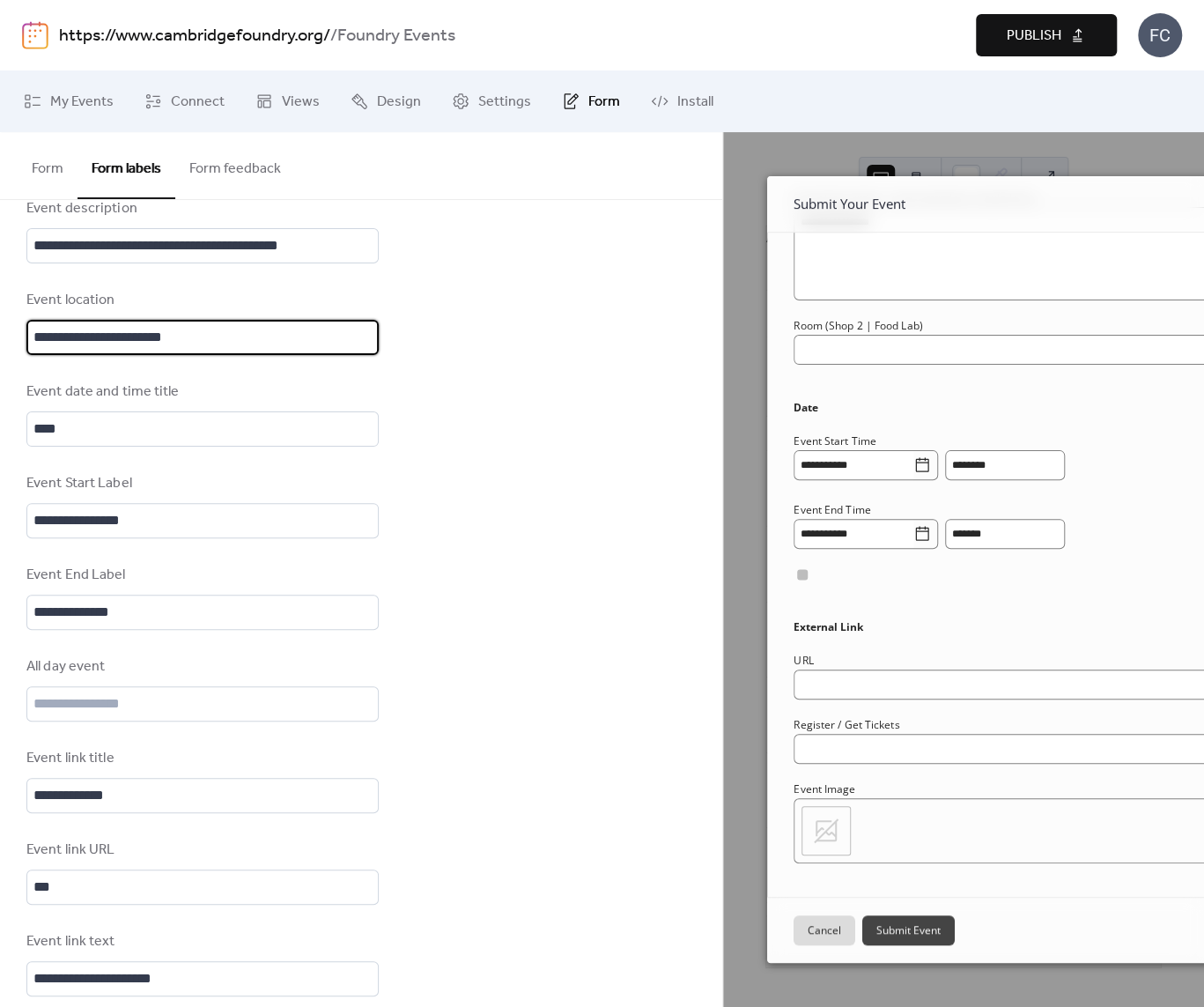 click on "**********" at bounding box center (203, 337) 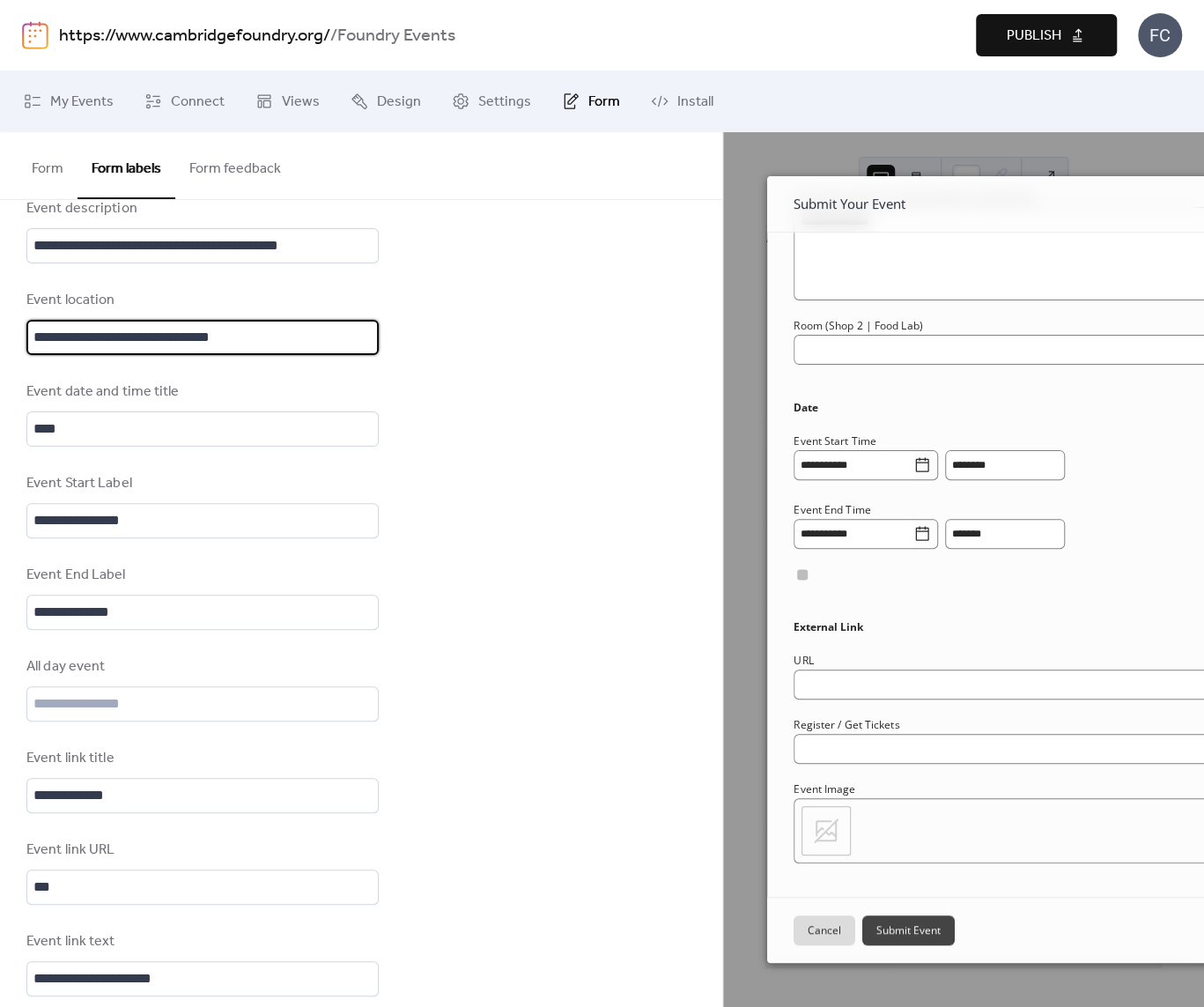 click on "**********" at bounding box center [361, 322] 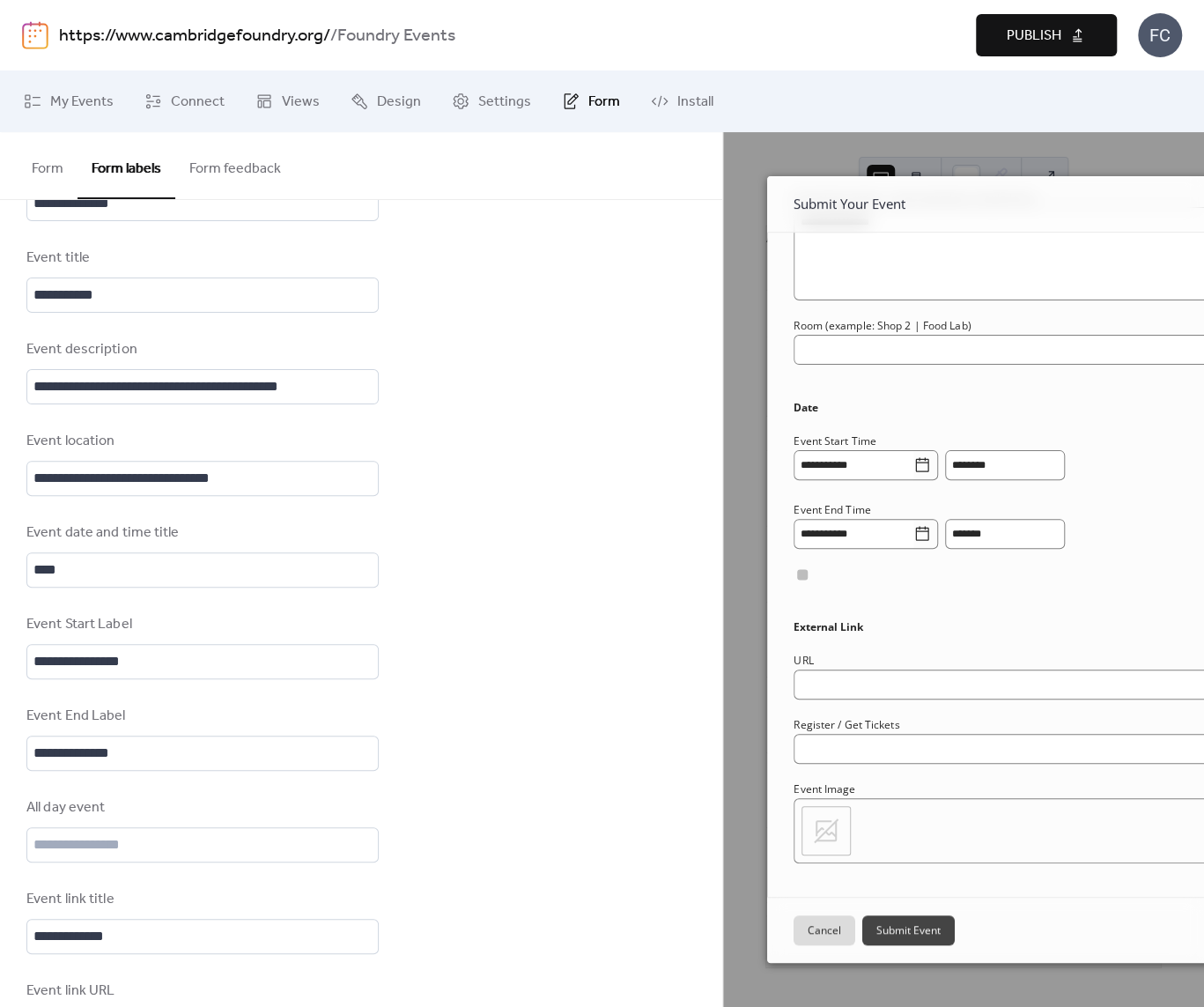 scroll, scrollTop: 520, scrollLeft: 0, axis: vertical 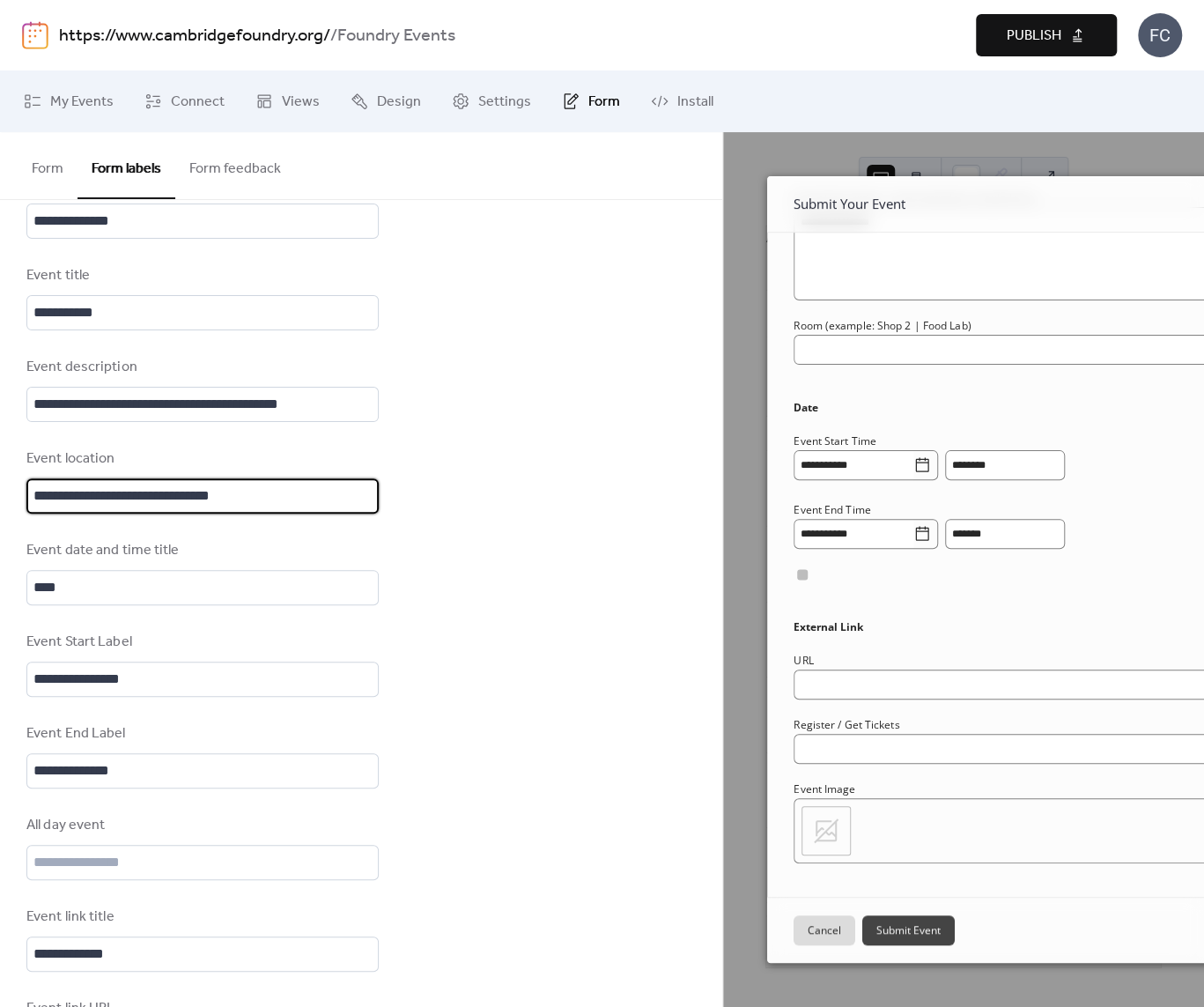 click on "**********" at bounding box center (203, 496) 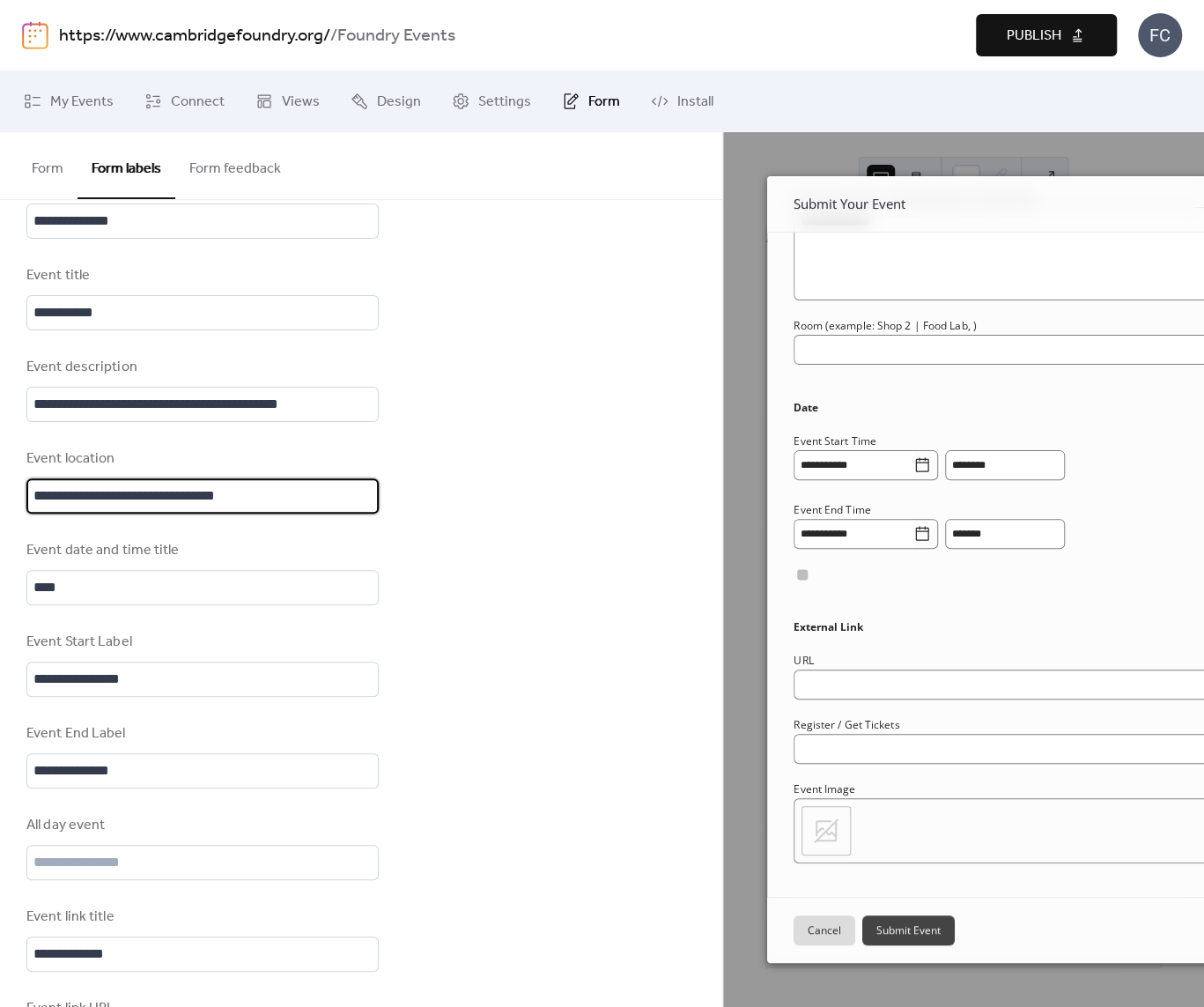 type on "**********" 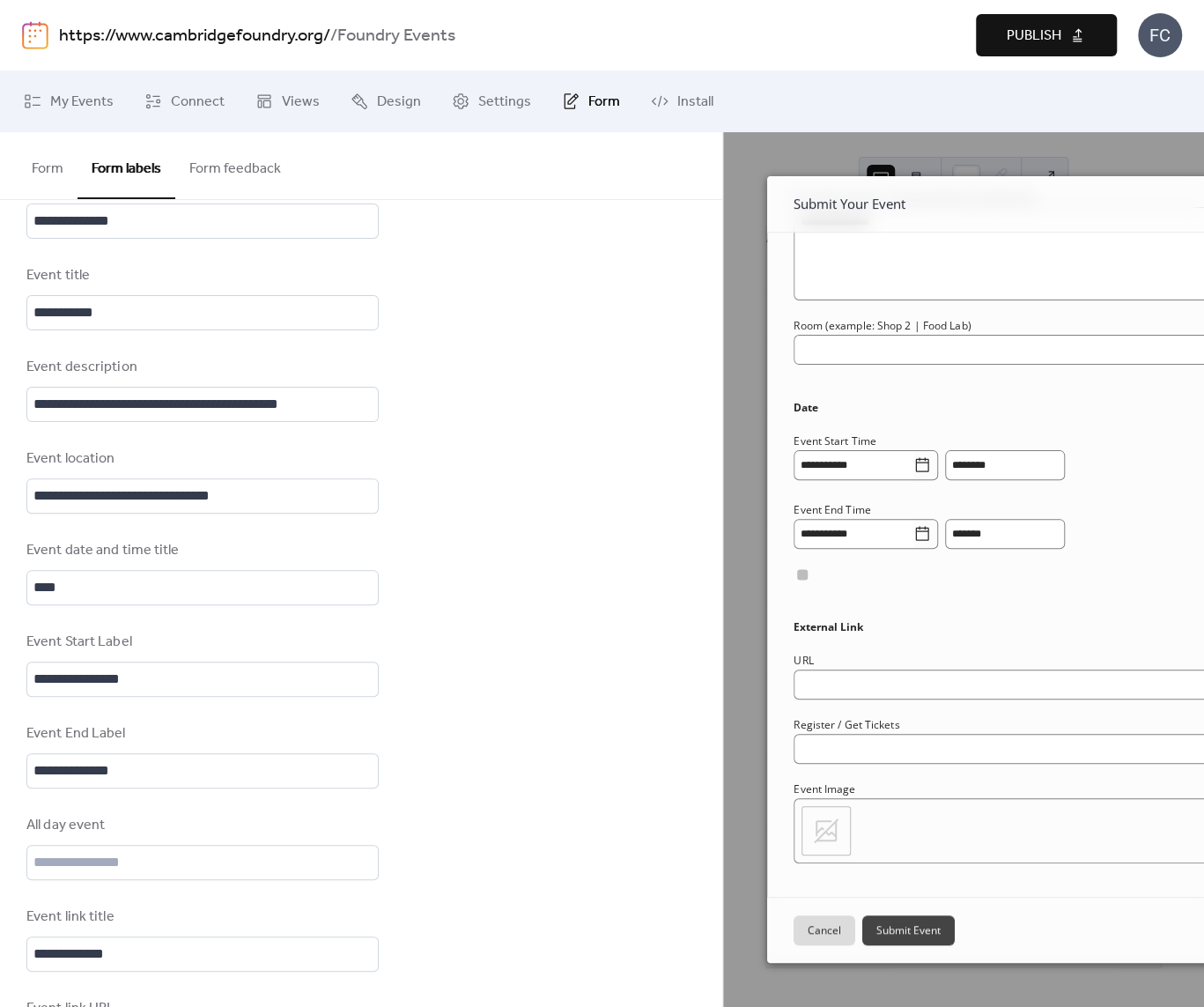 click on "**********" at bounding box center [361, 481] 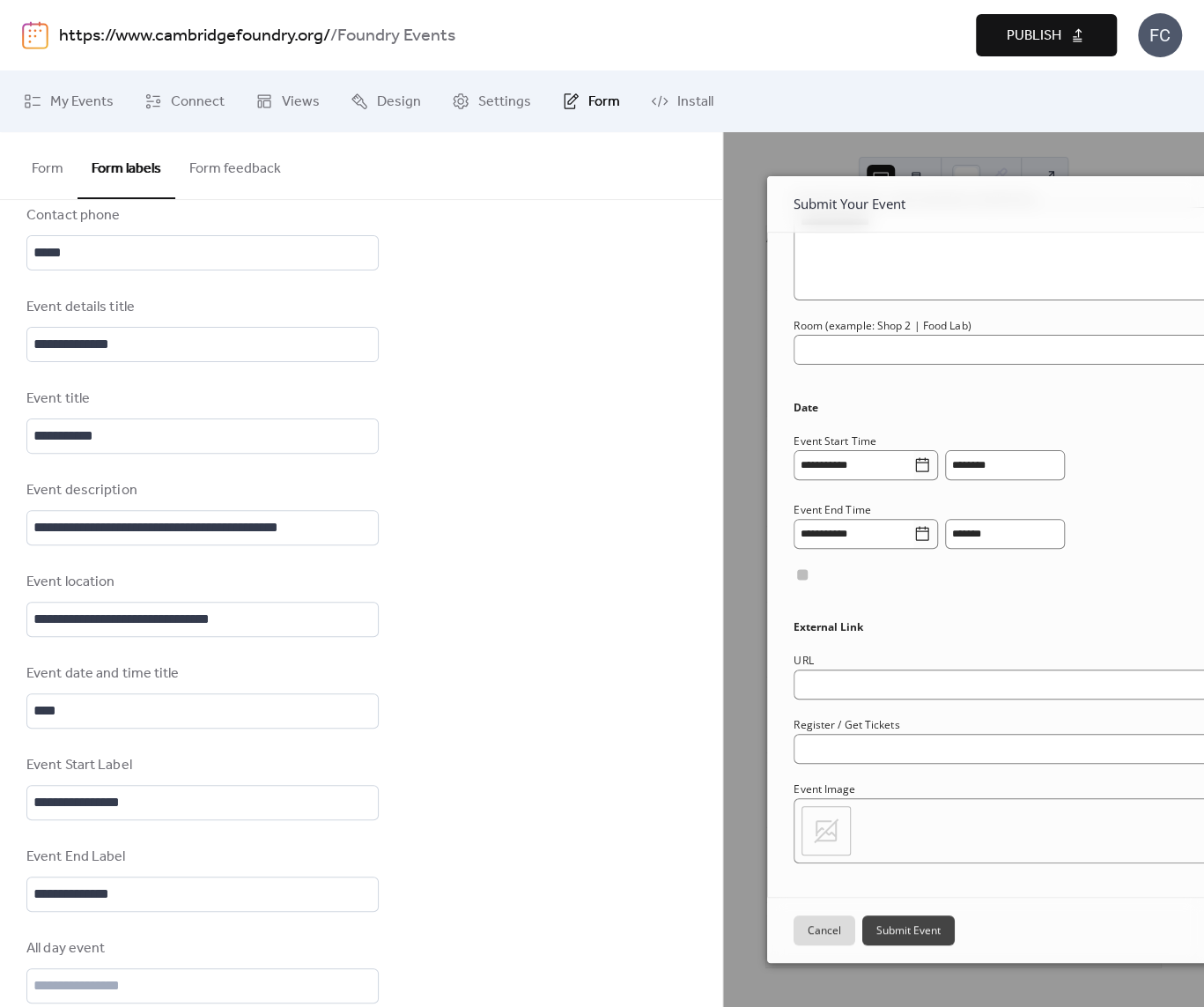 scroll, scrollTop: 396, scrollLeft: 0, axis: vertical 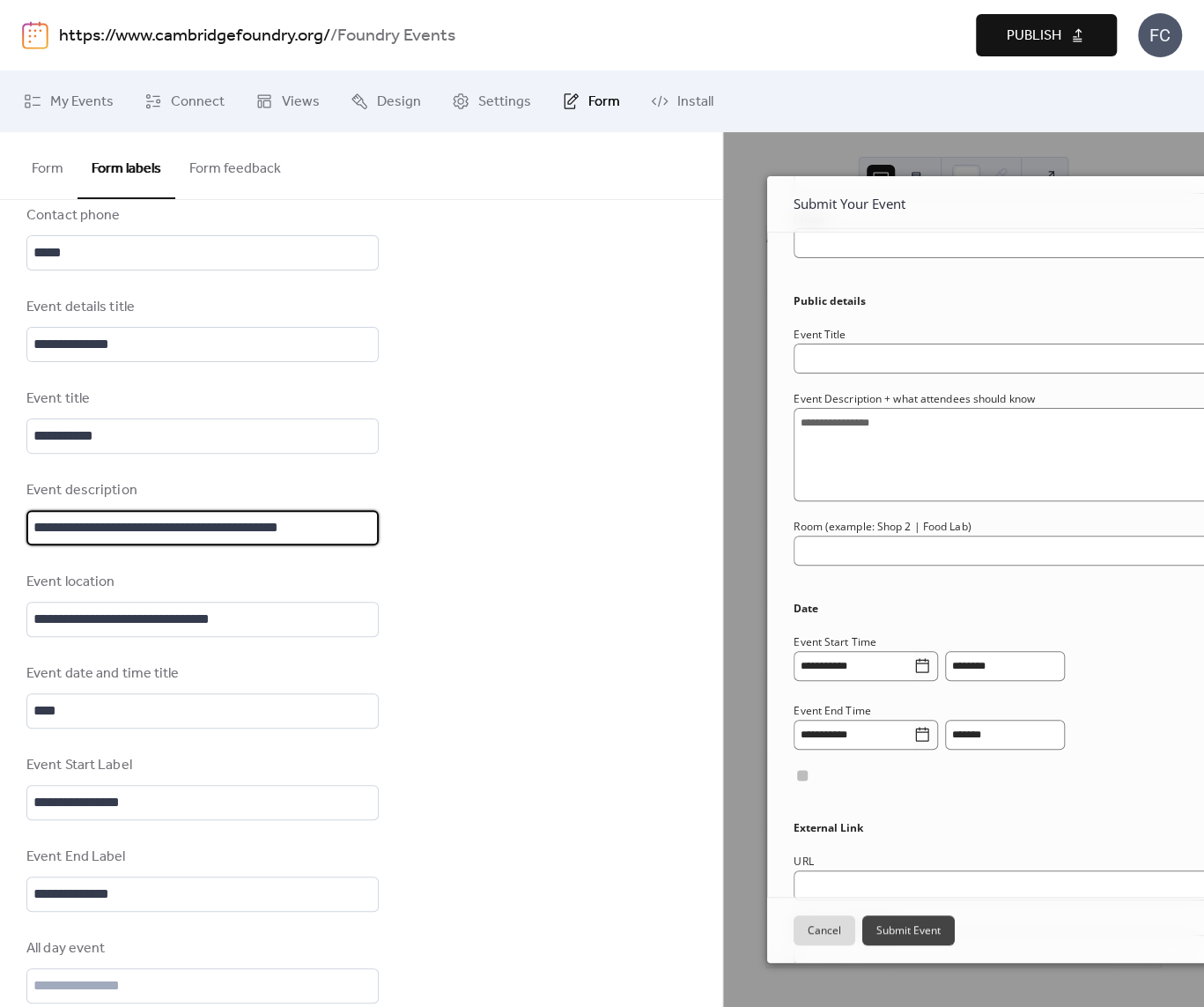 click on "**********" at bounding box center (203, 528) 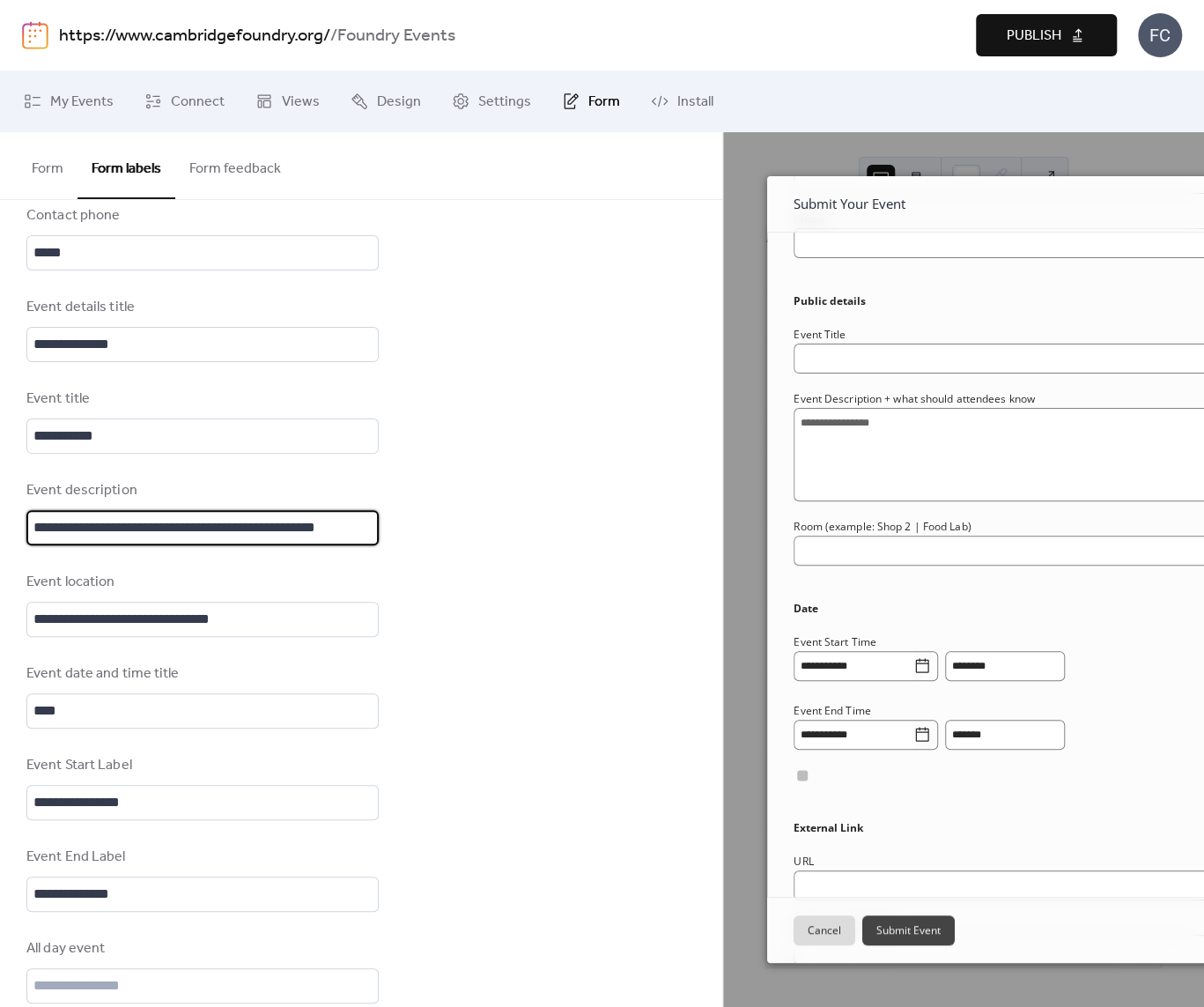click on "**********" at bounding box center (203, 528) 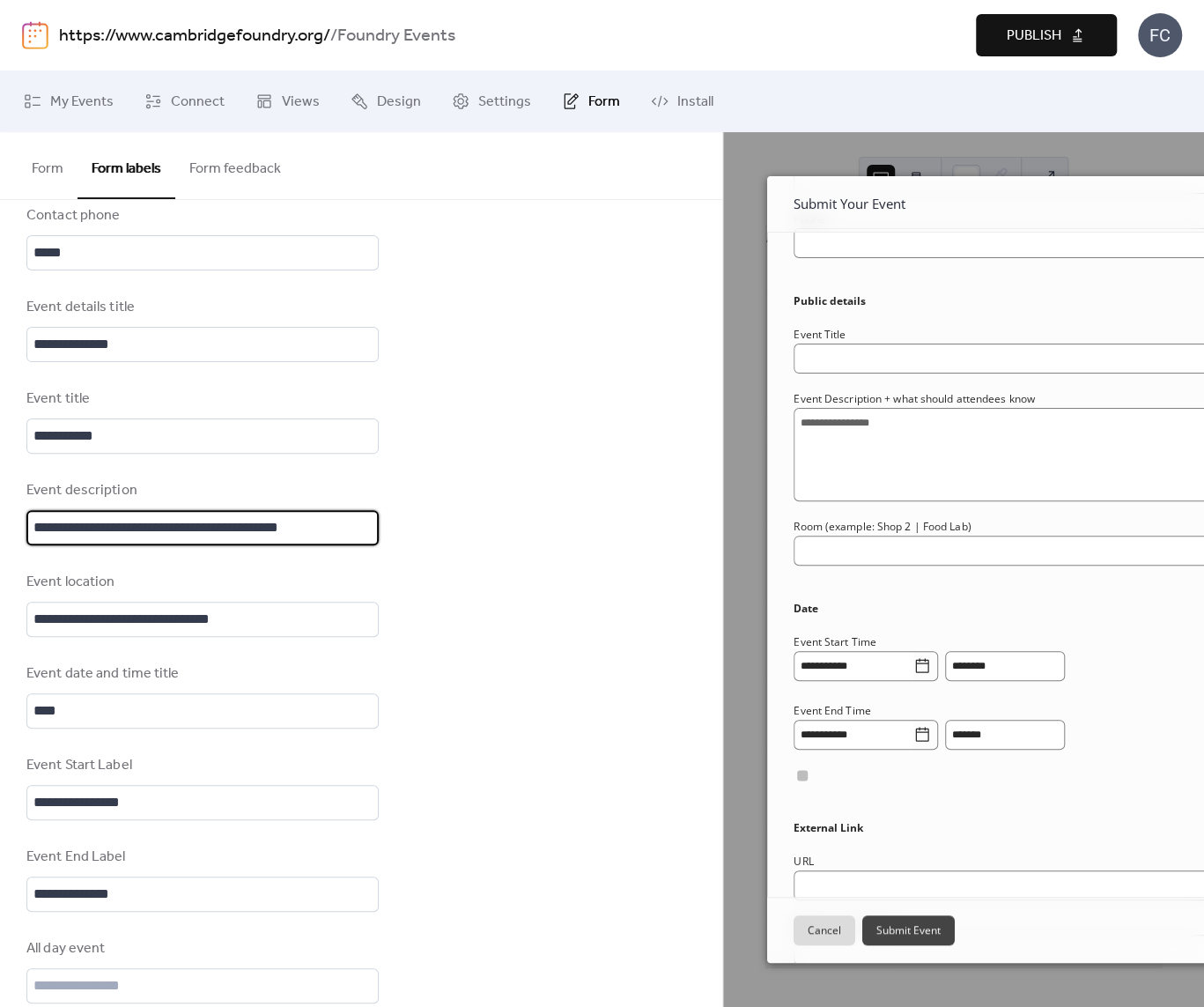click on "**********" at bounding box center [203, 528] 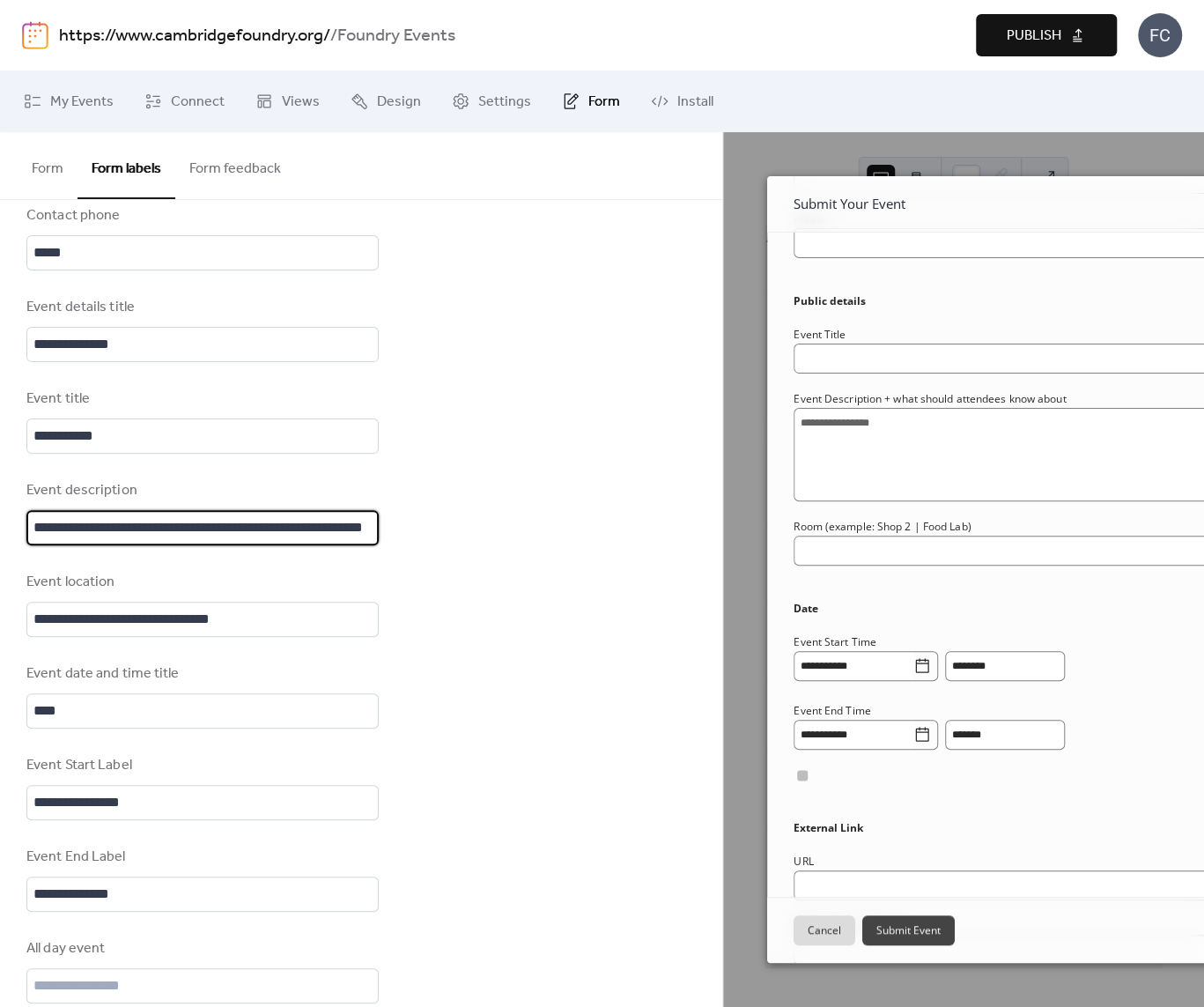 scroll, scrollTop: 0, scrollLeft: 53, axis: horizontal 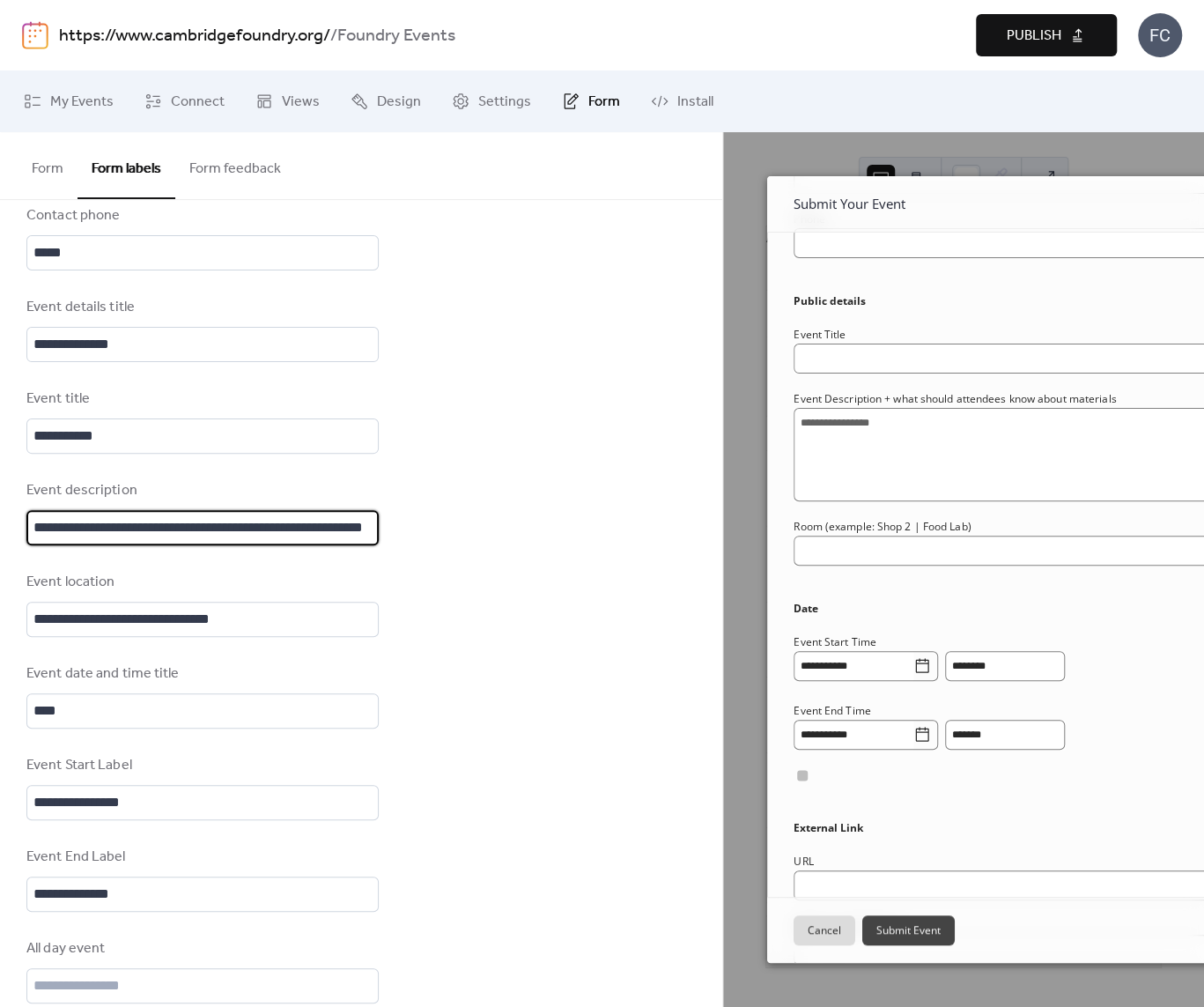 drag, startPoint x: 364, startPoint y: 530, endPoint x: 288, endPoint y: 529, distance: 76.00658 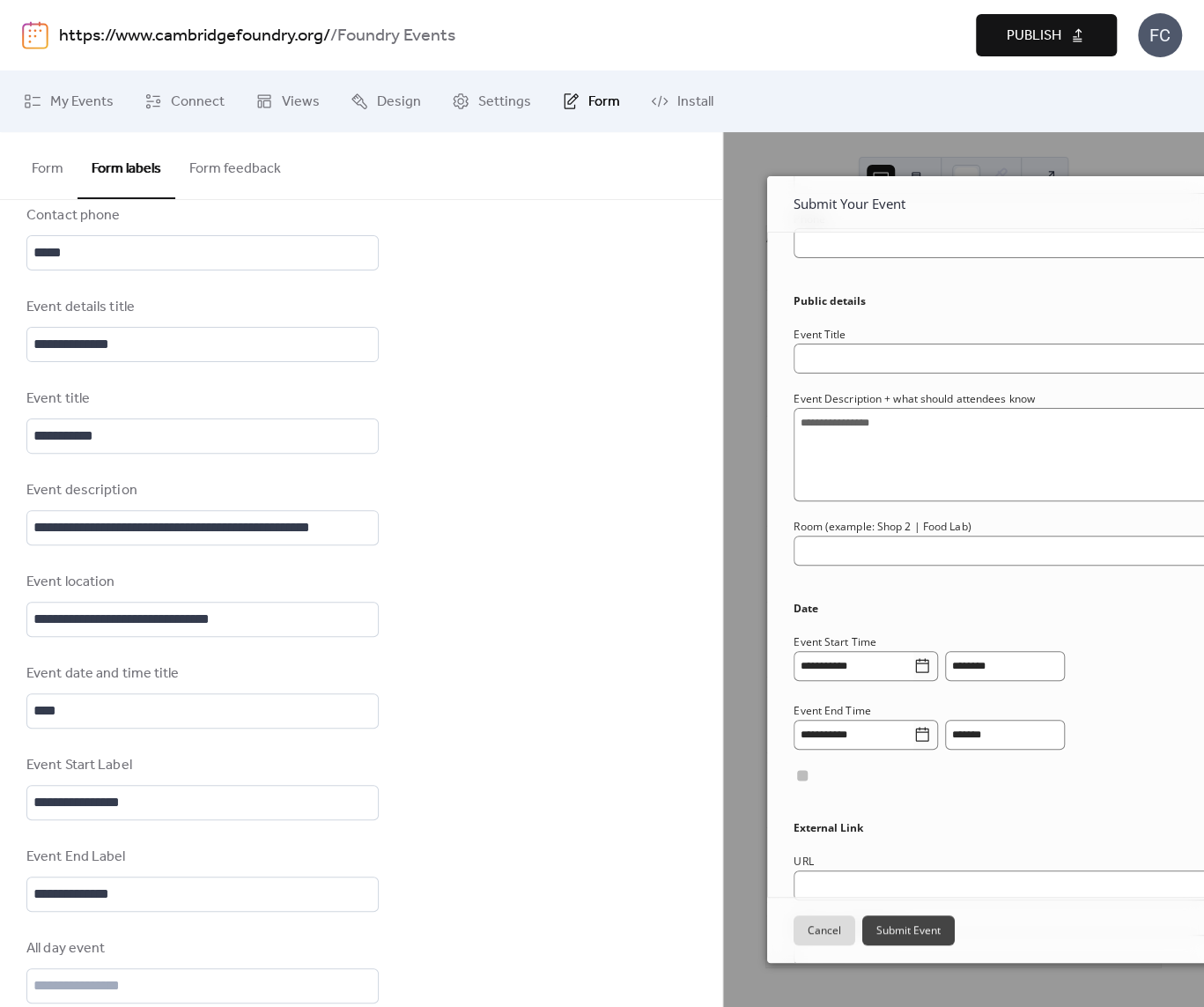 scroll, scrollTop: 0, scrollLeft: 0, axis: both 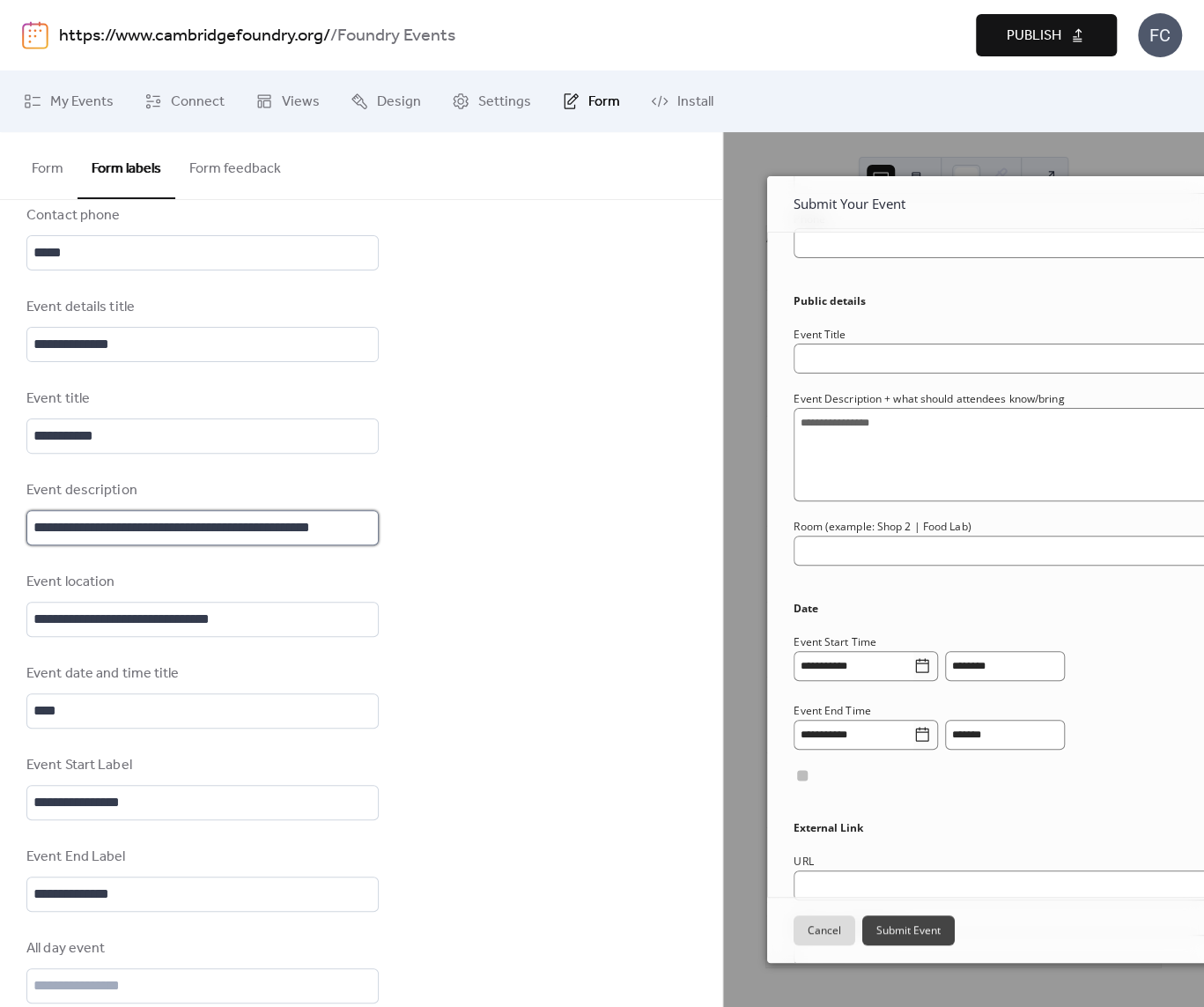 click on "**********" at bounding box center [203, 528] 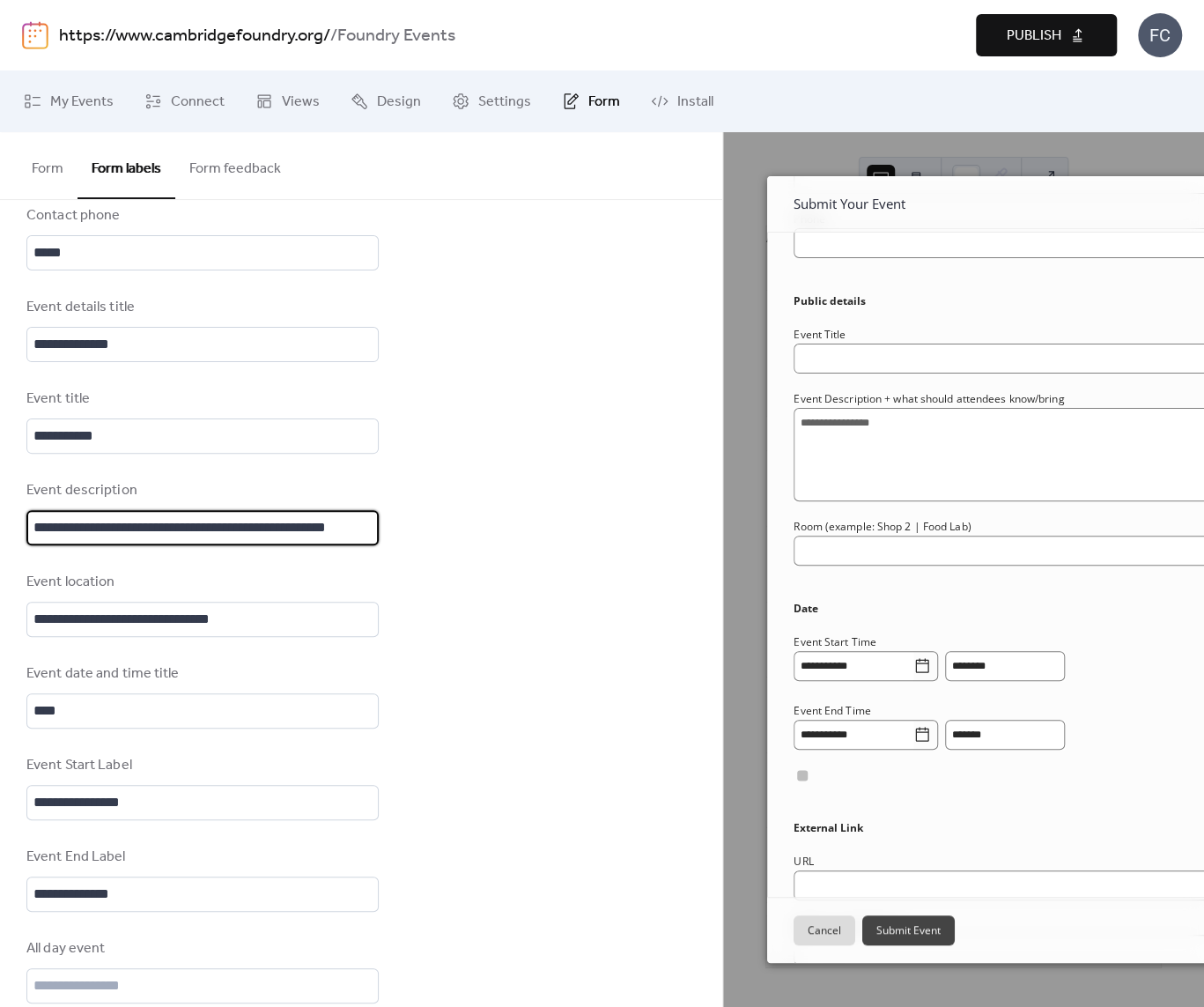 click on "**********" at bounding box center [361, 604] 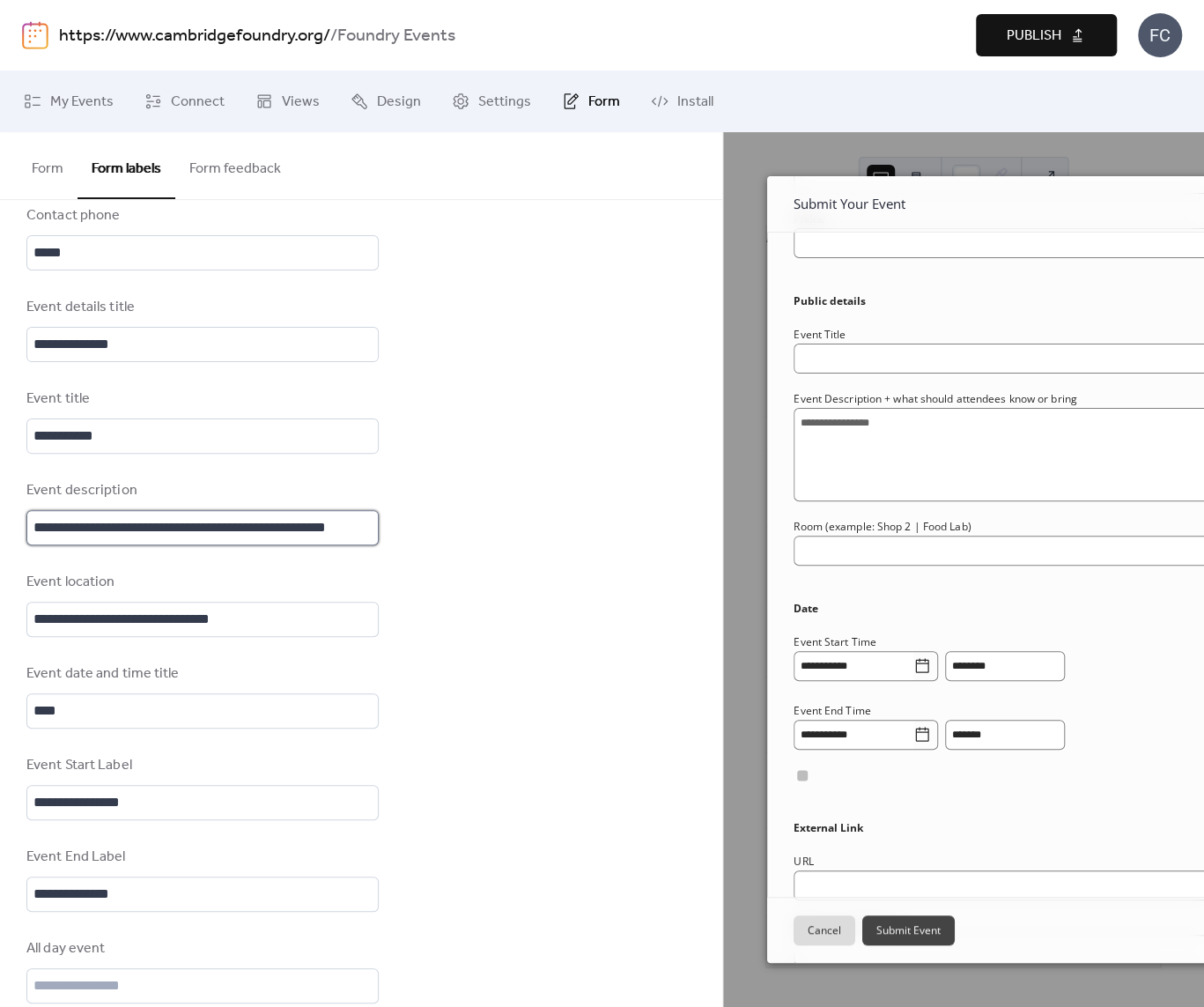 click on "**********" at bounding box center [203, 528] 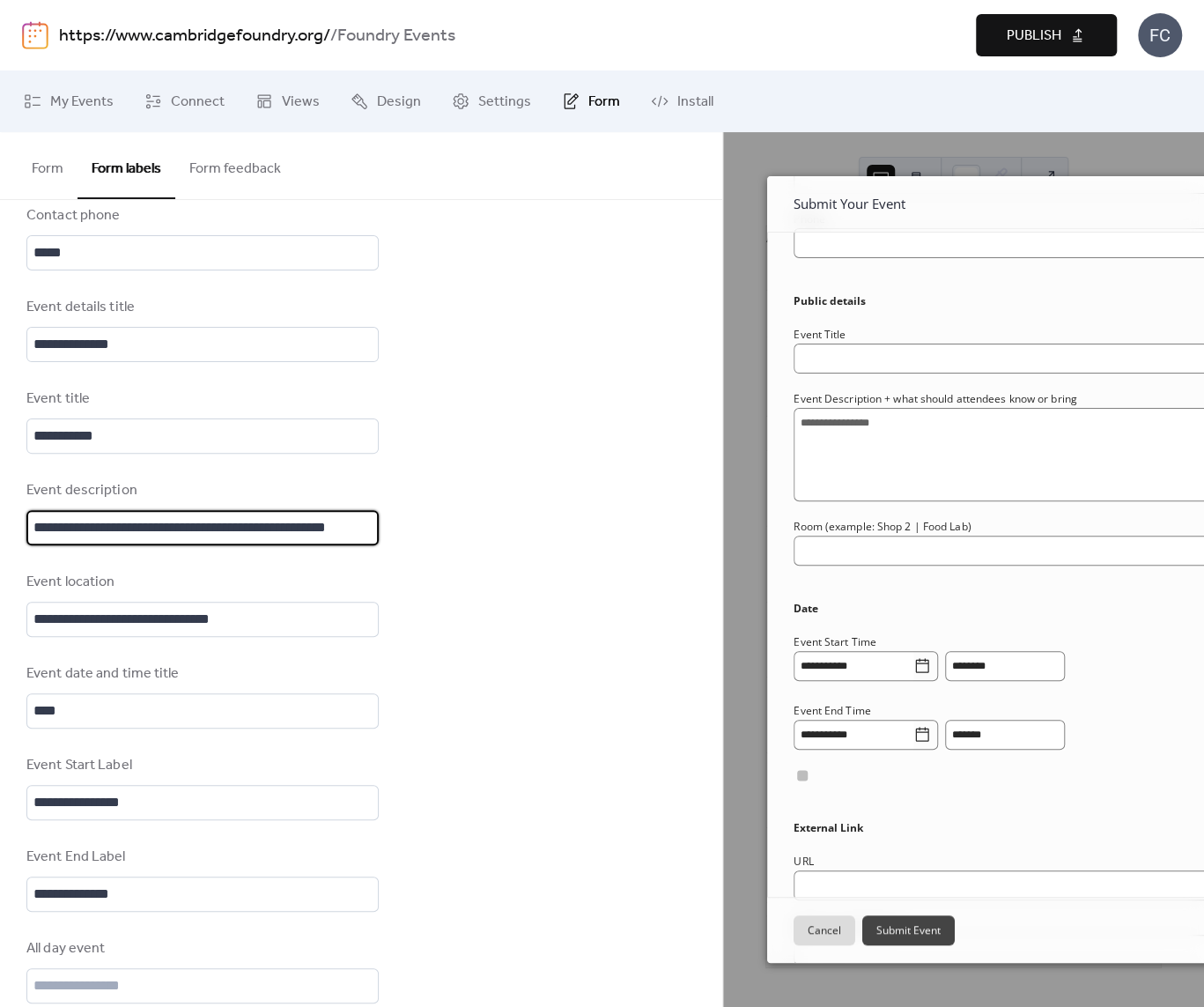 scroll, scrollTop: 0, scrollLeft: 6, axis: horizontal 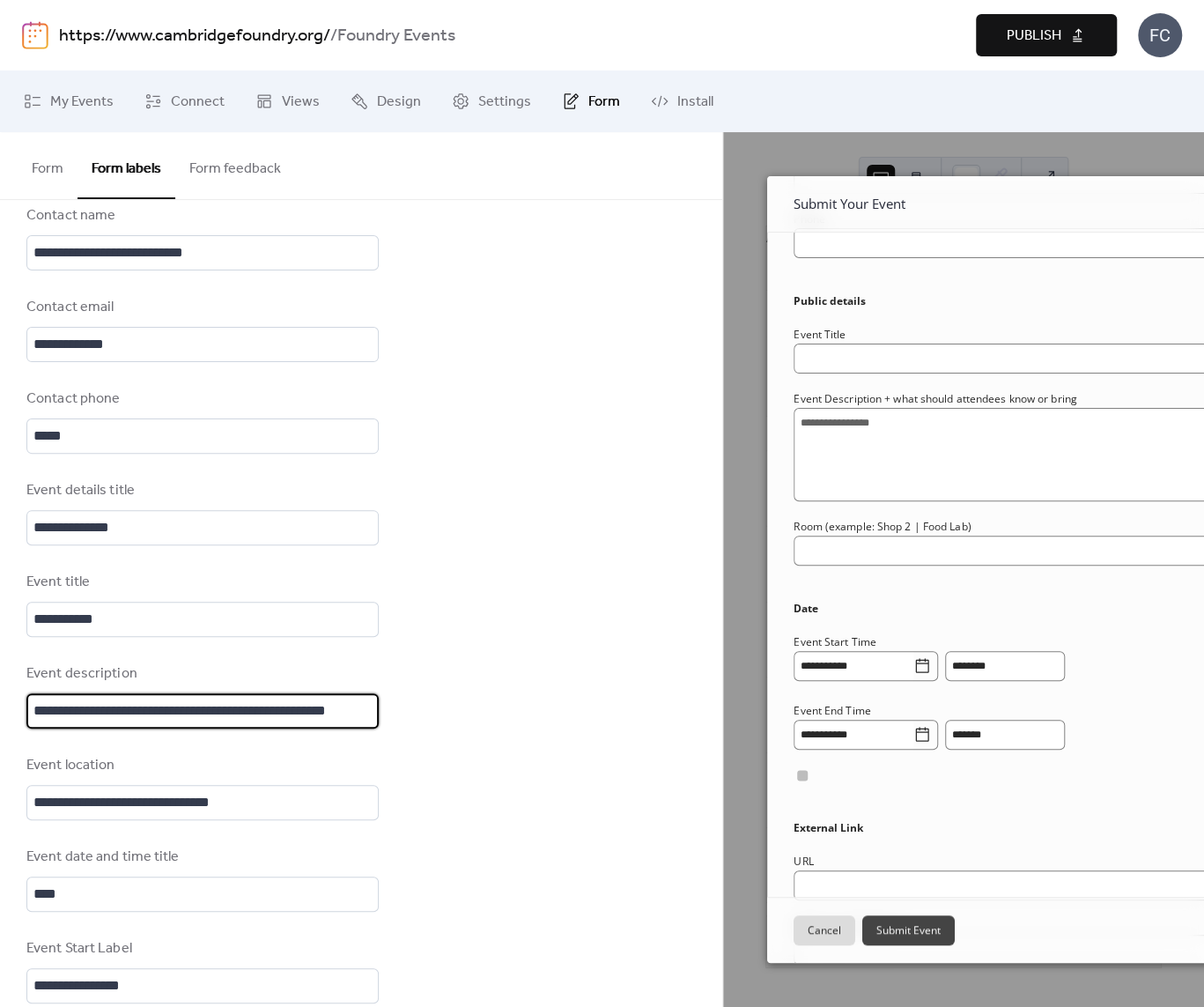 click on "**********" at bounding box center (203, 711) 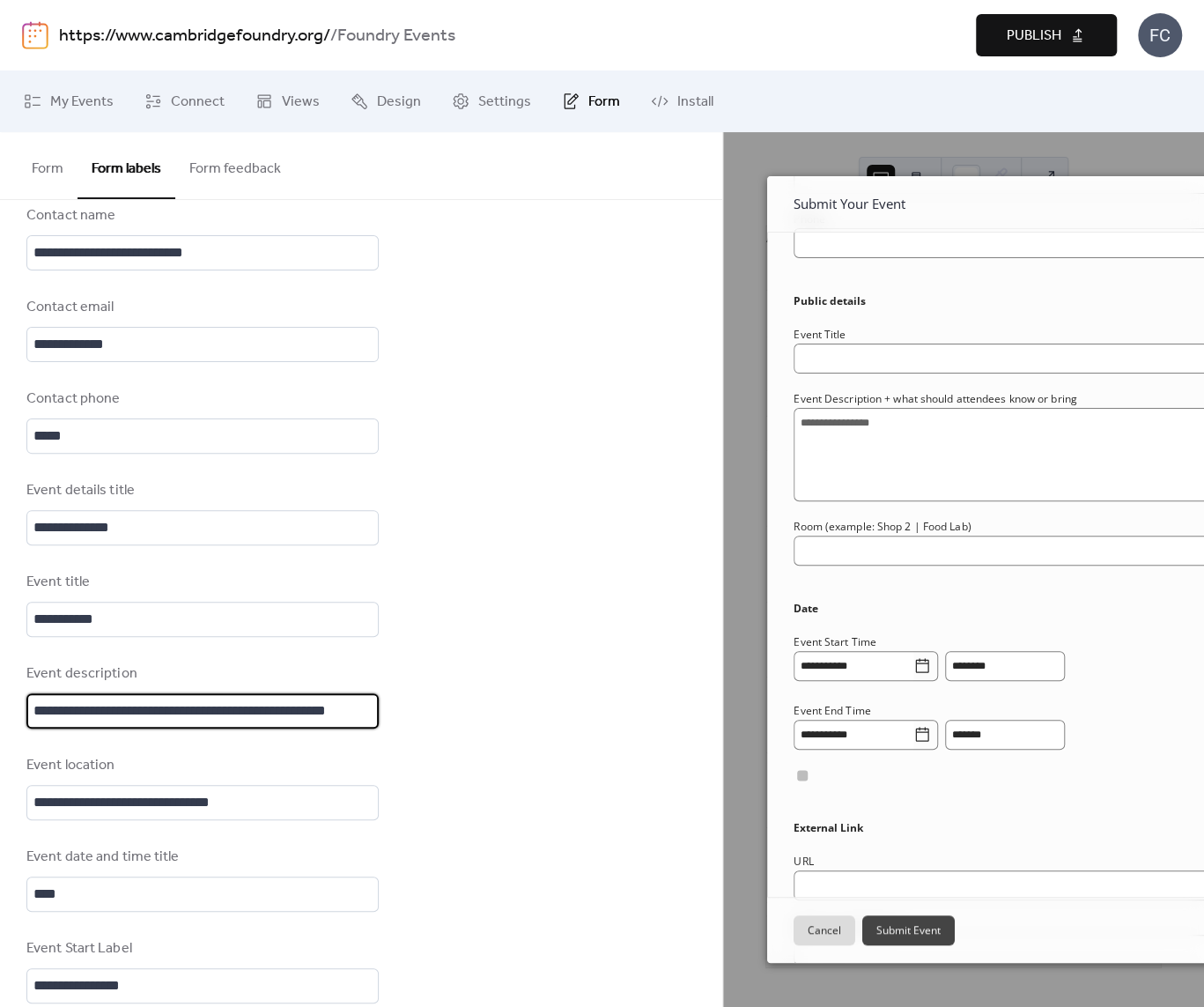 click on "**********" at bounding box center [203, 711] 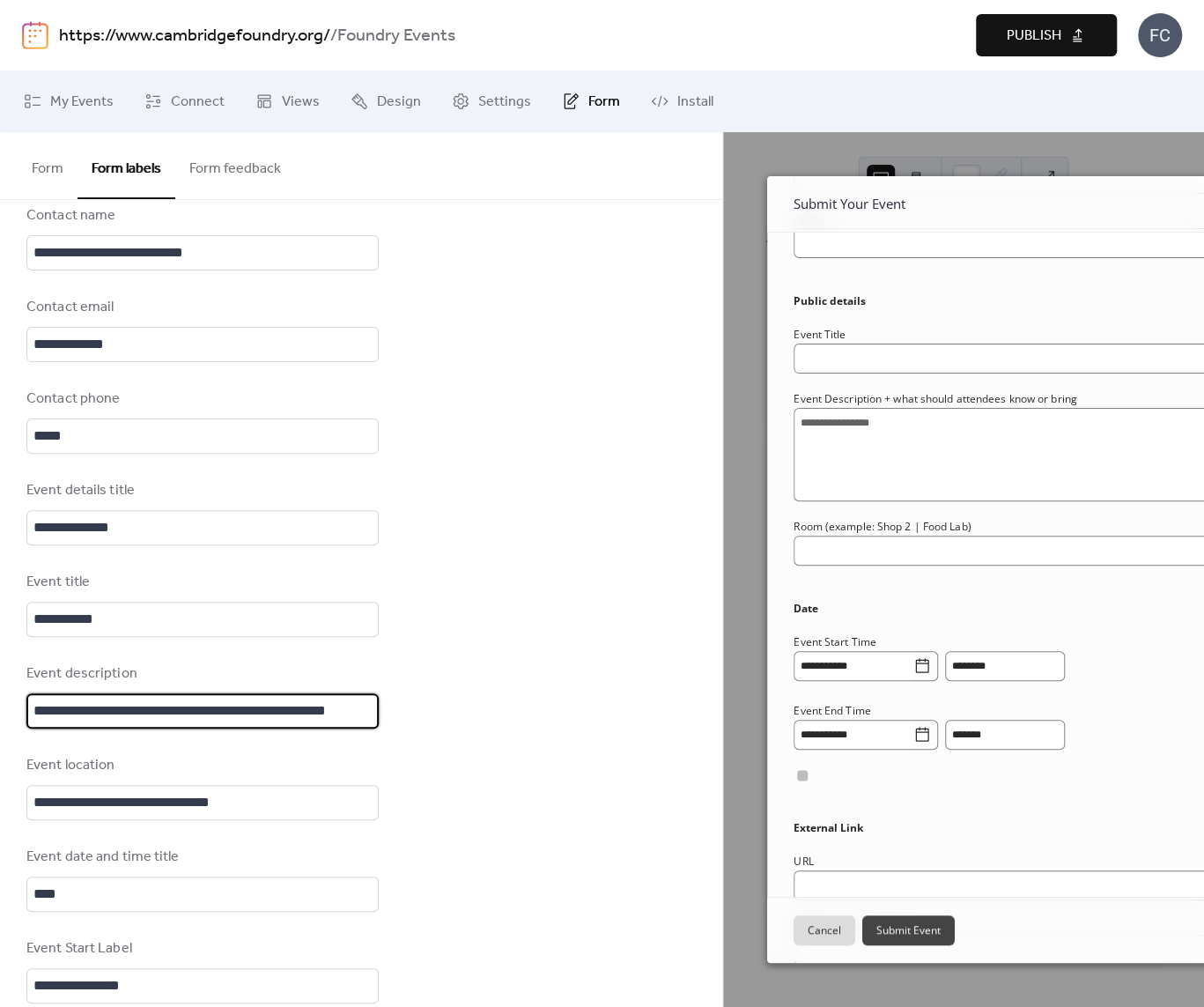 scroll, scrollTop: 0, scrollLeft: 6, axis: horizontal 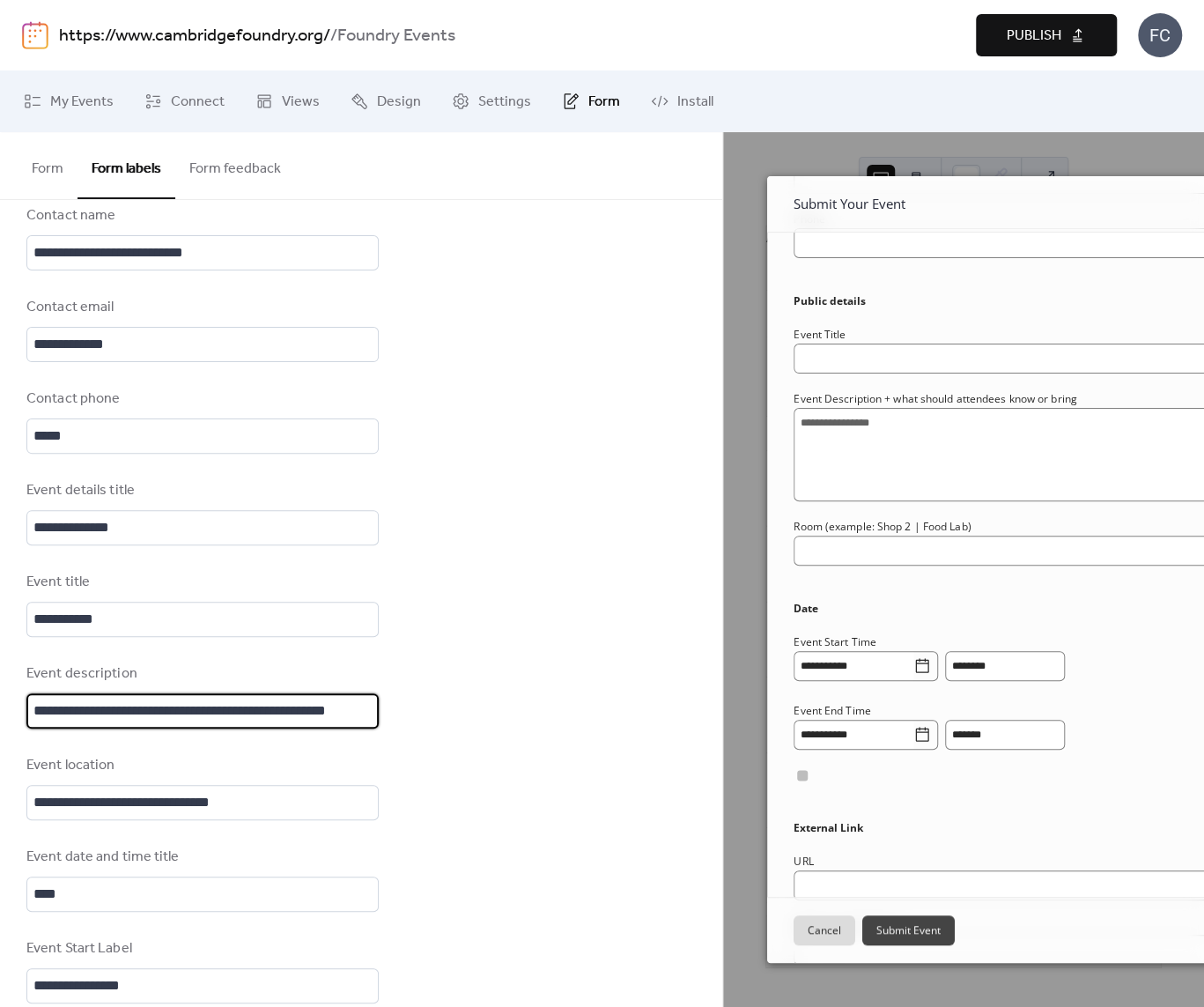 click on "**********" at bounding box center (203, 711) 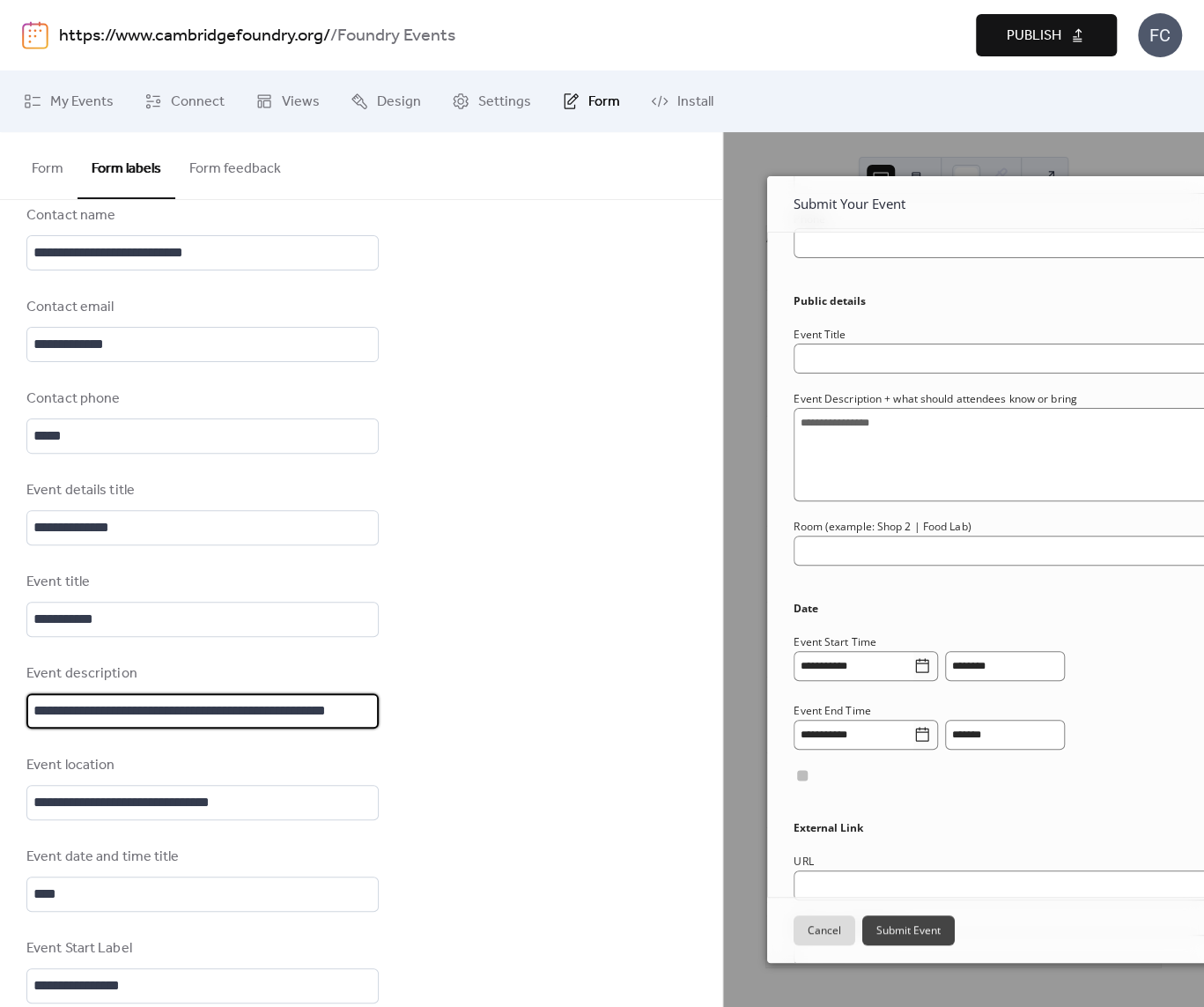 click on "**********" at bounding box center [203, 711] 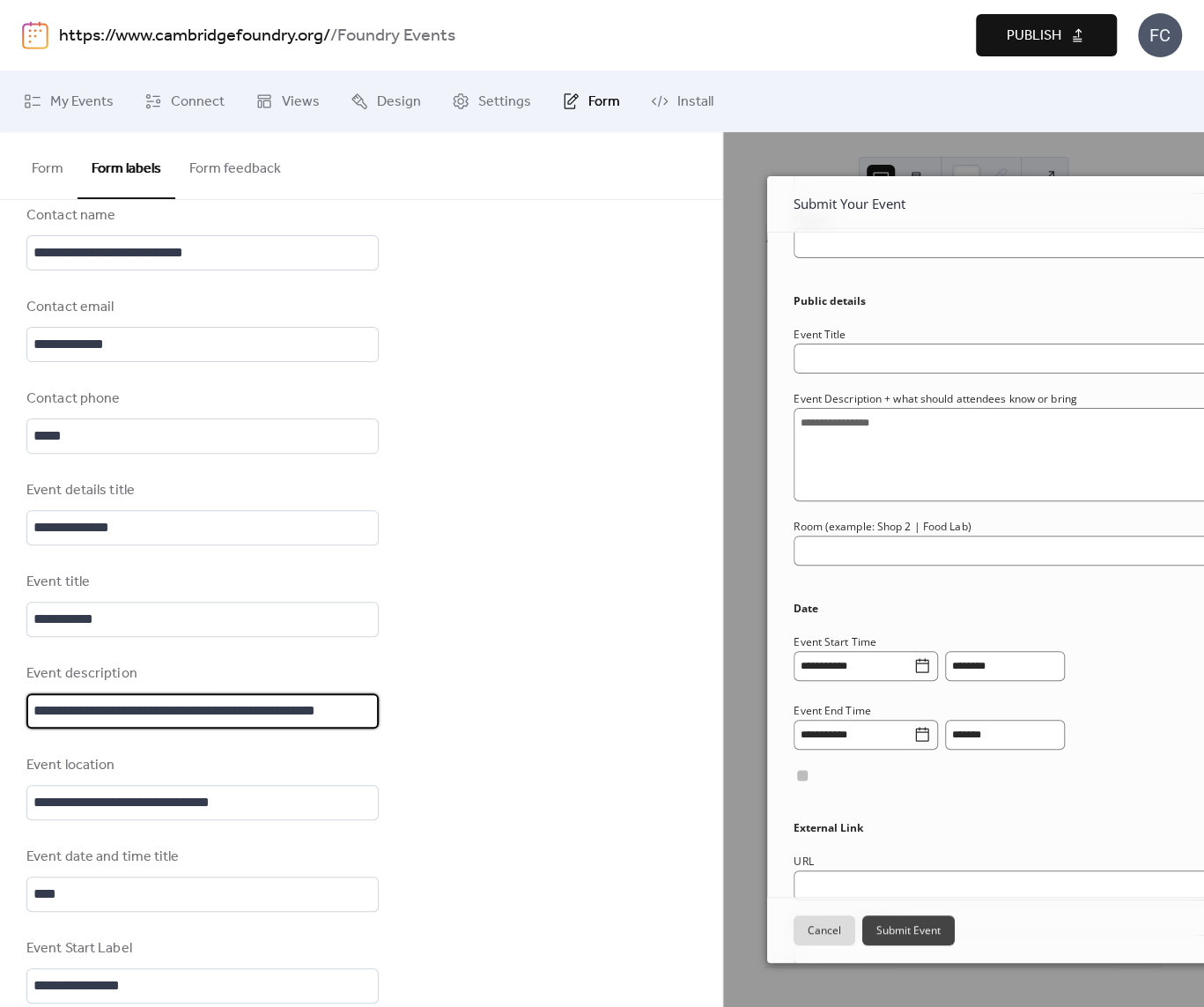 scroll, scrollTop: 0, scrollLeft: 0, axis: both 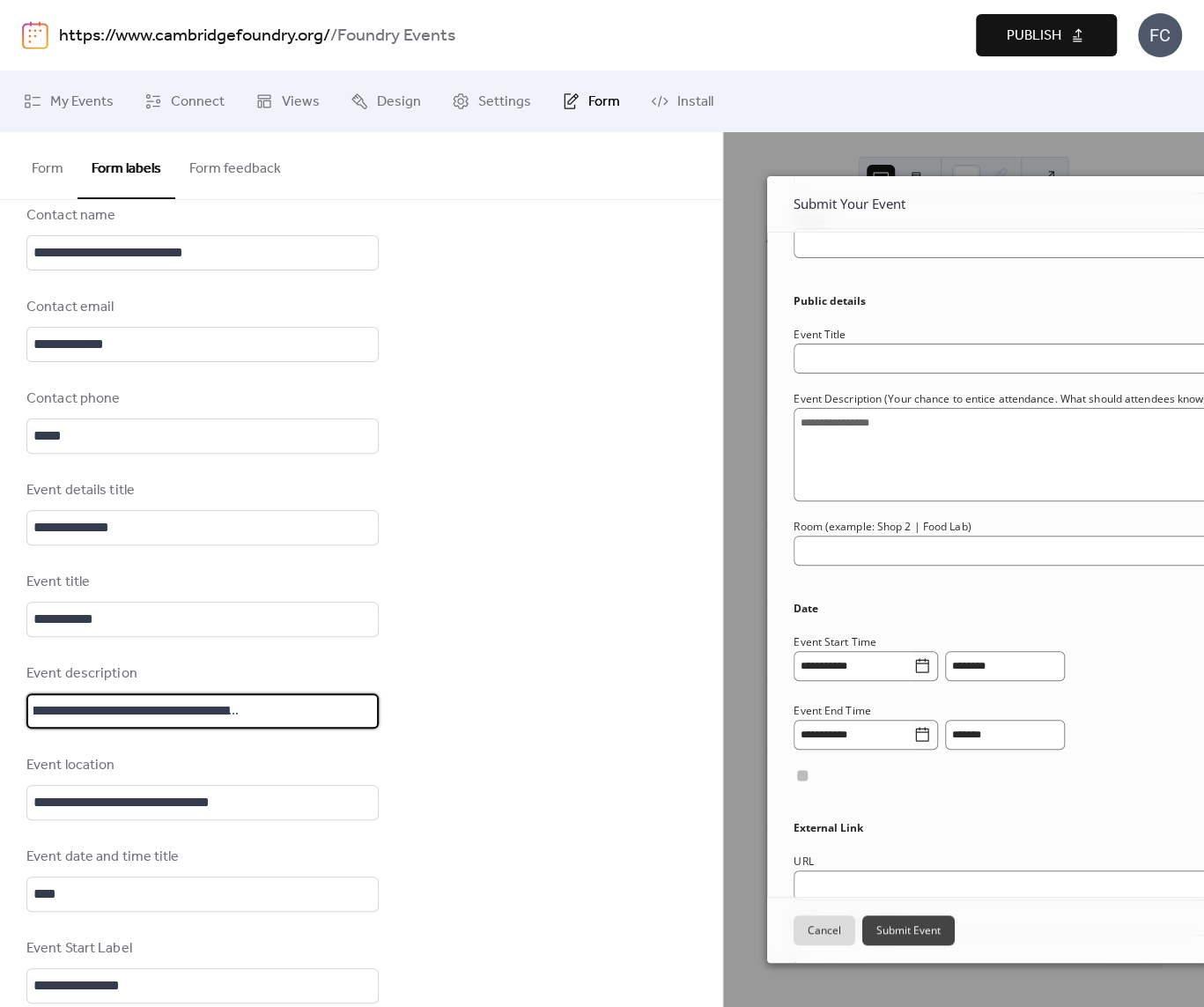 drag, startPoint x: 307, startPoint y: 716, endPoint x: 470, endPoint y: 715, distance: 163.0031 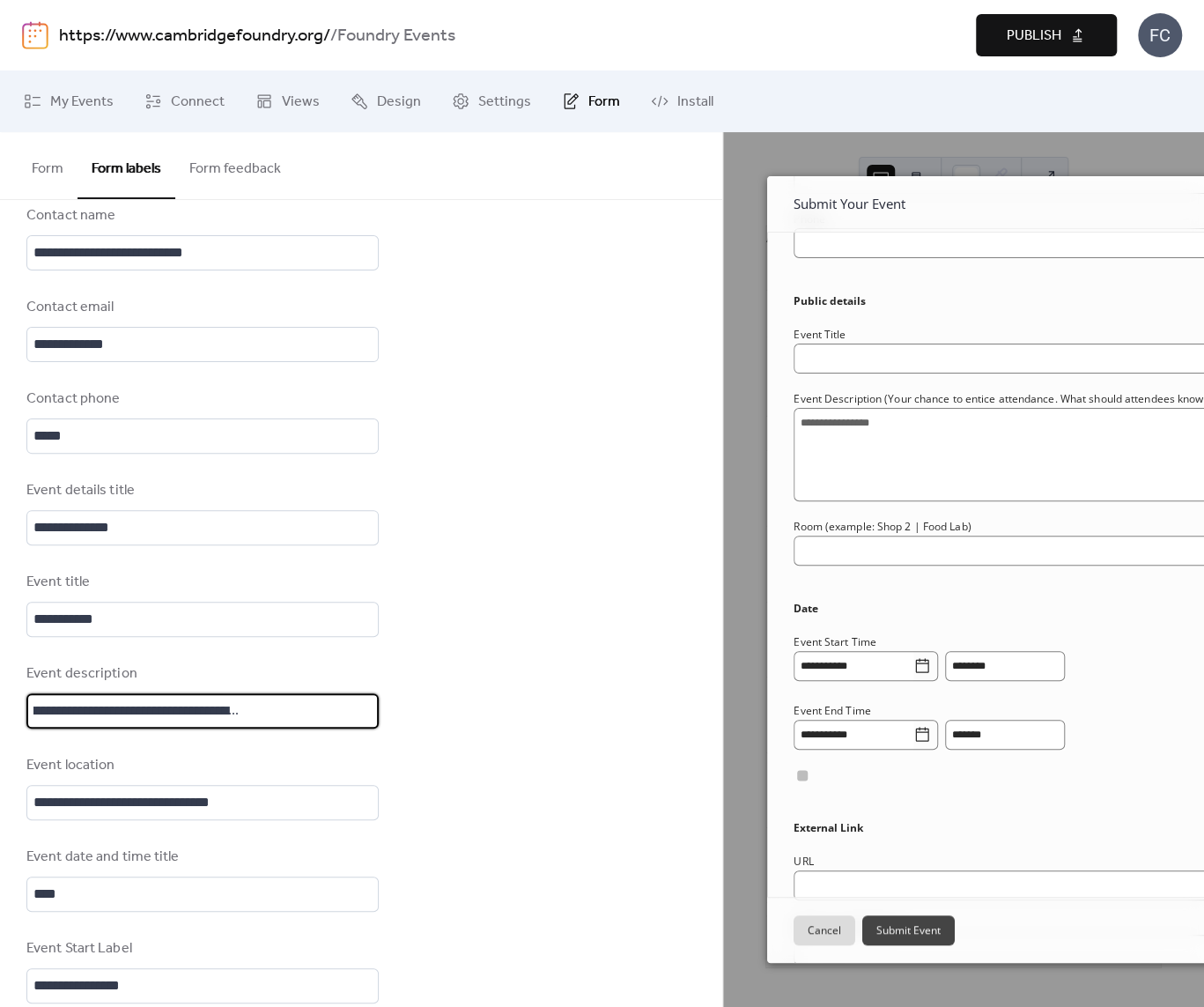 click on "**********" at bounding box center [361, 788] 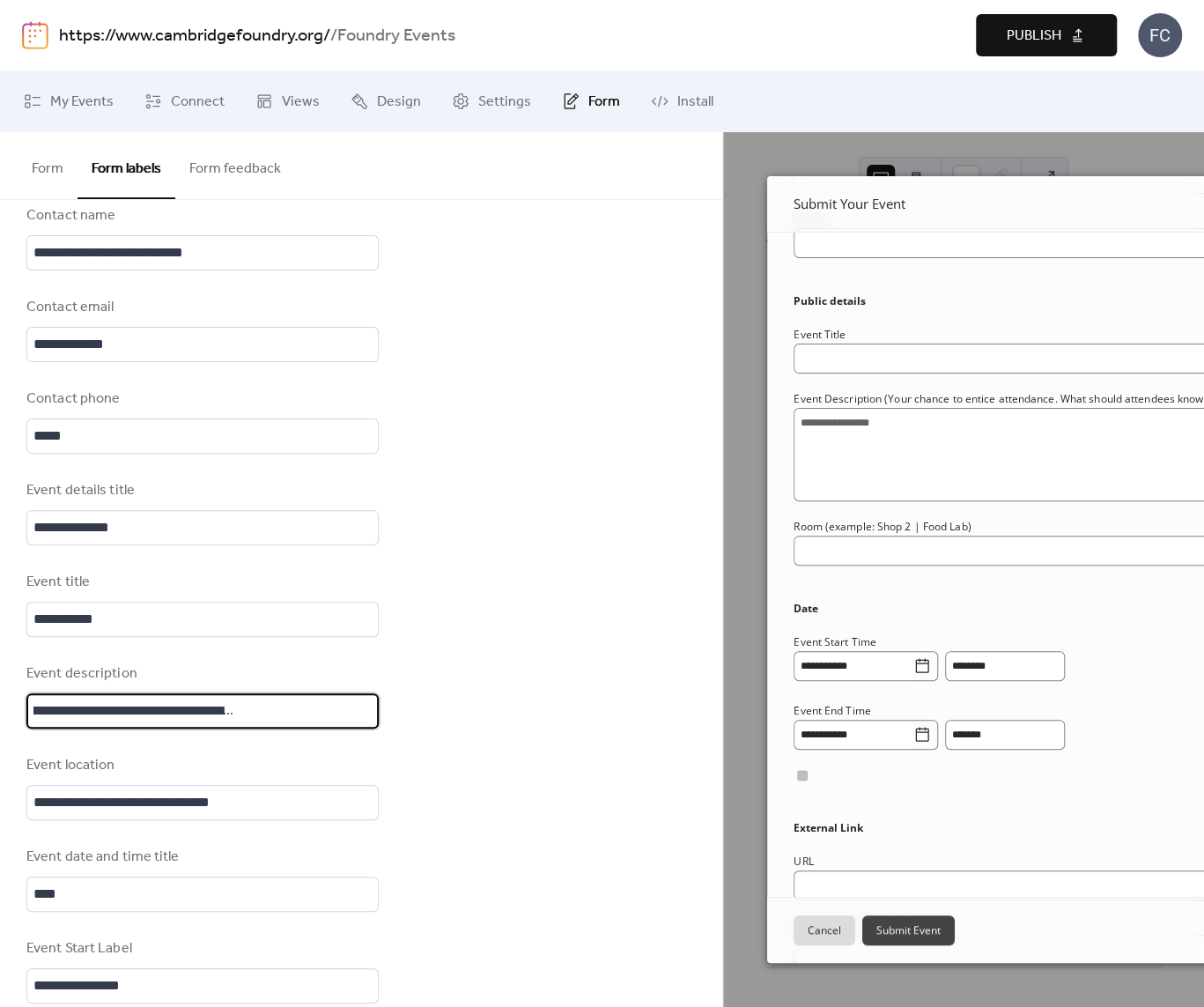 scroll, scrollTop: 2, scrollLeft: 213, axis: both 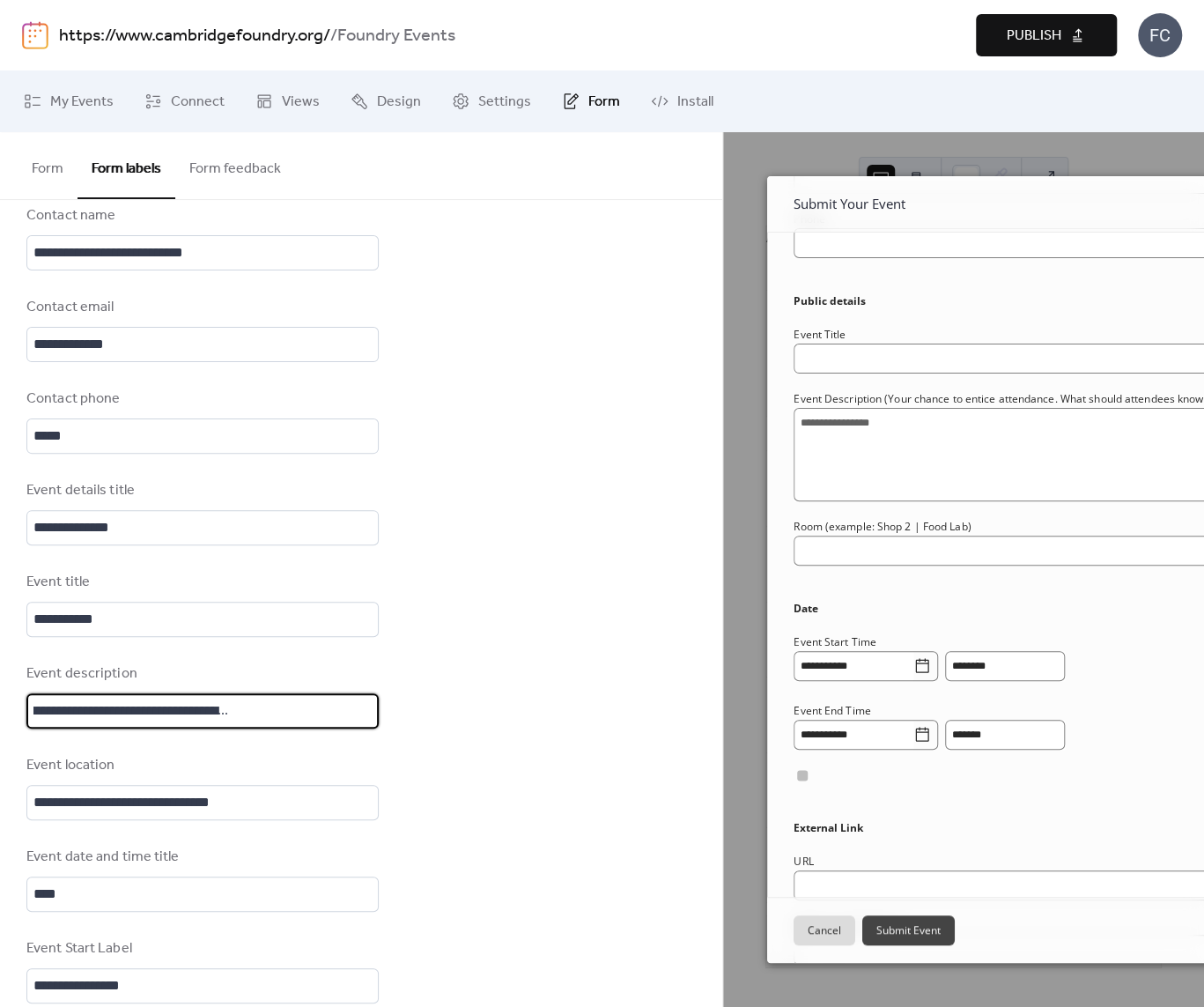click on "**********" at bounding box center (361, 788) 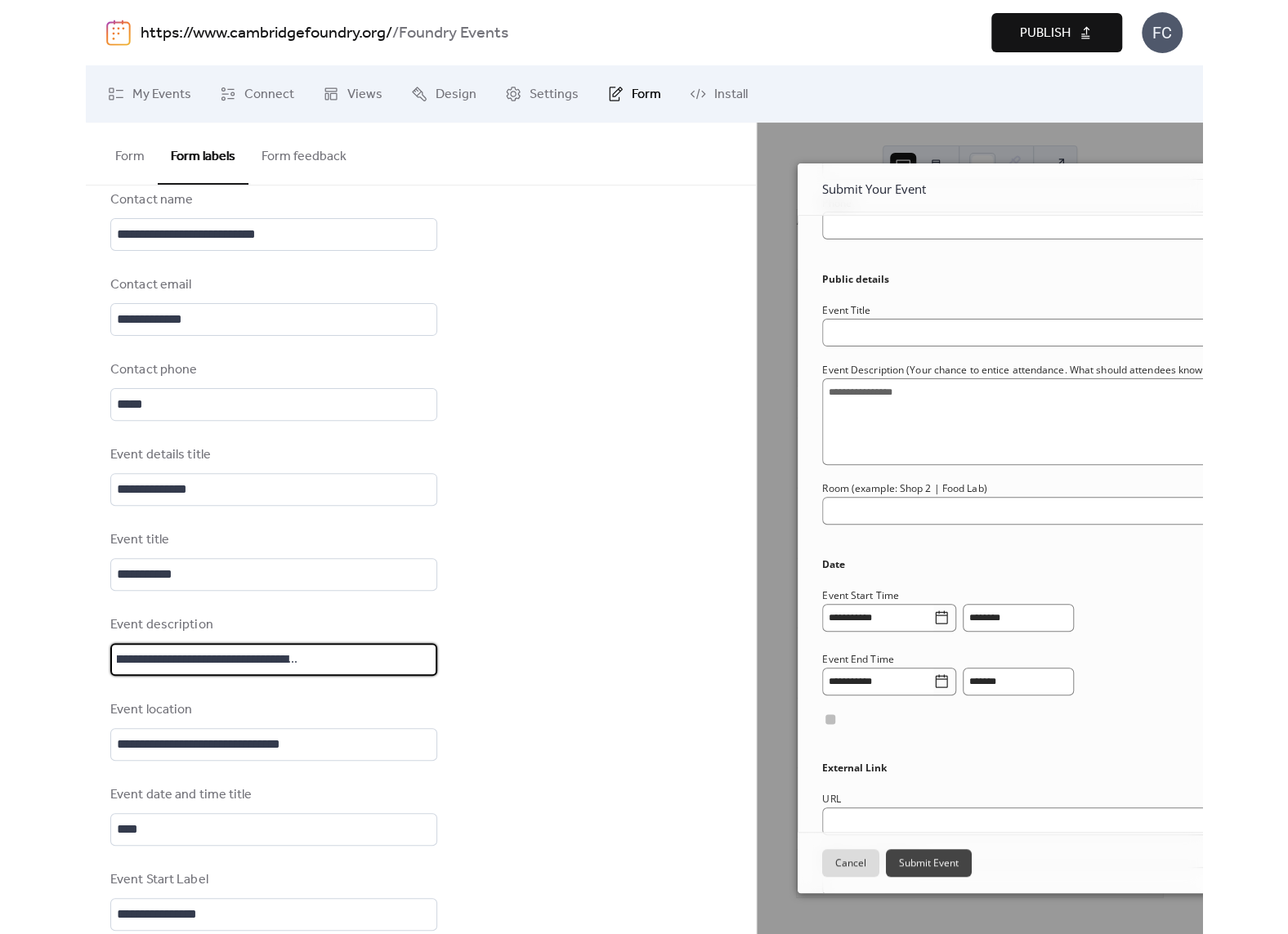 scroll, scrollTop: 0, scrollLeft: 0, axis: both 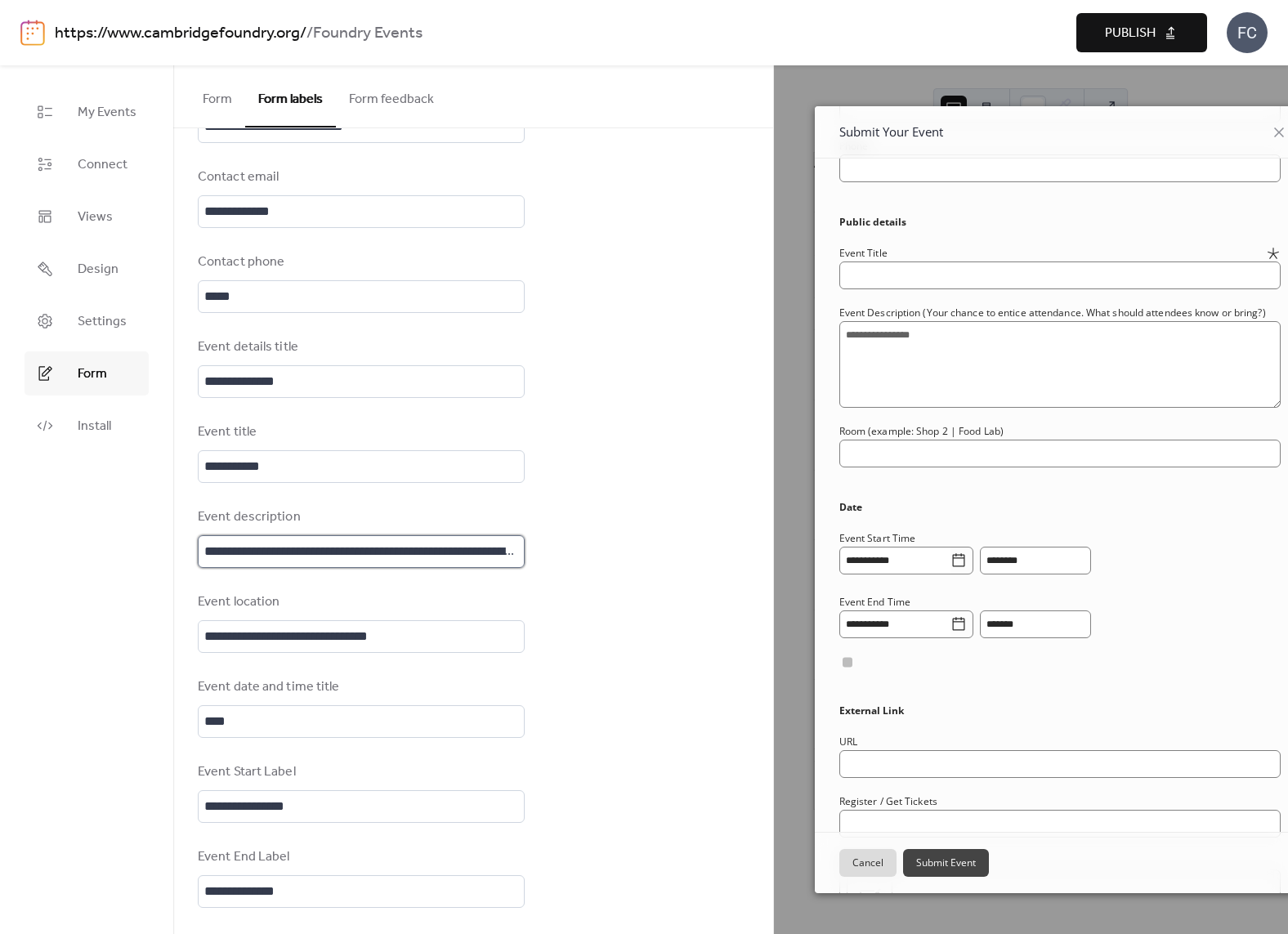 click on "**********" at bounding box center (361, 552) 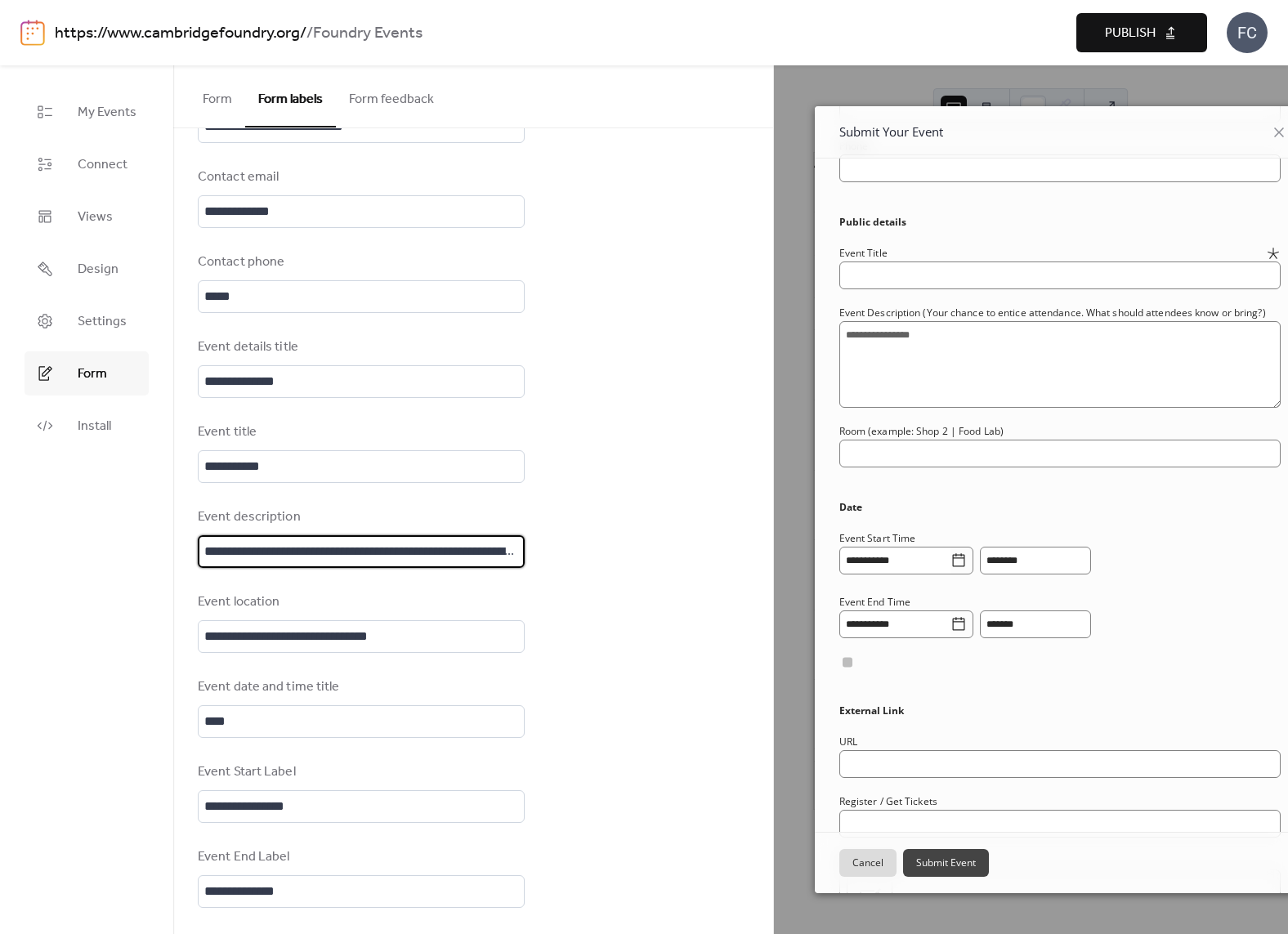 click on "**********" at bounding box center (361, 552) 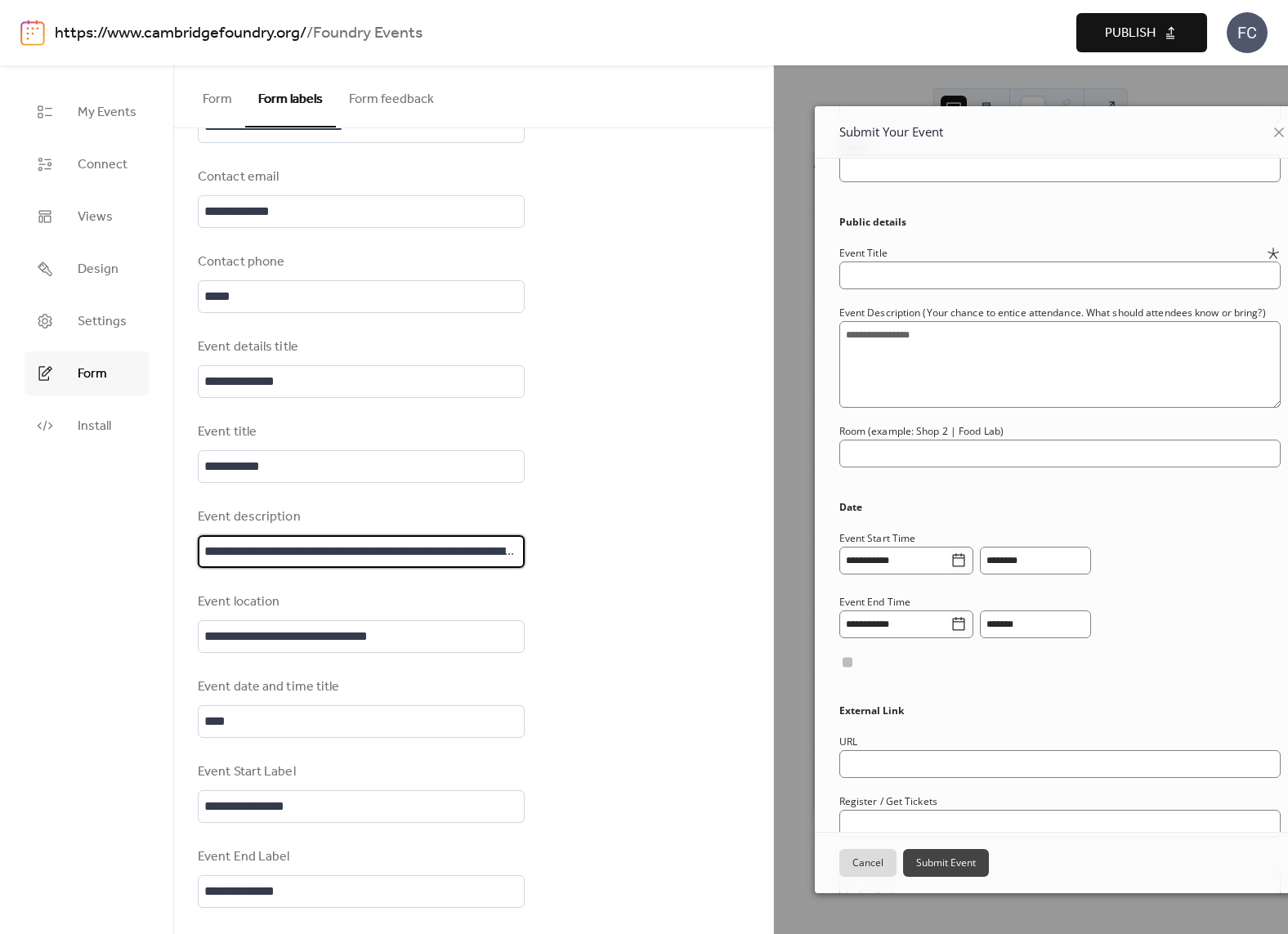 click on "**********" at bounding box center (361, 552) 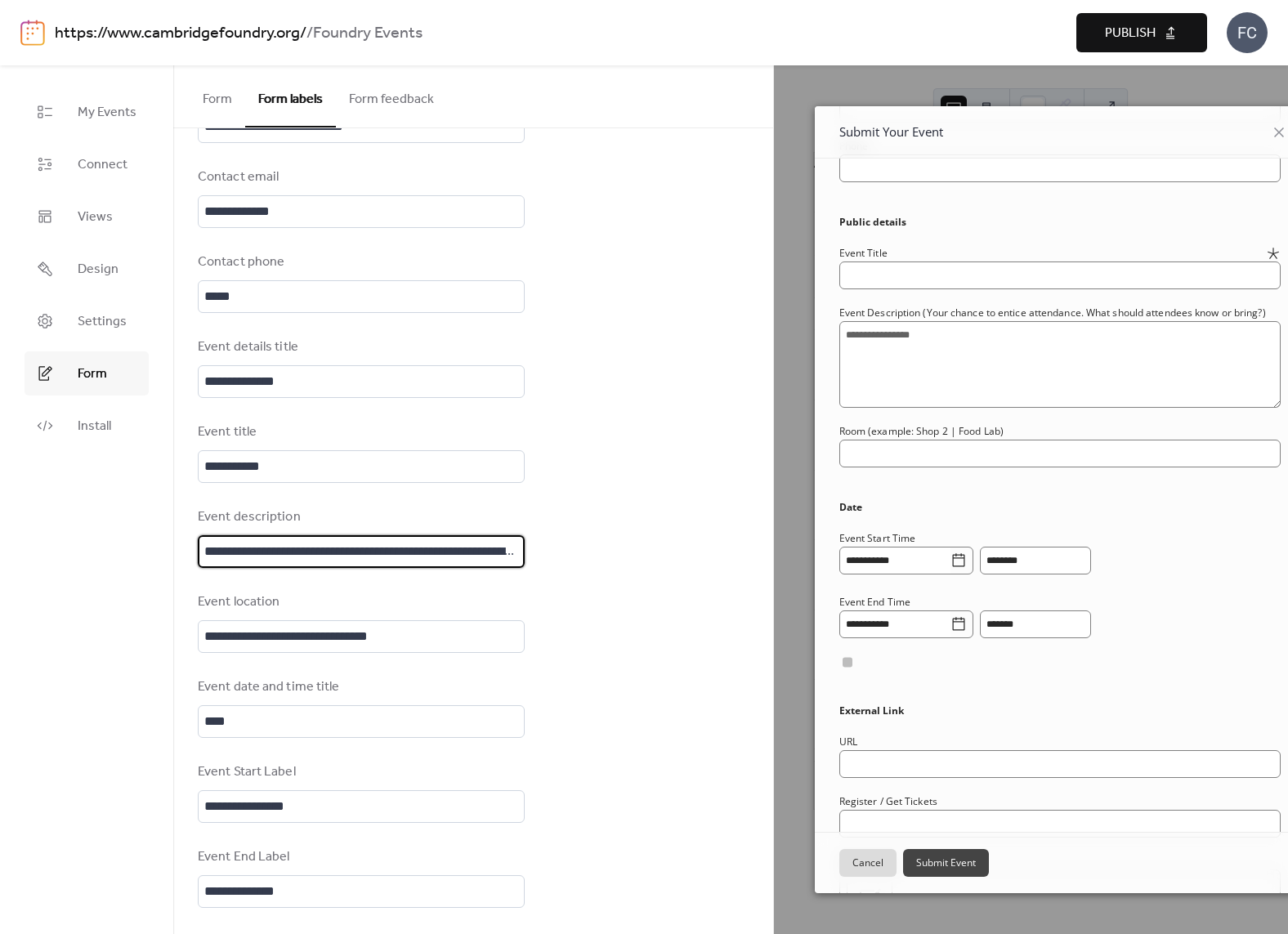 scroll, scrollTop: 0, scrollLeft: 204, axis: horizontal 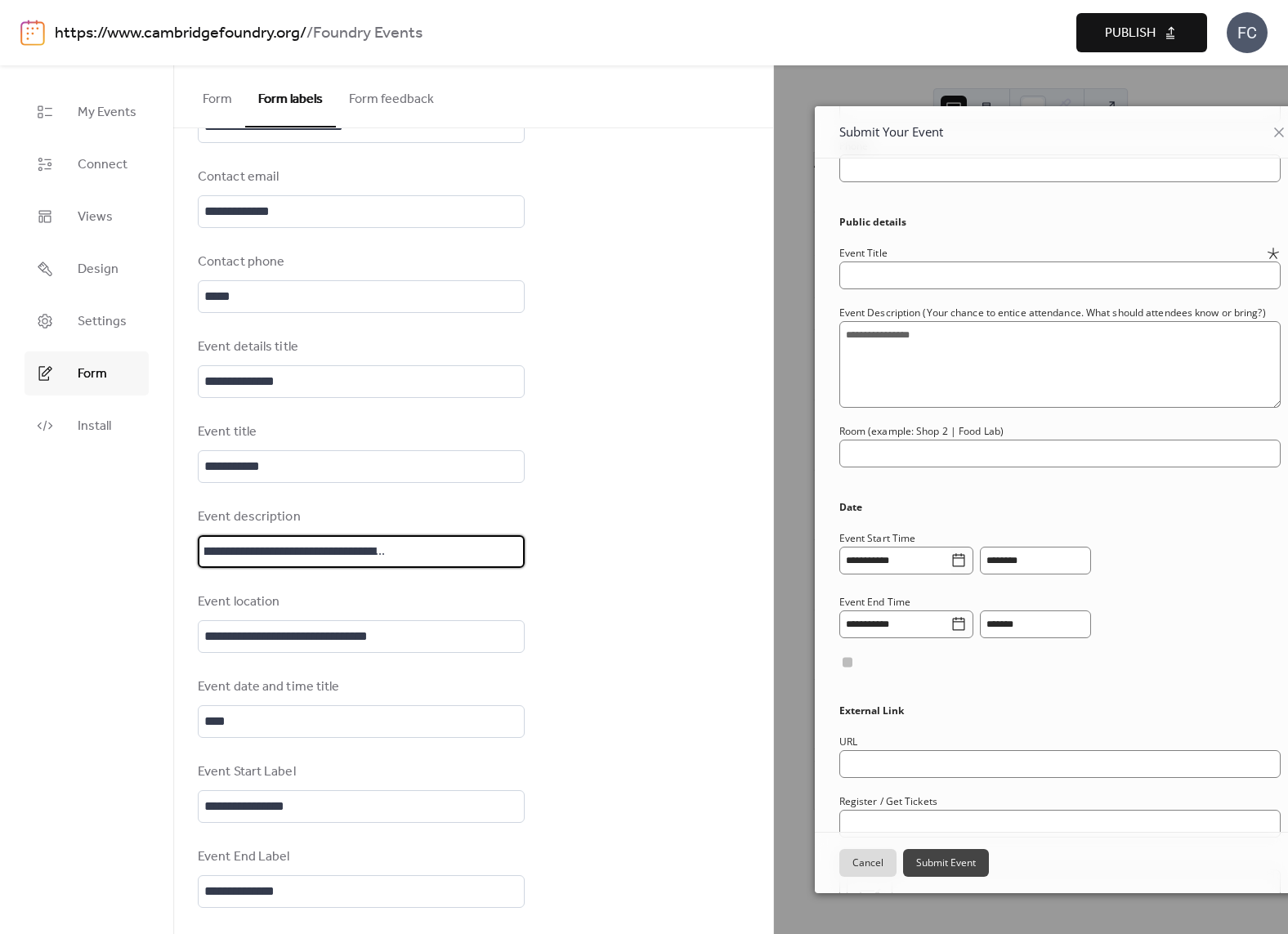 drag, startPoint x: 503, startPoint y: 547, endPoint x: 543, endPoint y: 547, distance: 40 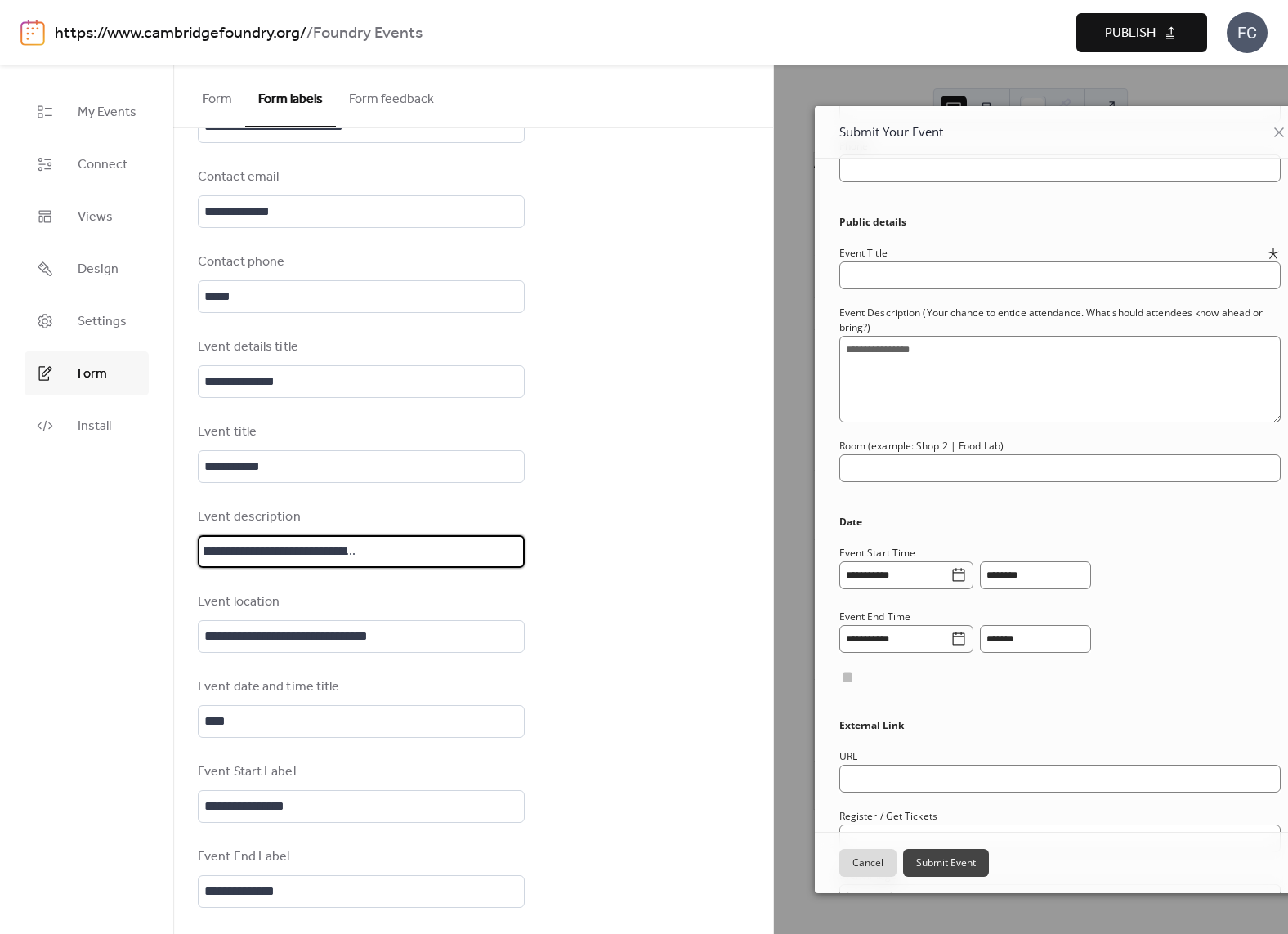 type on "**********" 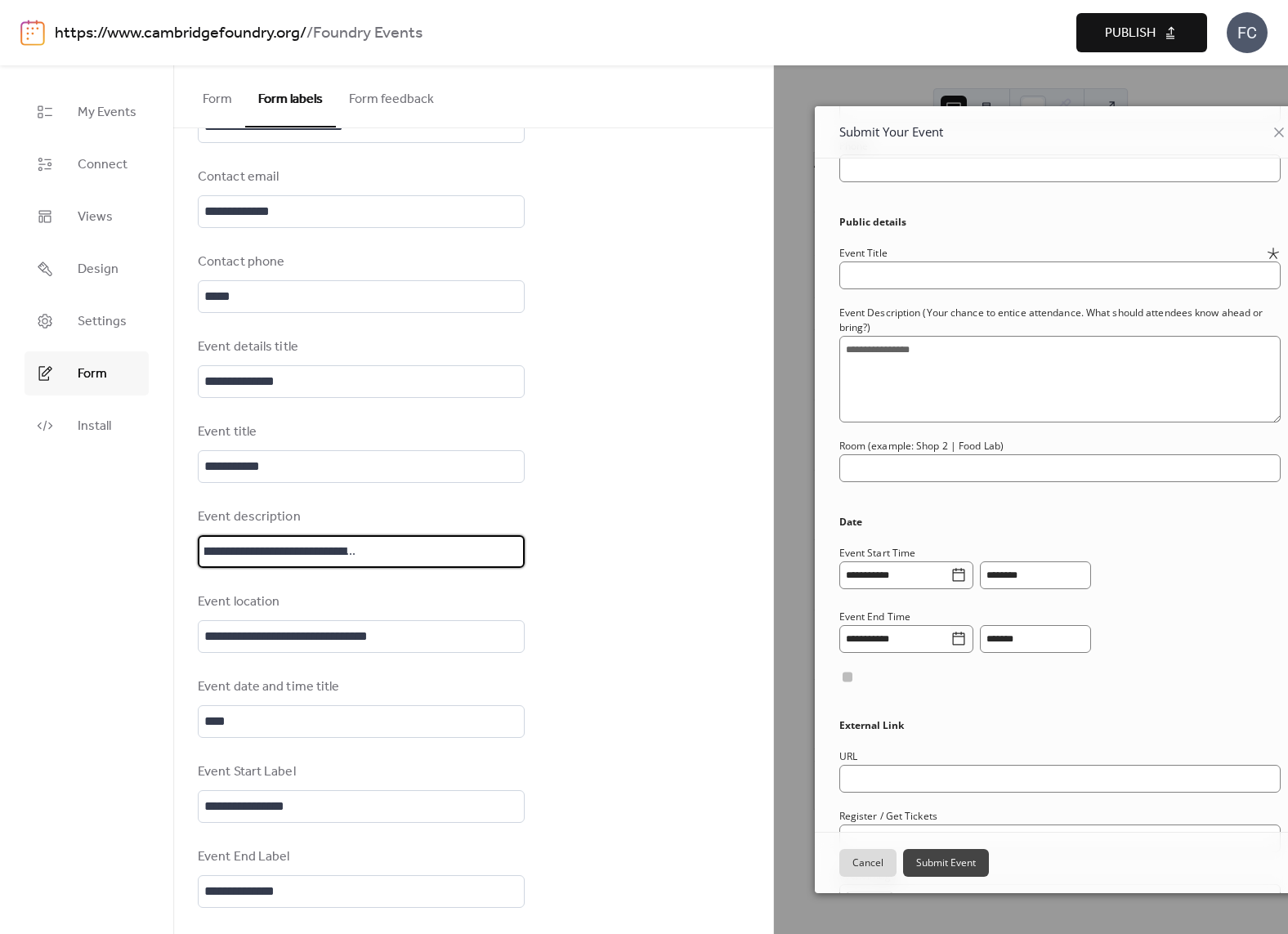 click on "**********" at bounding box center (473, 623) 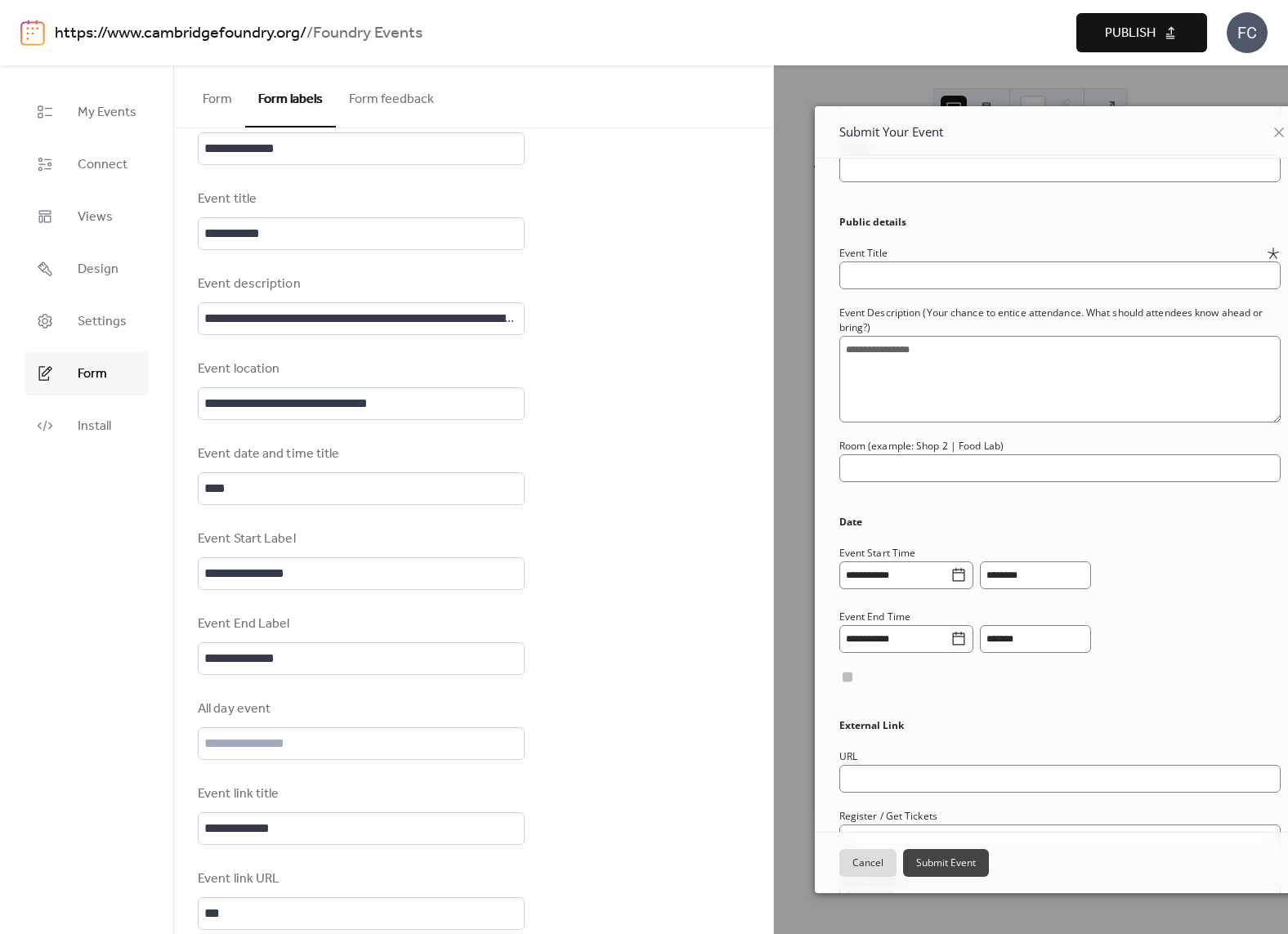 scroll, scrollTop: 531, scrollLeft: 0, axis: vertical 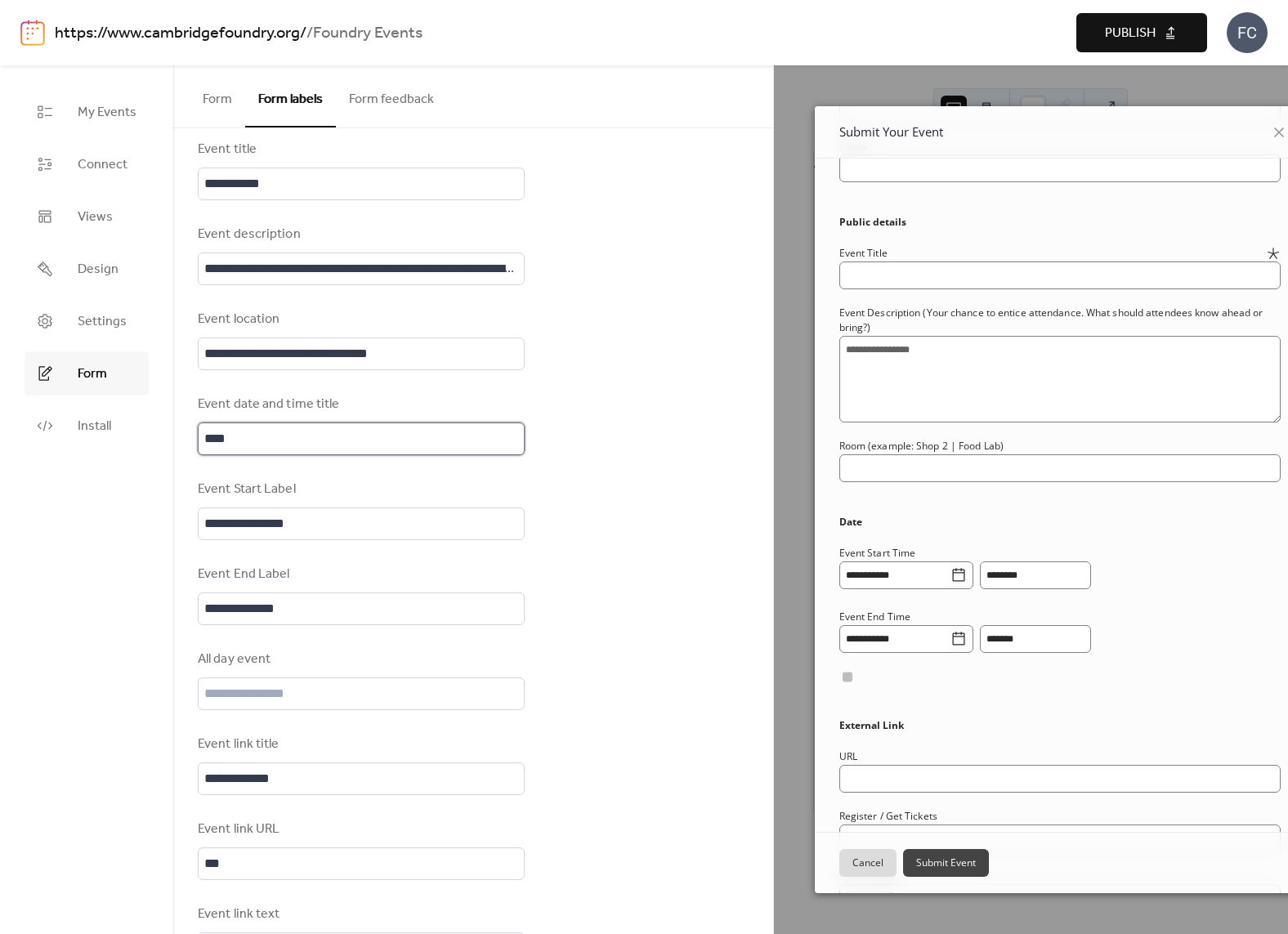 click on "****" at bounding box center (361, 439) 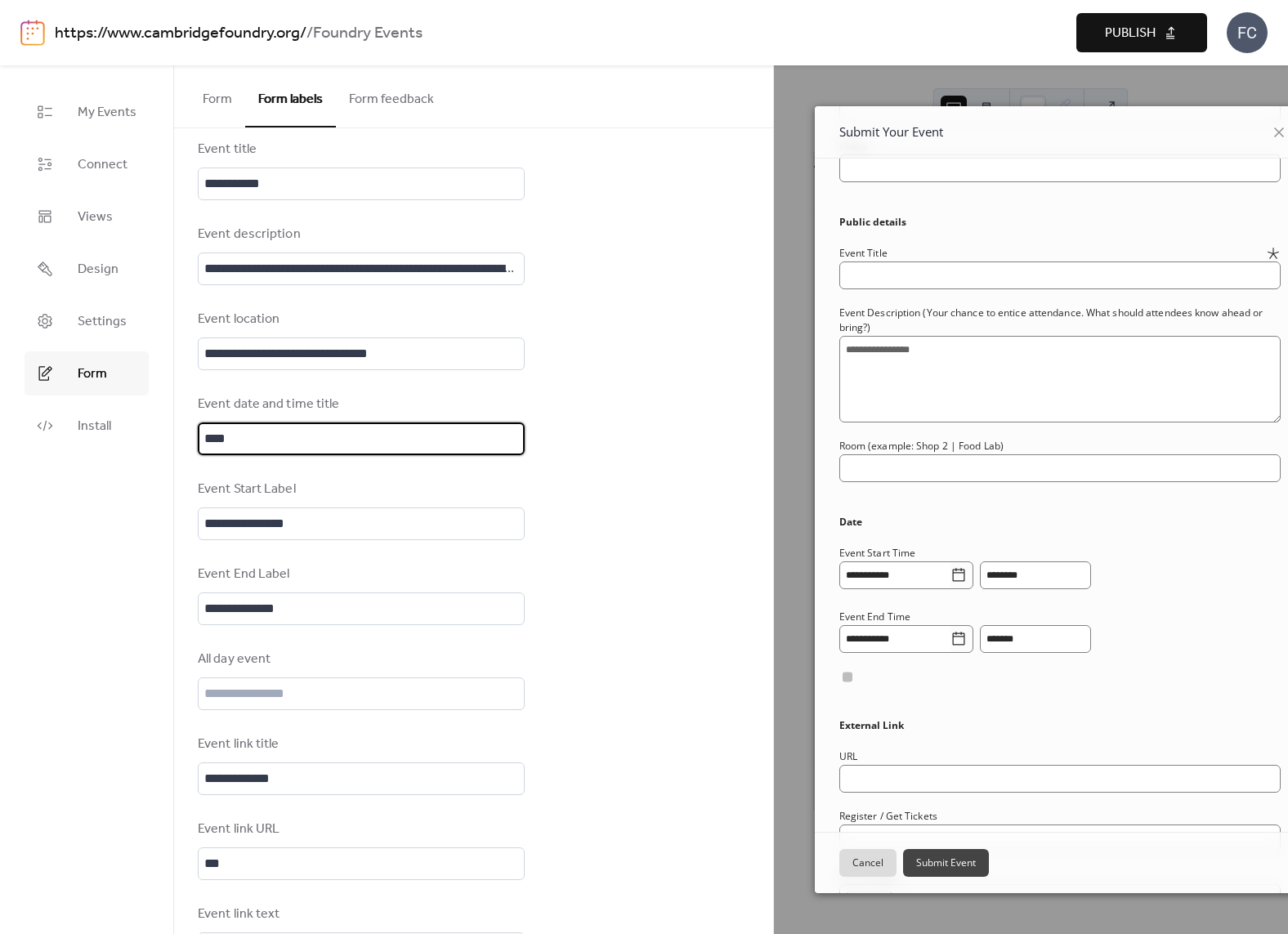 click on "****" at bounding box center (361, 439) 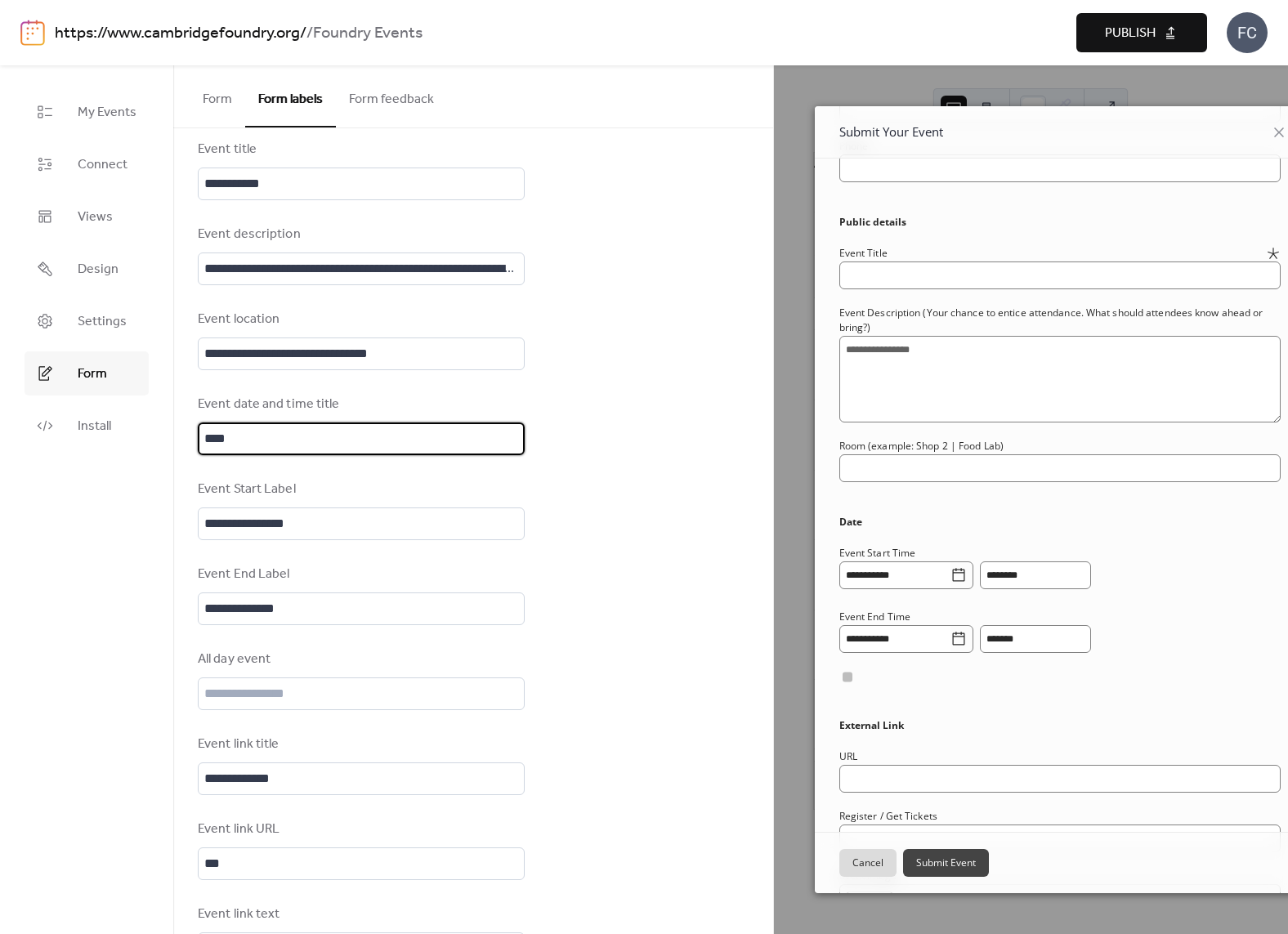 click on "****" at bounding box center (361, 439) 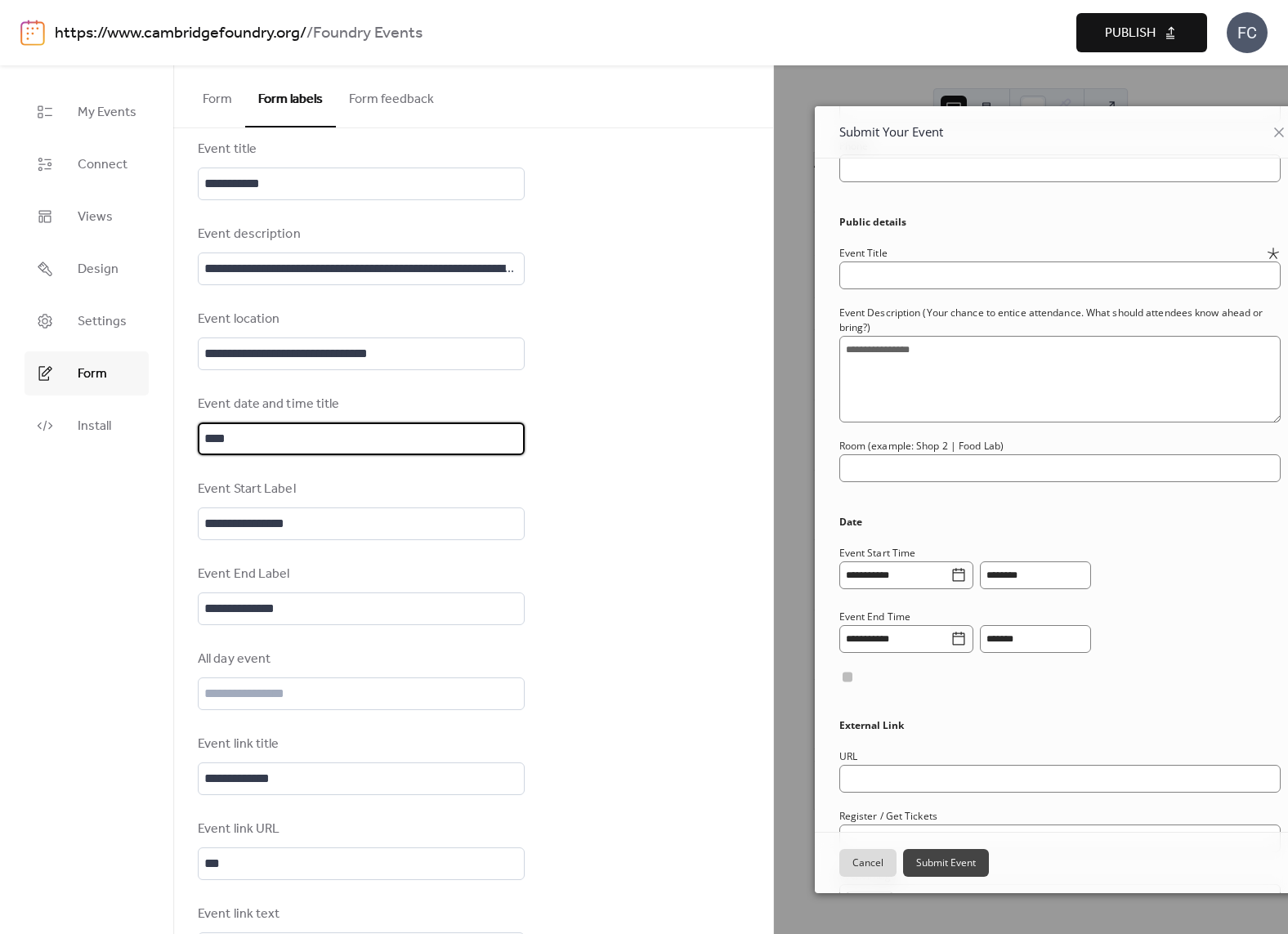 type on "****" 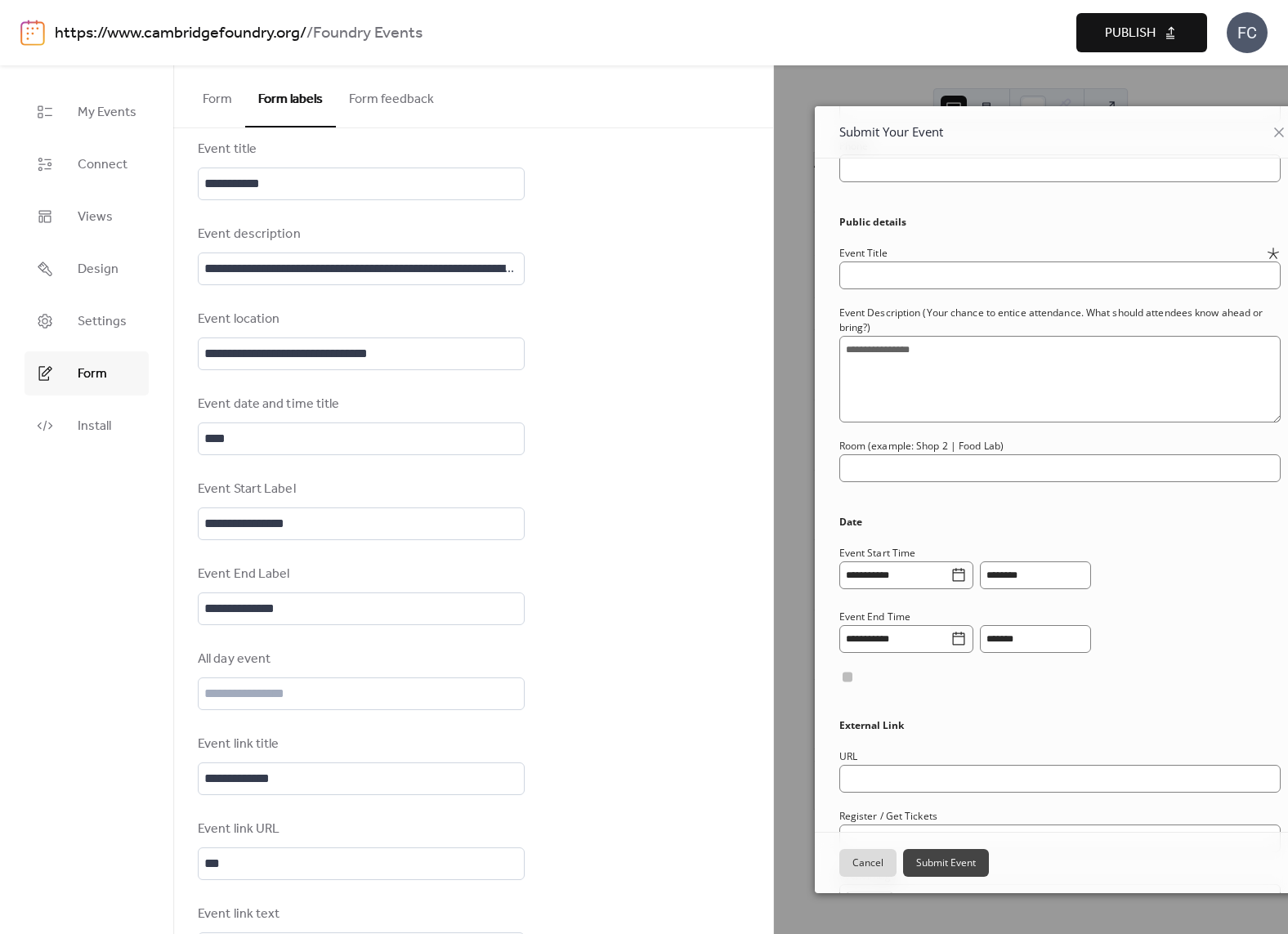 click on "**********" at bounding box center [473, 340] 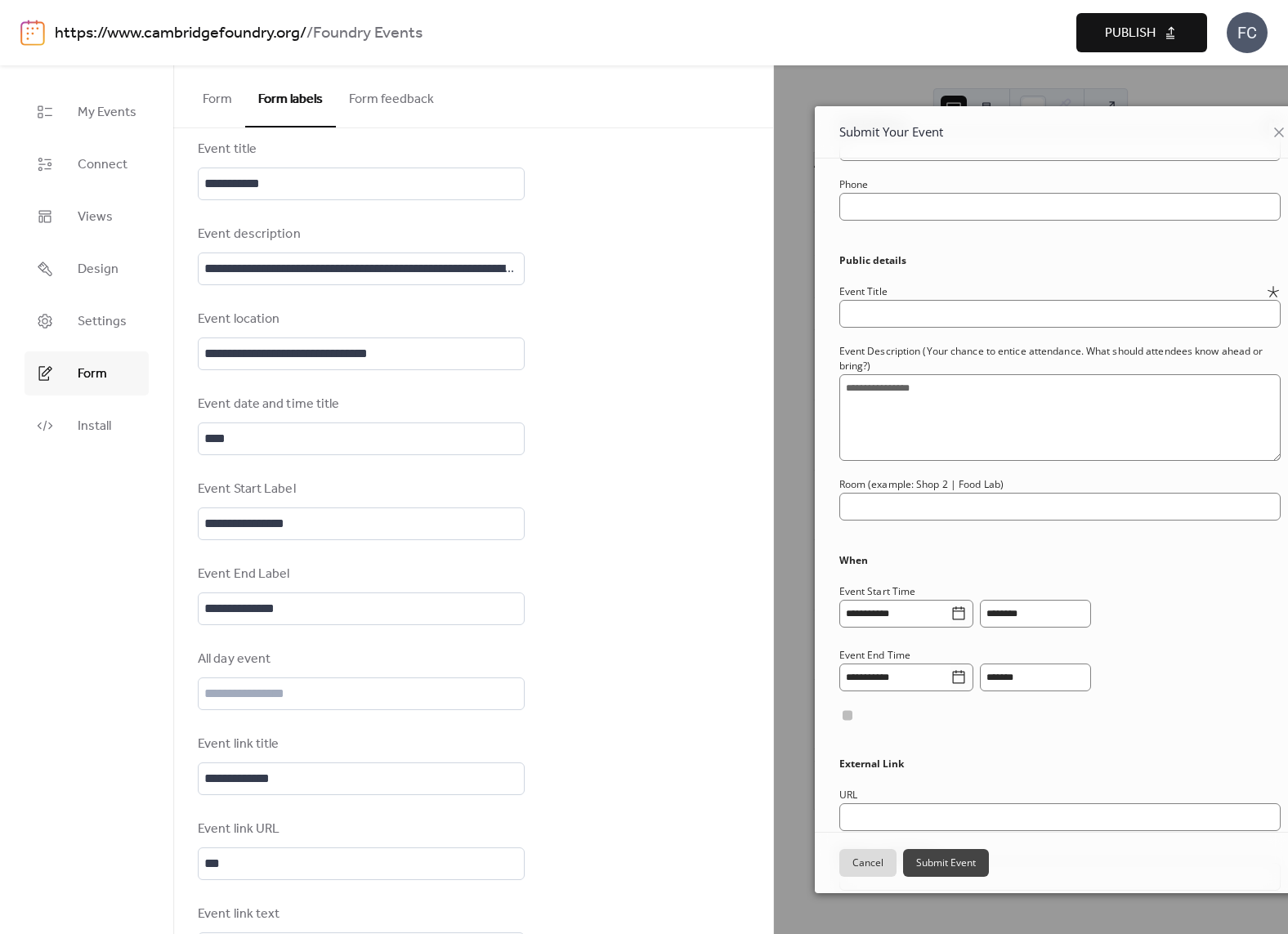 scroll, scrollTop: 150, scrollLeft: 0, axis: vertical 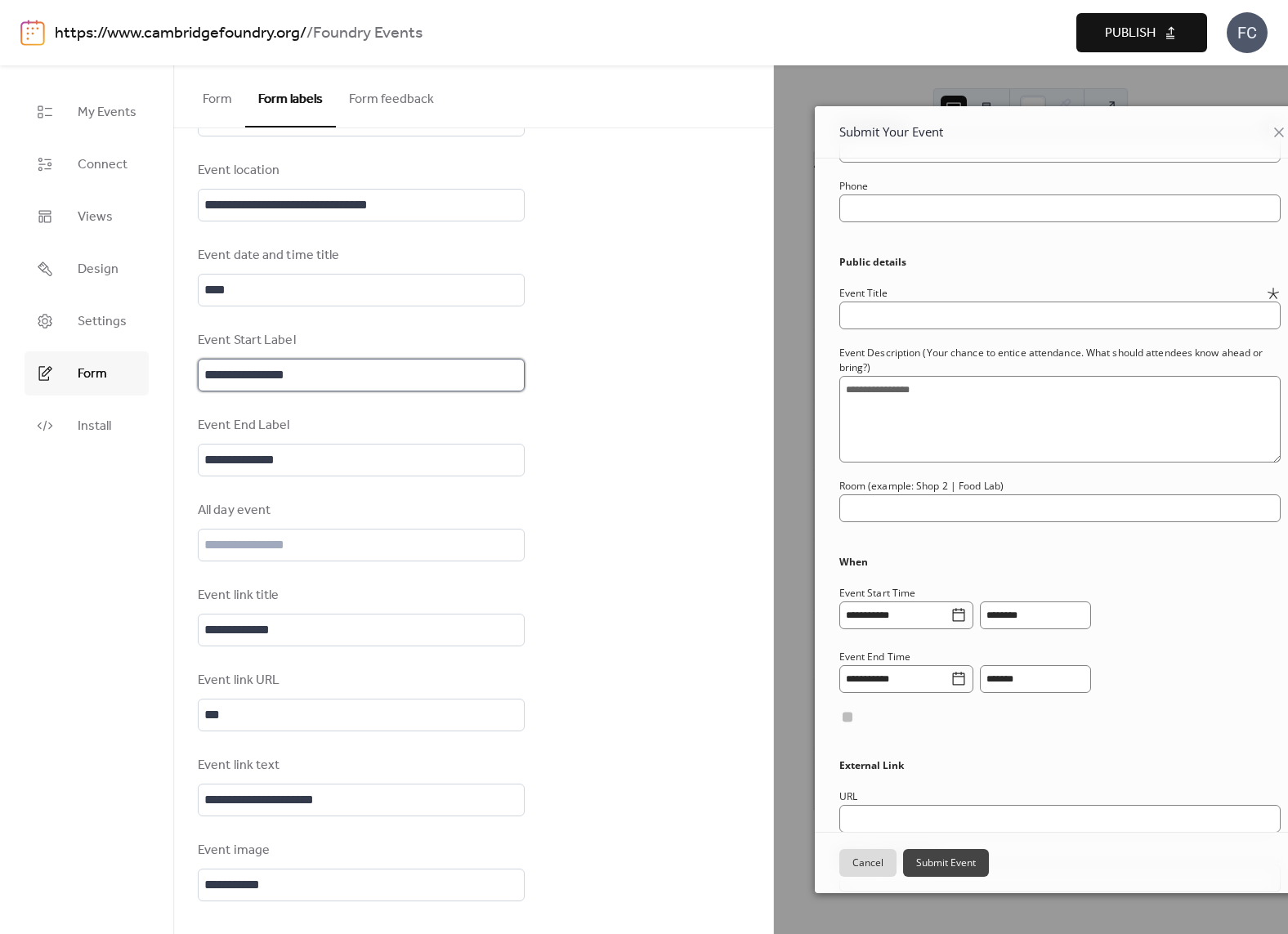 click on "**********" at bounding box center (361, 375) 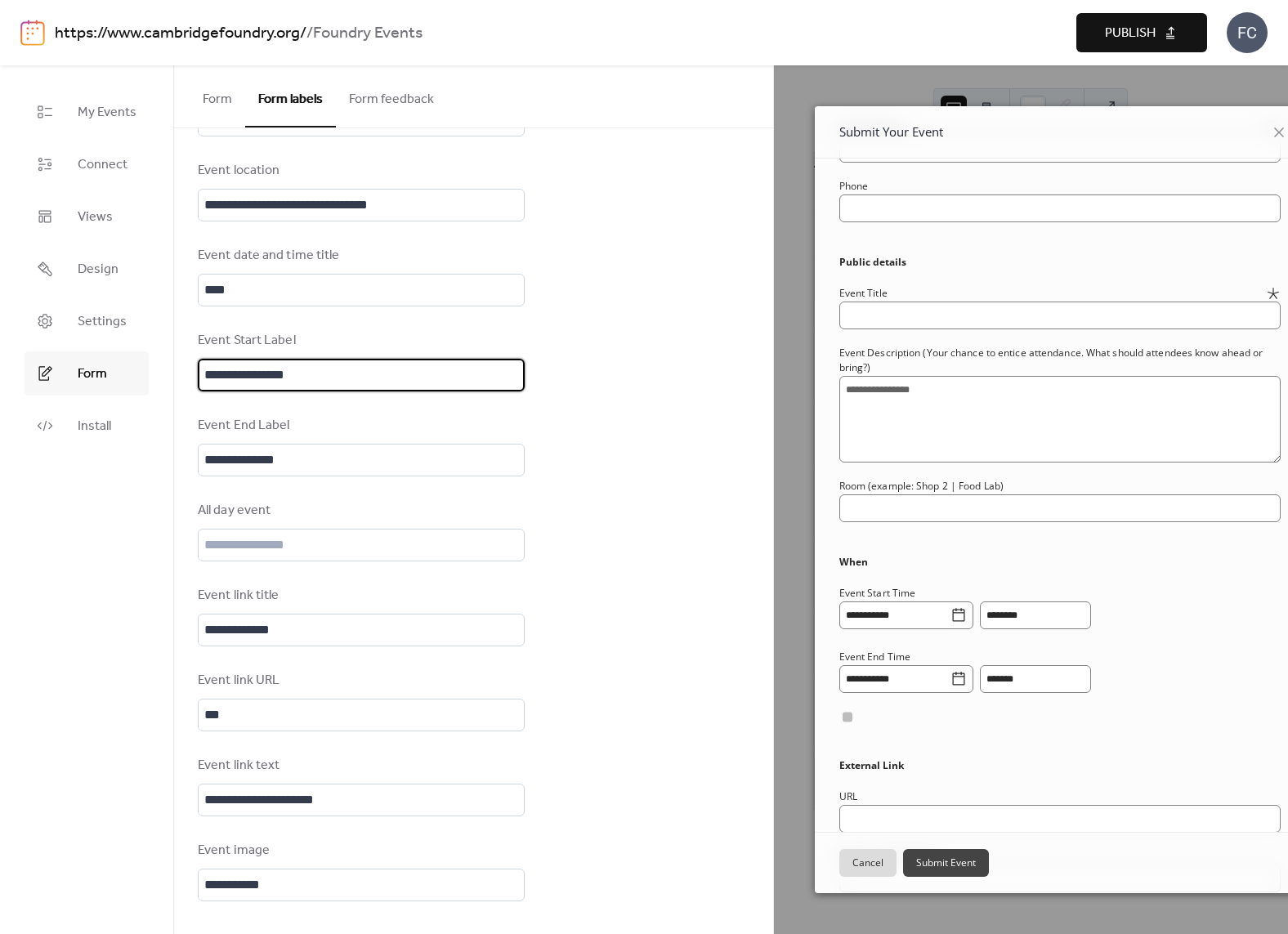 click on "**********" at bounding box center [361, 375] 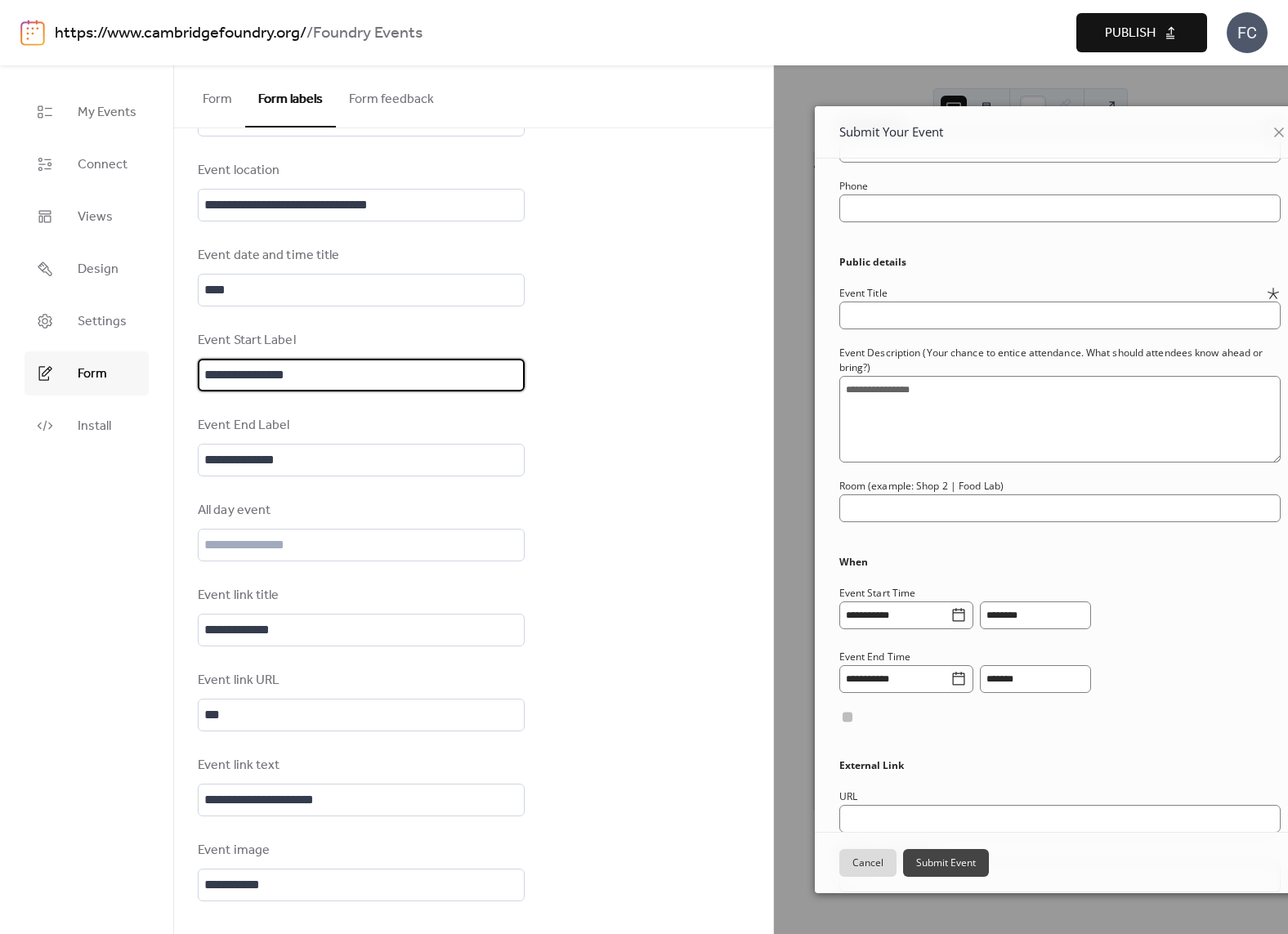 click on "**********" at bounding box center [361, 375] 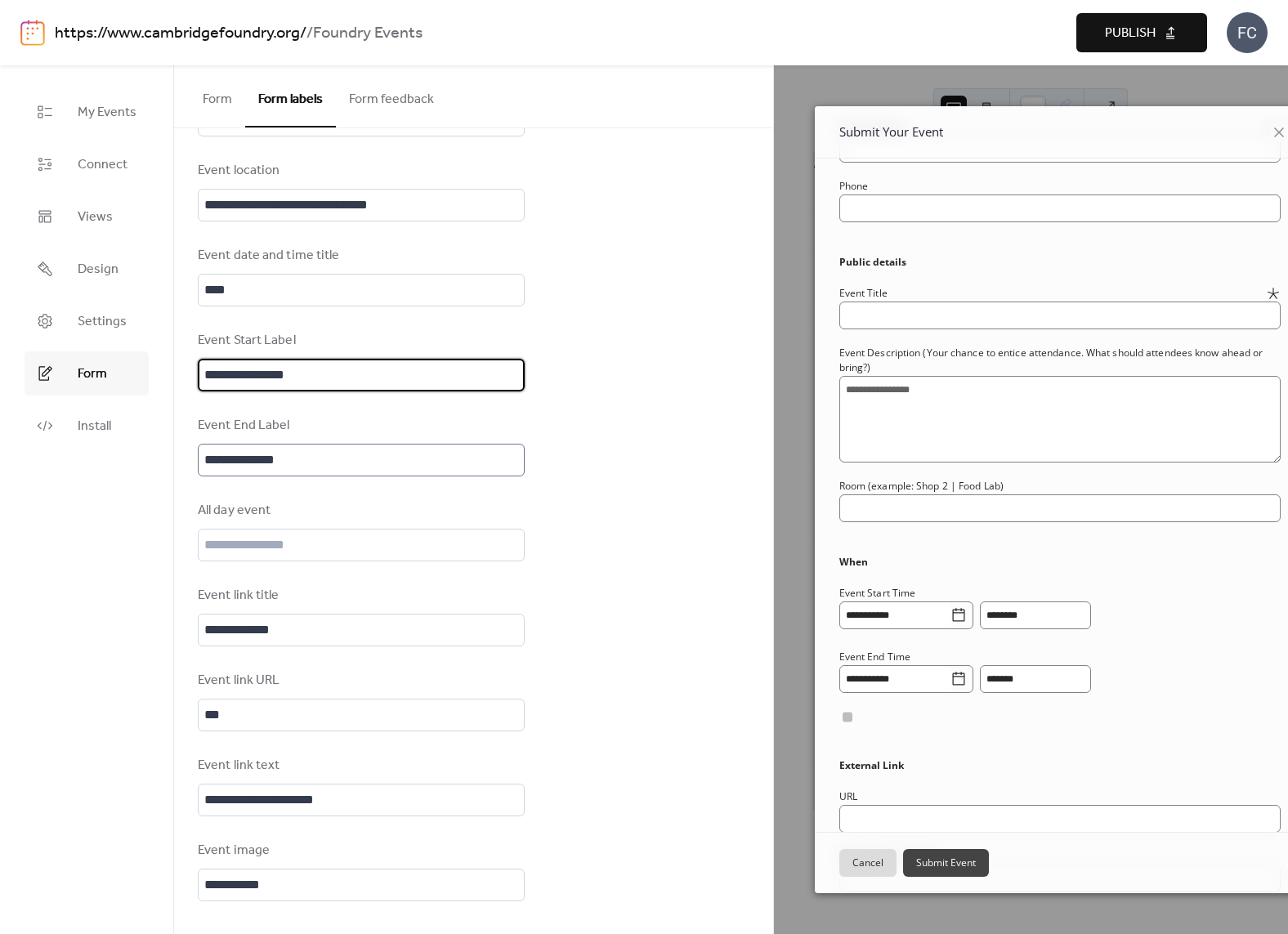 type on "**********" 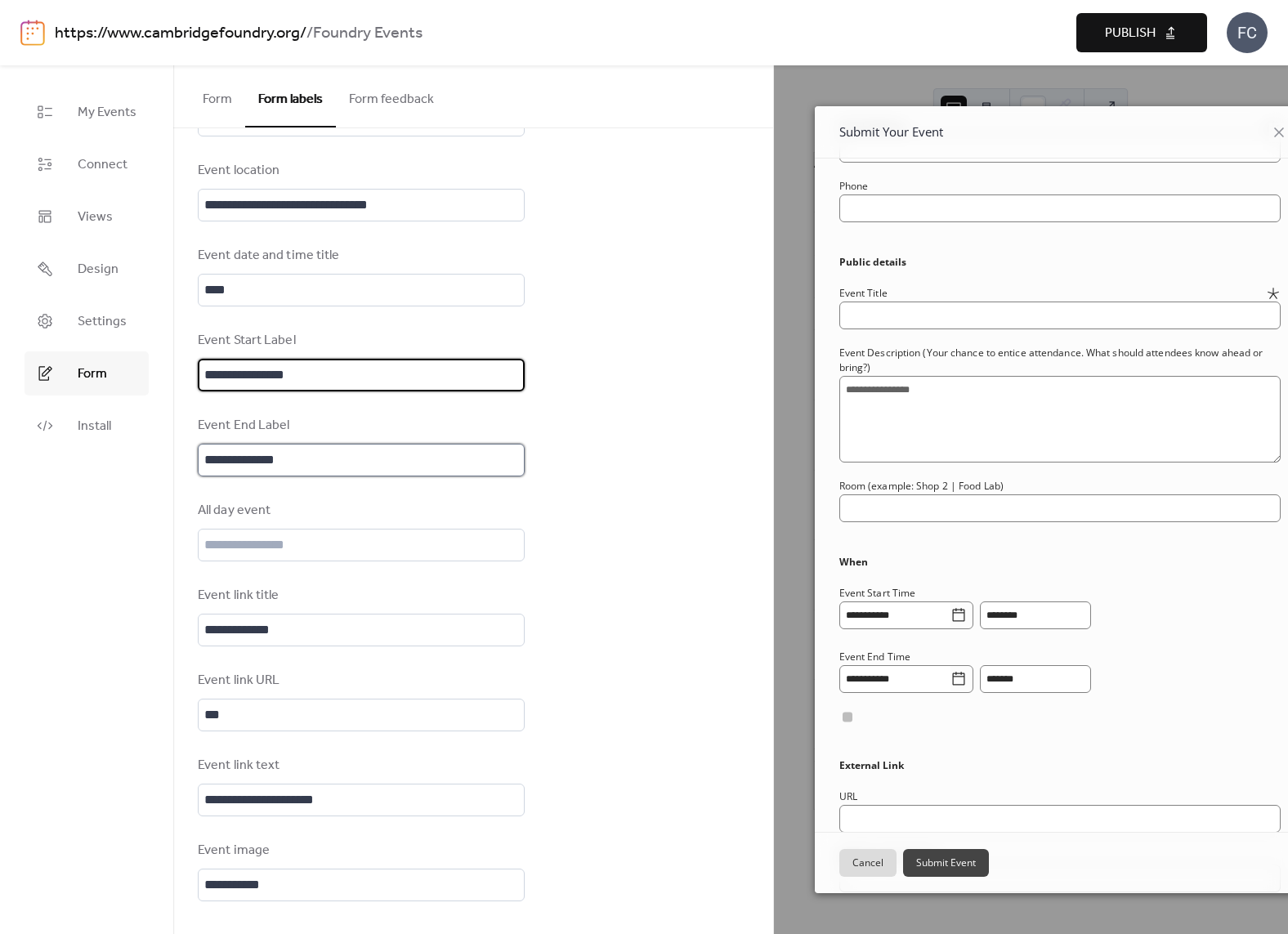 click on "**********" at bounding box center [361, 460] 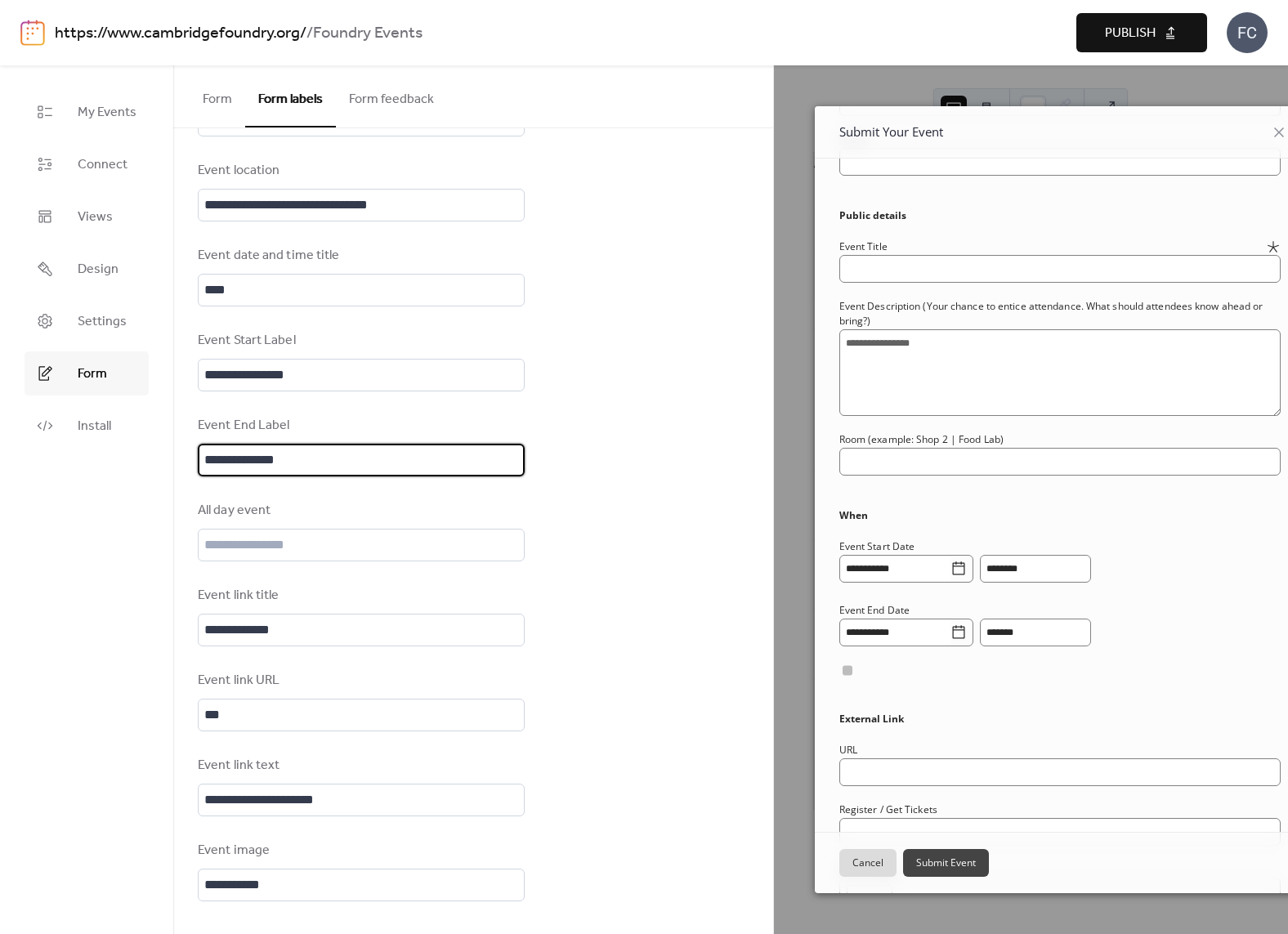 scroll, scrollTop: 206, scrollLeft: 0, axis: vertical 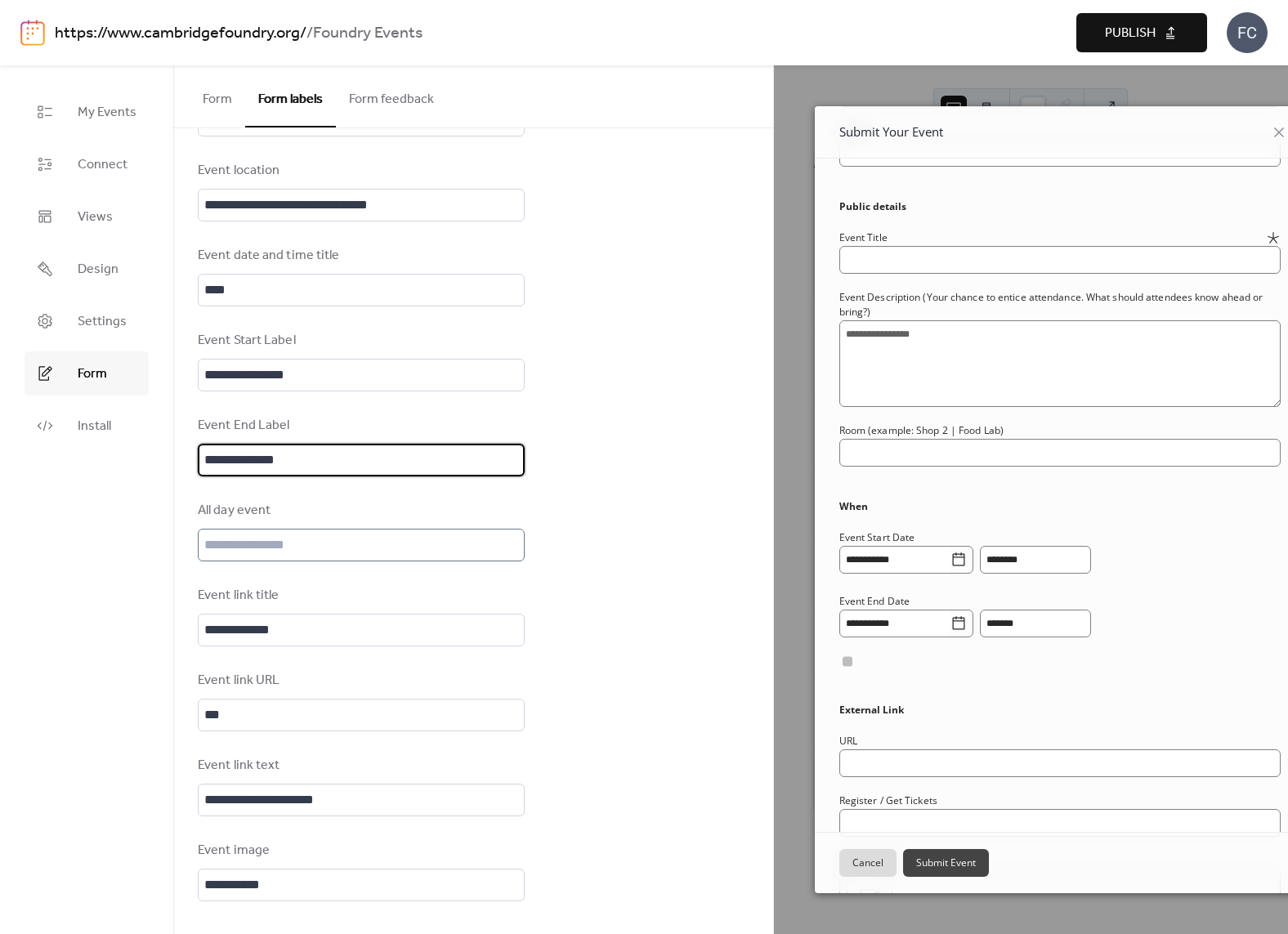 type on "**********" 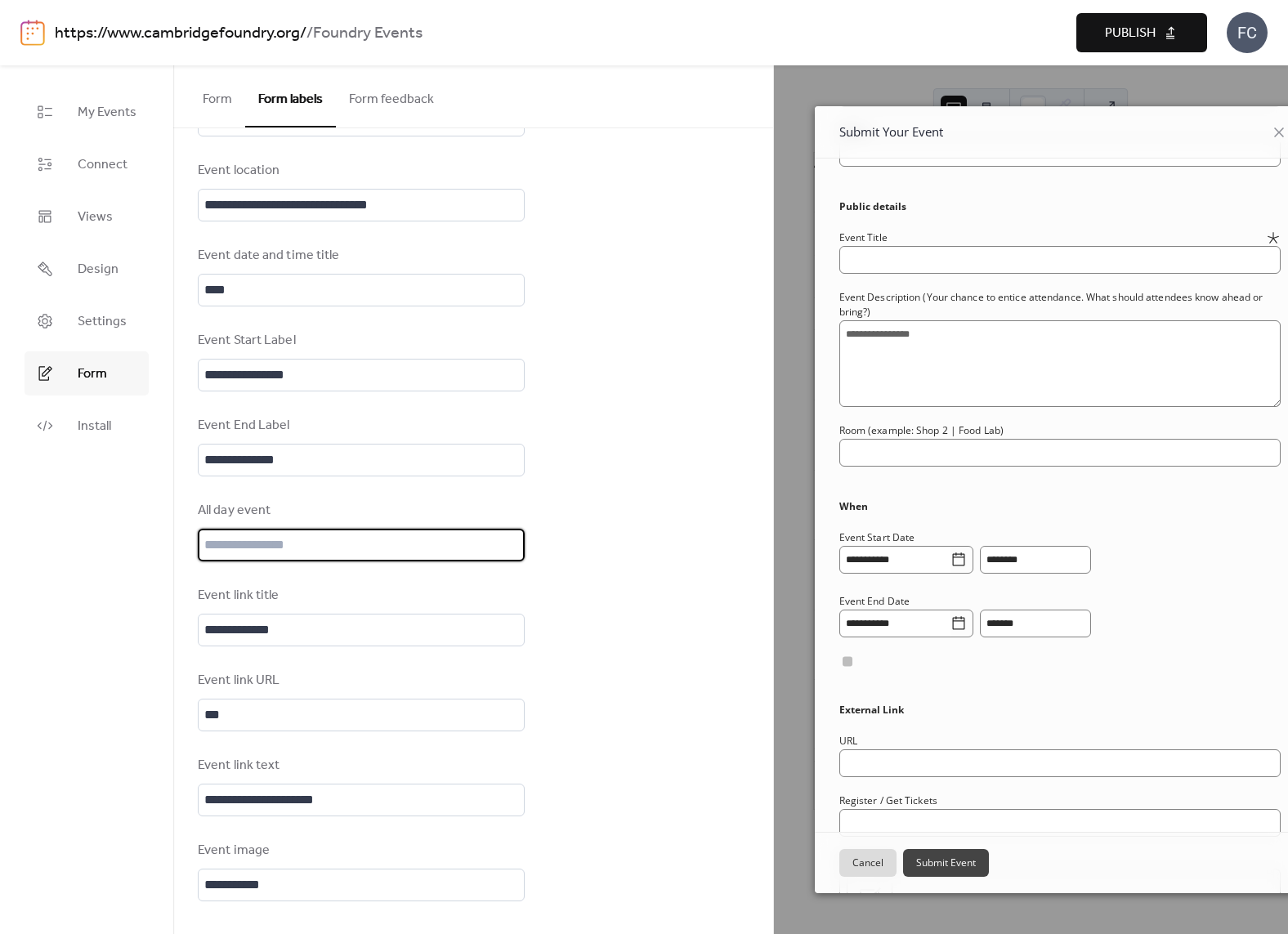 click at bounding box center (361, 545) 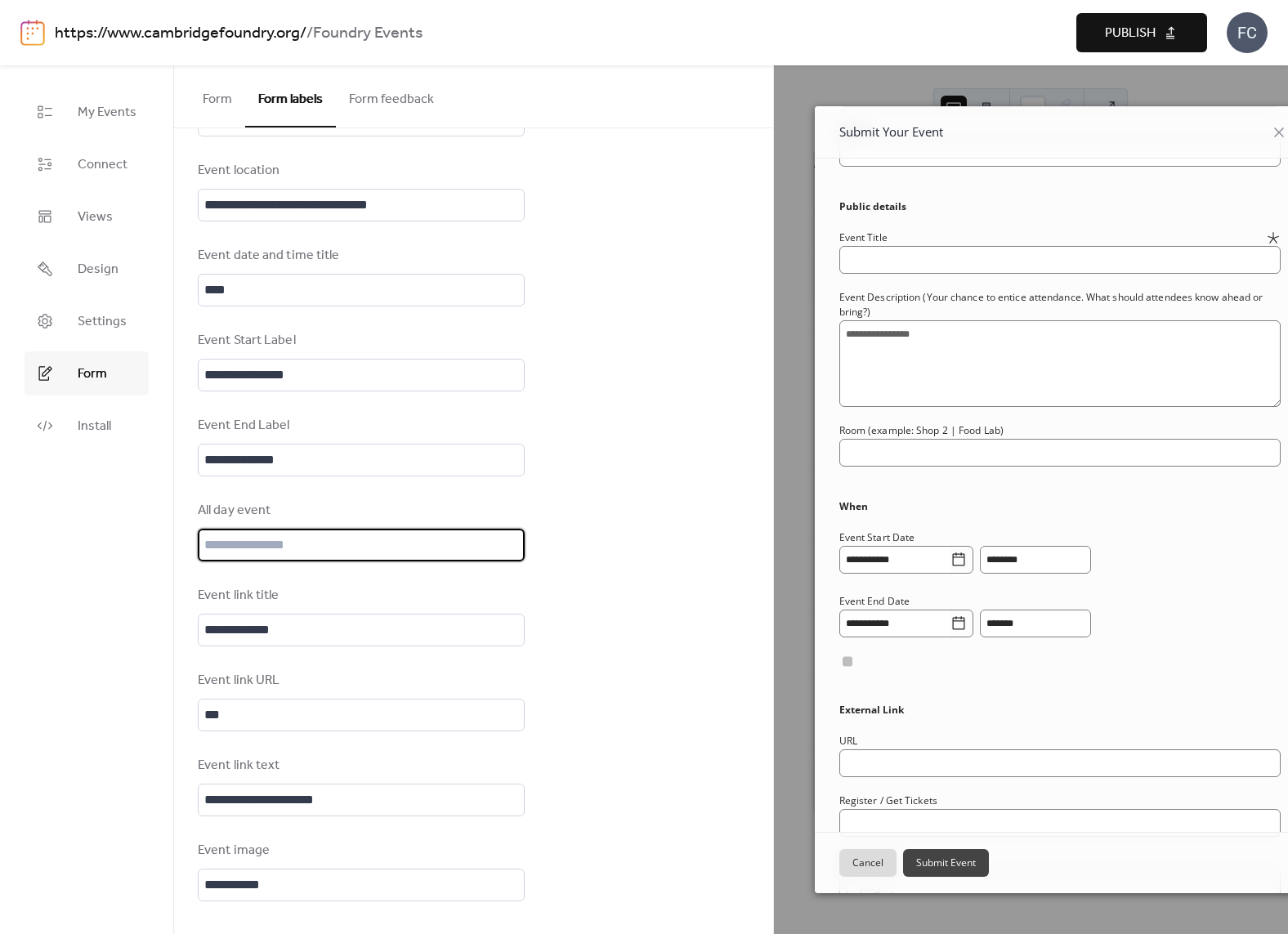 click on "**********" at bounding box center (473, 191) 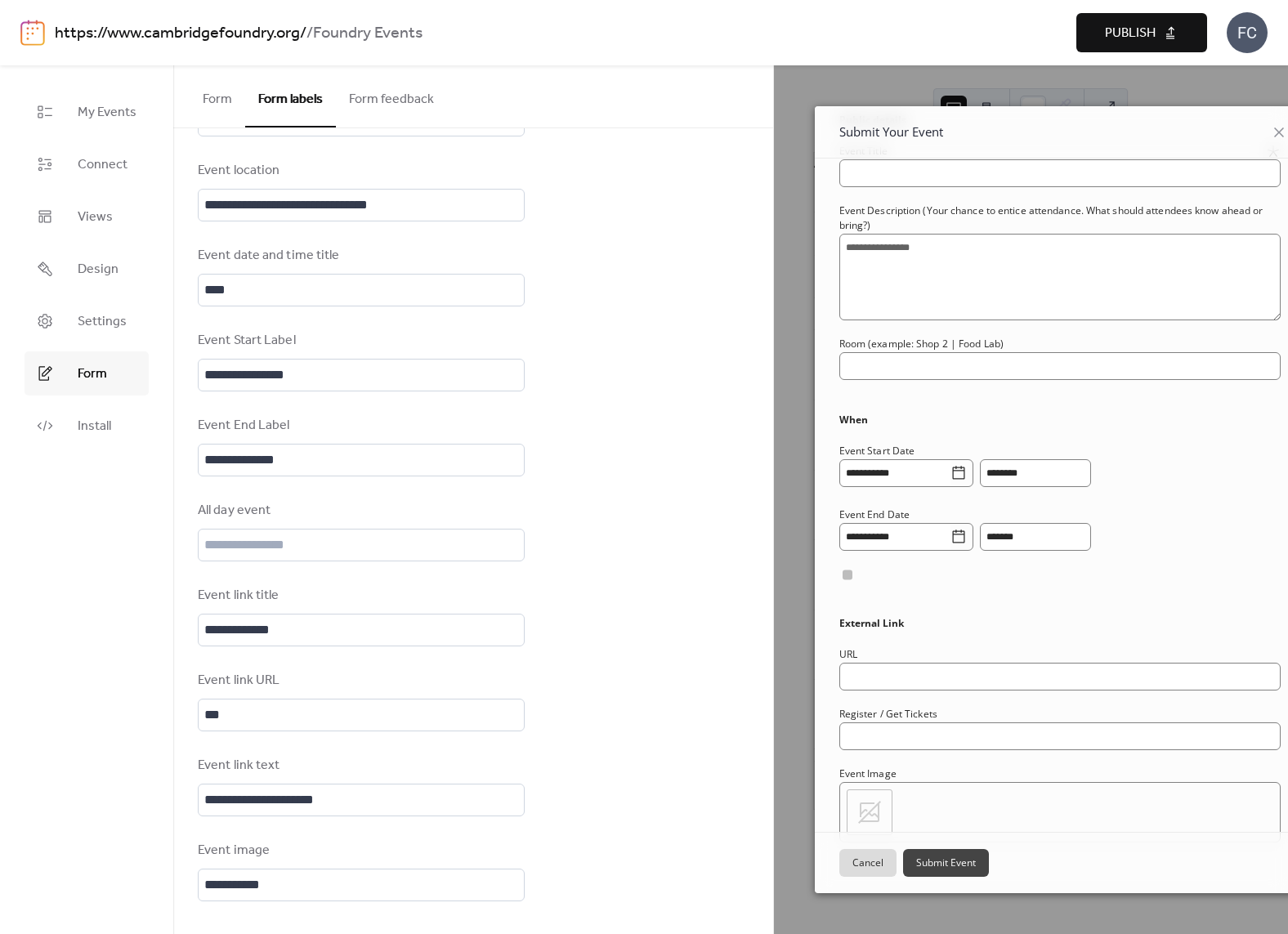 scroll, scrollTop: 334, scrollLeft: 0, axis: vertical 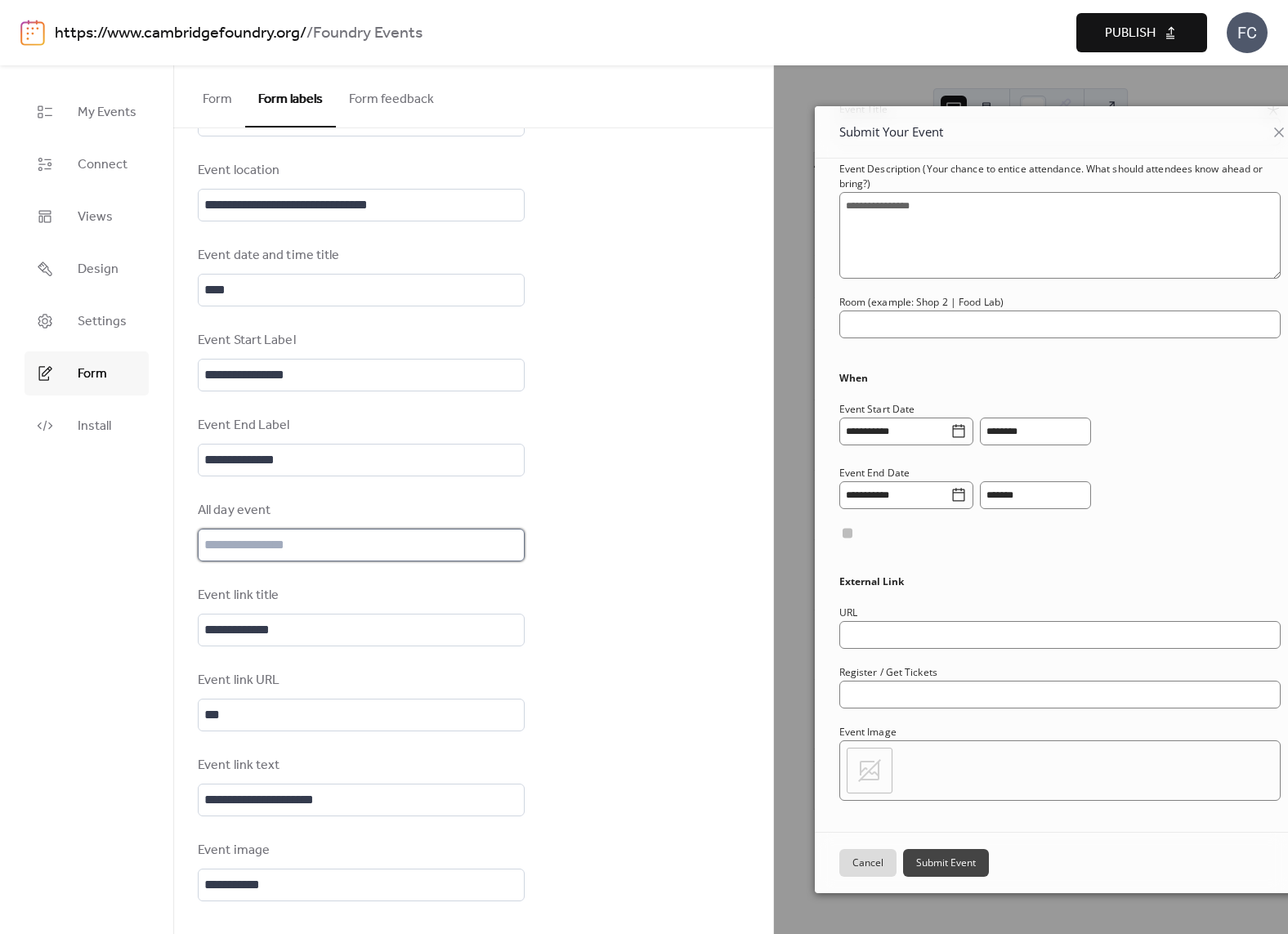 click at bounding box center (361, 545) 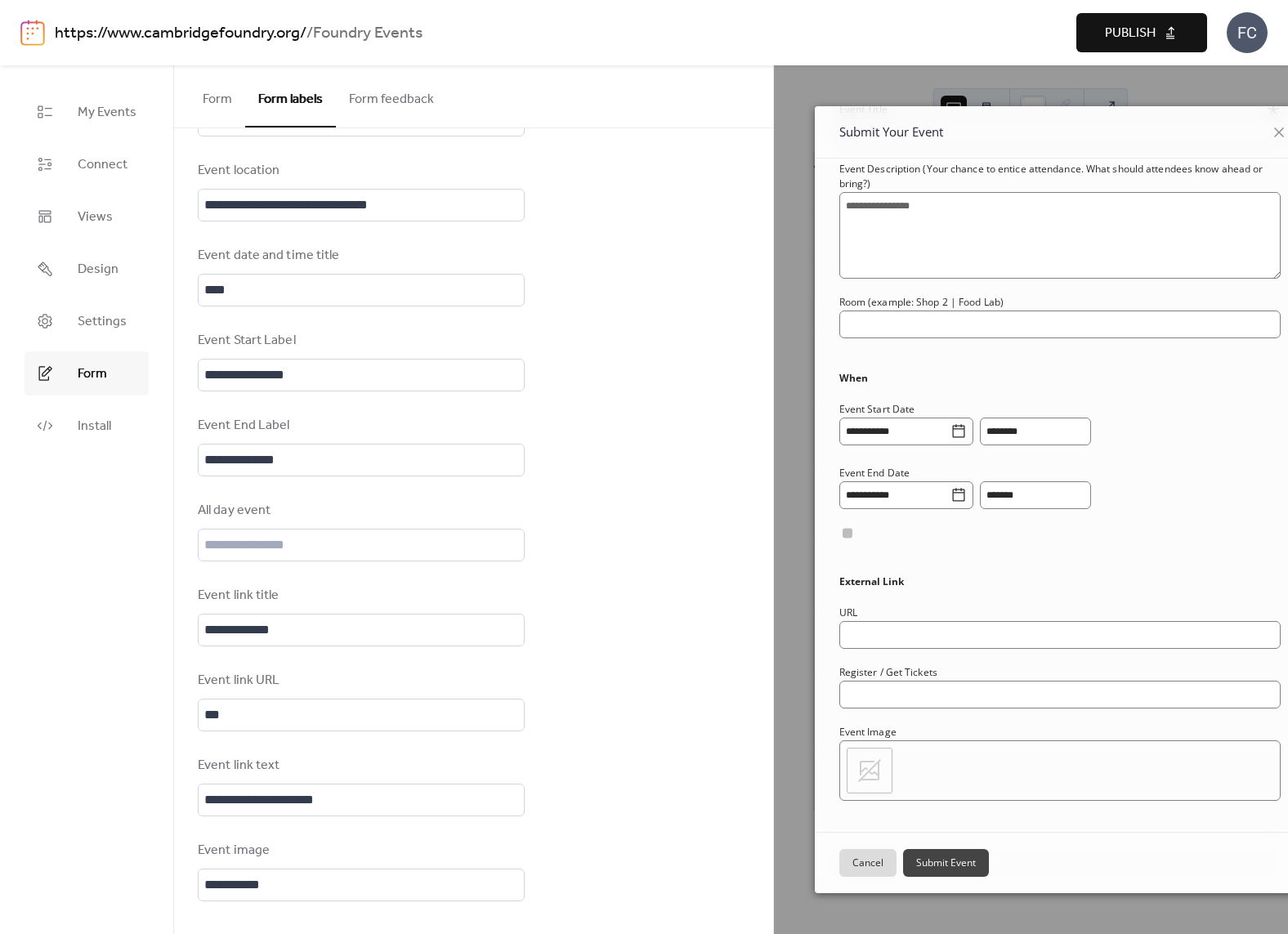 click on "All day event" at bounding box center (360, 511) 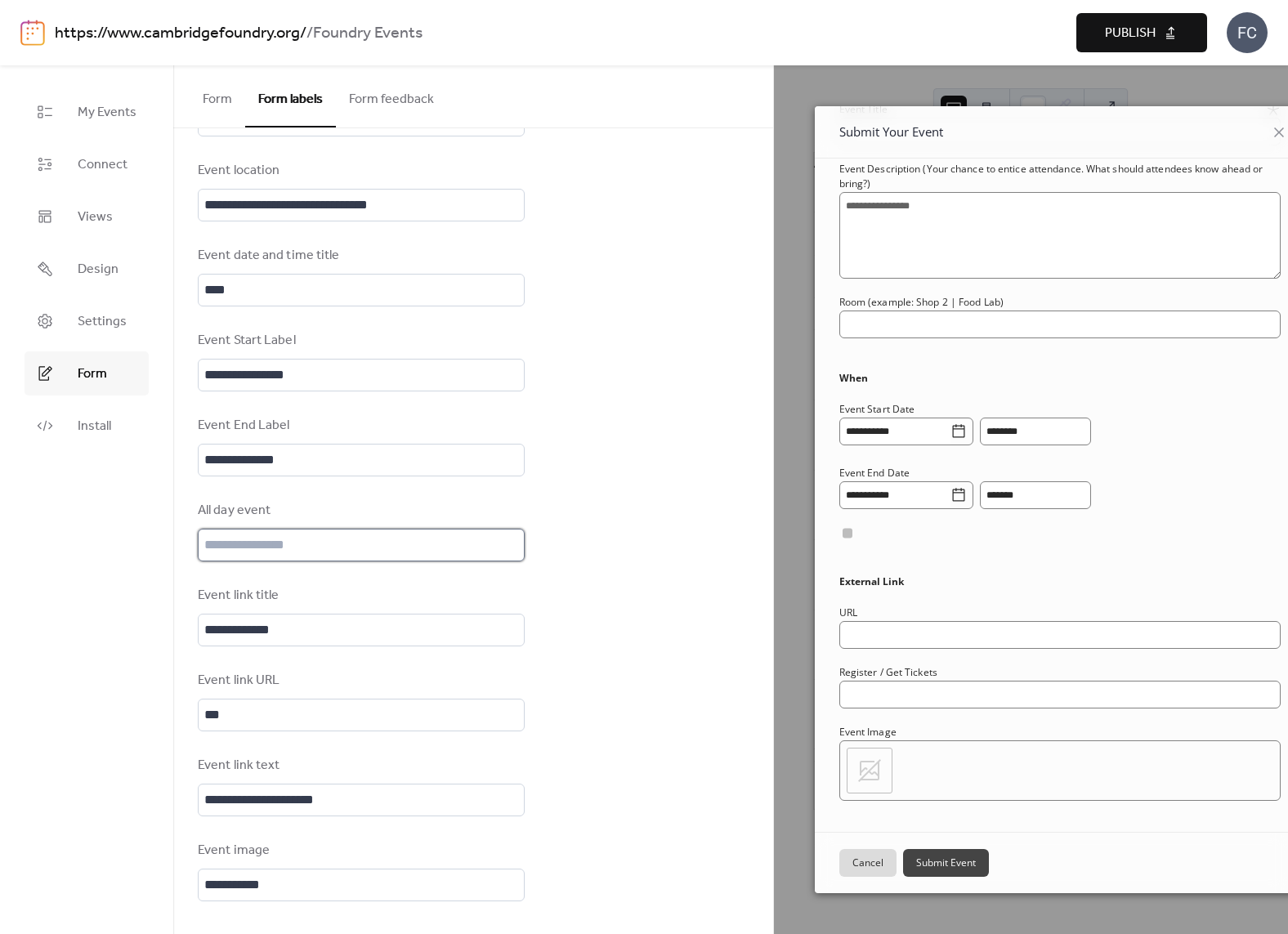 click at bounding box center [361, 545] 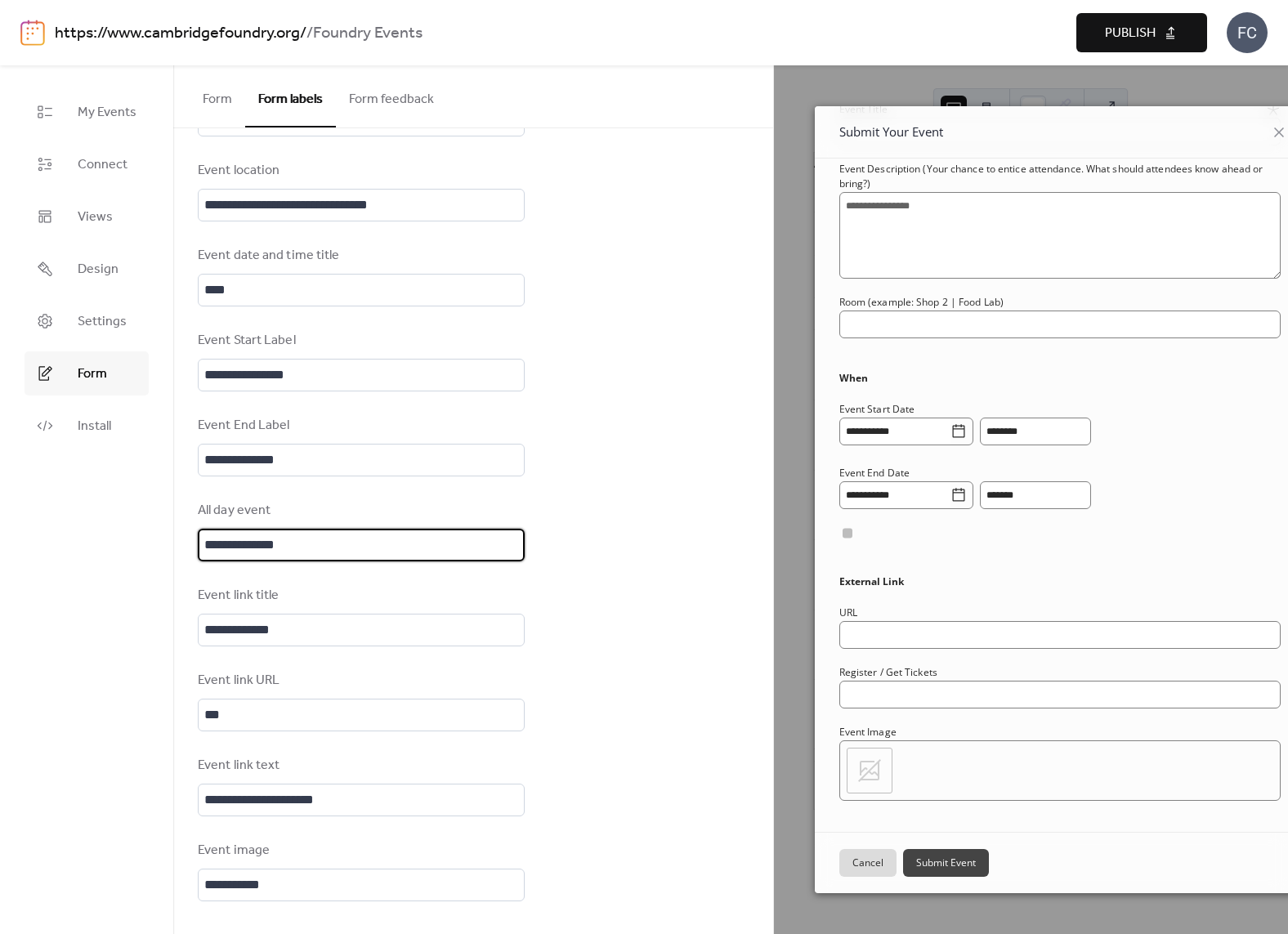 click on "**********" at bounding box center [473, 191] 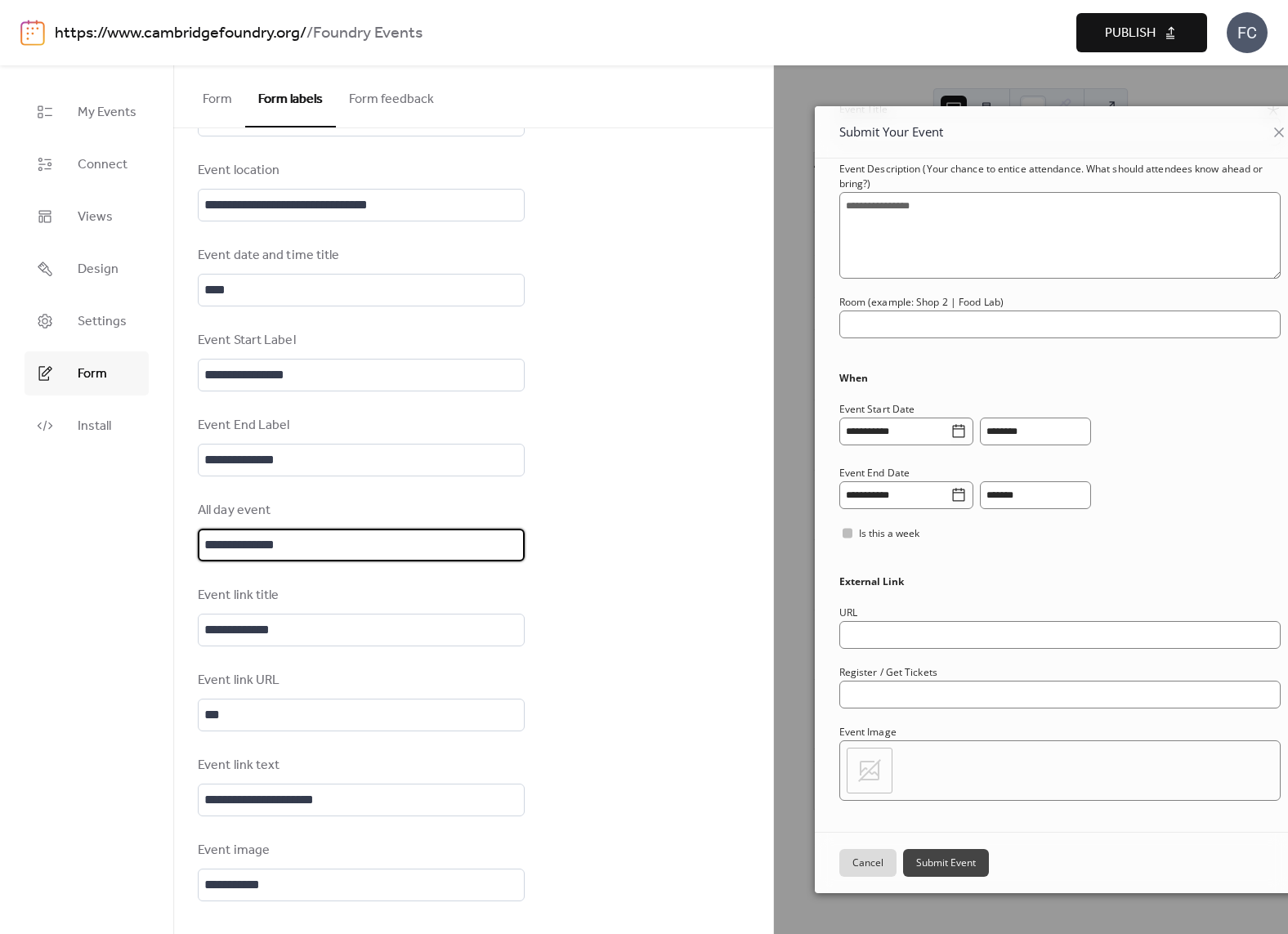 click on "**********" at bounding box center (361, 545) 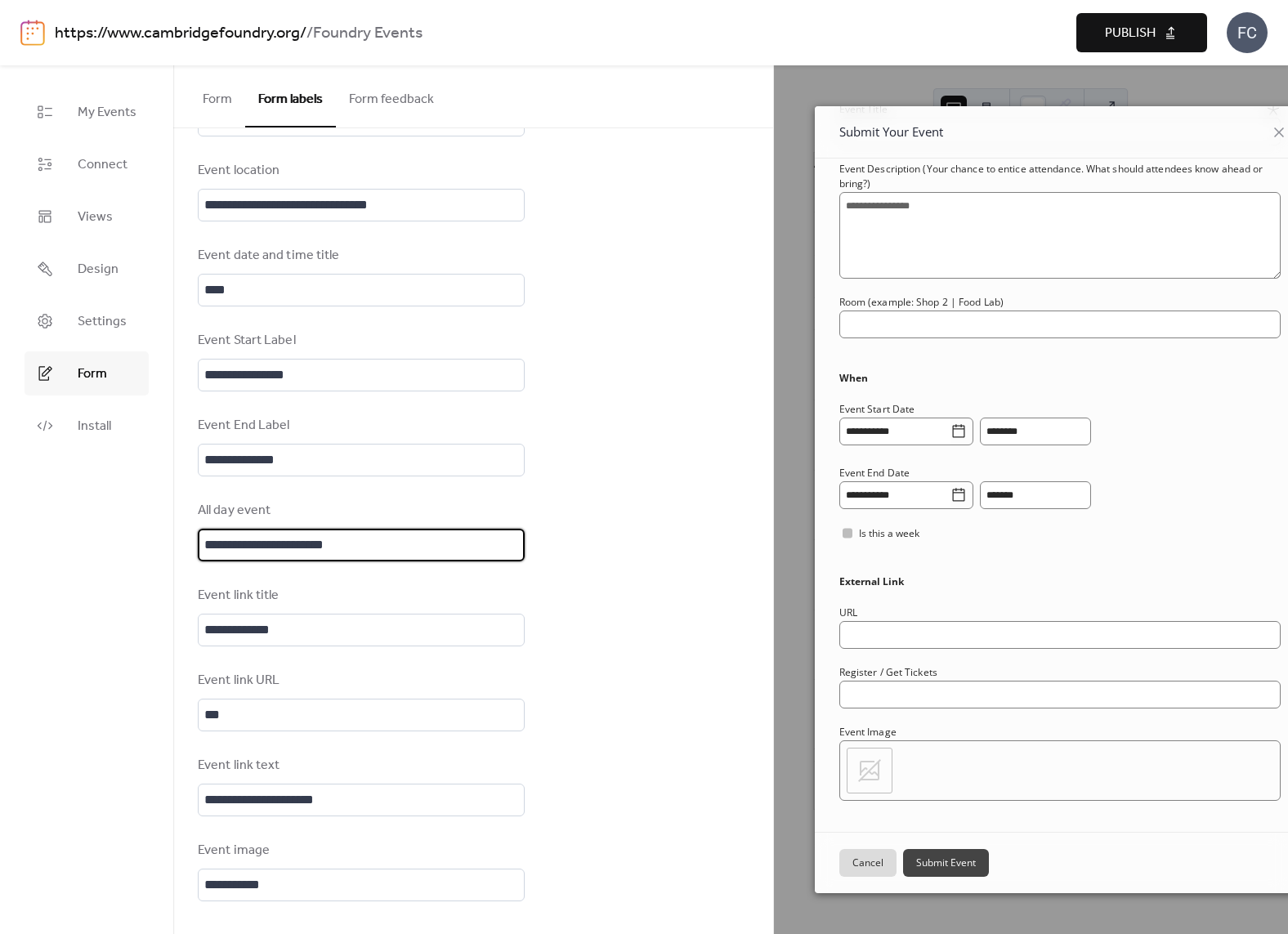 type on "**********" 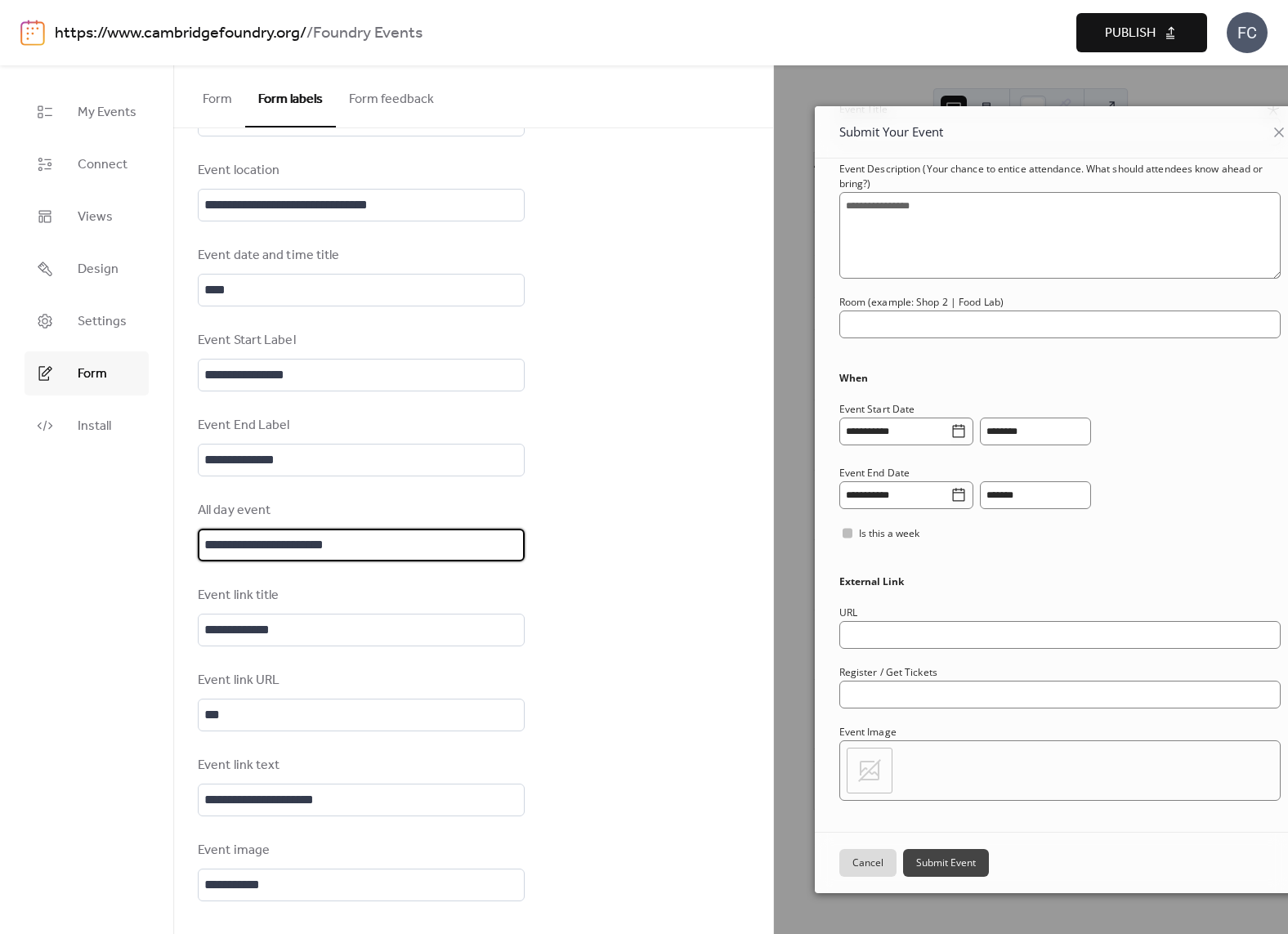 click on "**********" at bounding box center (473, 191) 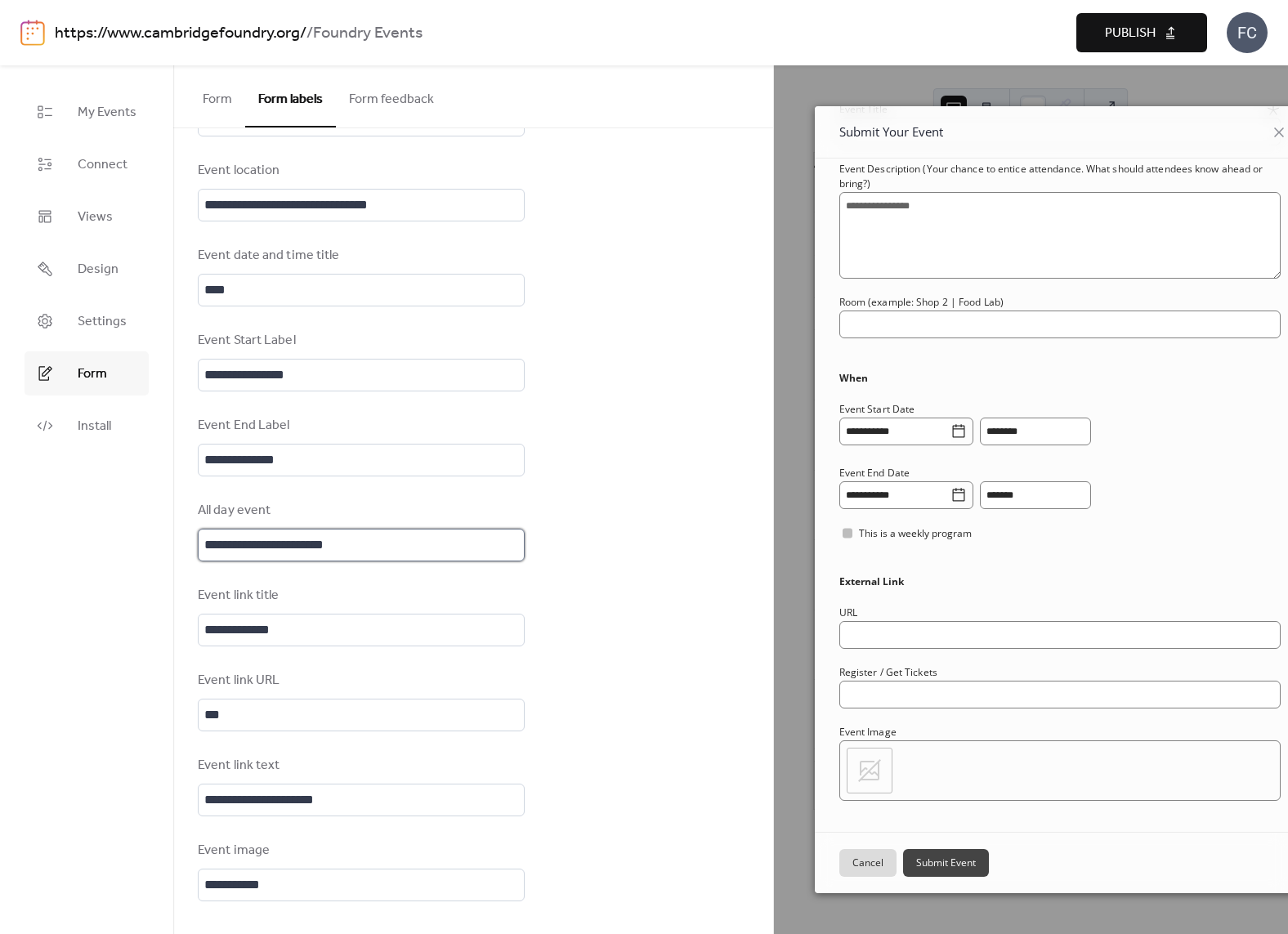 click on "**********" at bounding box center (361, 545) 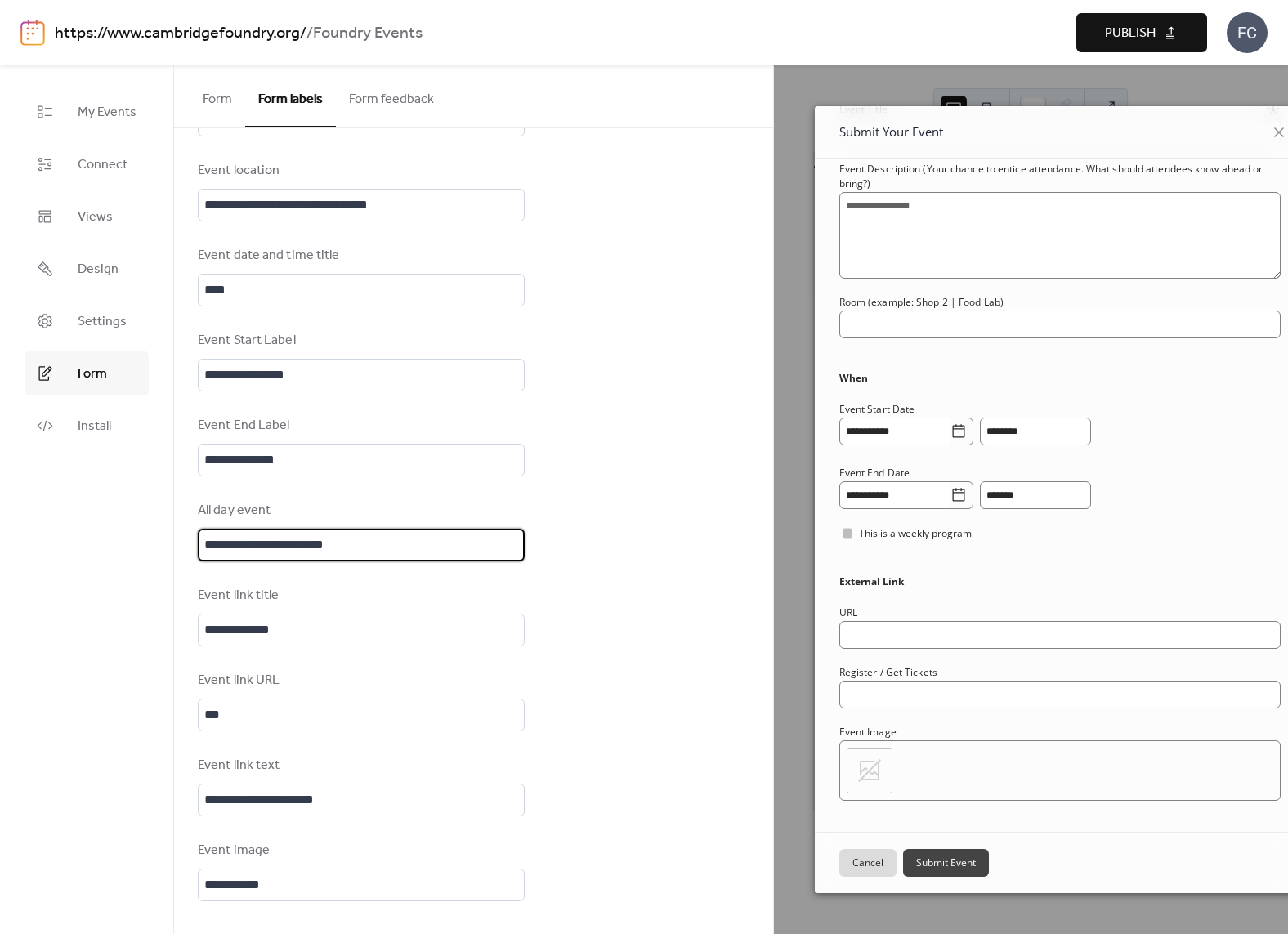 click on "**********" at bounding box center [361, 545] 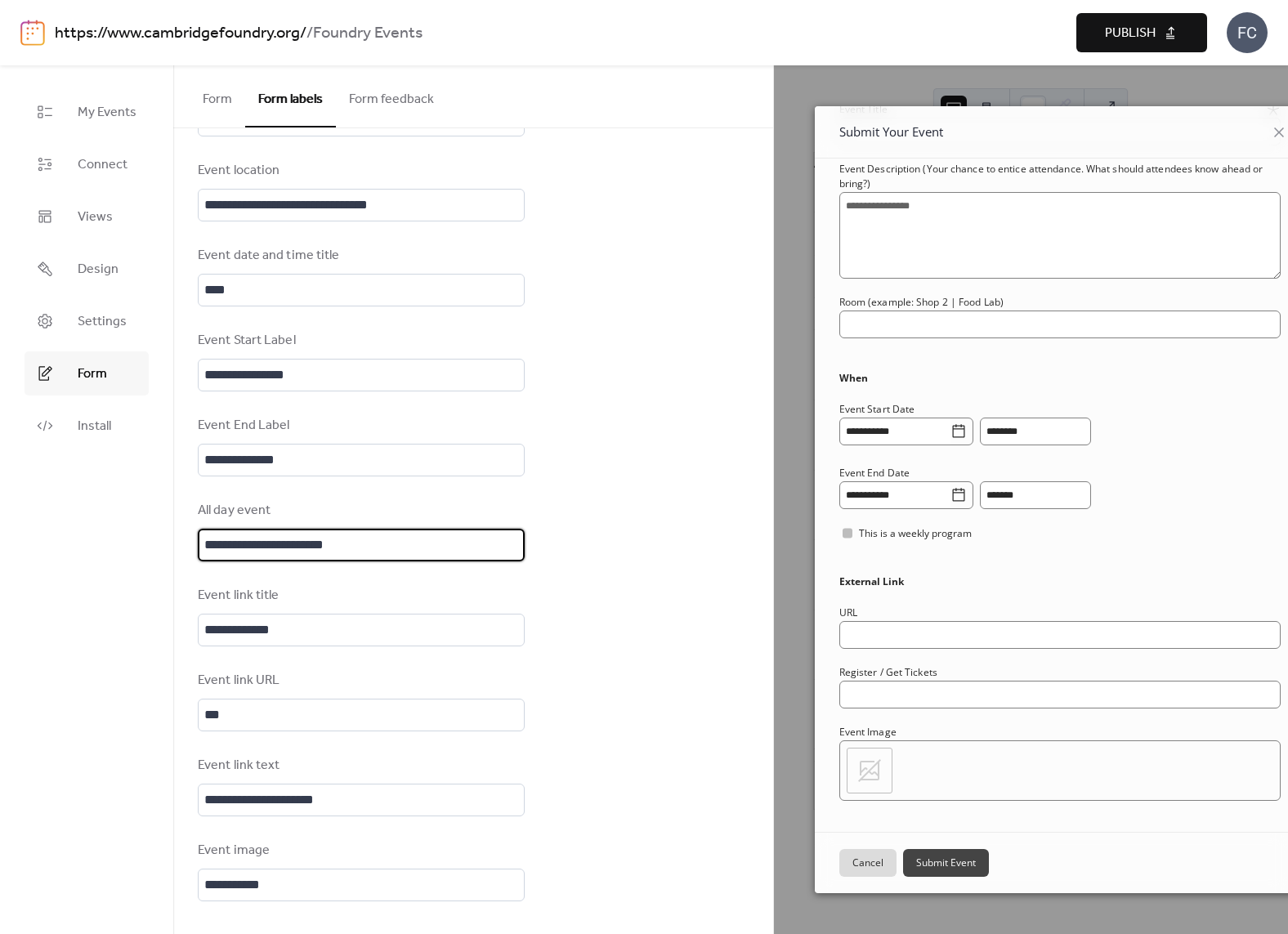 click on "**********" at bounding box center [361, 545] 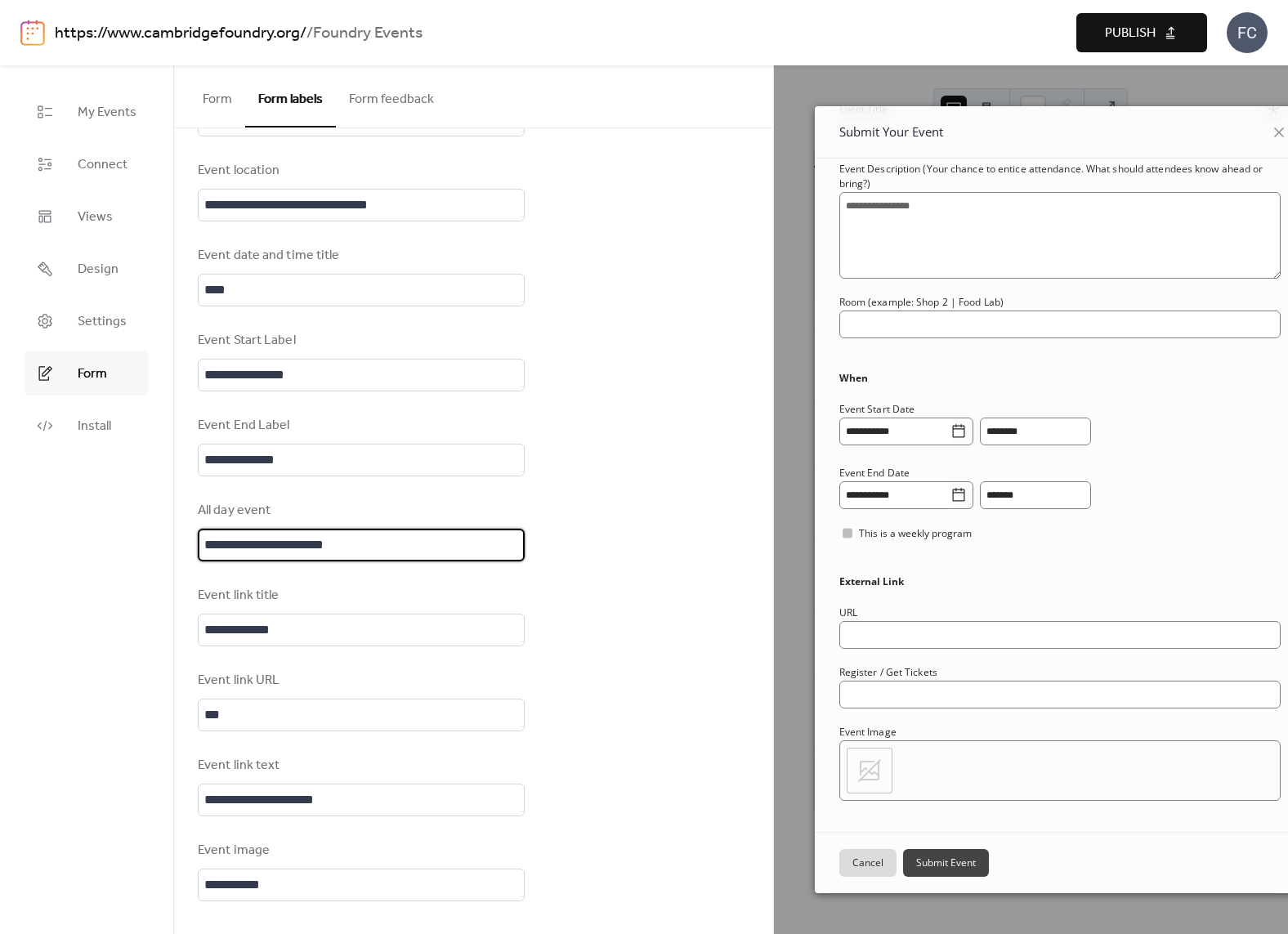 scroll, scrollTop: 2, scrollLeft: 0, axis: vertical 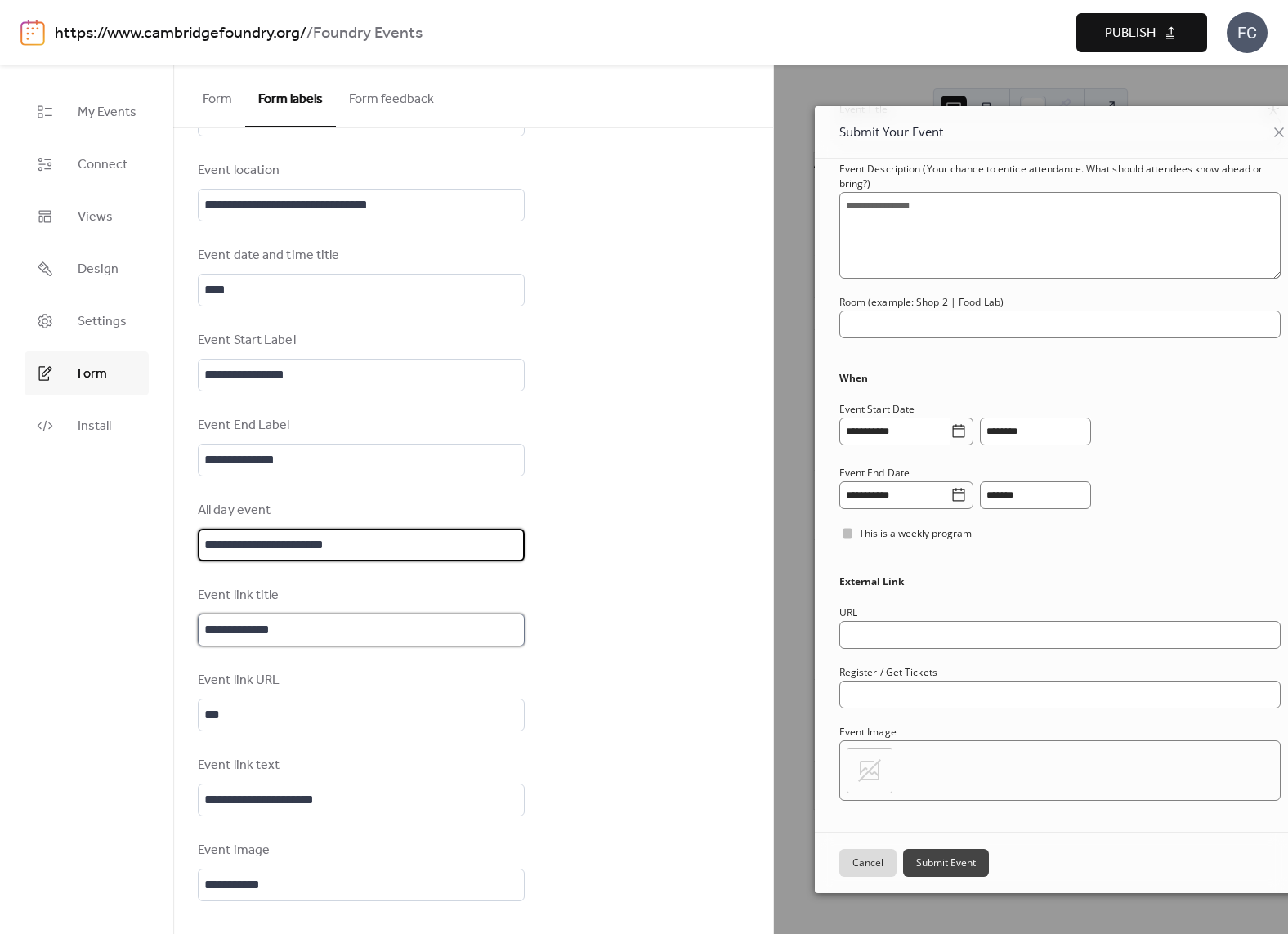 click on "**********" at bounding box center (361, 630) 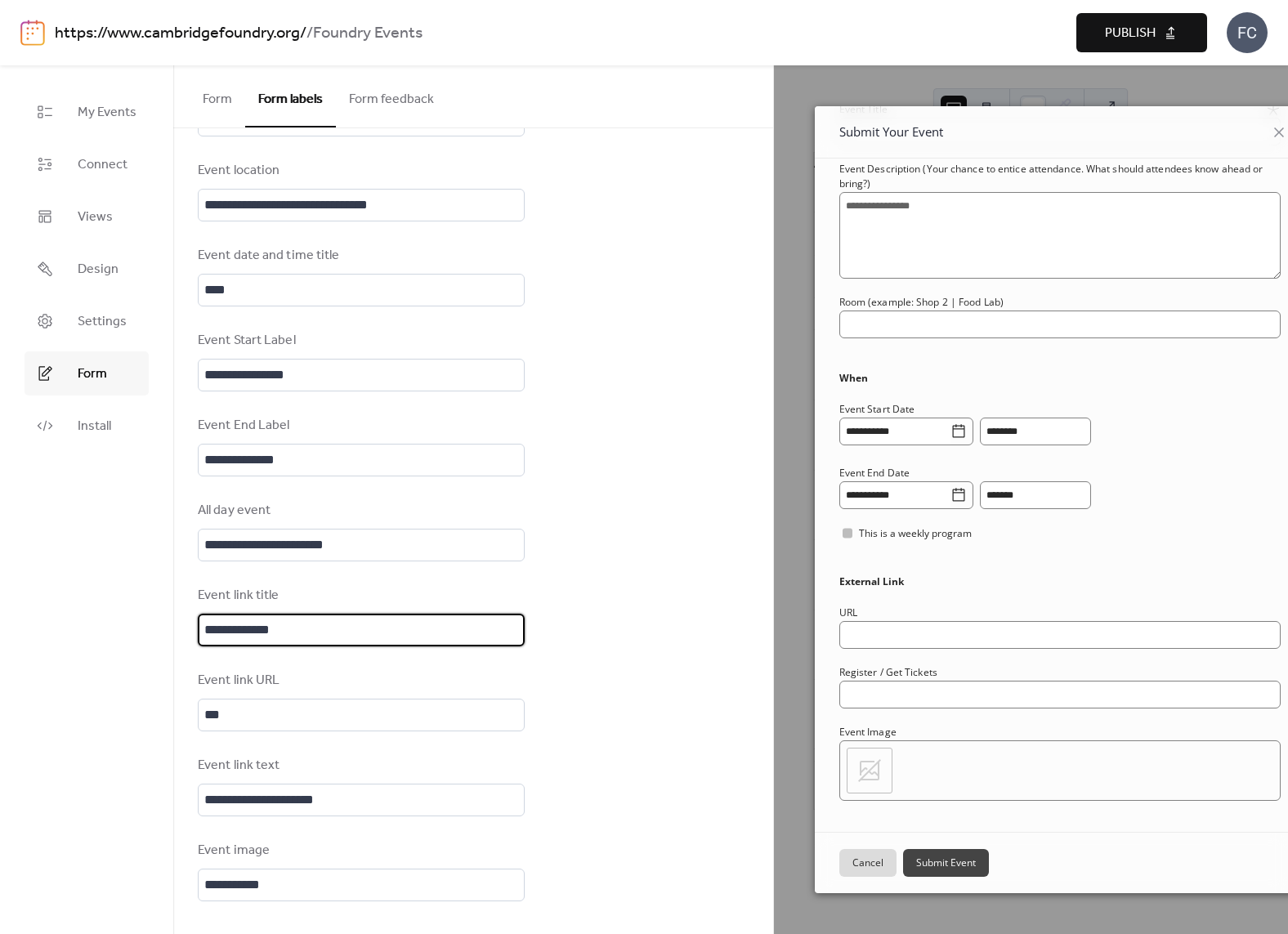 drag, startPoint x: 330, startPoint y: 629, endPoint x: 139, endPoint y: 629, distance: 191 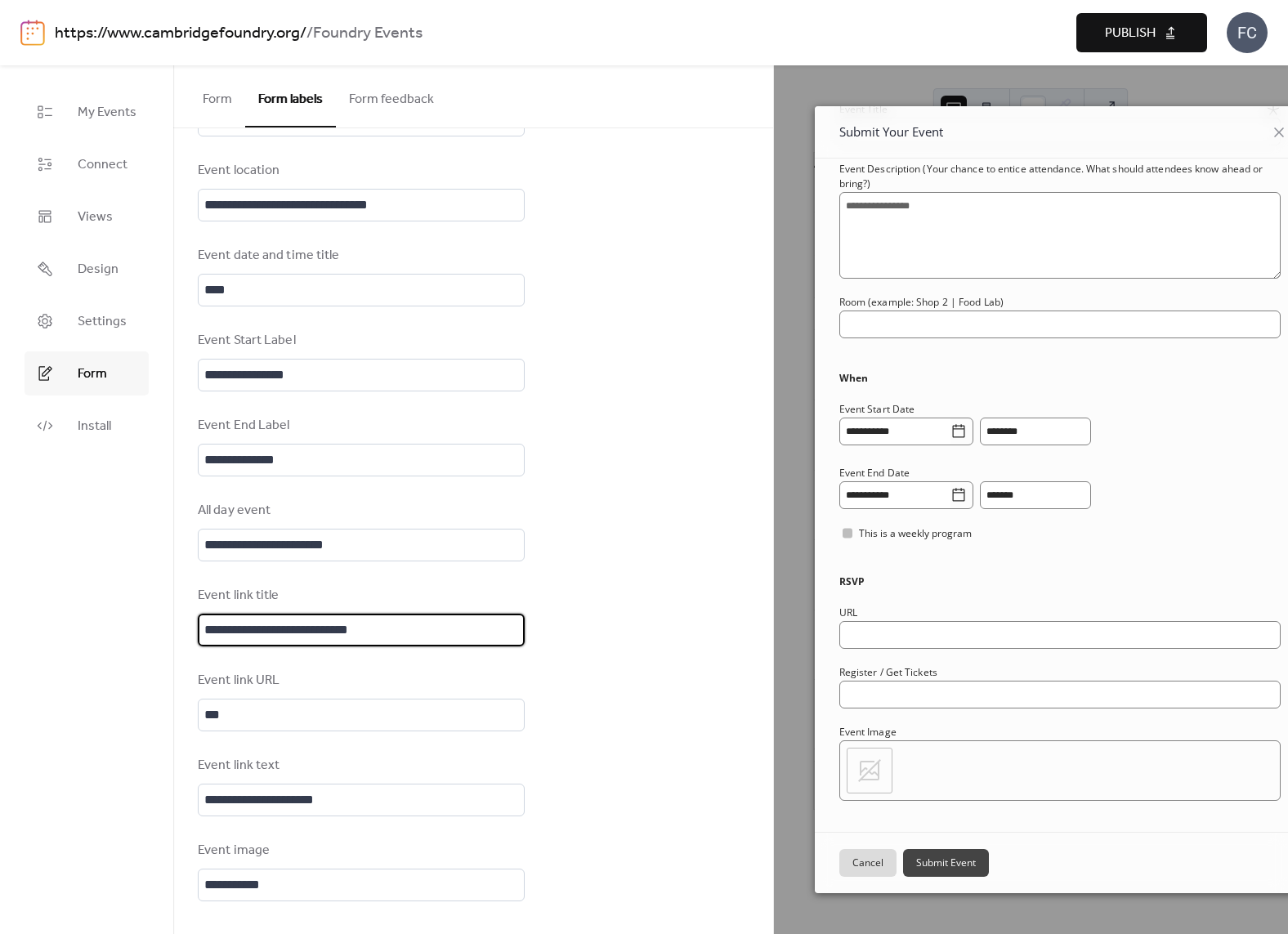 type on "**********" 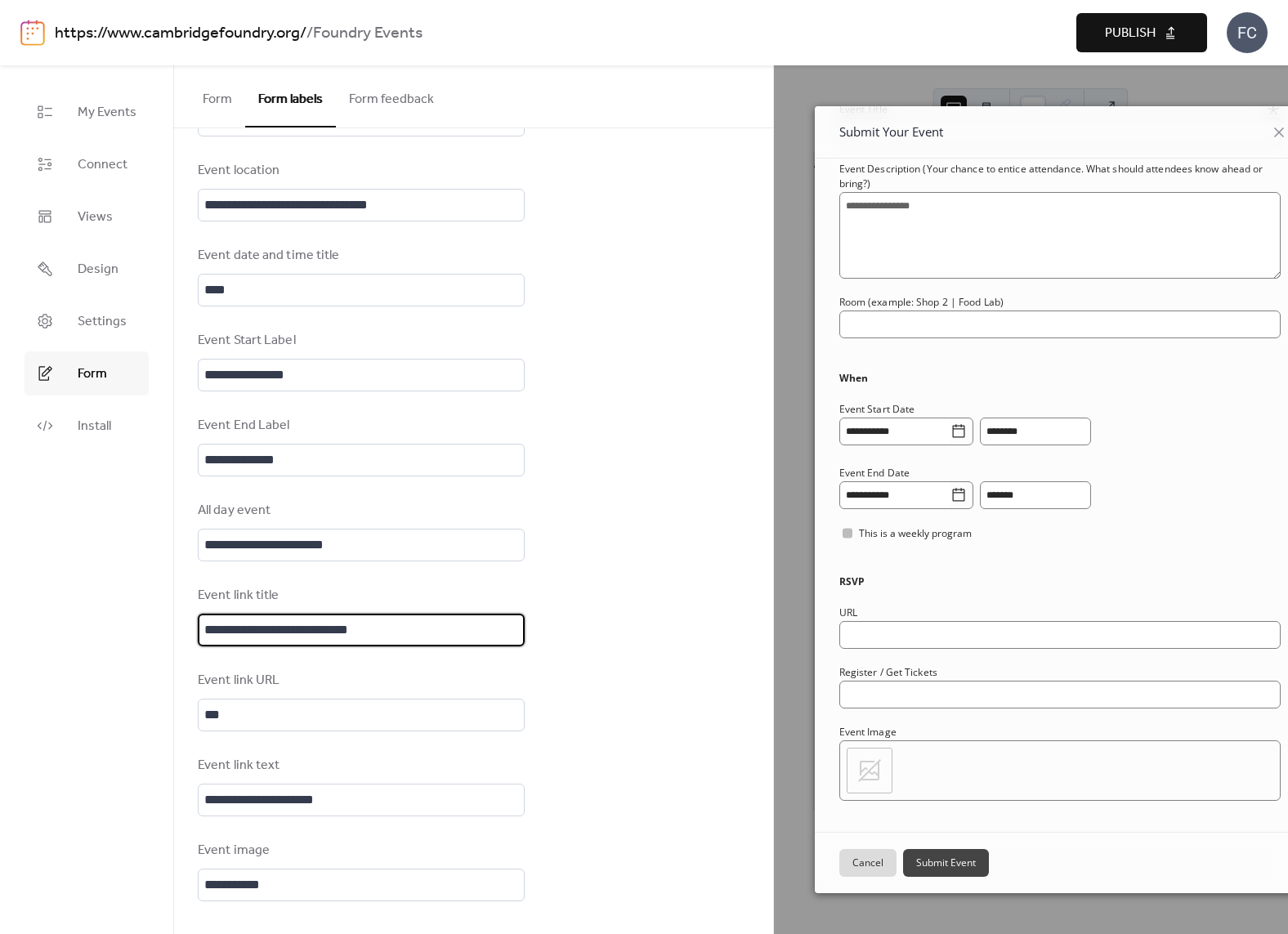 click on "**********" at bounding box center [473, 191] 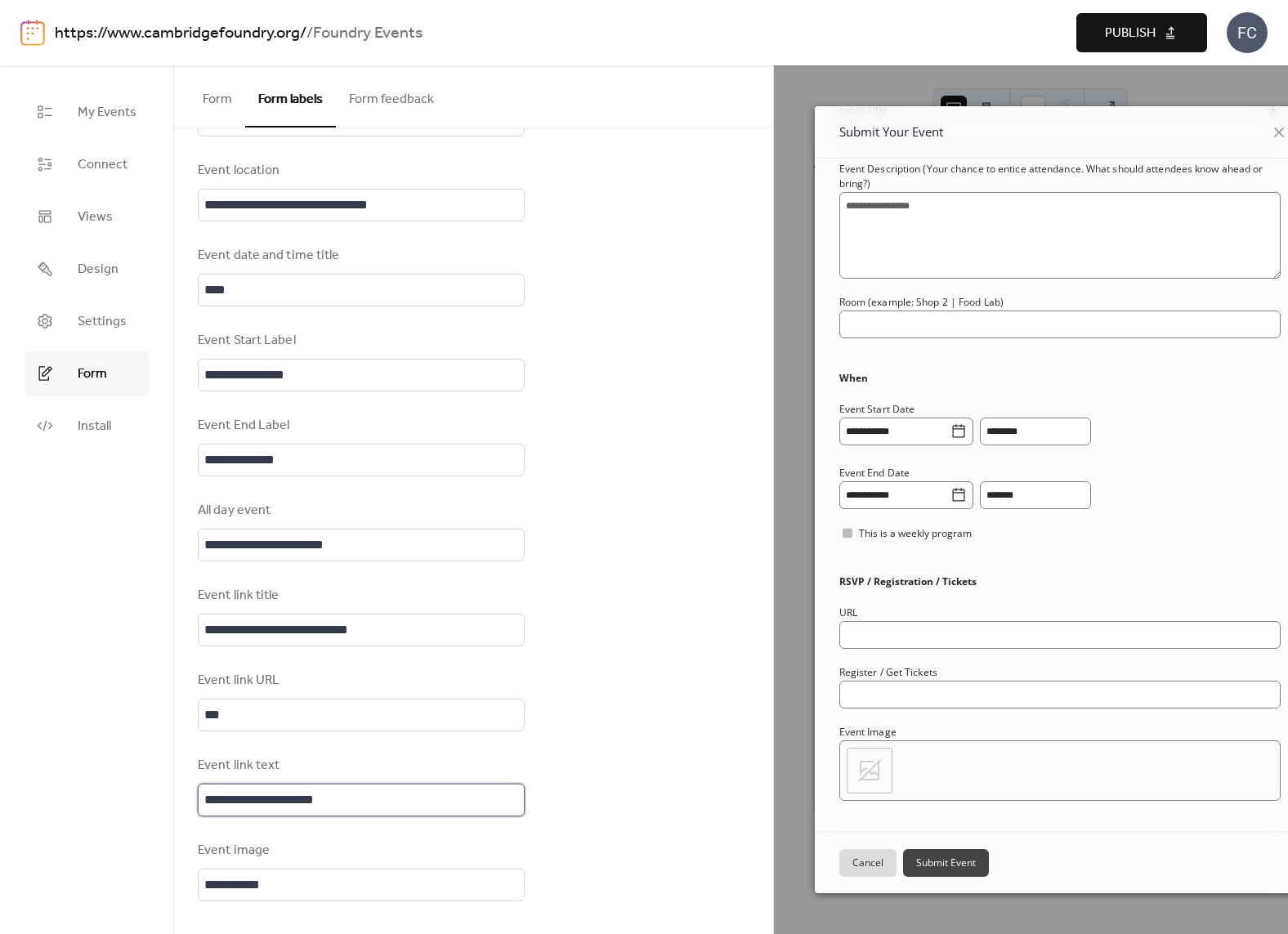 click on "**********" at bounding box center (361, 800) 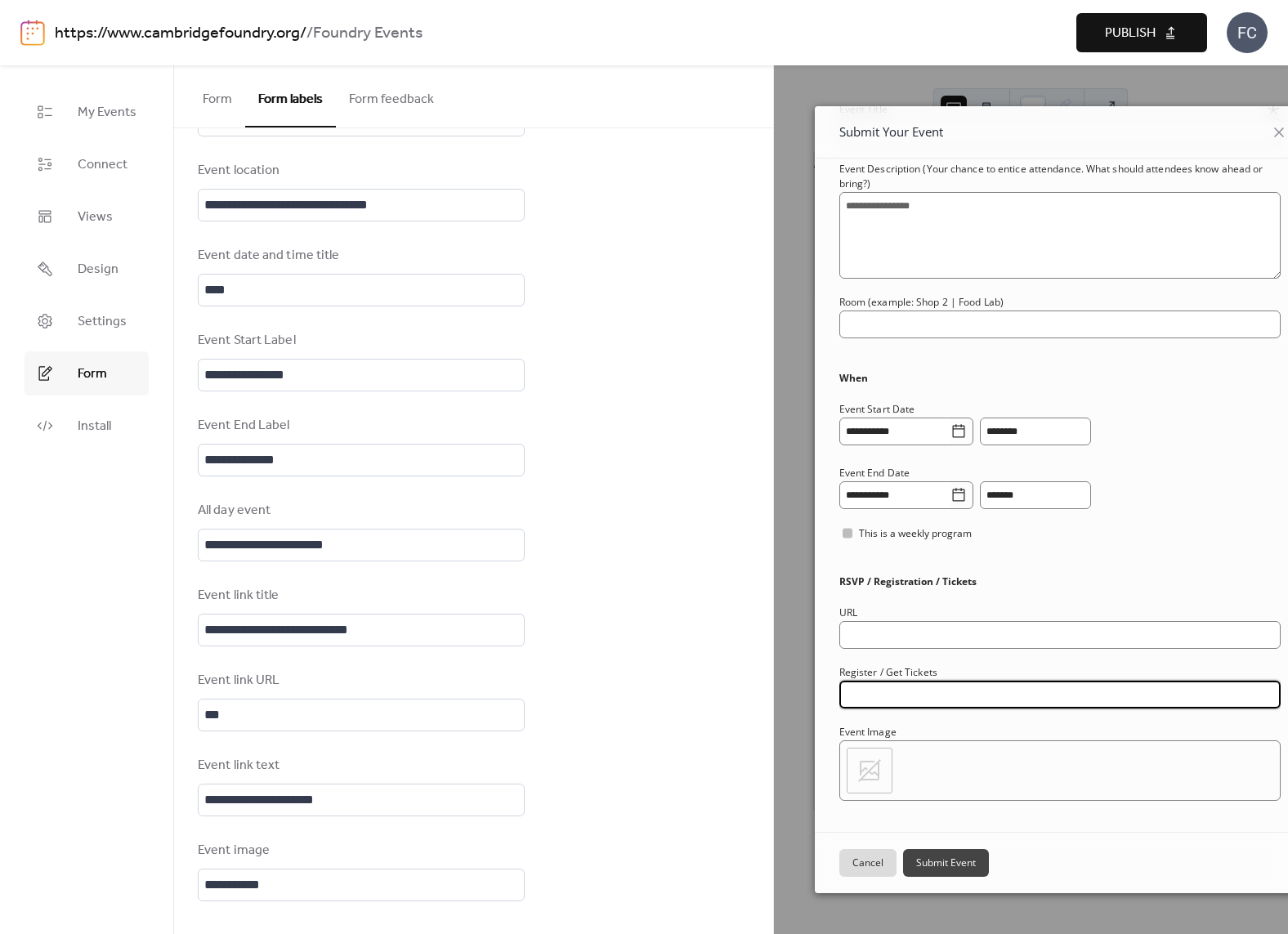 click at bounding box center (1060, 695) 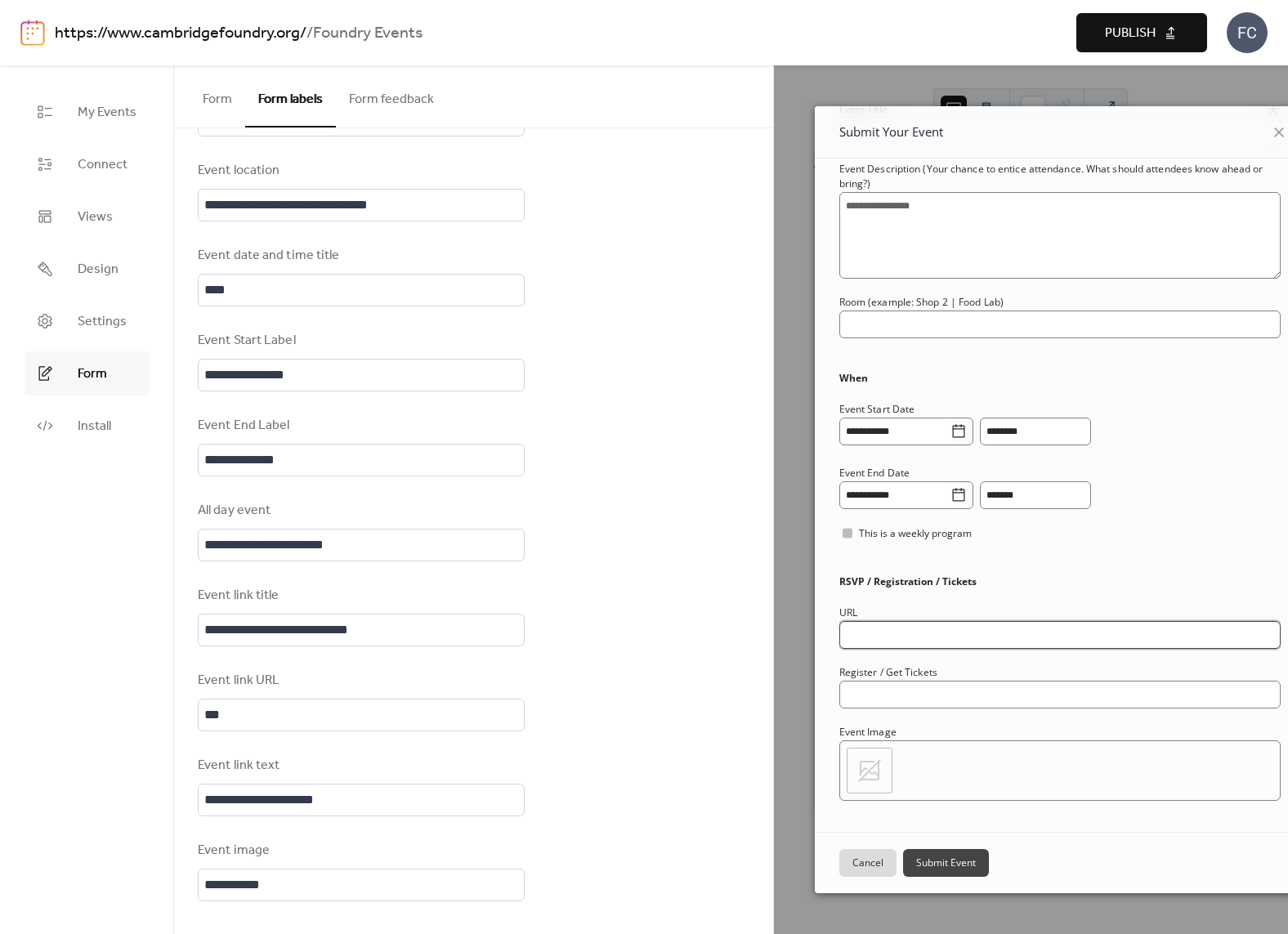click 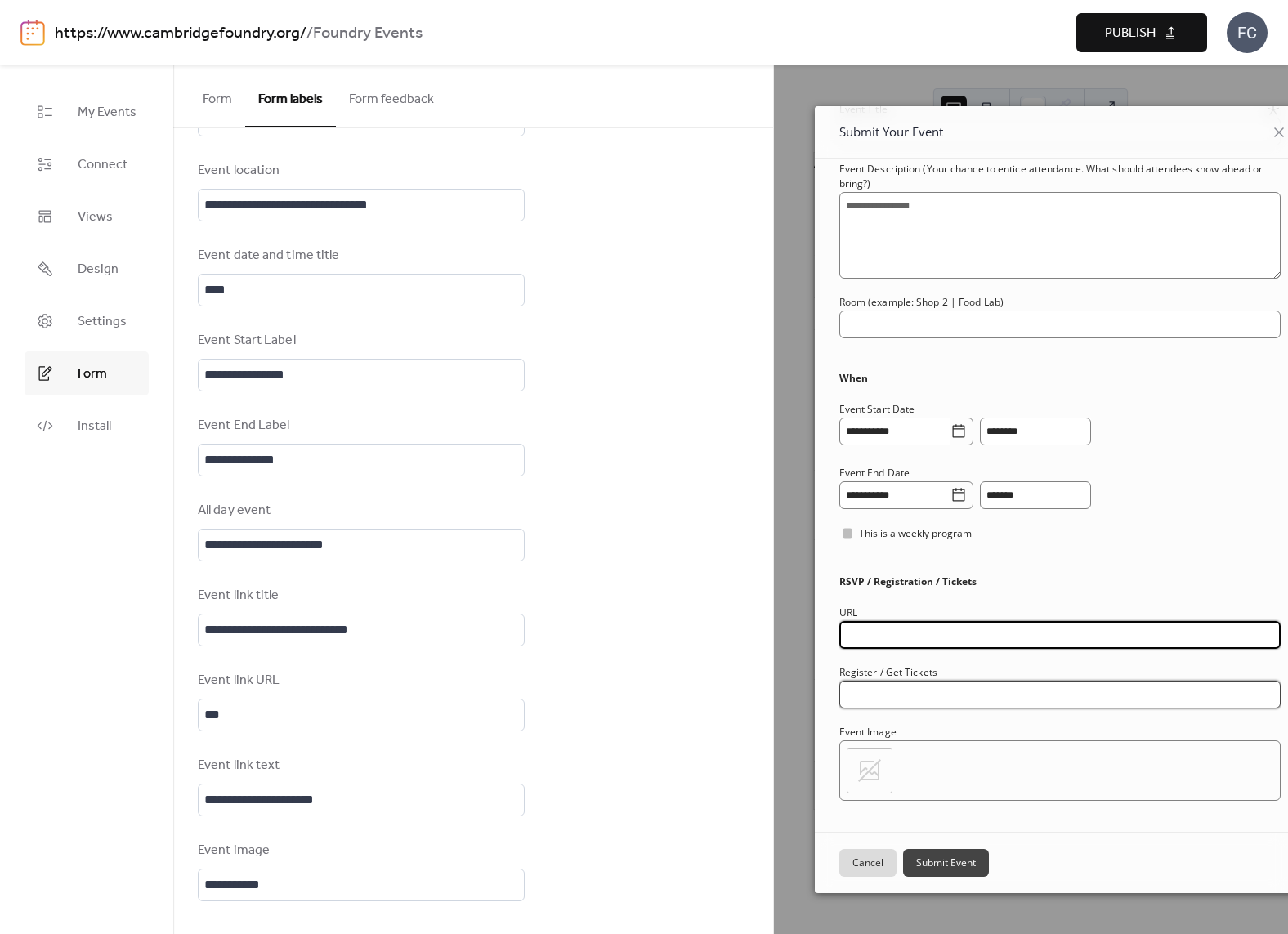 click at bounding box center [1060, 695] 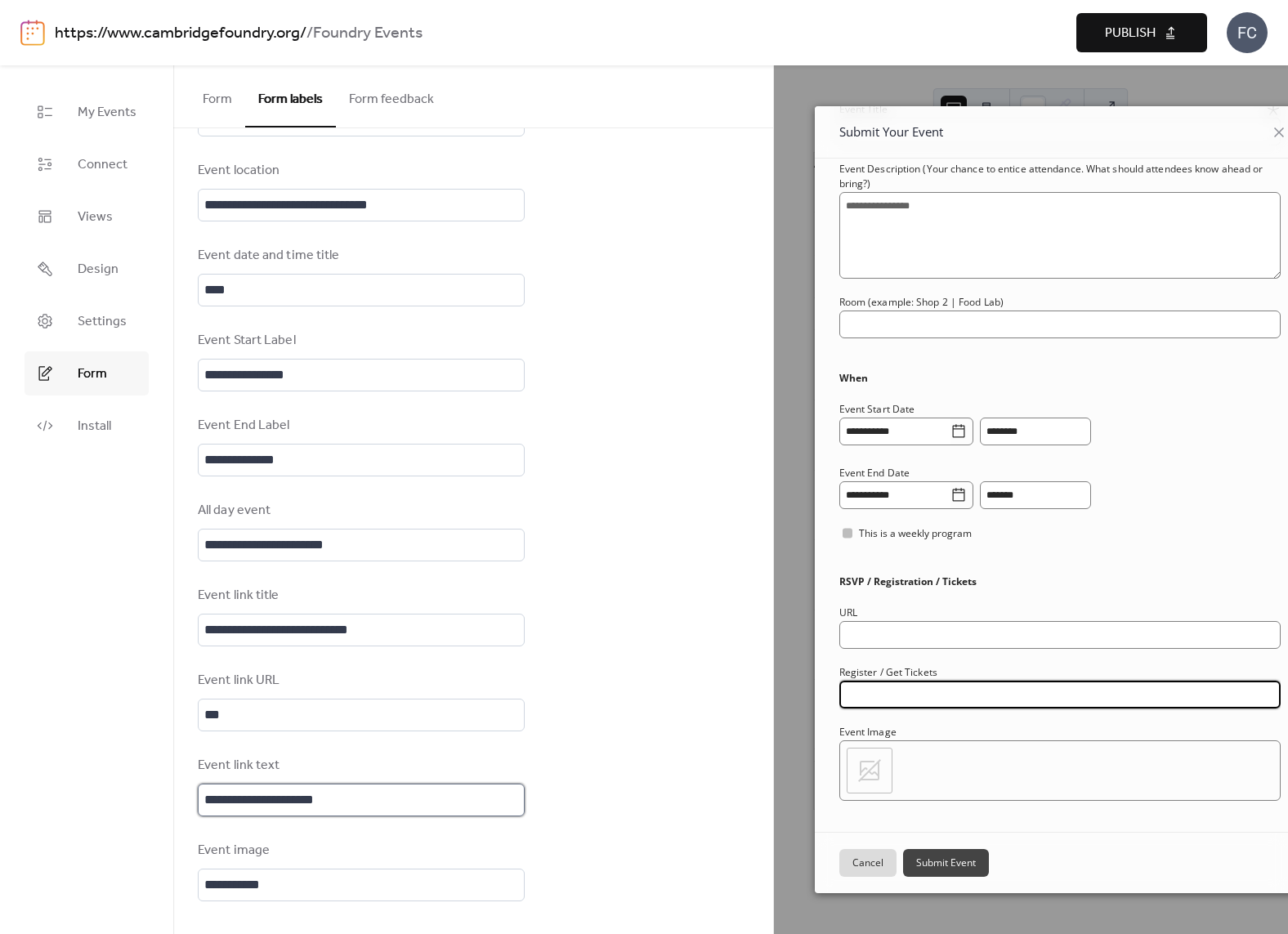click on "**********" at bounding box center [361, 800] 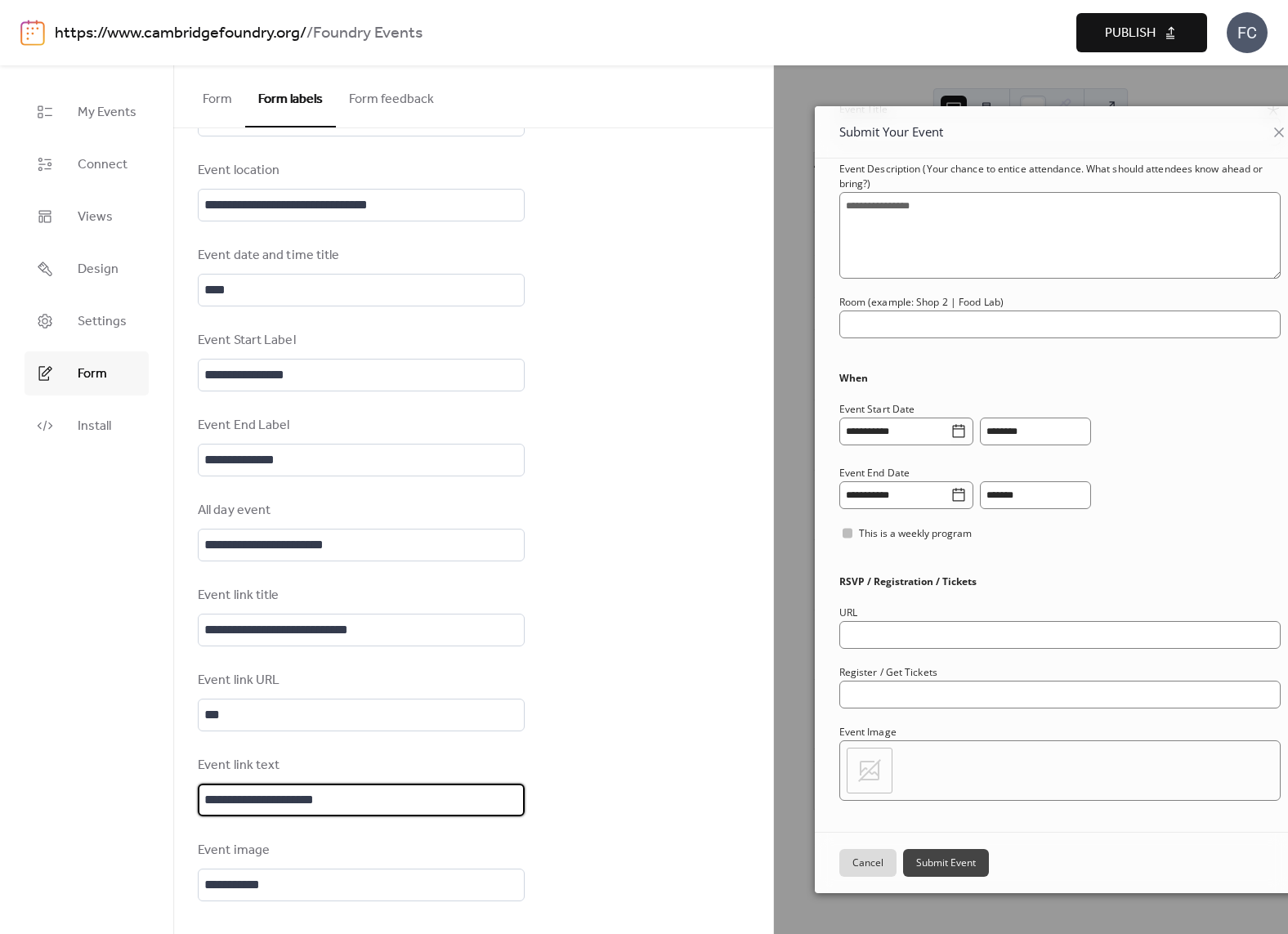 drag, startPoint x: 376, startPoint y: 797, endPoint x: 199, endPoint y: 798, distance: 177.00282 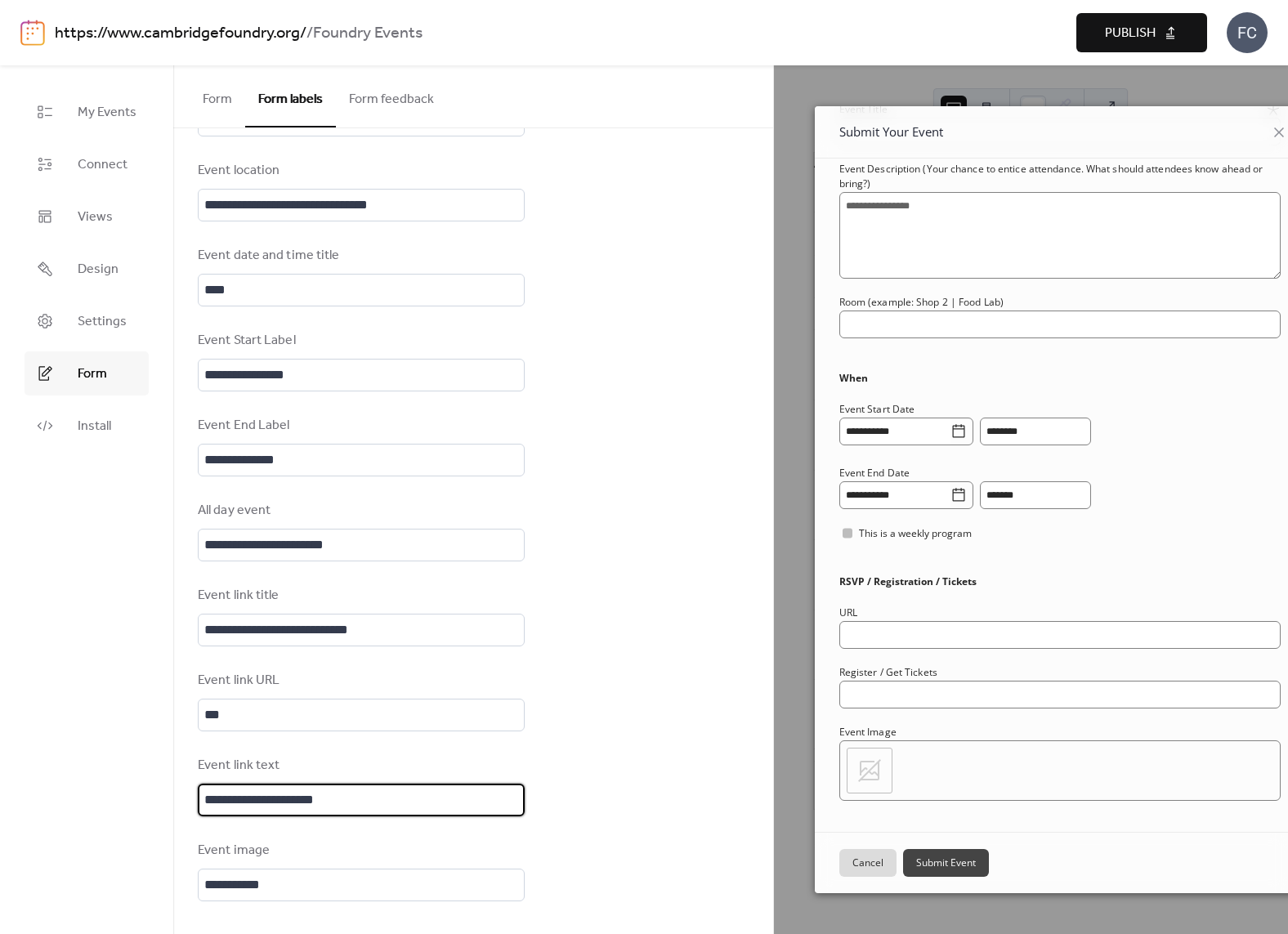 click on "**********" at bounding box center [361, 800] 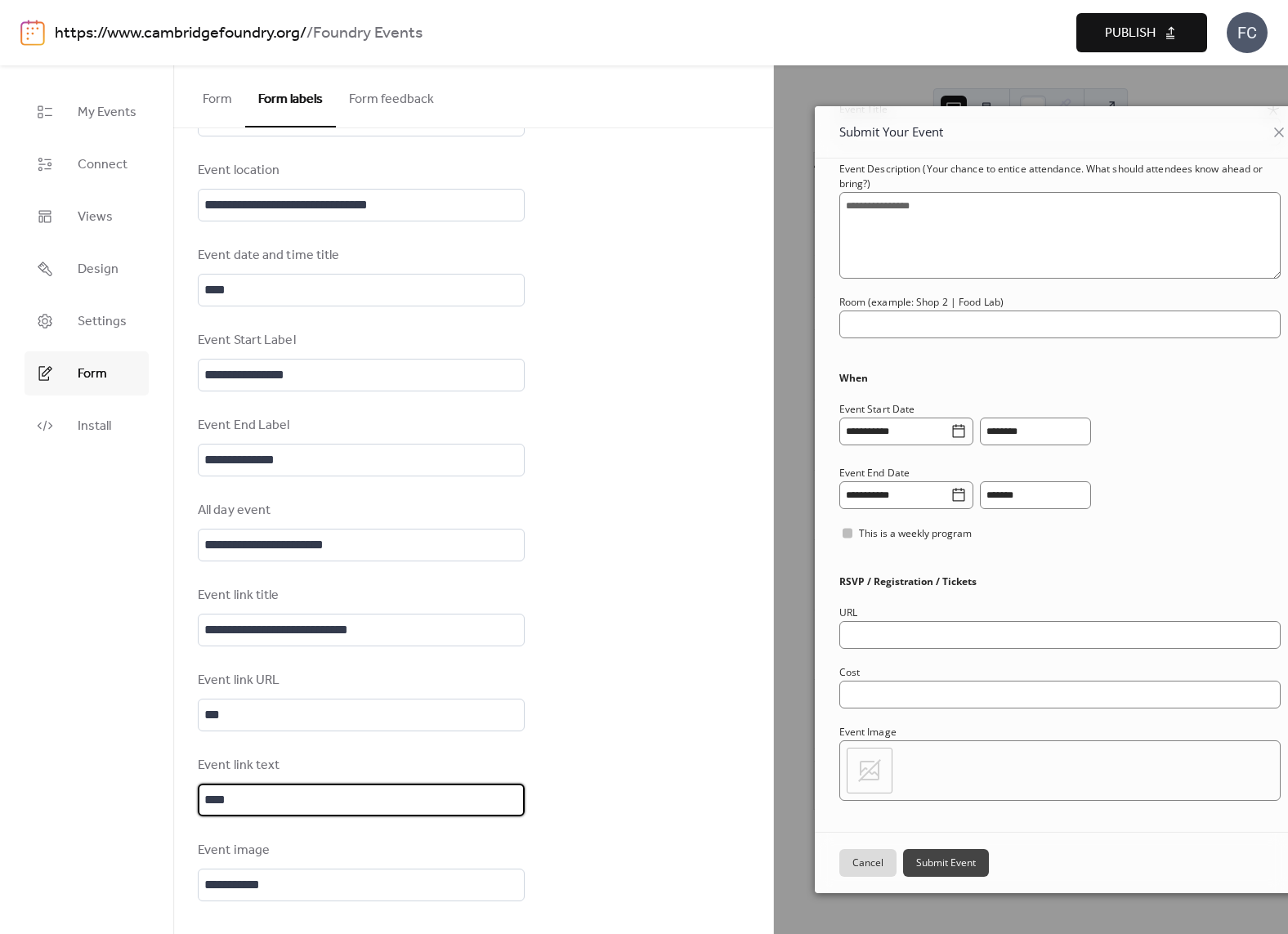 click on "**********" at bounding box center [473, 191] 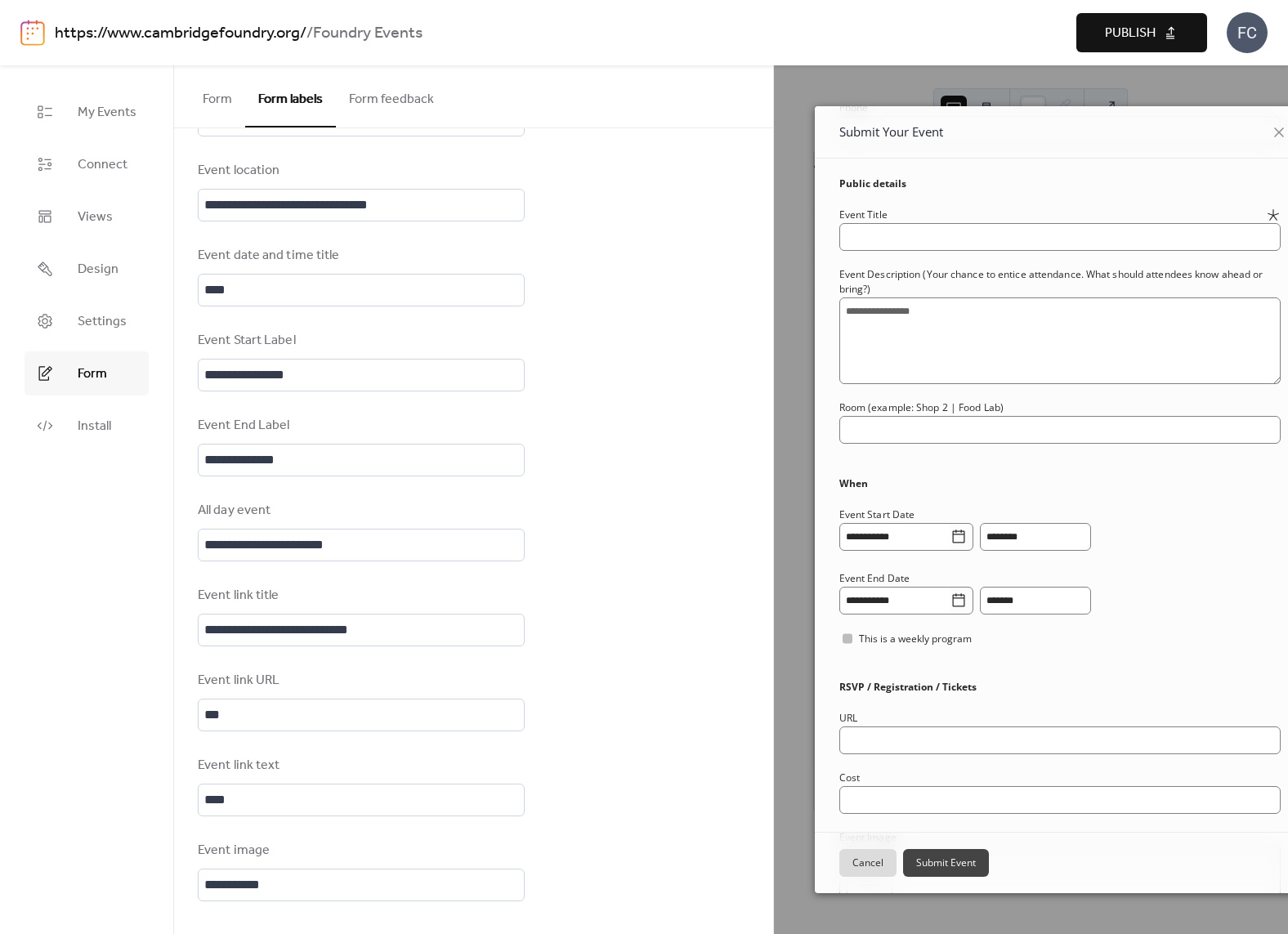 scroll, scrollTop: 334, scrollLeft: 0, axis: vertical 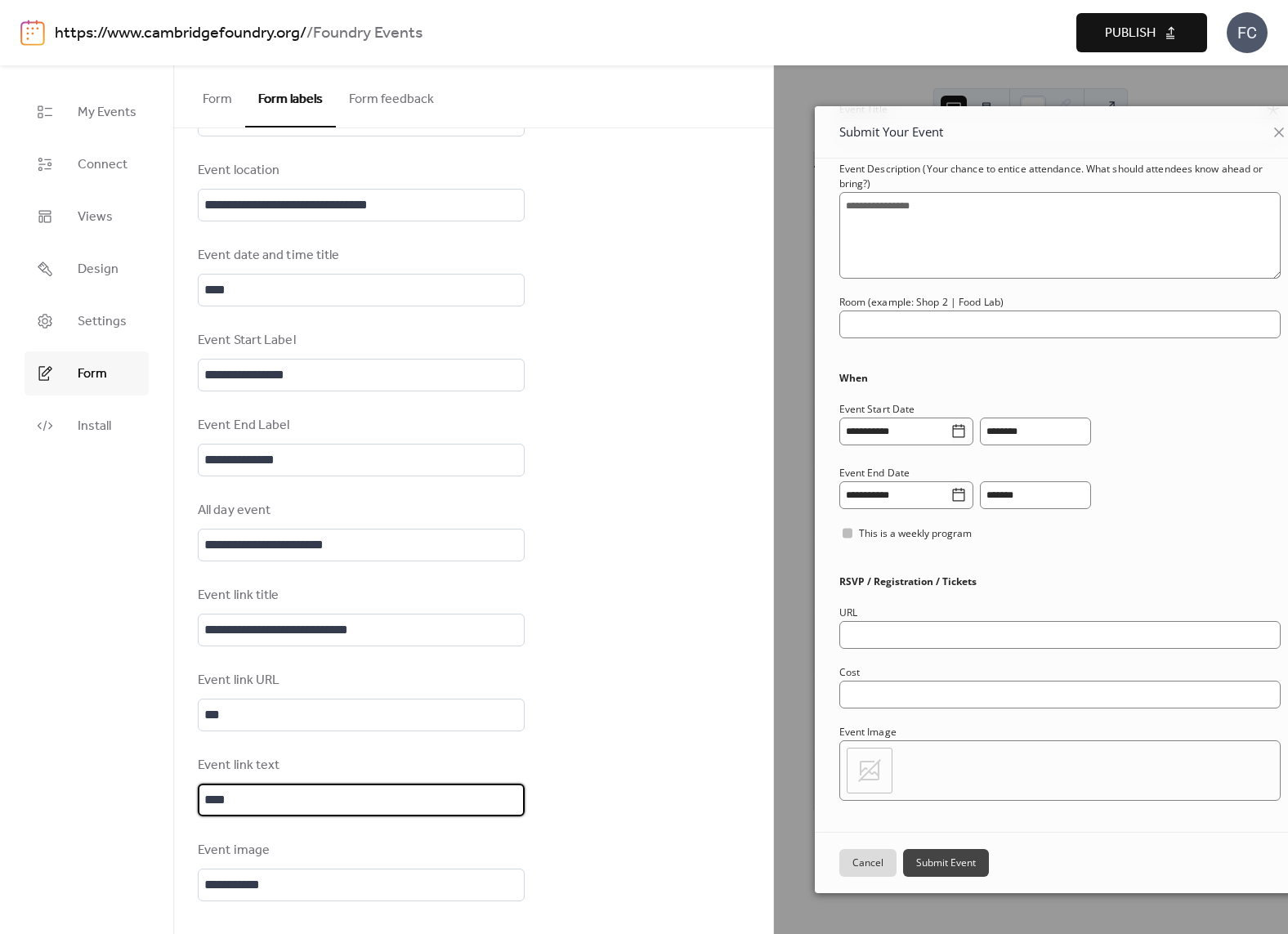 click on "****" at bounding box center (361, 800) 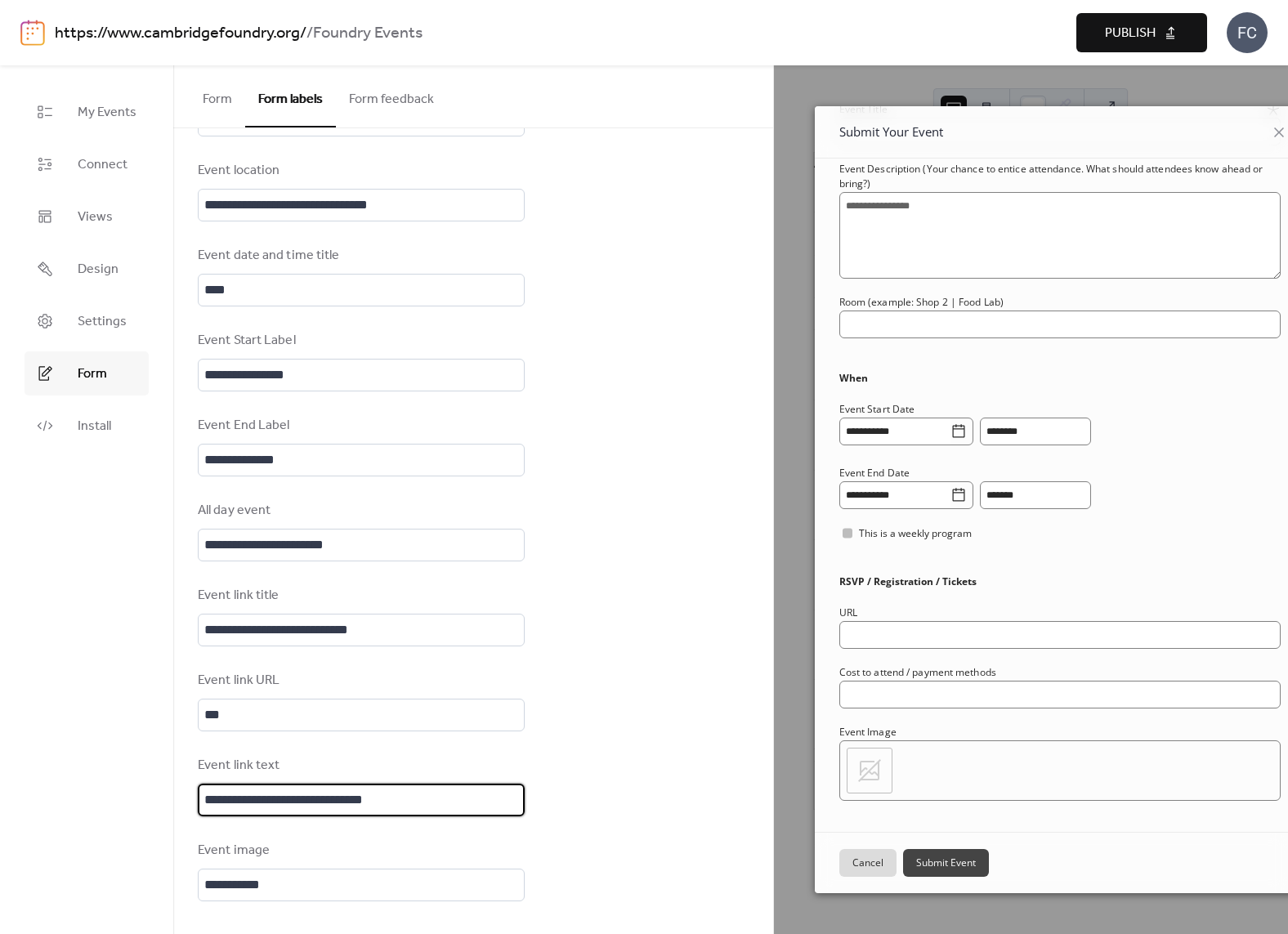 click on "**********" at bounding box center (361, 800) 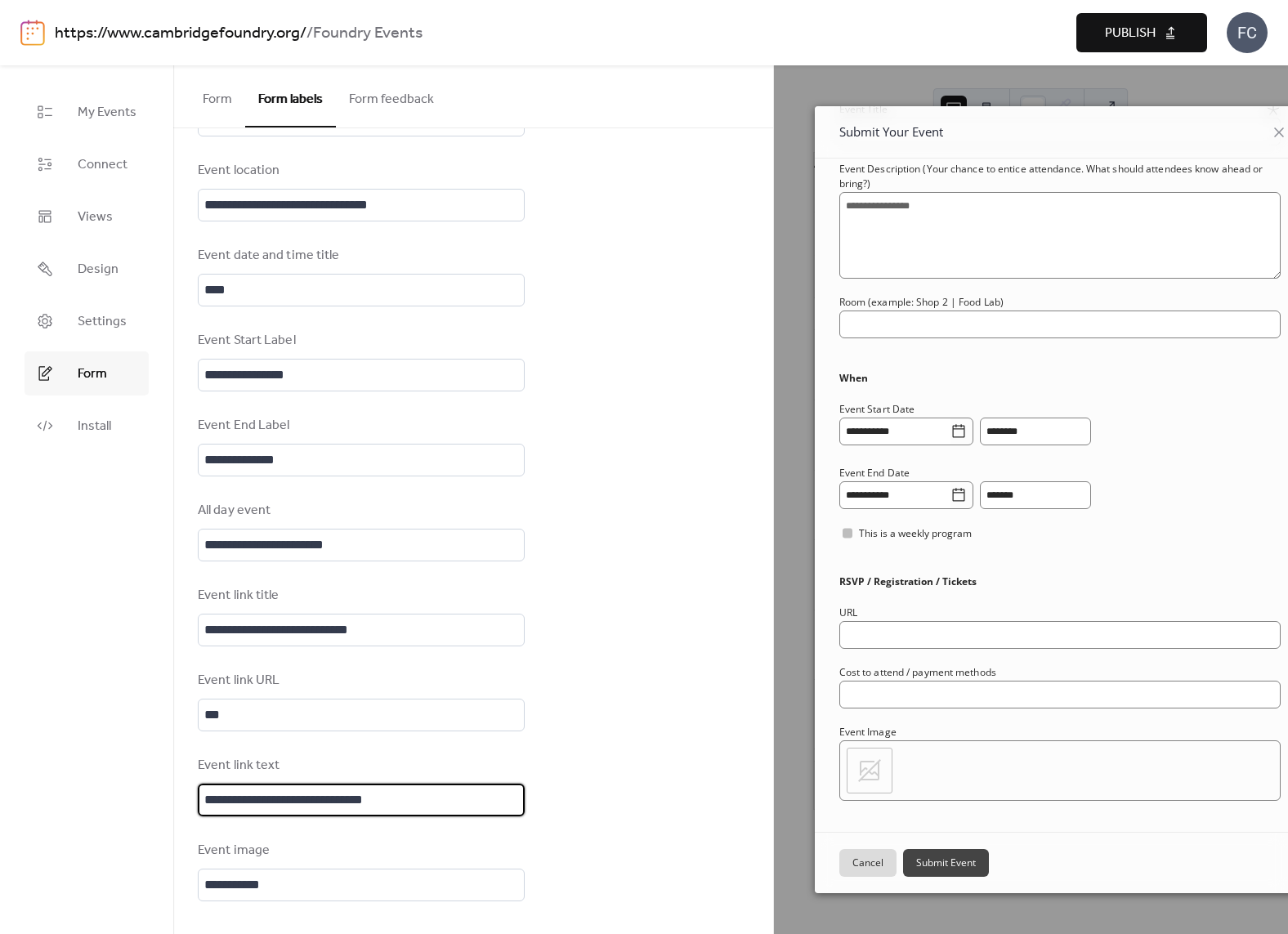 type on "**********" 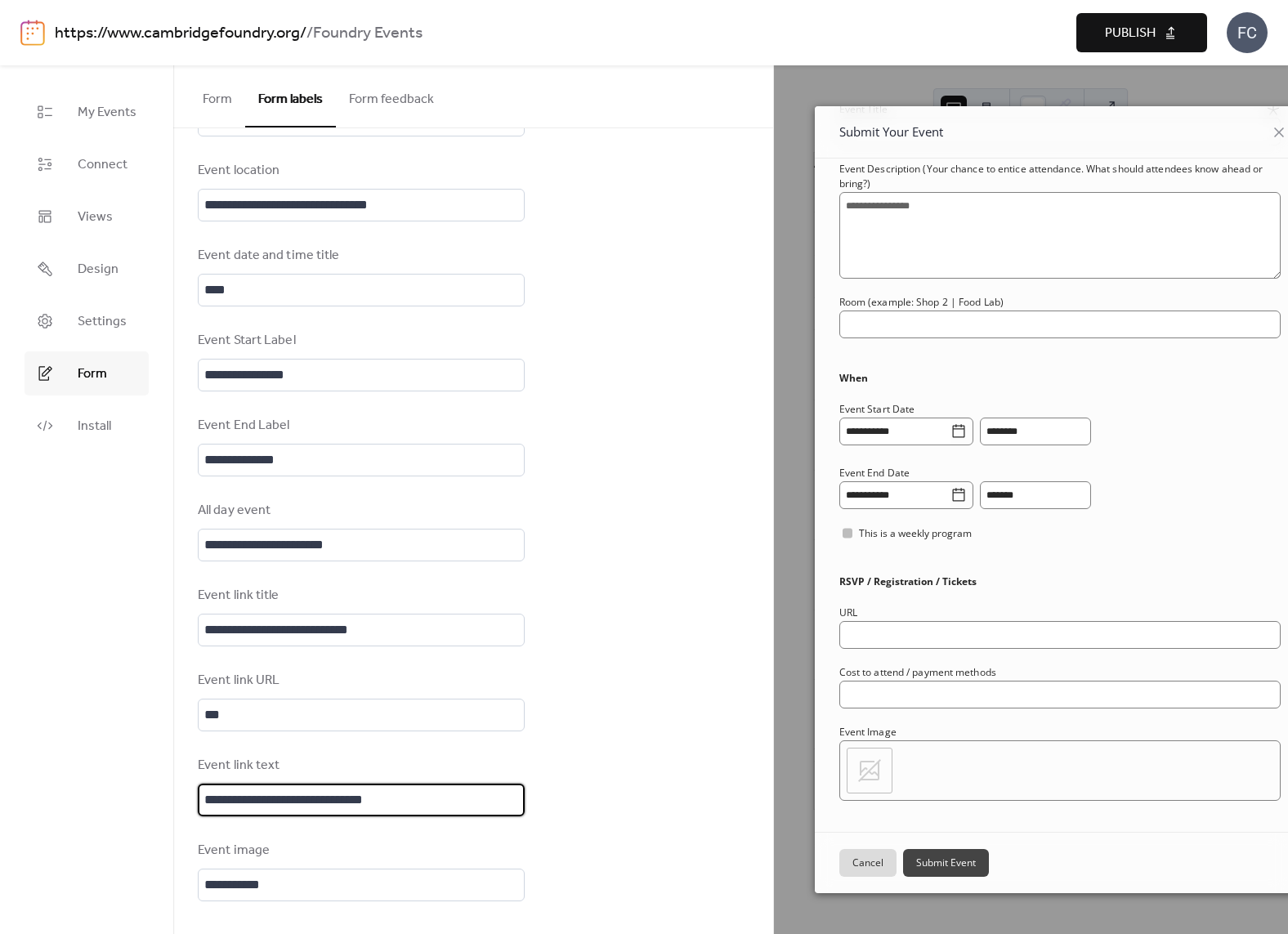 click on "**********" at bounding box center [473, 191] 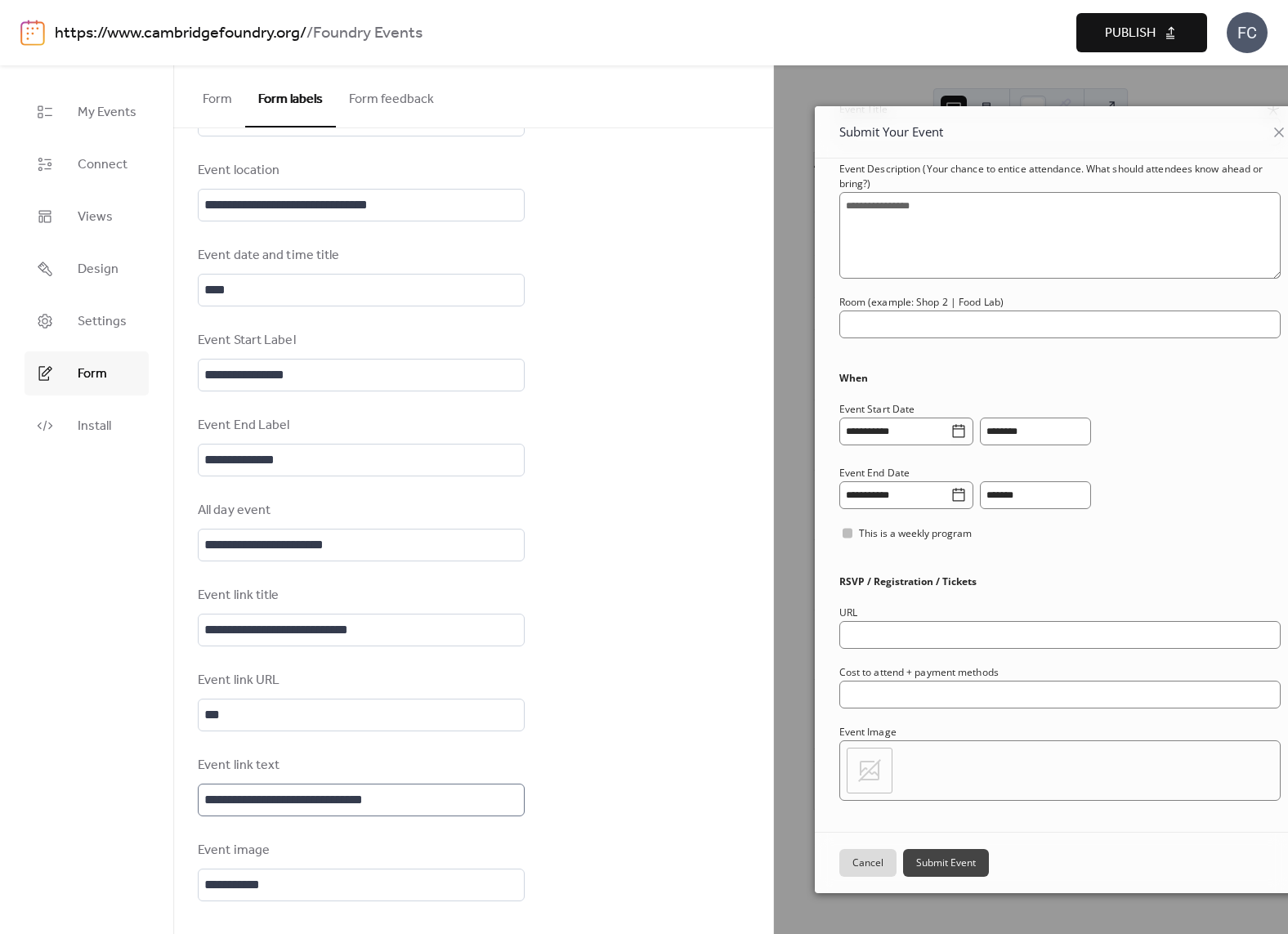 scroll, scrollTop: 2, scrollLeft: 0, axis: vertical 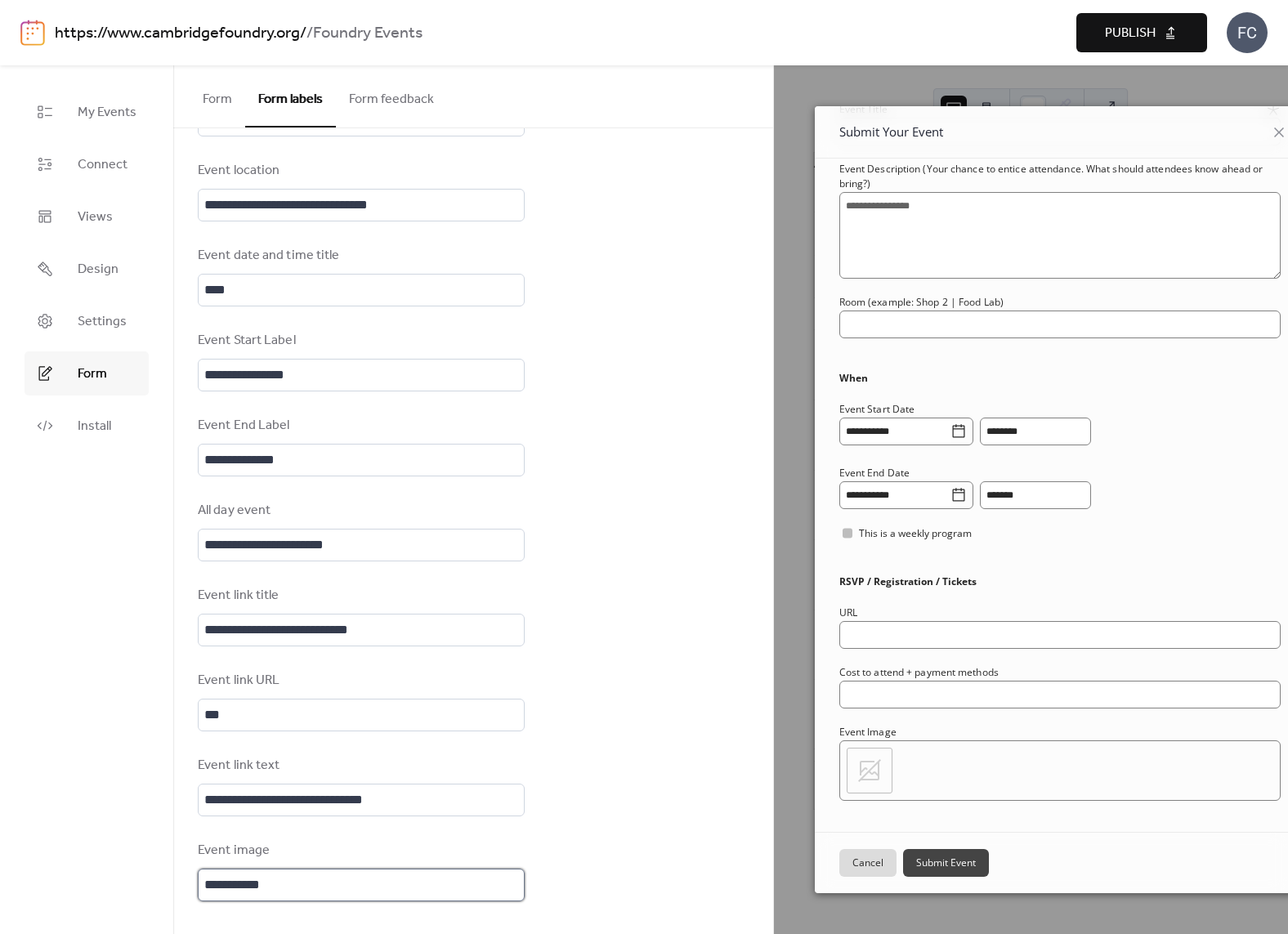 click on "**********" at bounding box center [361, 885] 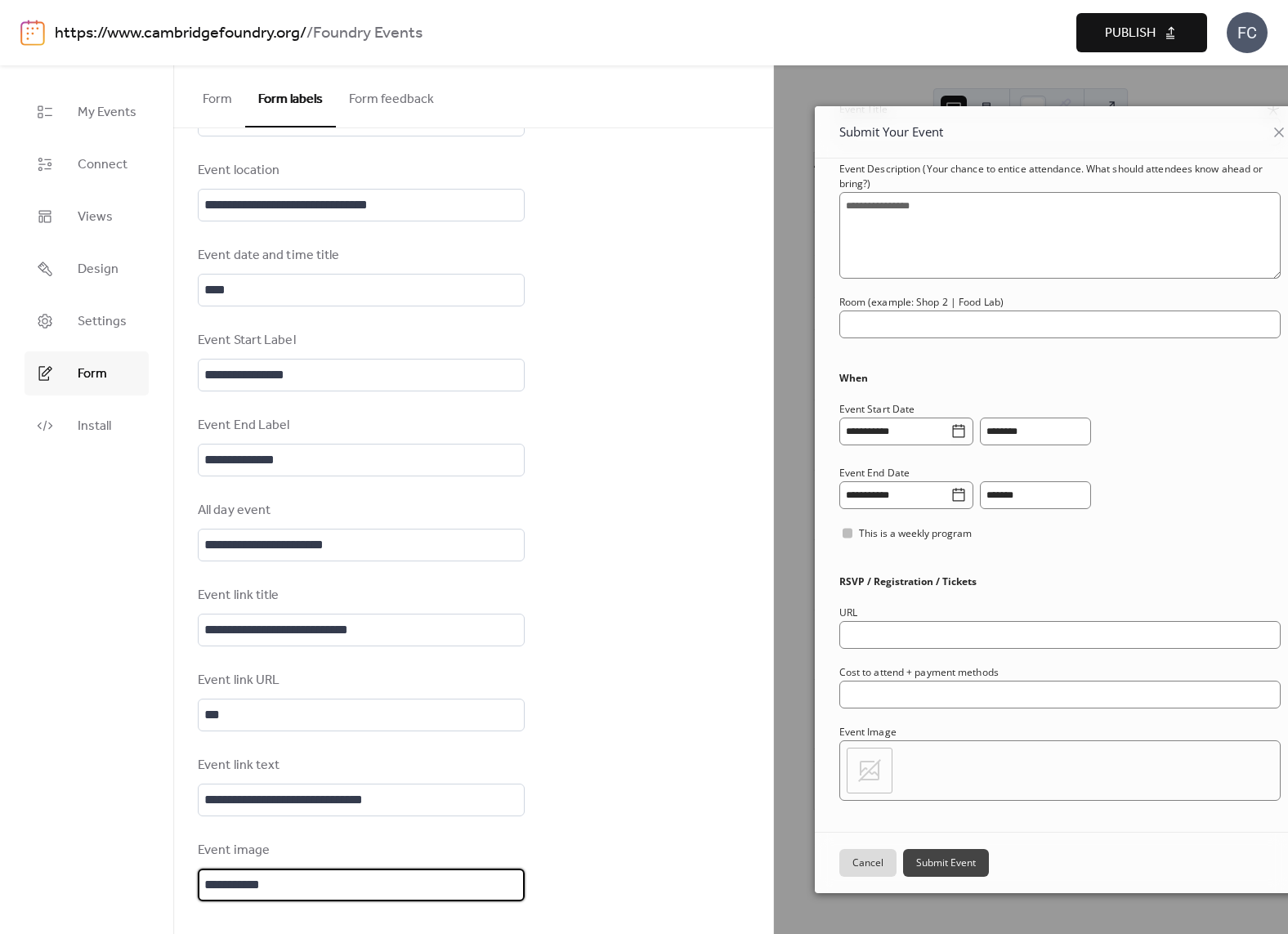 click on "**********" at bounding box center (473, 191) 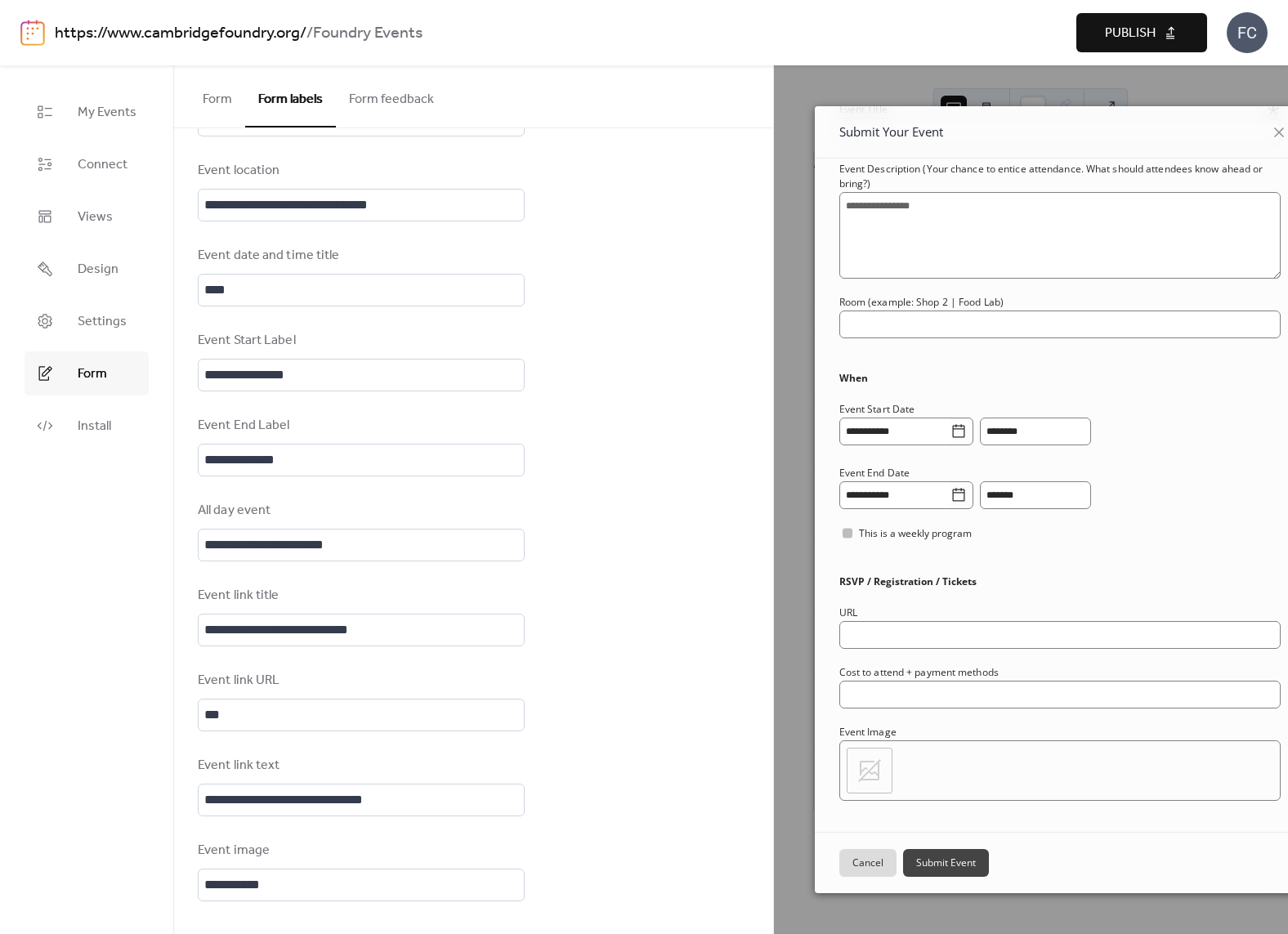 click on "Form feedback" at bounding box center [391, 96] 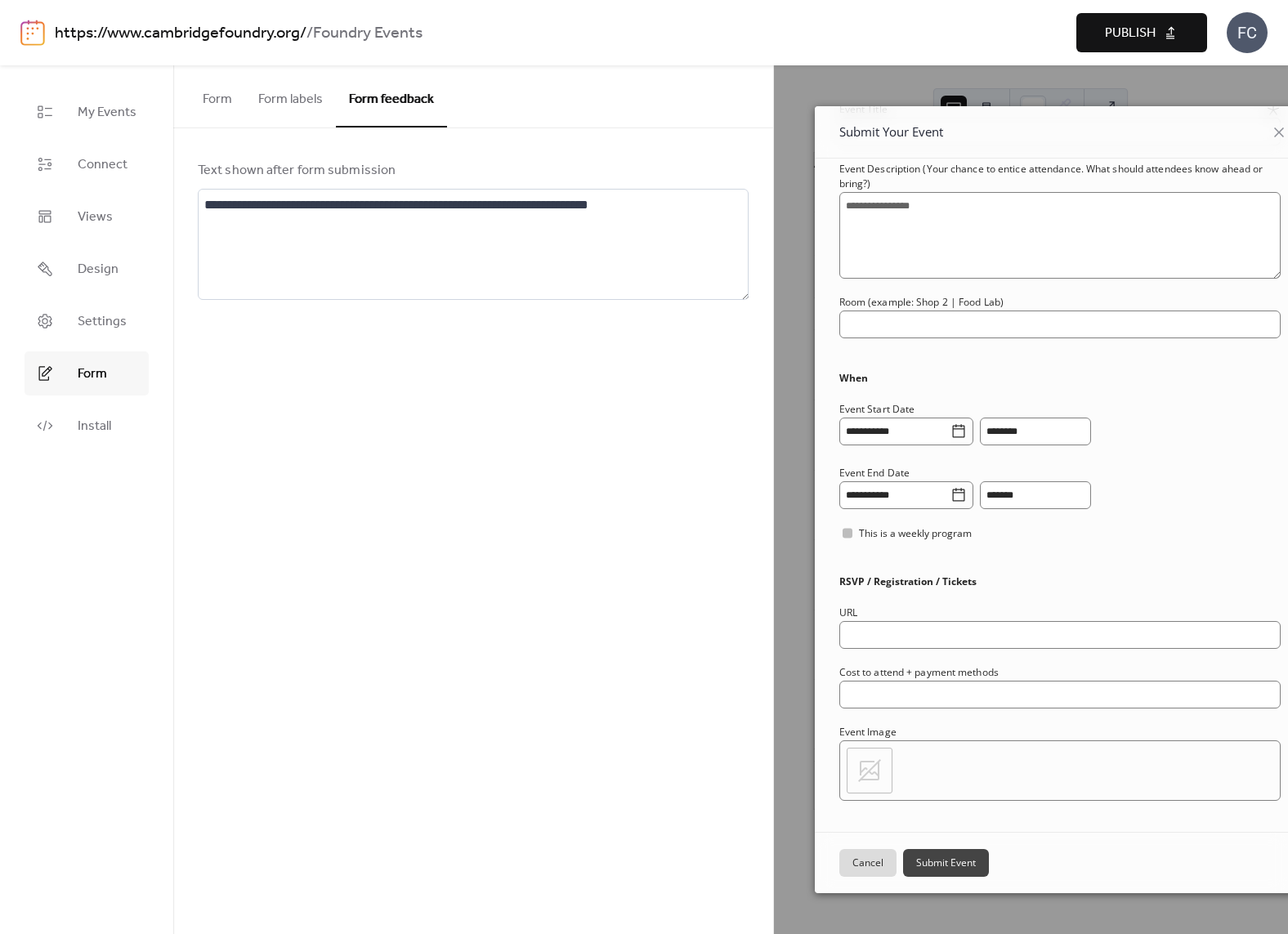 click on "Form labels" at bounding box center (290, 96) 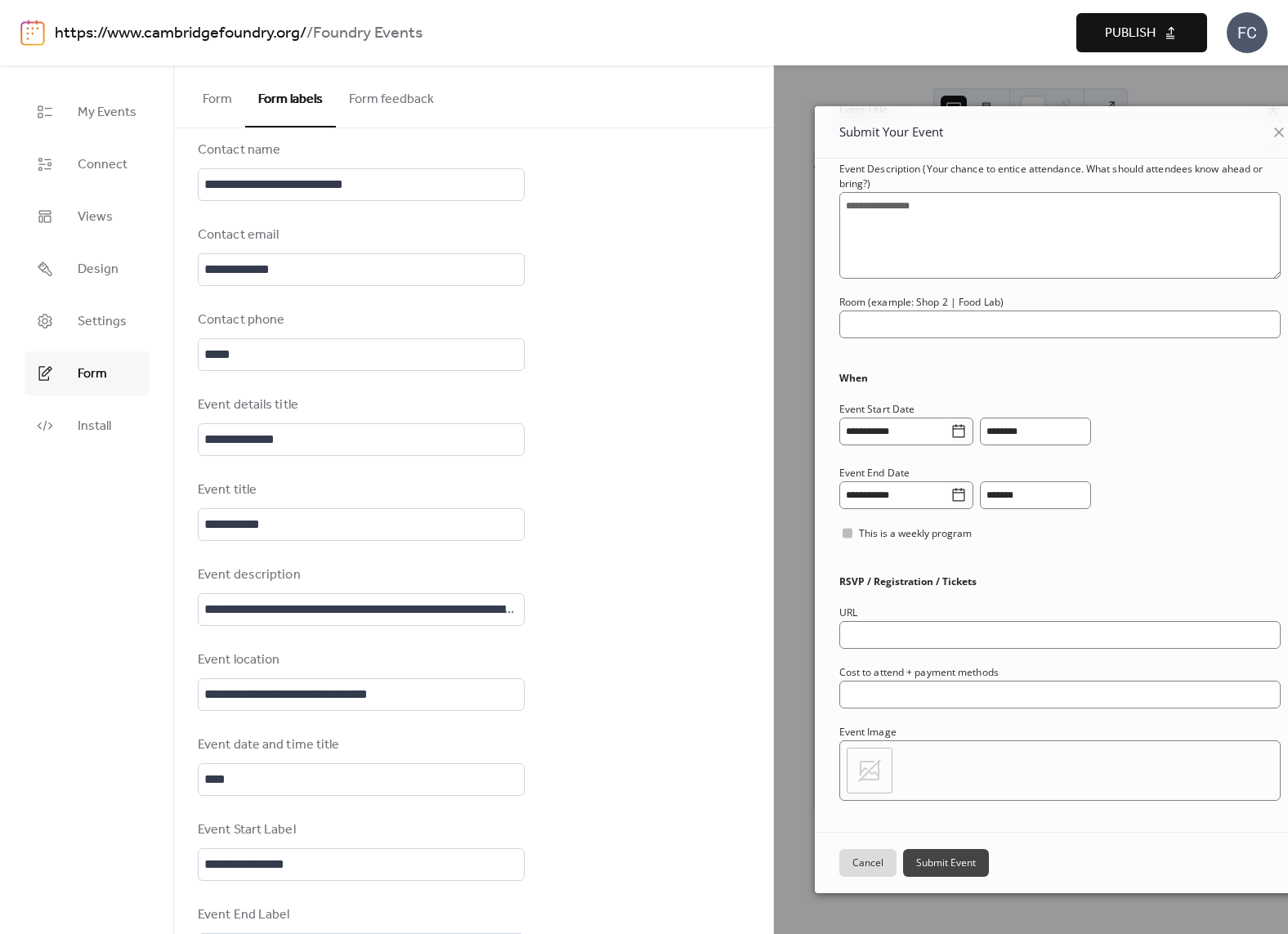 scroll, scrollTop: 680, scrollLeft: 0, axis: vertical 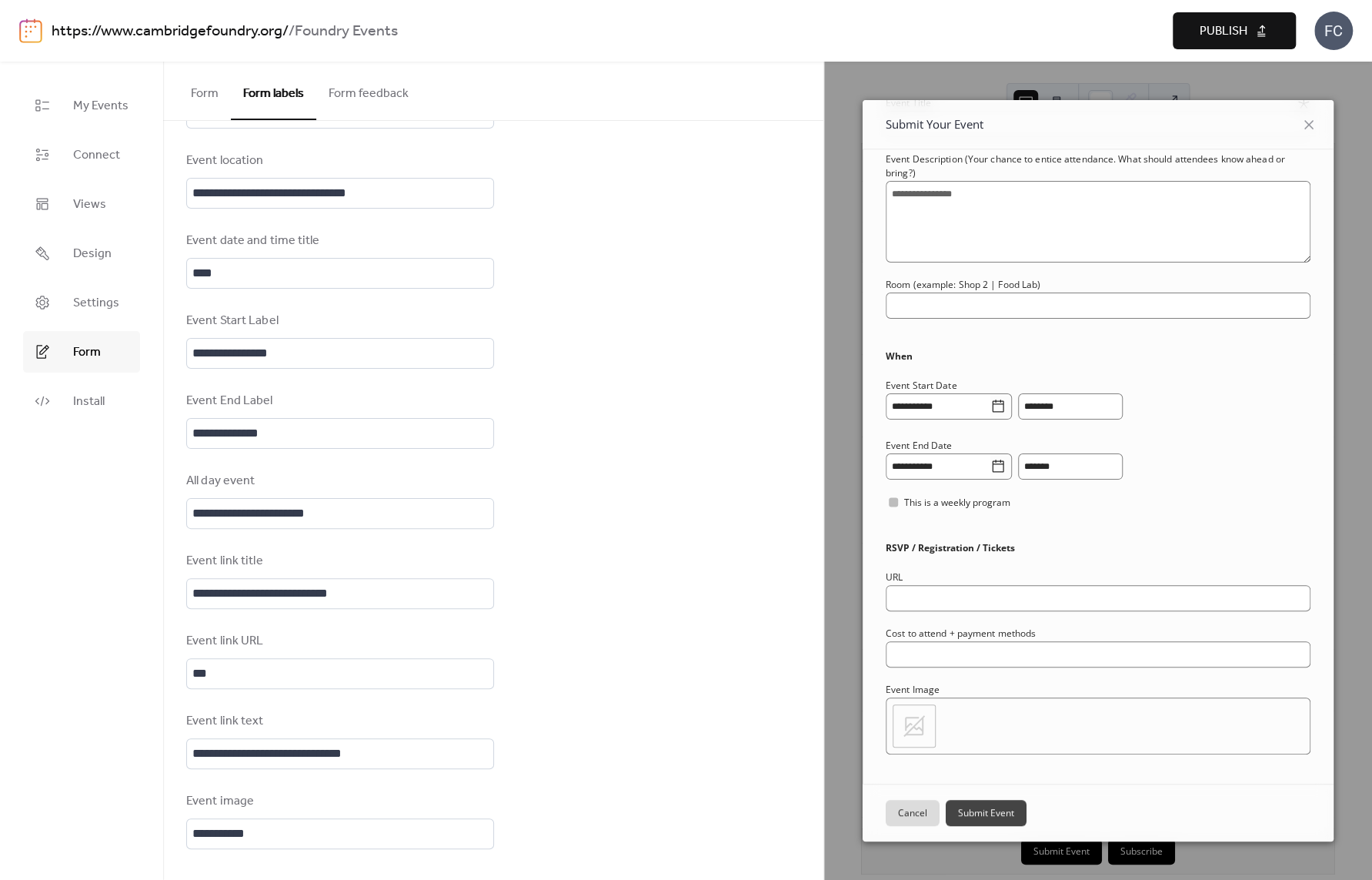 type 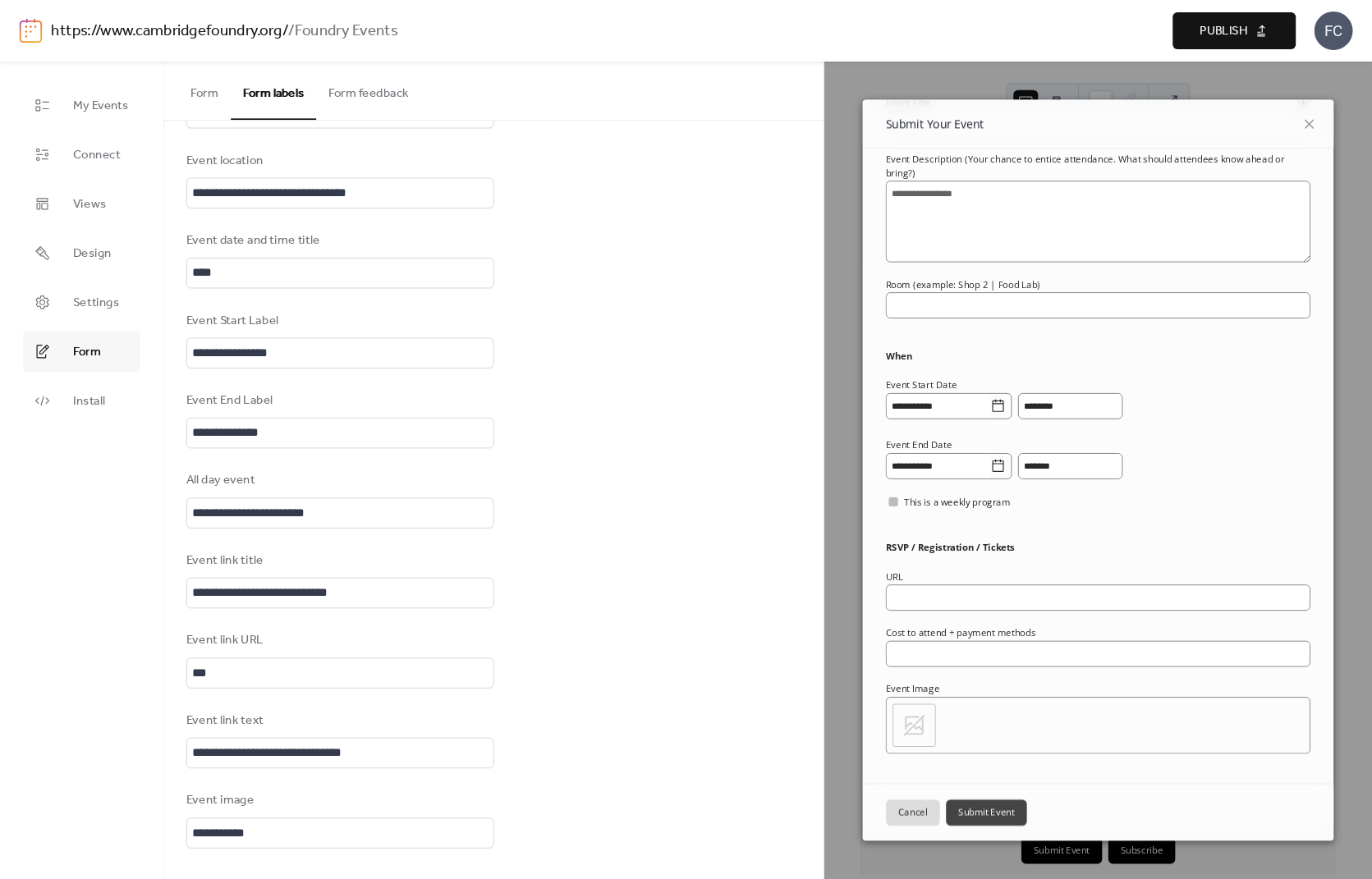 scroll, scrollTop: 682, scrollLeft: 0, axis: vertical 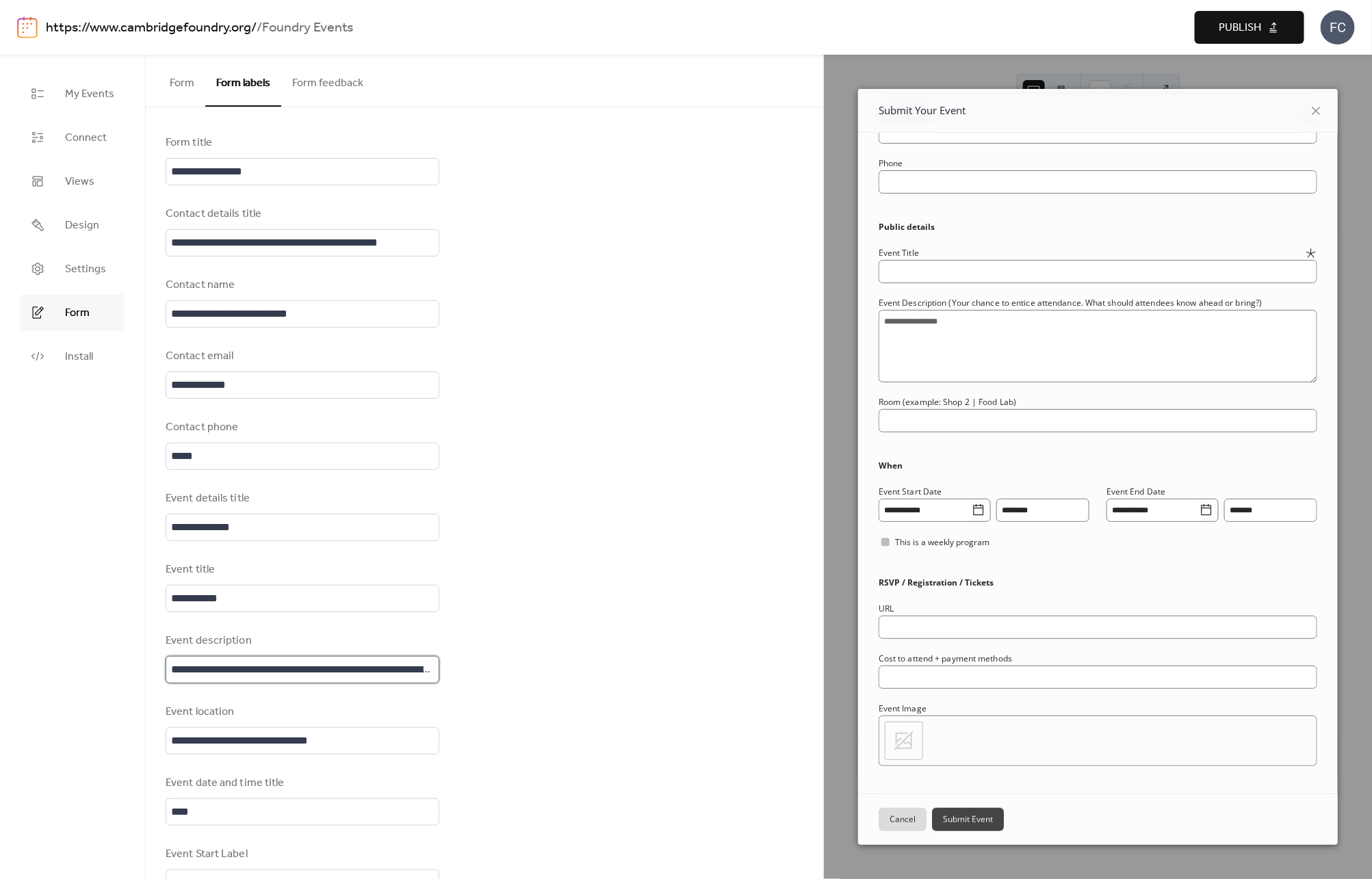 click on "**********" at bounding box center (302, 670) 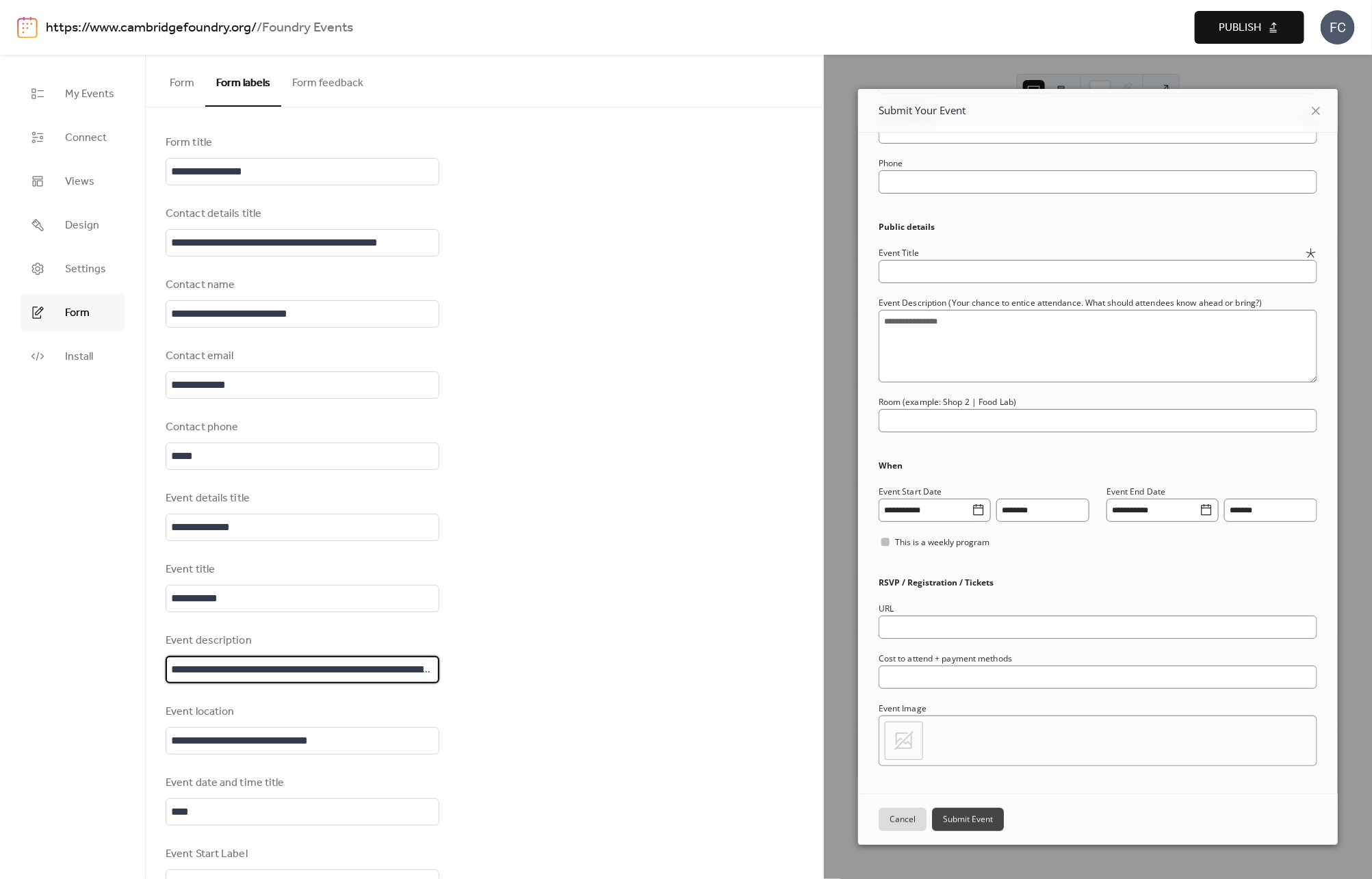 drag, startPoint x: 272, startPoint y: 670, endPoint x: 330, endPoint y: 670, distance: 58 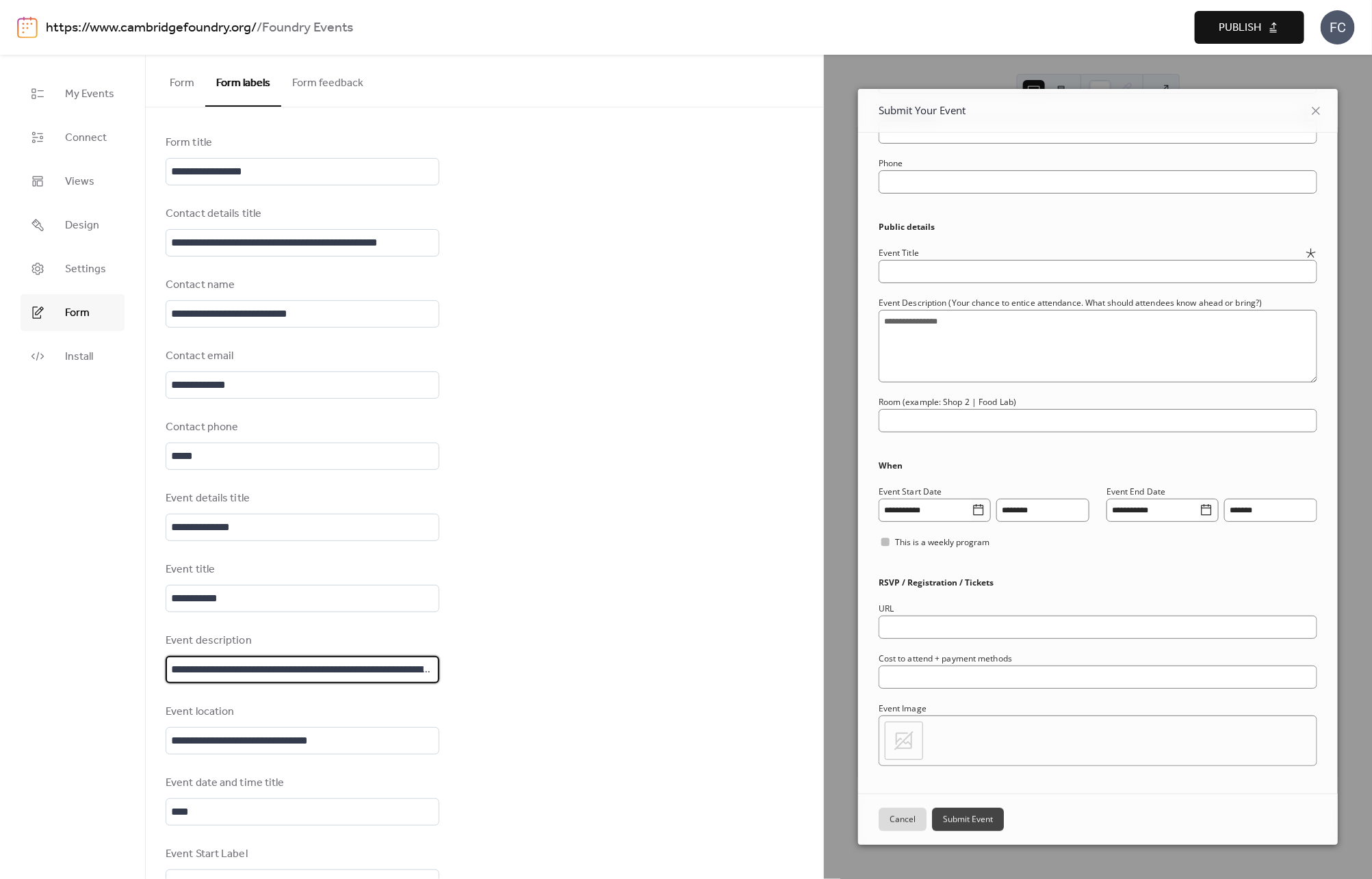 click on "**********" at bounding box center (302, 670) 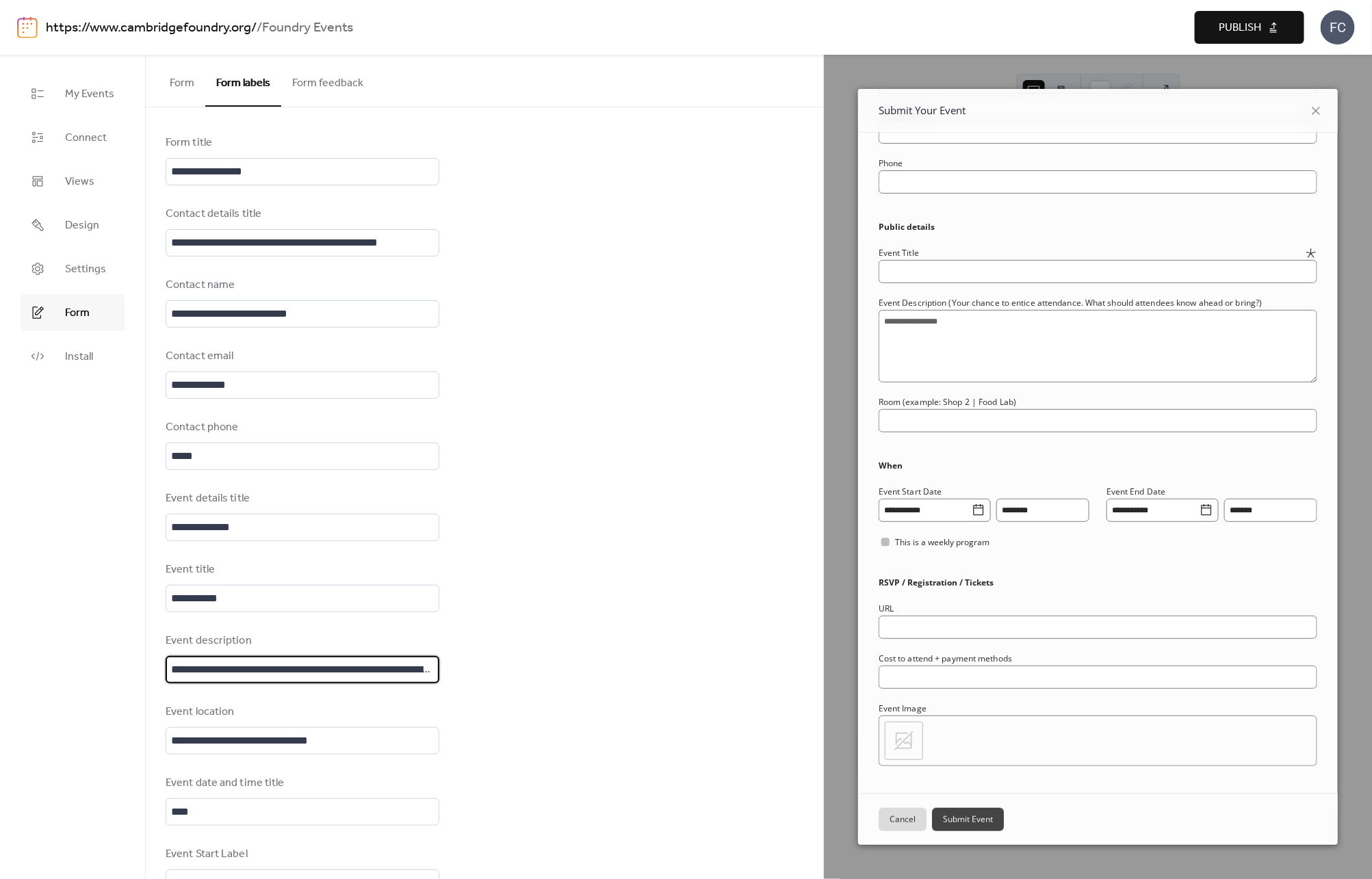 click on "**********" at bounding box center [302, 670] 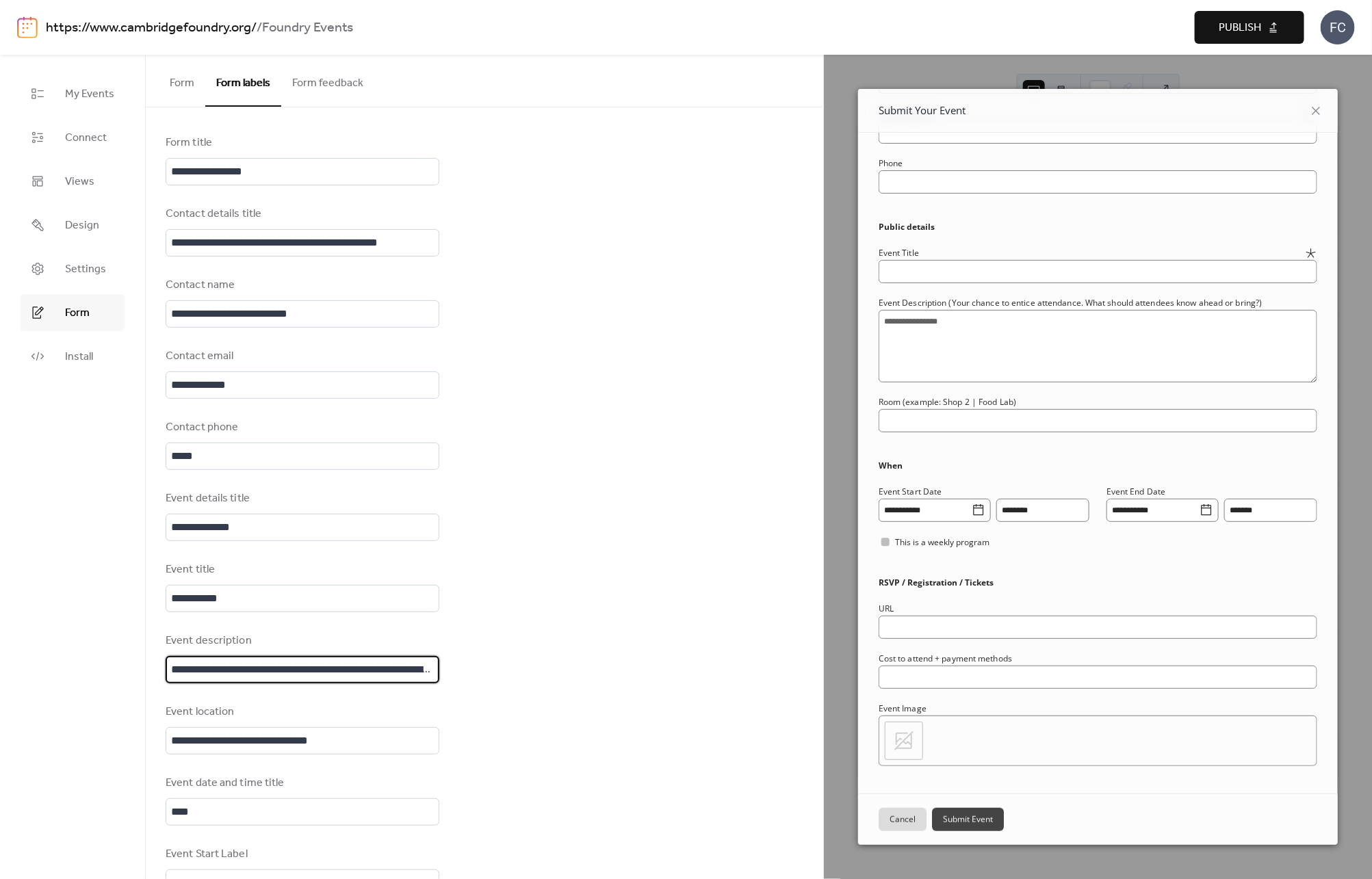 click on "**********" at bounding box center [302, 670] 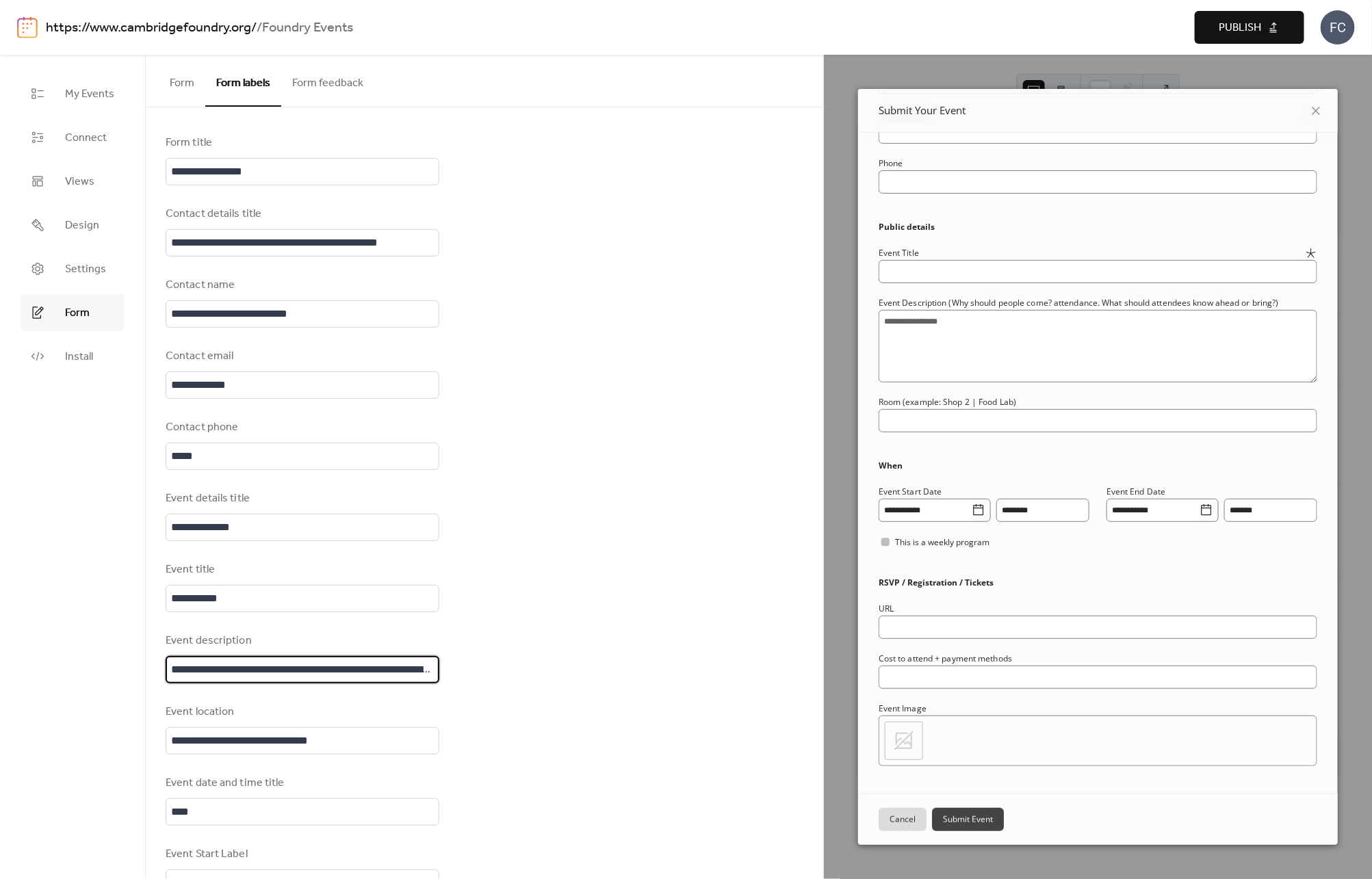 click on "**********" at bounding box center (302, 670) 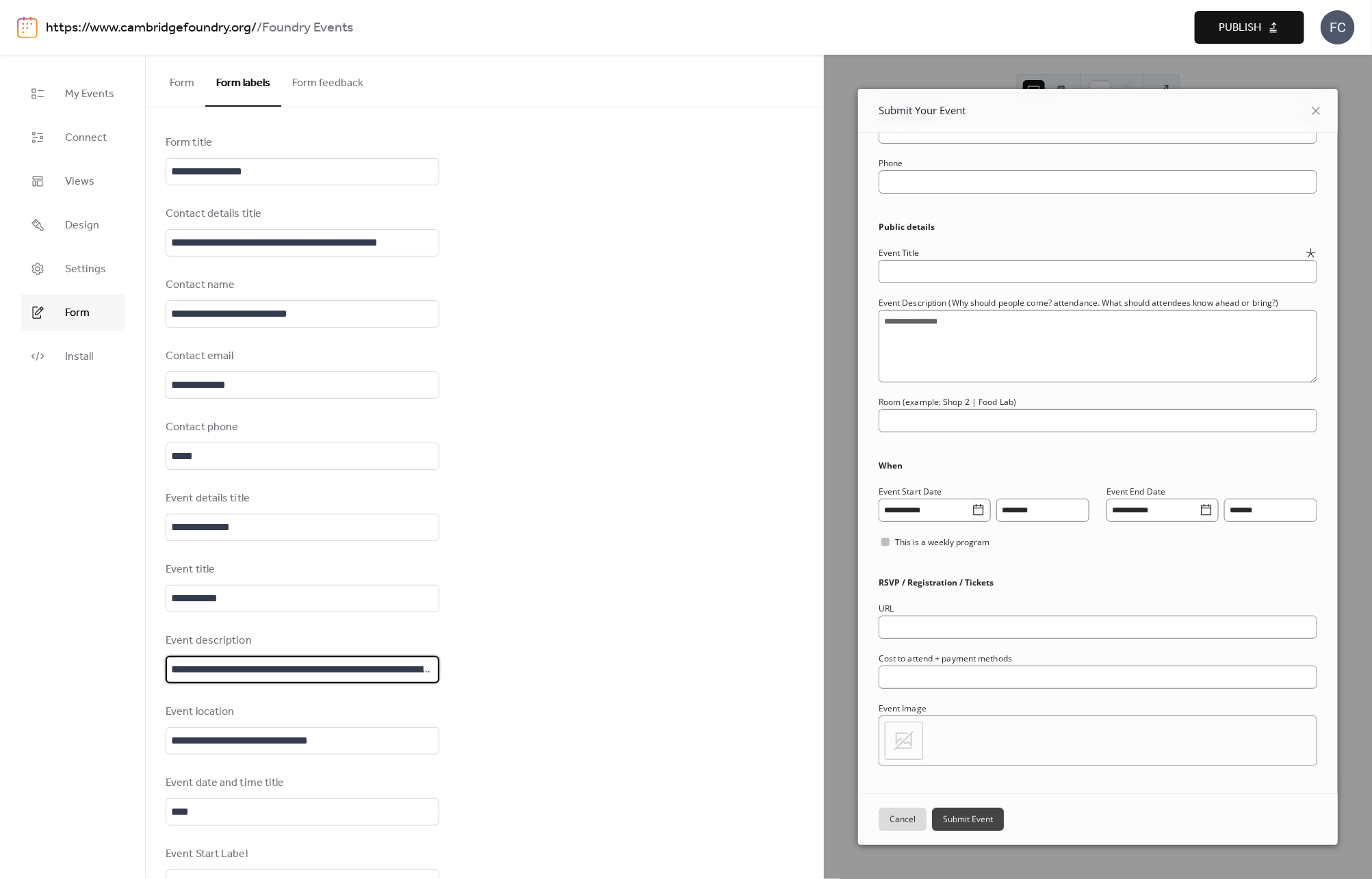 click on "**********" at bounding box center [302, 670] 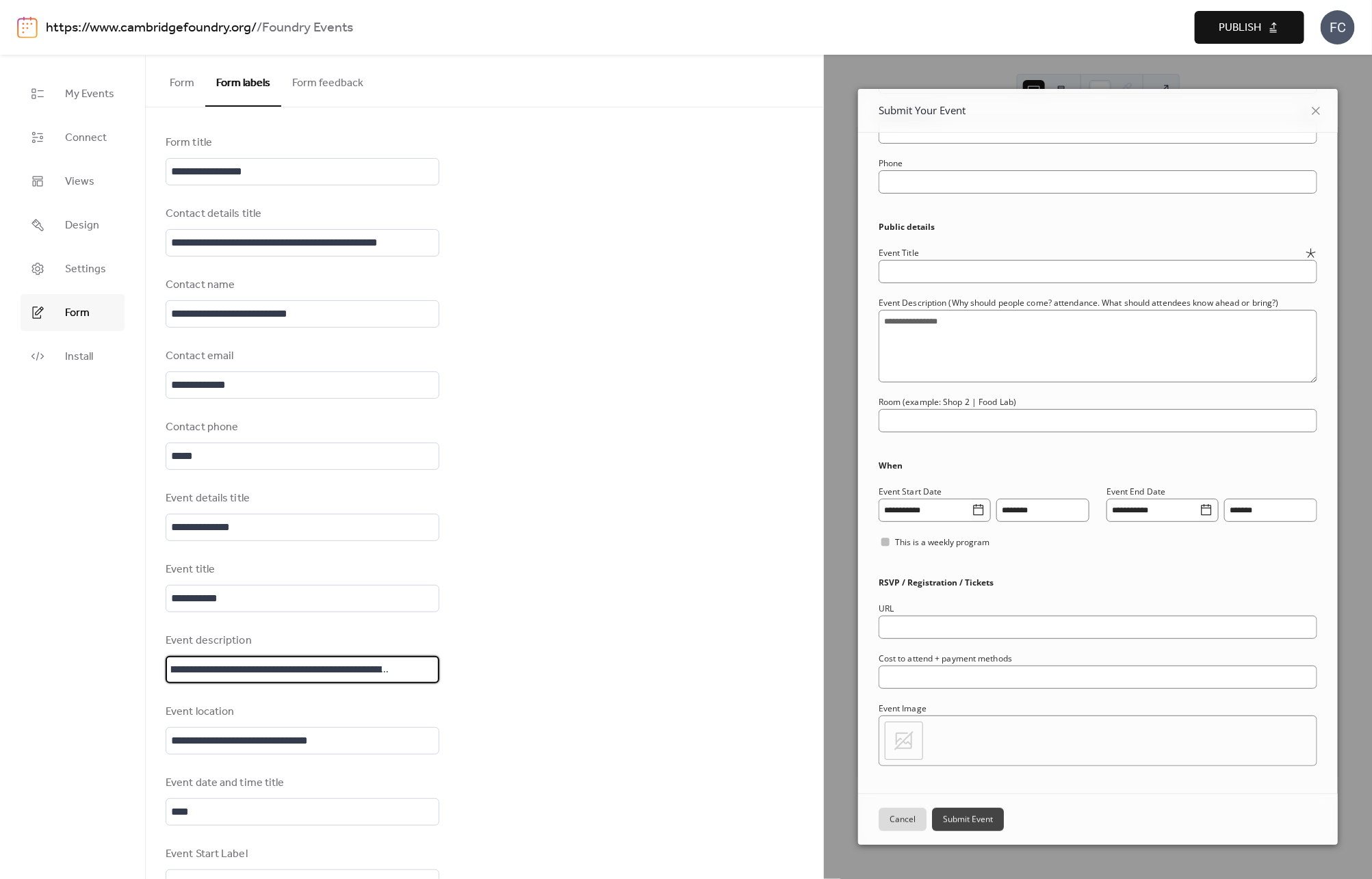 scroll, scrollTop: 2, scrollLeft: 42, axis: both 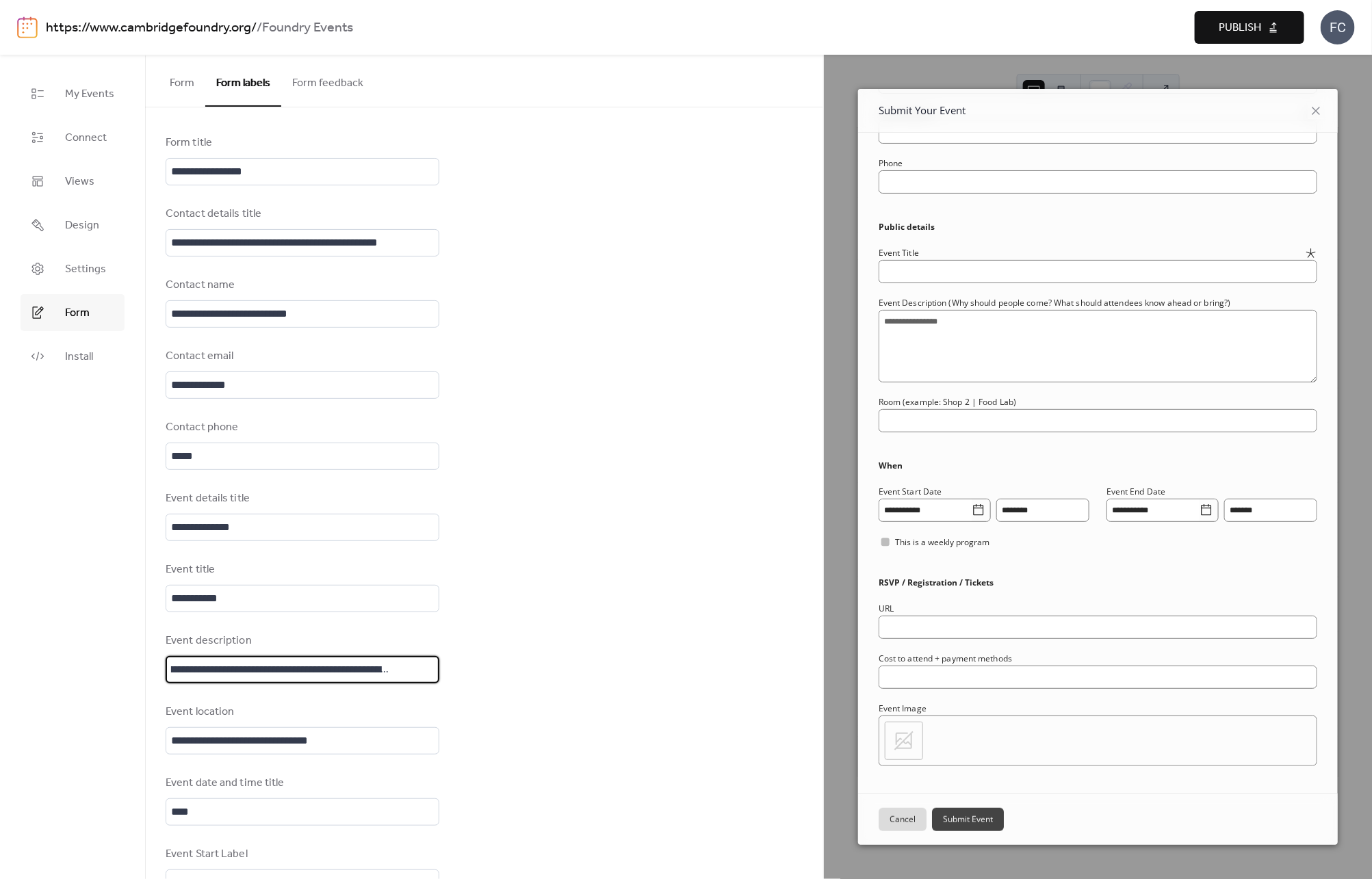 type on "**********" 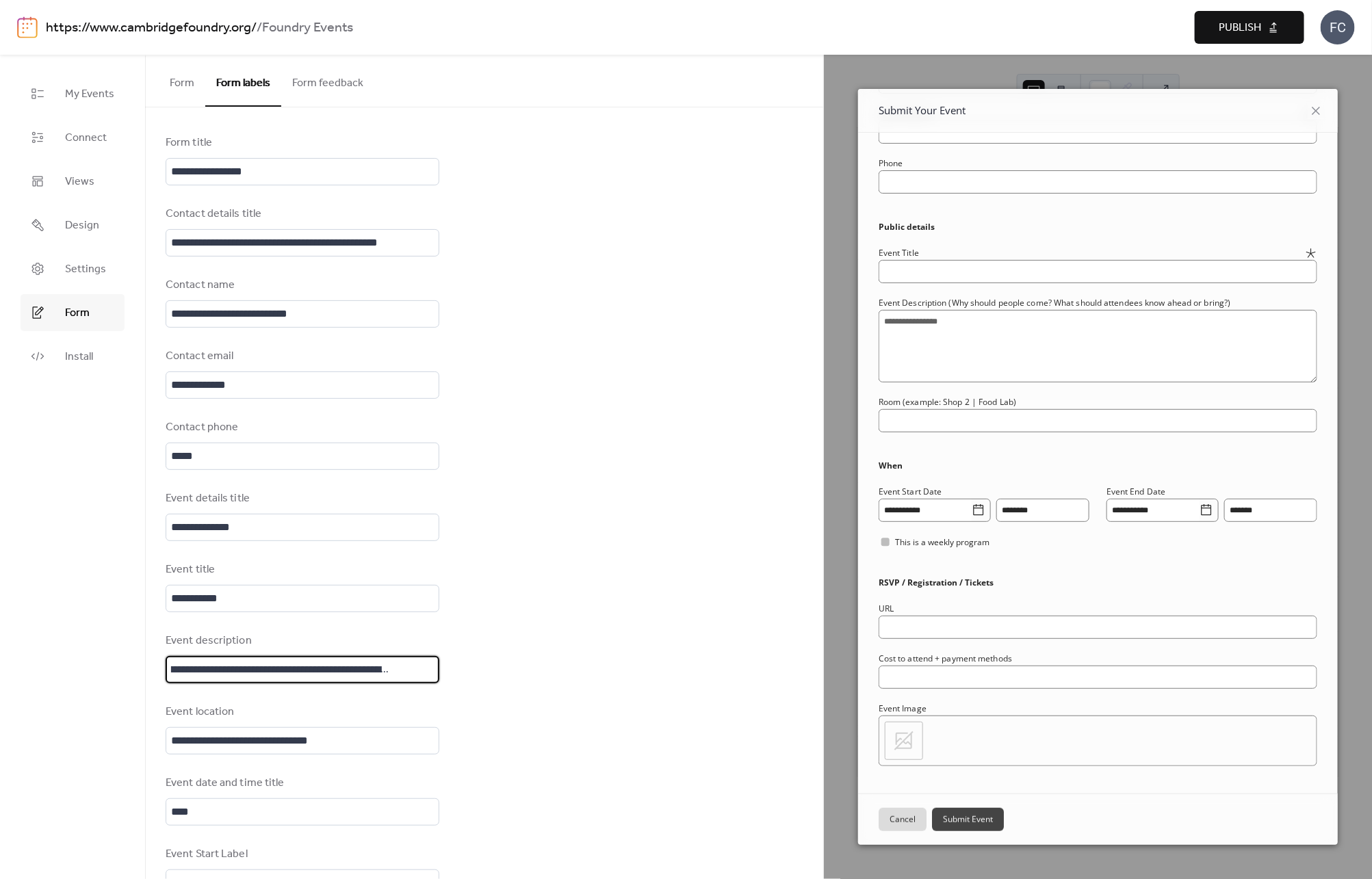 scroll, scrollTop: 0, scrollLeft: 0, axis: both 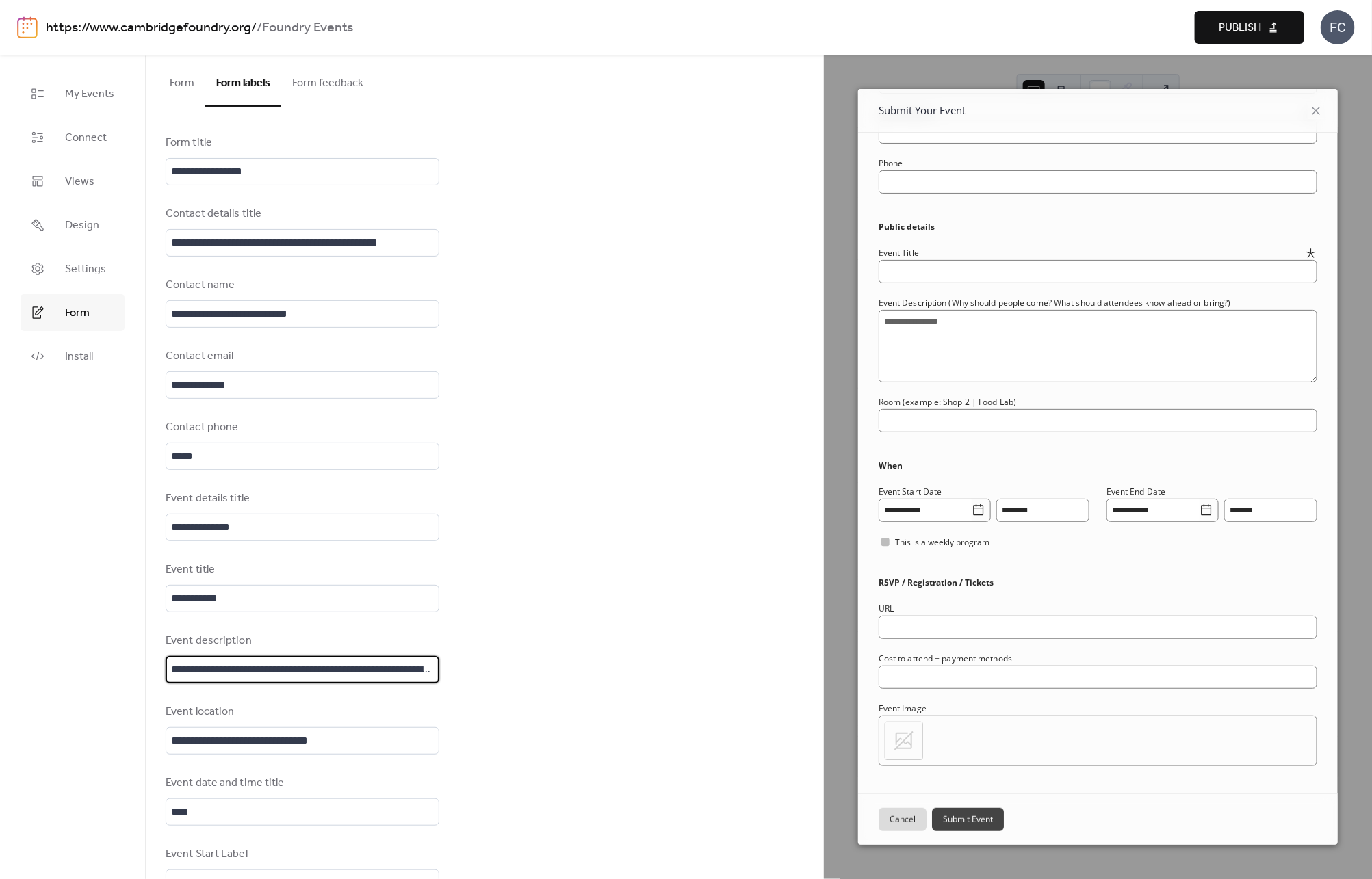 click on "**********" at bounding box center (484, 729) 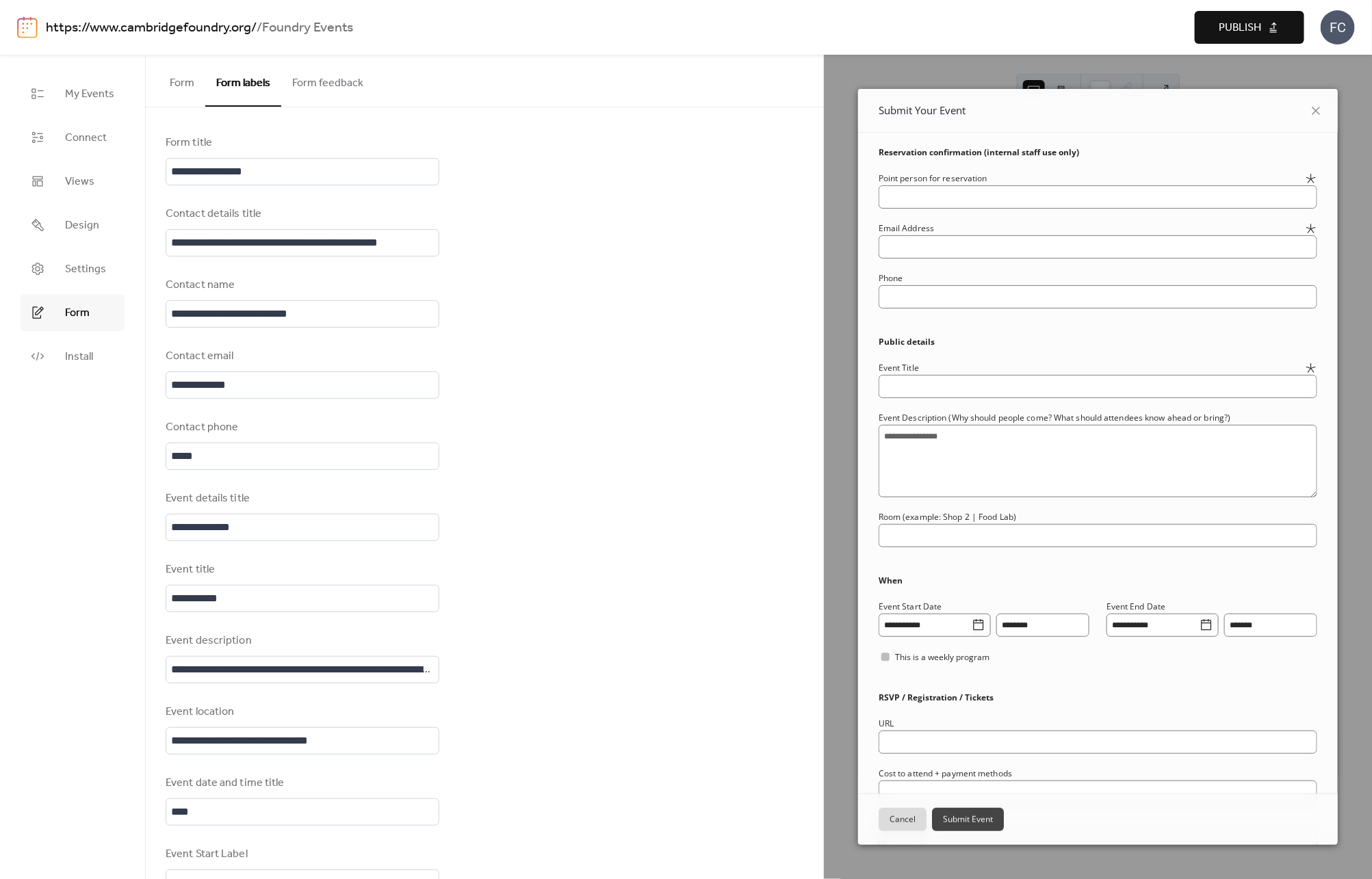 scroll, scrollTop: 0, scrollLeft: 0, axis: both 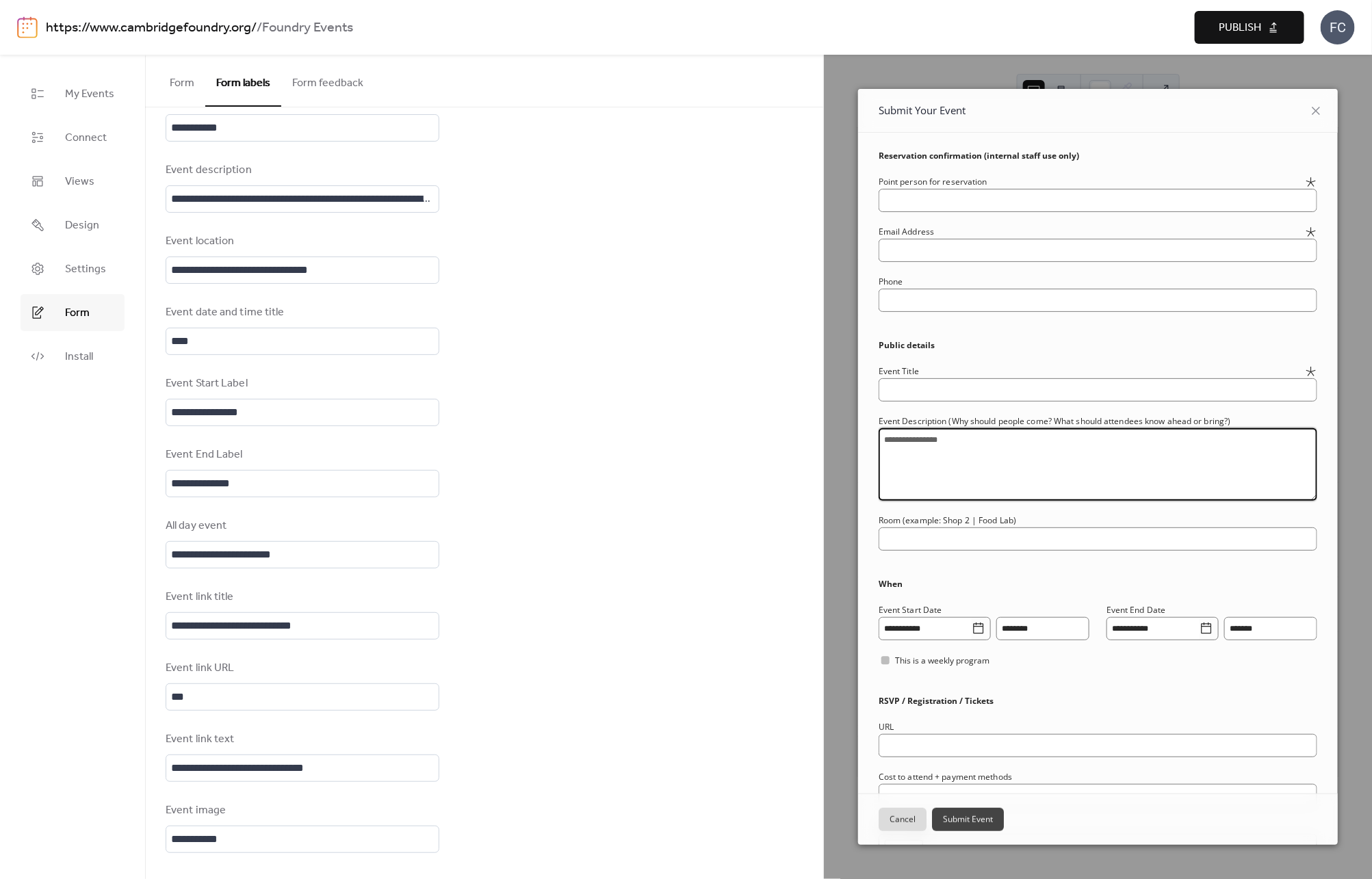 click at bounding box center [1098, 464] 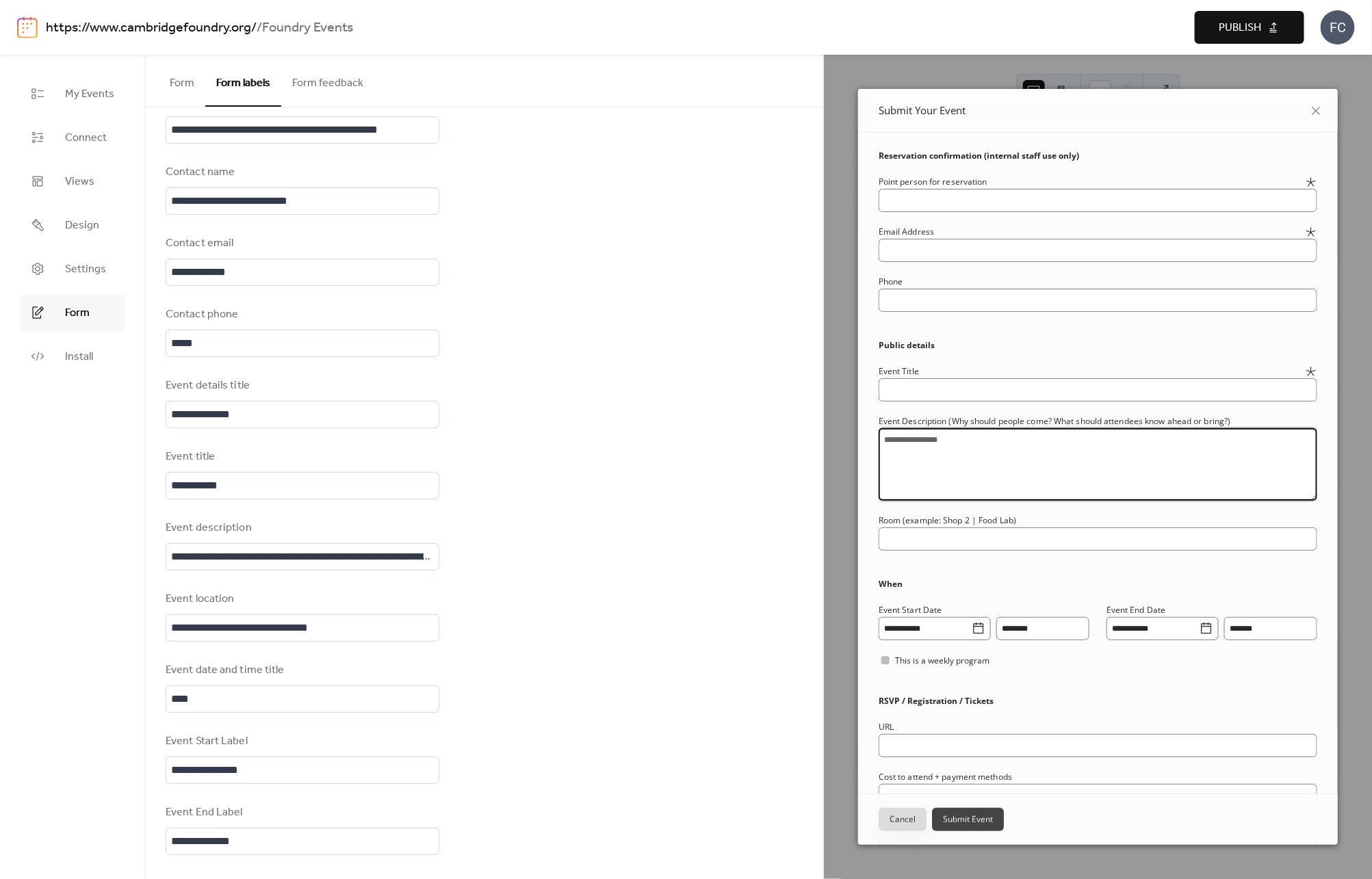scroll, scrollTop: 0, scrollLeft: 0, axis: both 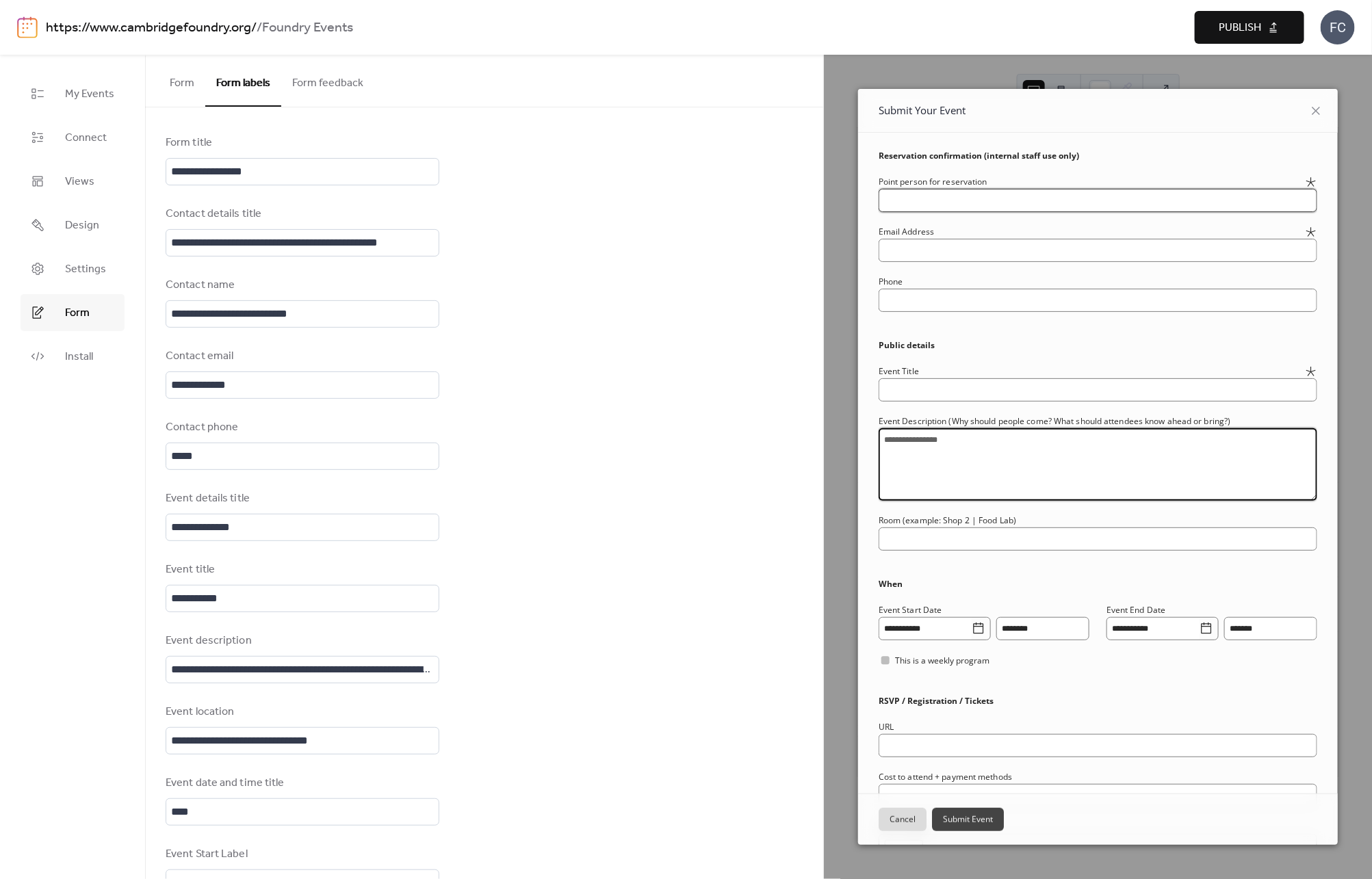 click at bounding box center (1098, 200) 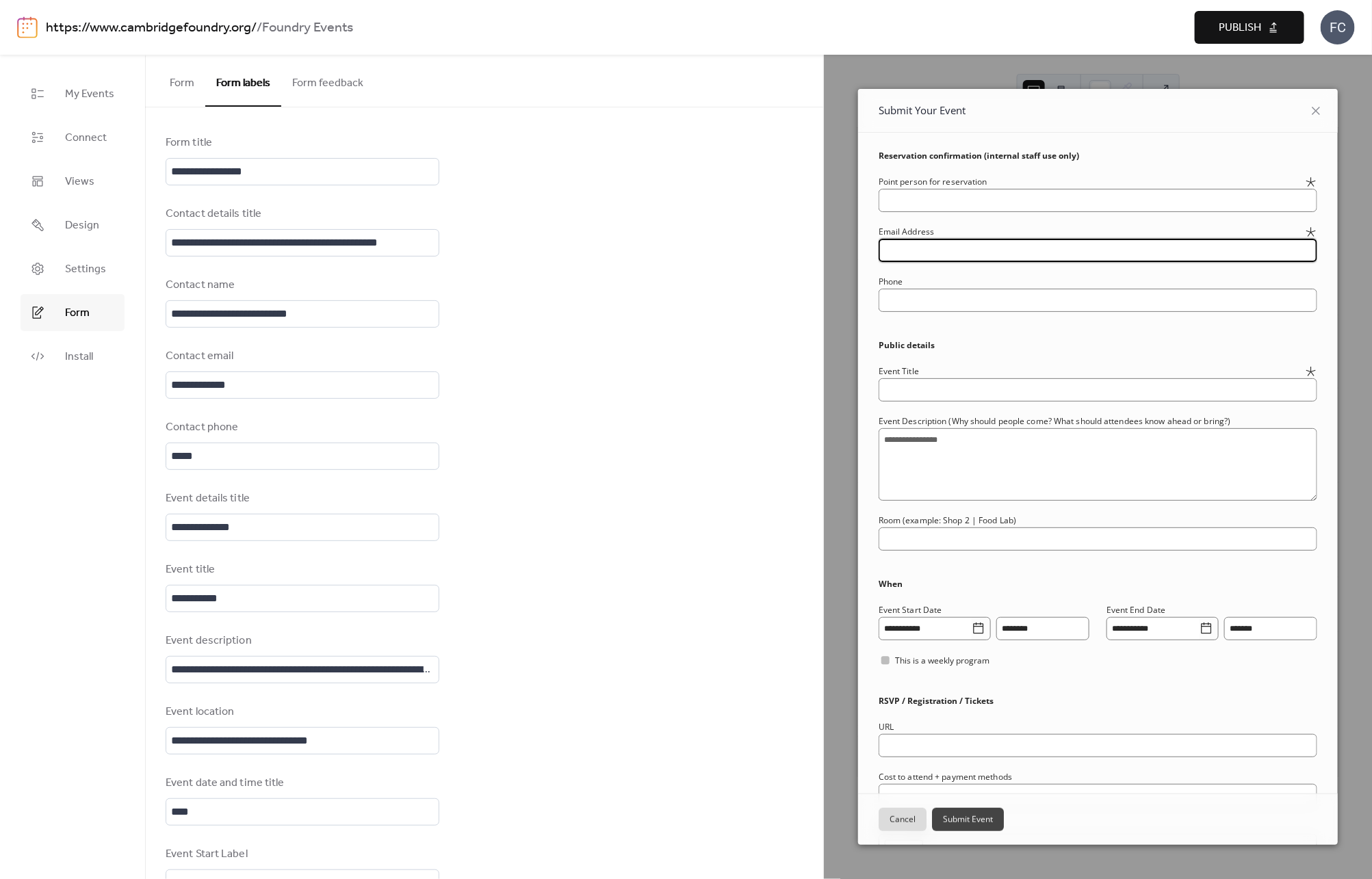 click at bounding box center (1098, 250) 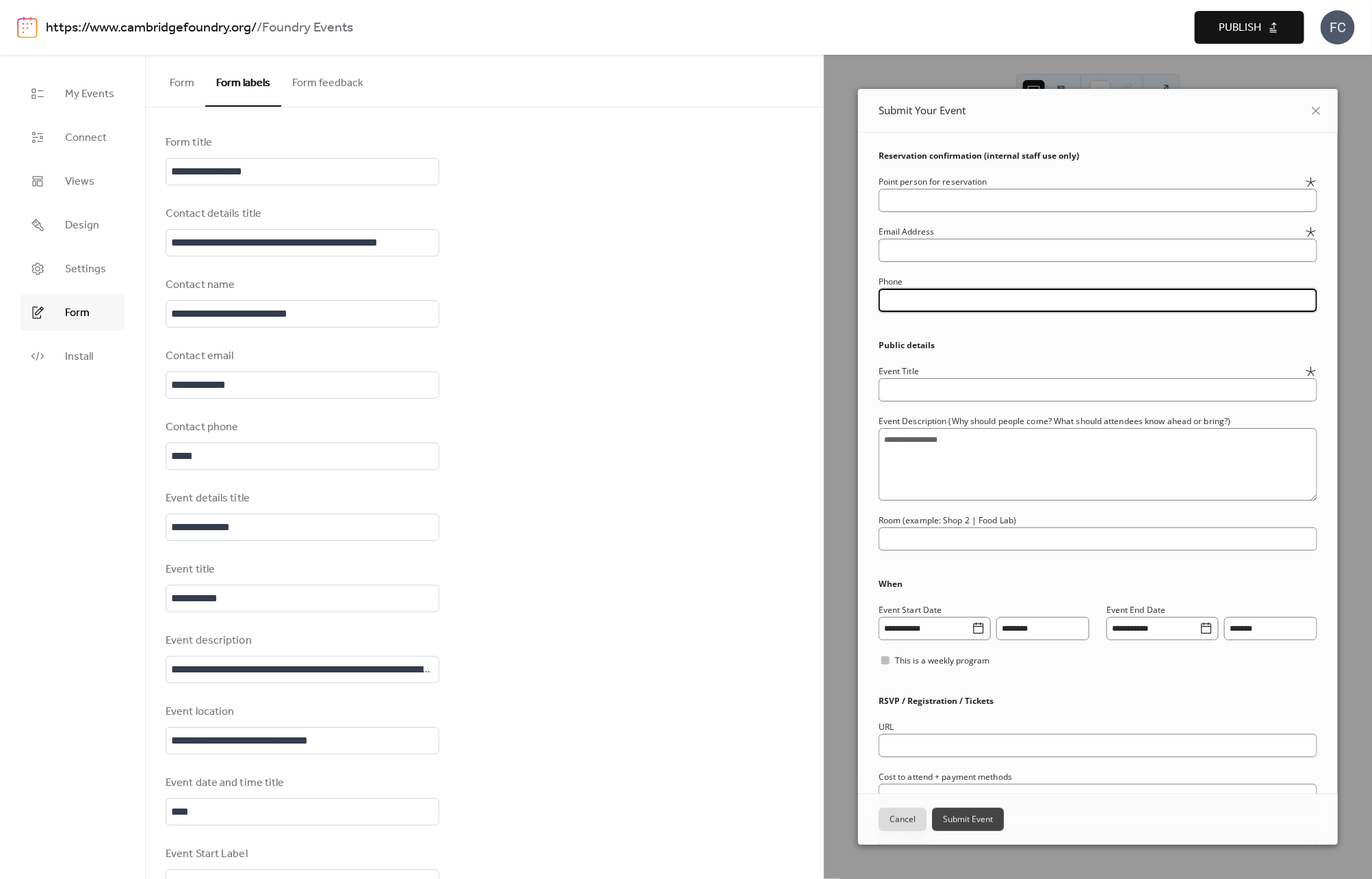 click at bounding box center (1098, 300) 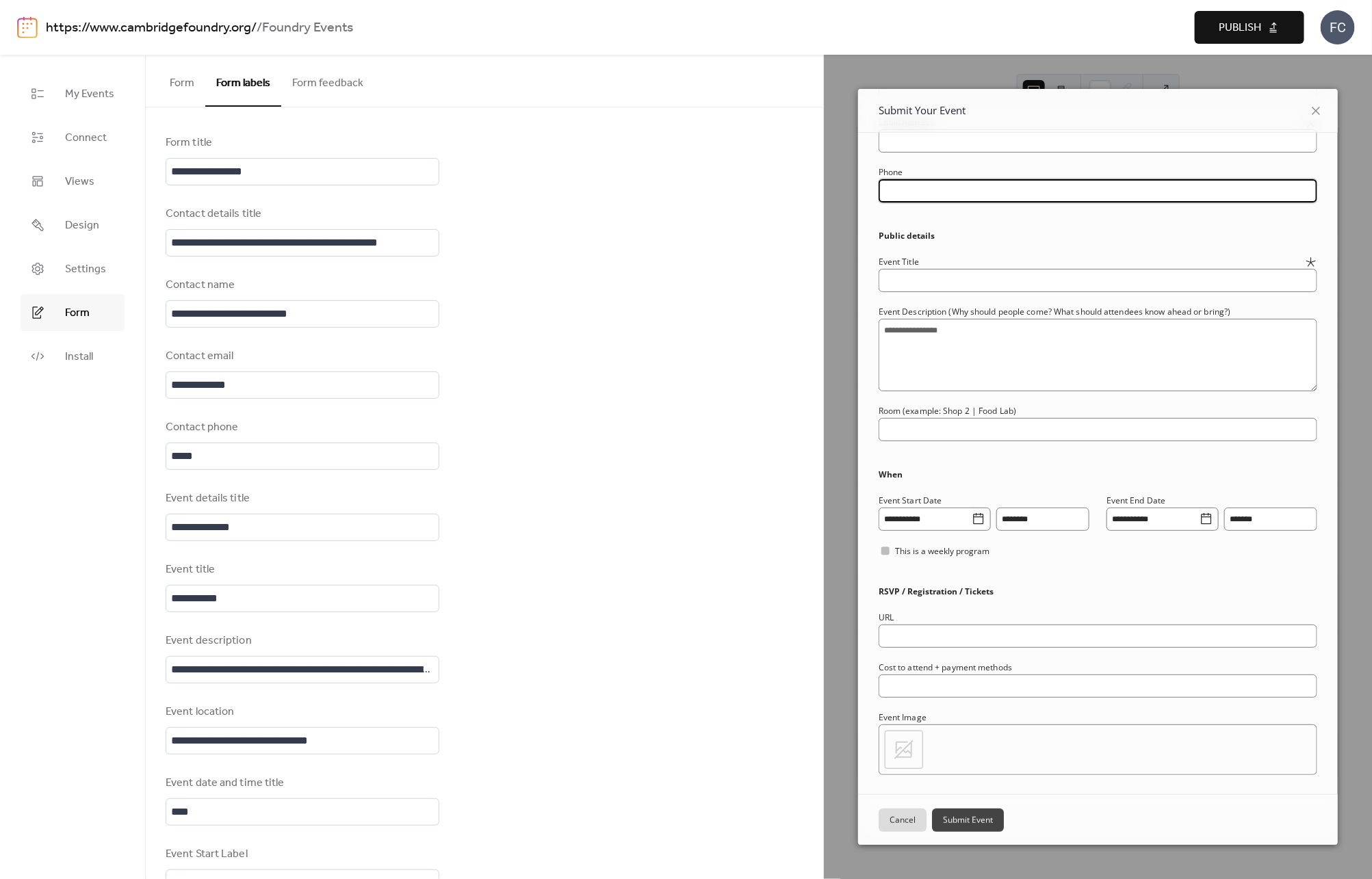 scroll, scrollTop: 0, scrollLeft: 0, axis: both 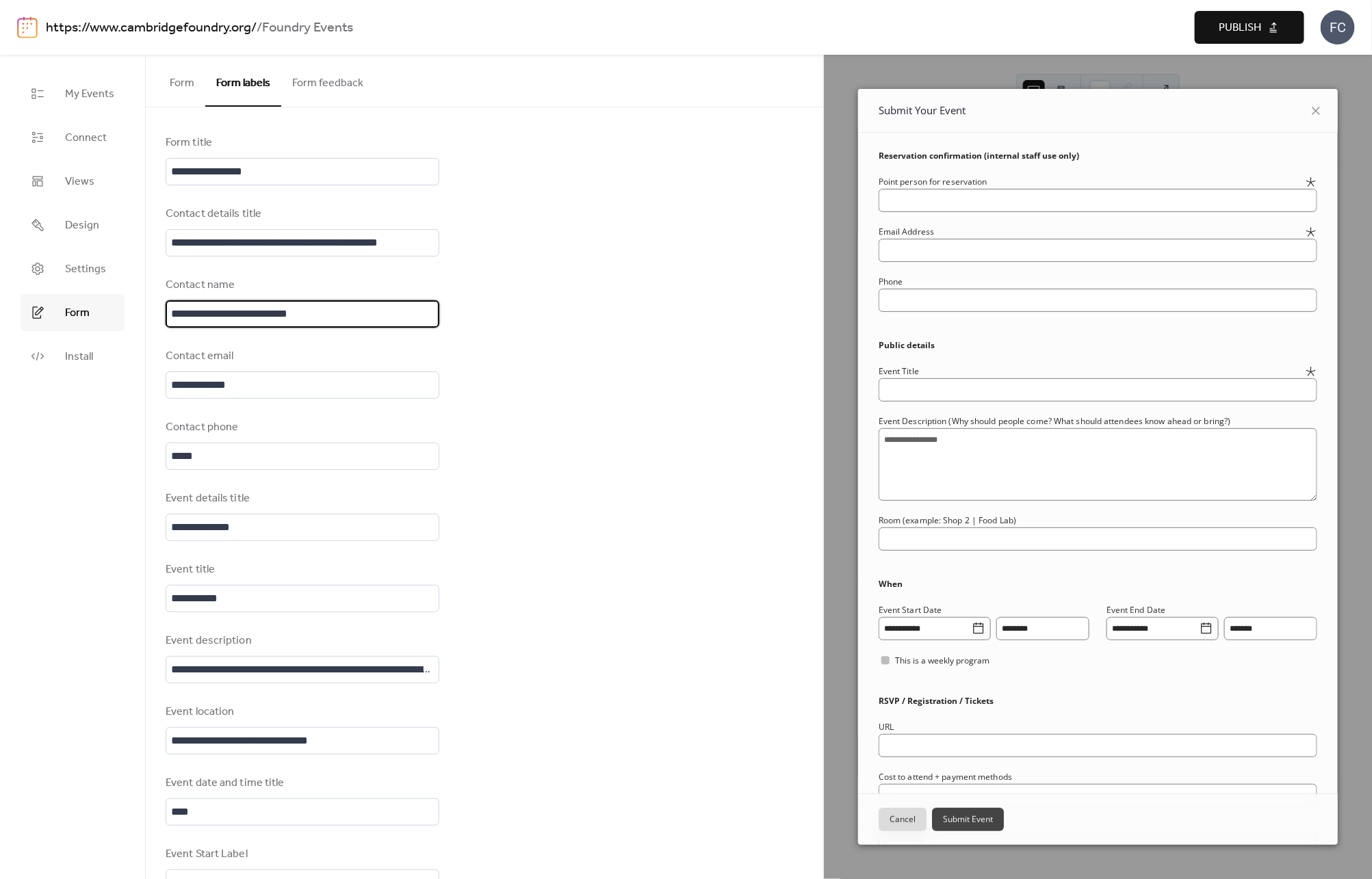 drag, startPoint x: 384, startPoint y: 315, endPoint x: 320, endPoint y: 319, distance: 64.124878 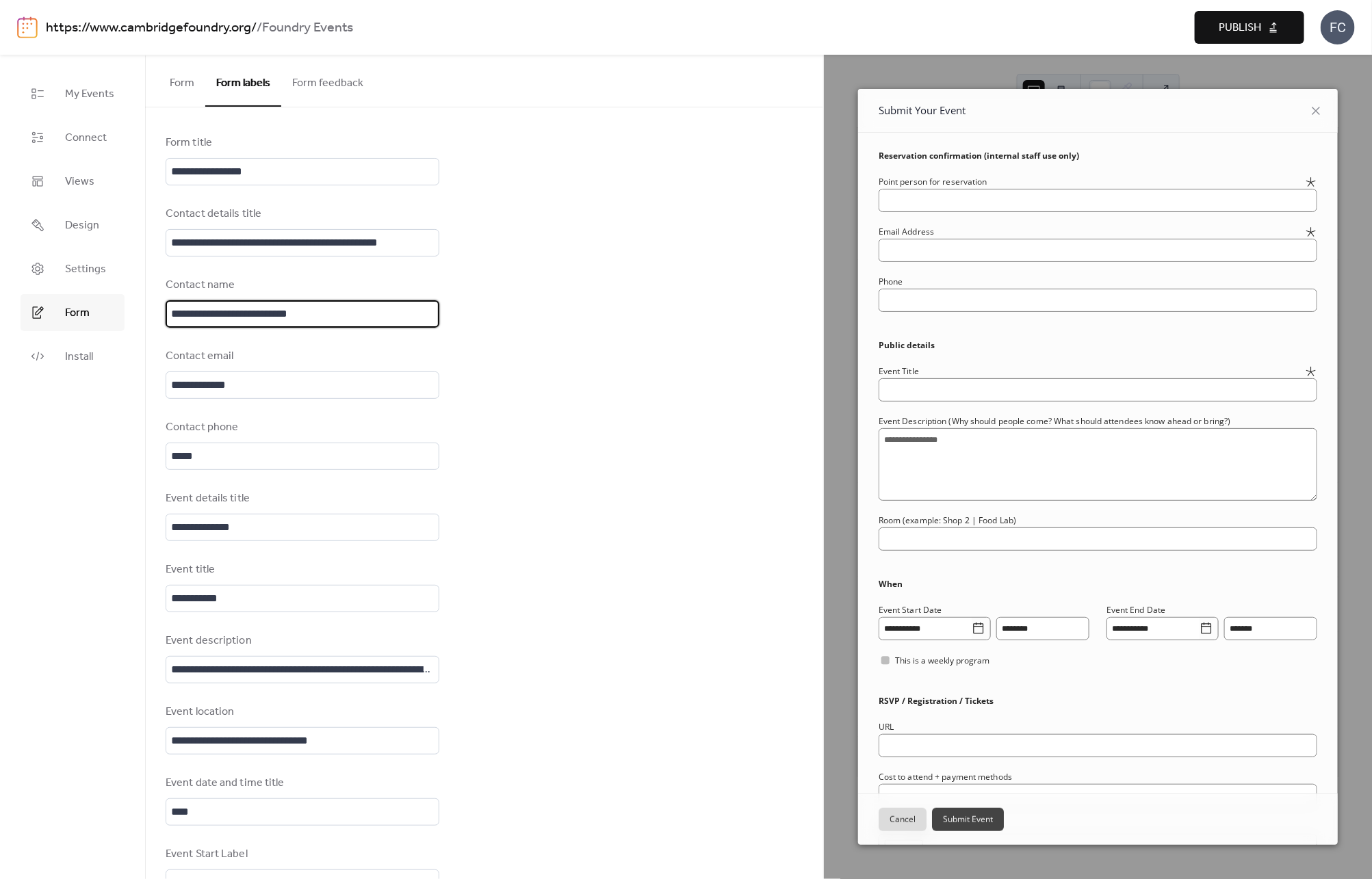 click on "**********" at bounding box center [302, 314] 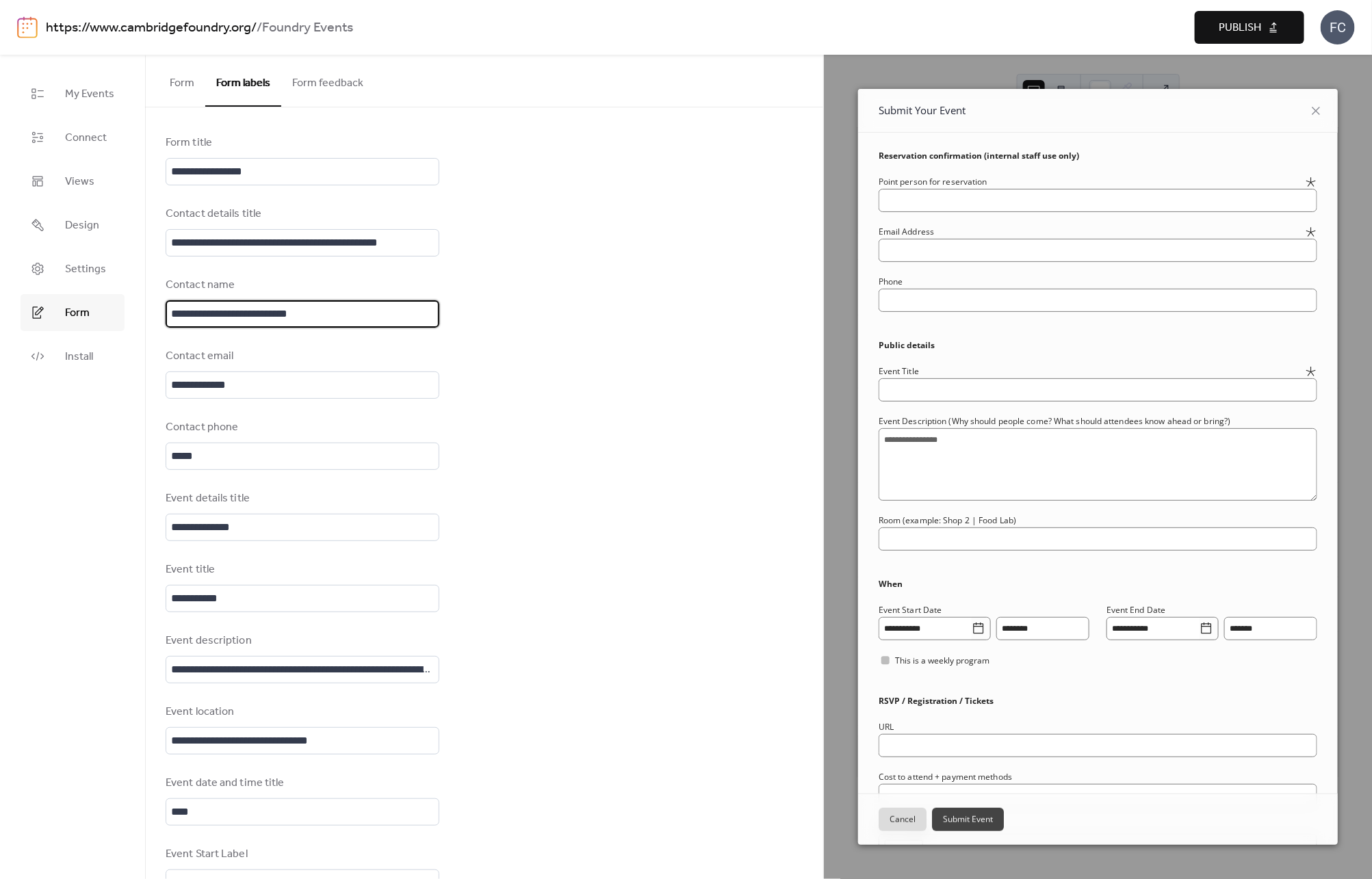 click on "**********" at bounding box center (302, 314) 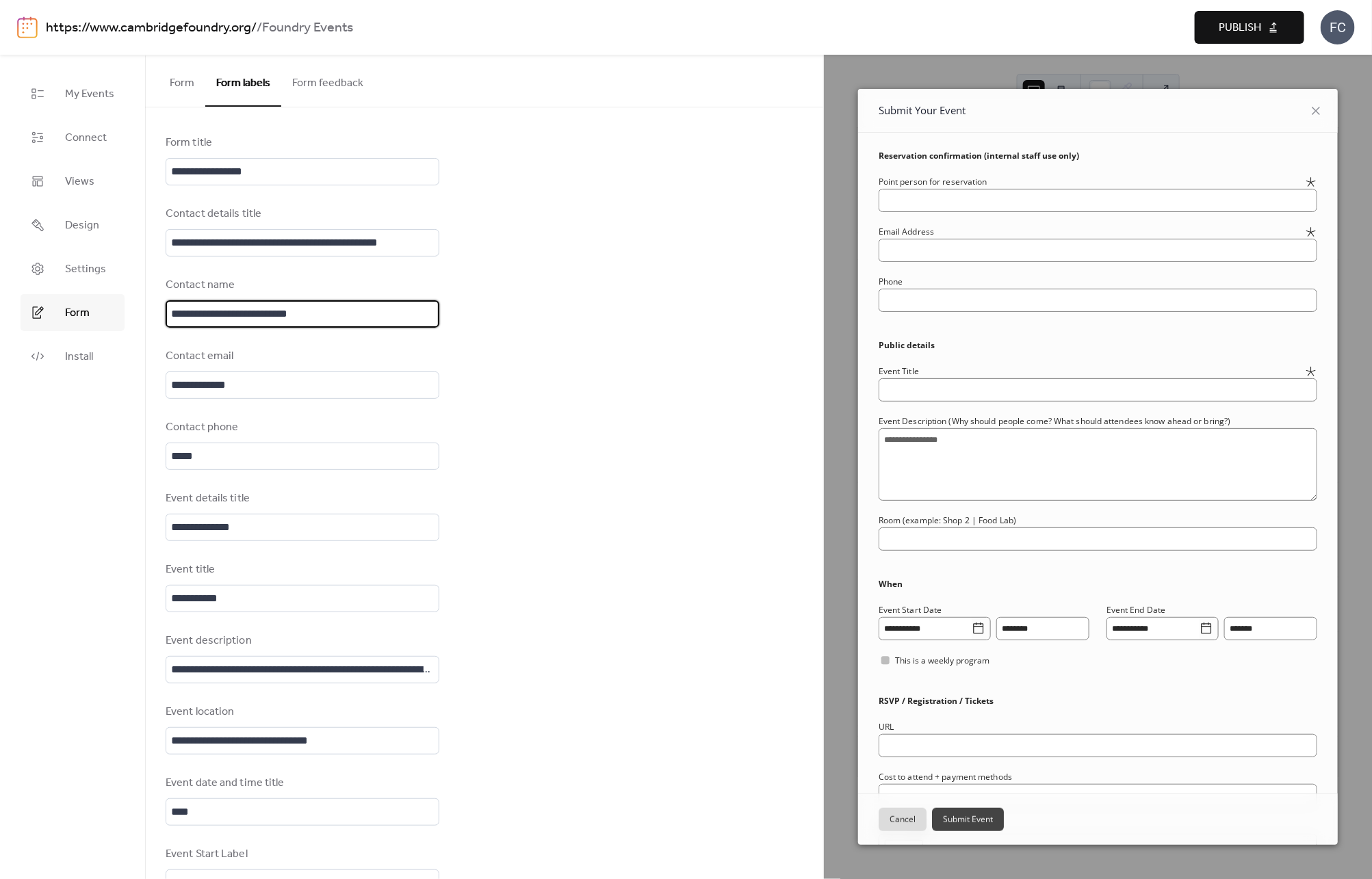 scroll, scrollTop: 0, scrollLeft: 0, axis: both 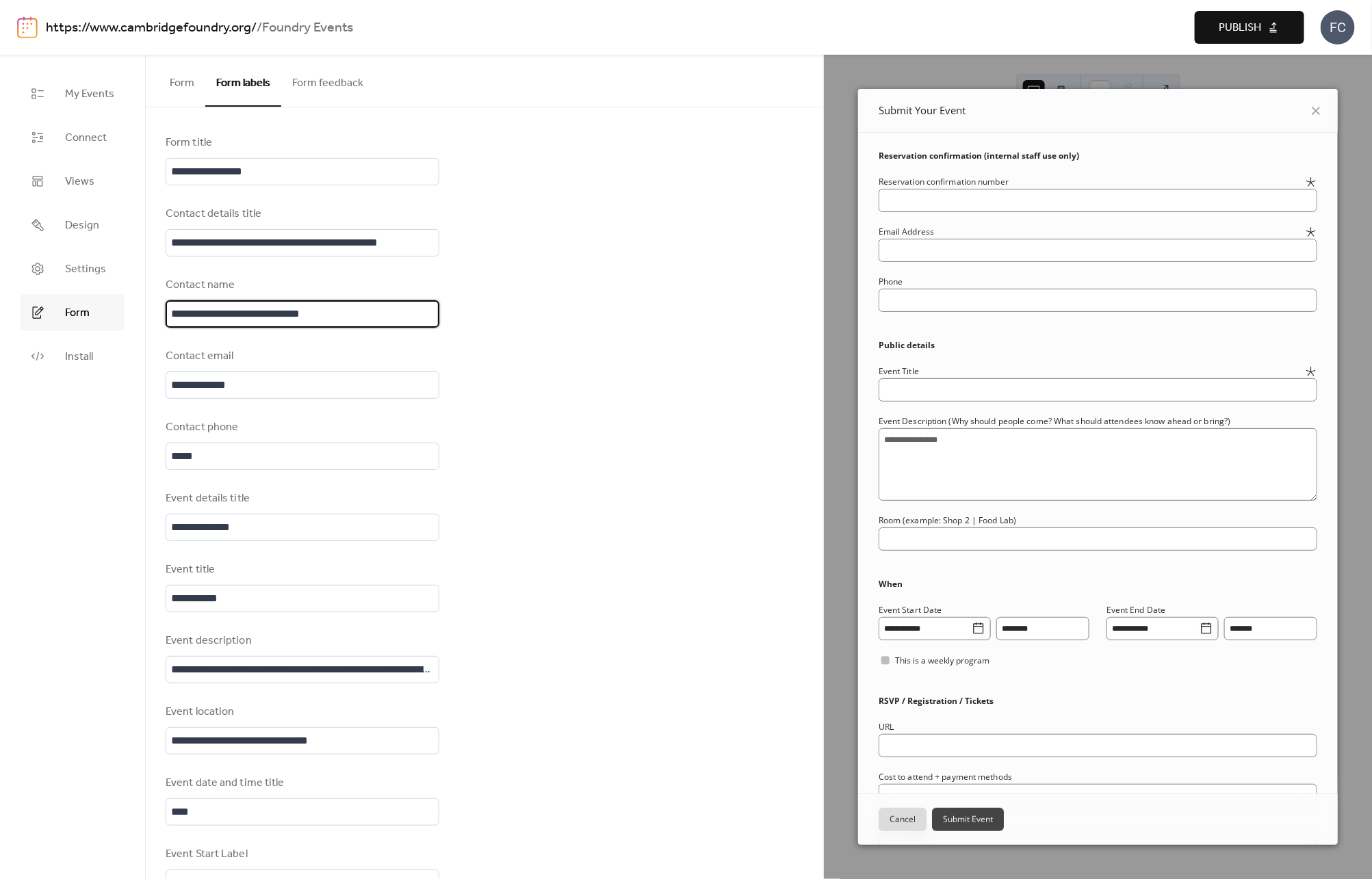 click on "**********" at bounding box center [484, 729] 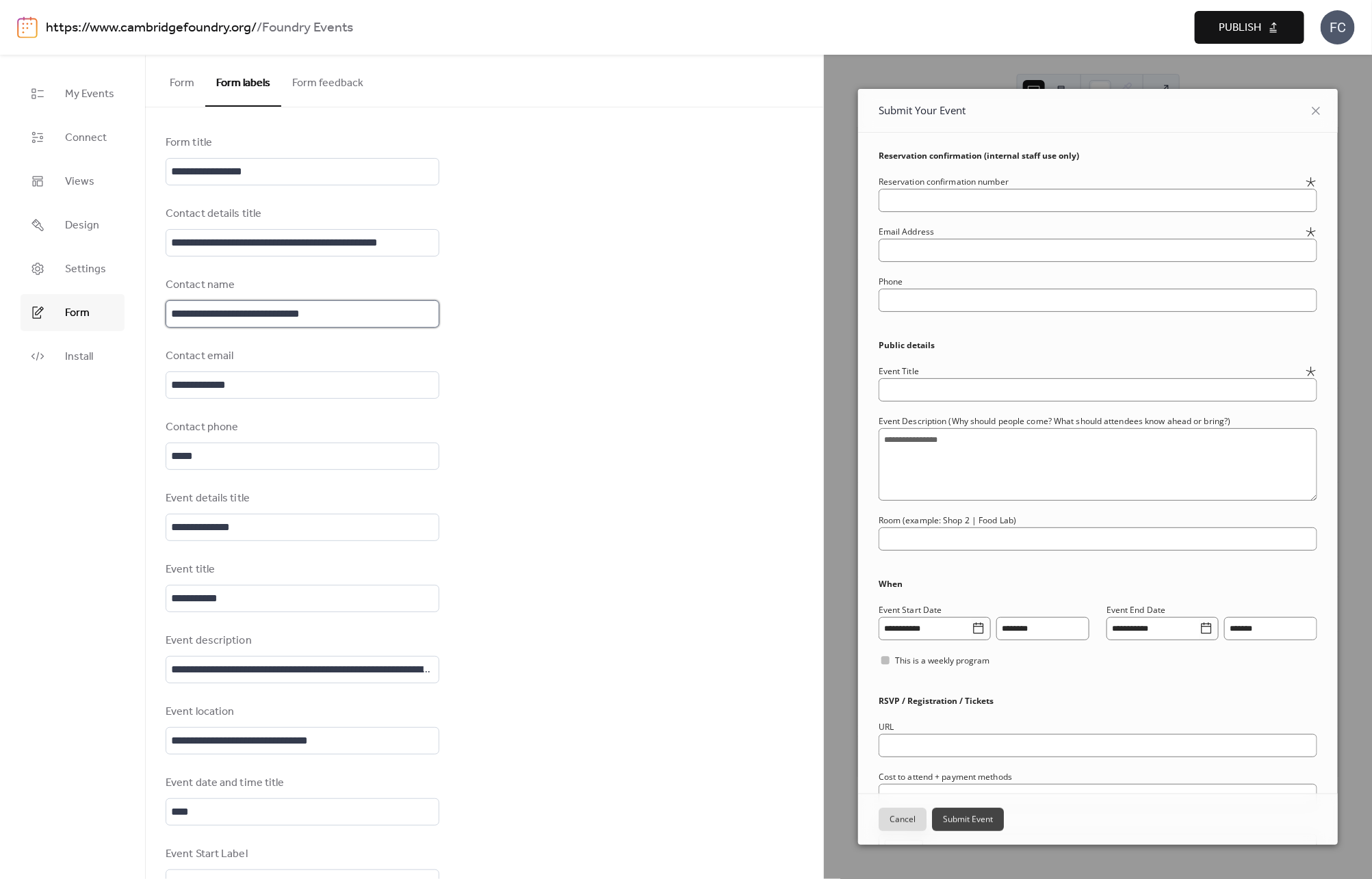 click on "**********" at bounding box center (302, 314) 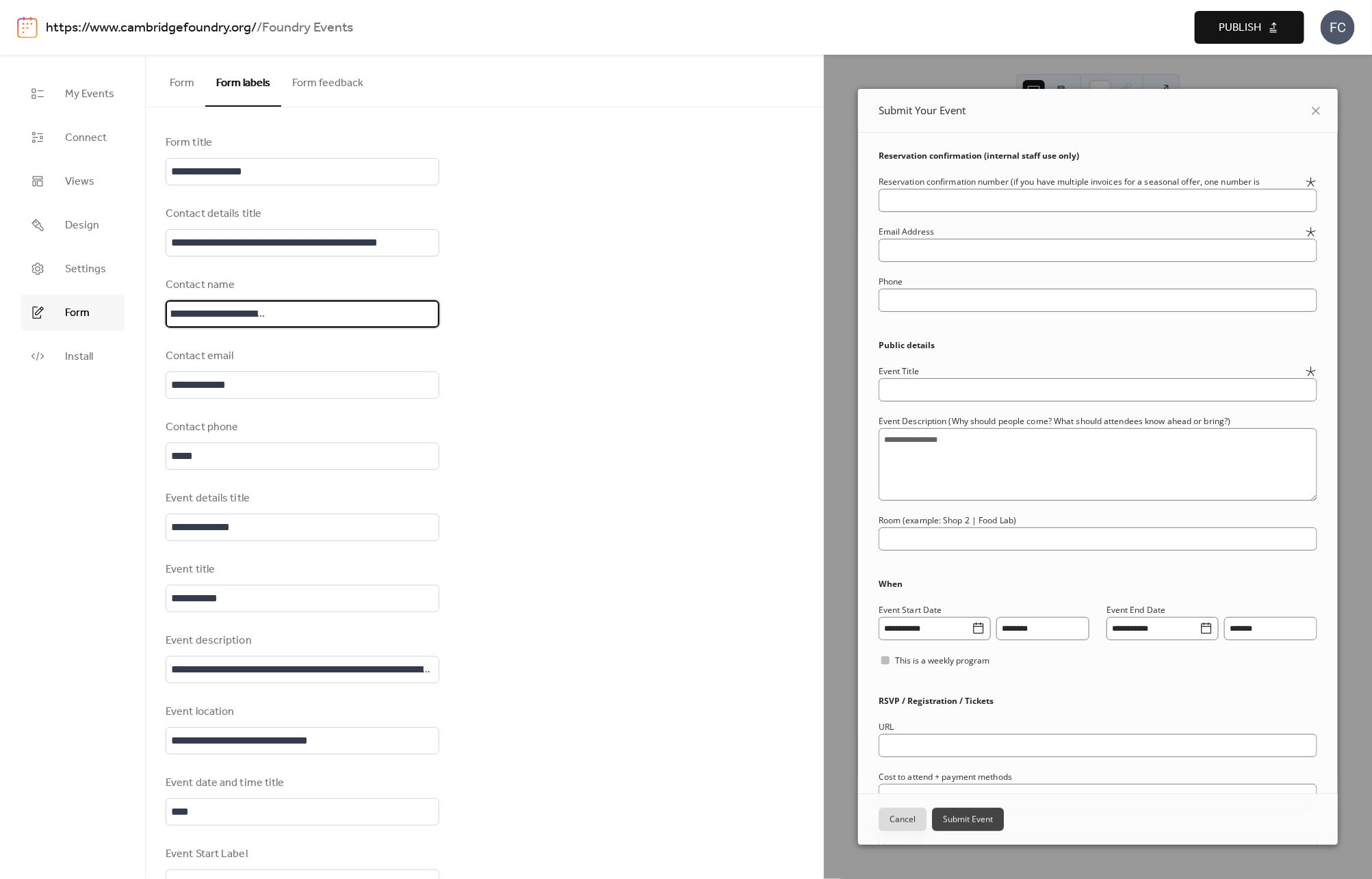 scroll, scrollTop: 0, scrollLeft: 216, axis: horizontal 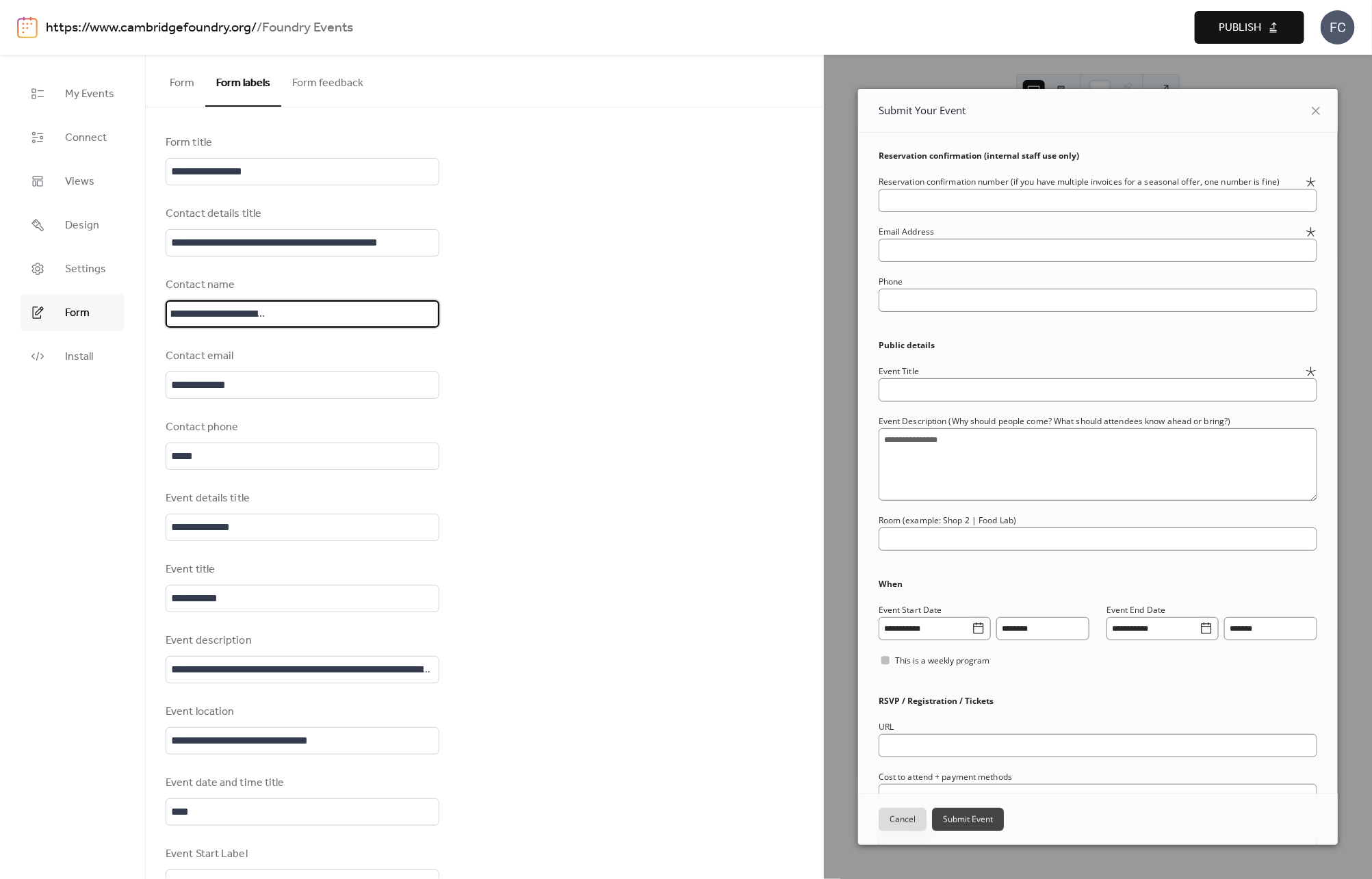click on "**********" at bounding box center (302, 314) 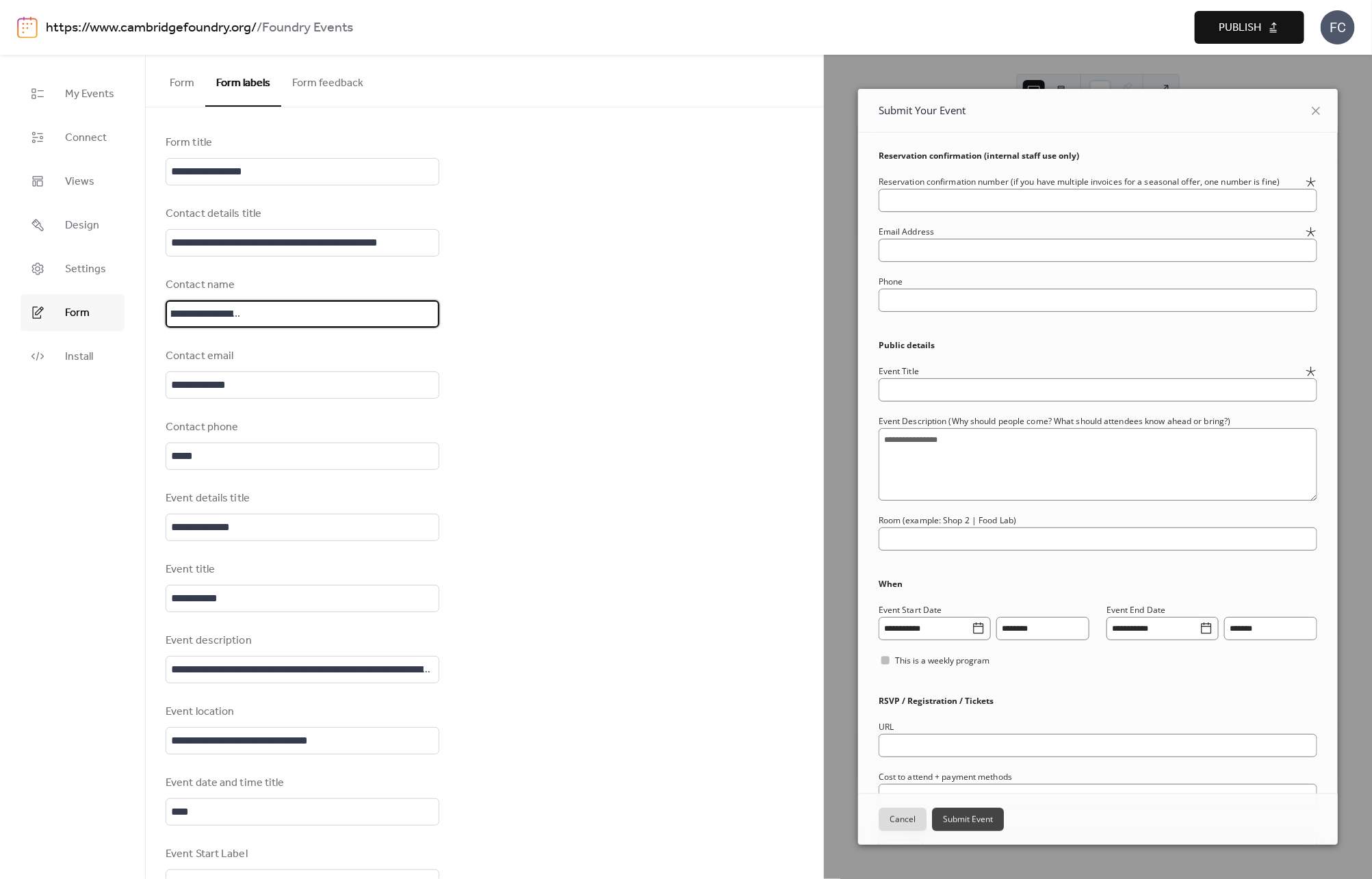 scroll, scrollTop: 0, scrollLeft: 207, axis: horizontal 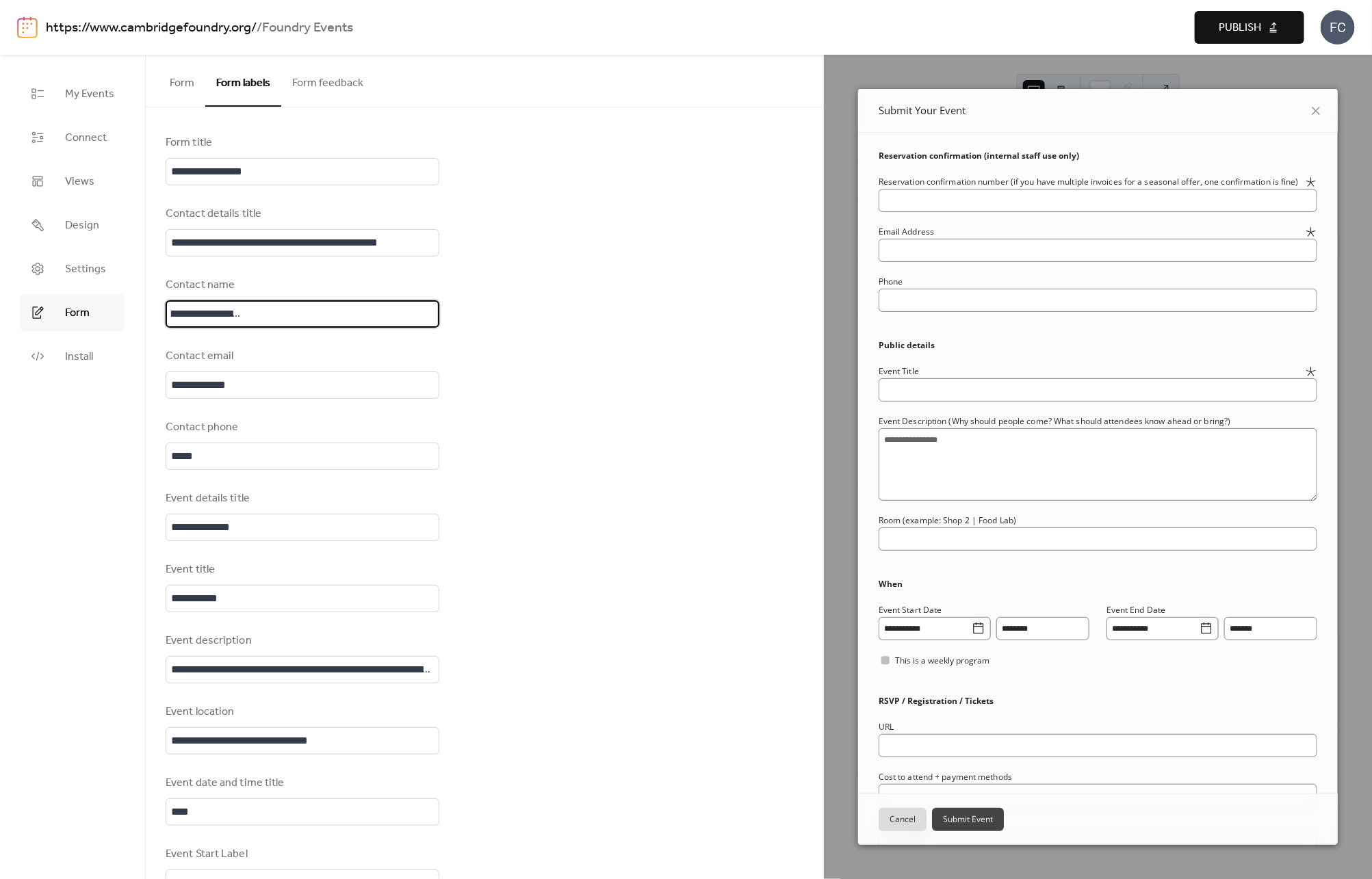 click on "**********" at bounding box center [302, 314] 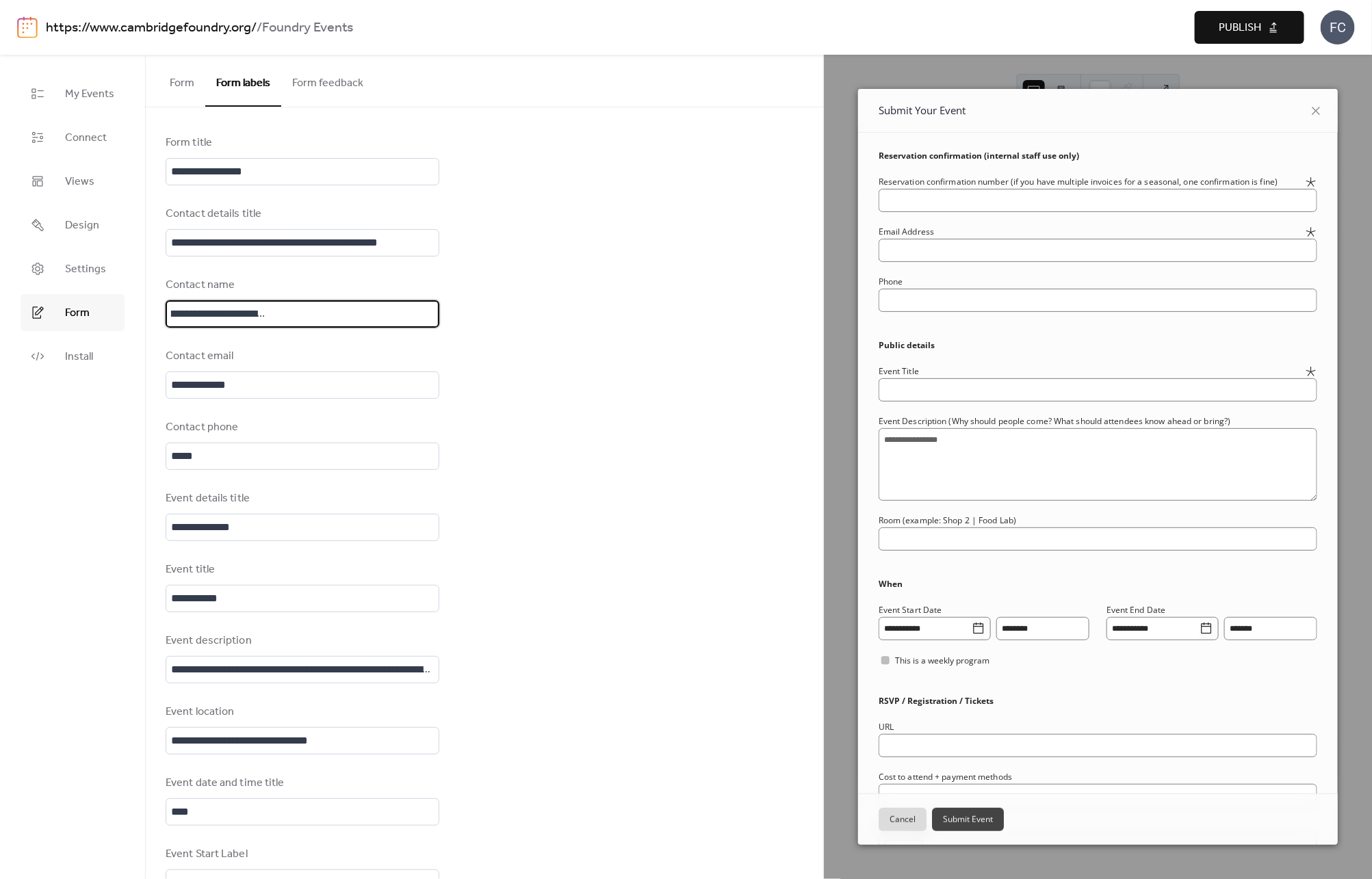 click on "**********" at bounding box center (302, 314) 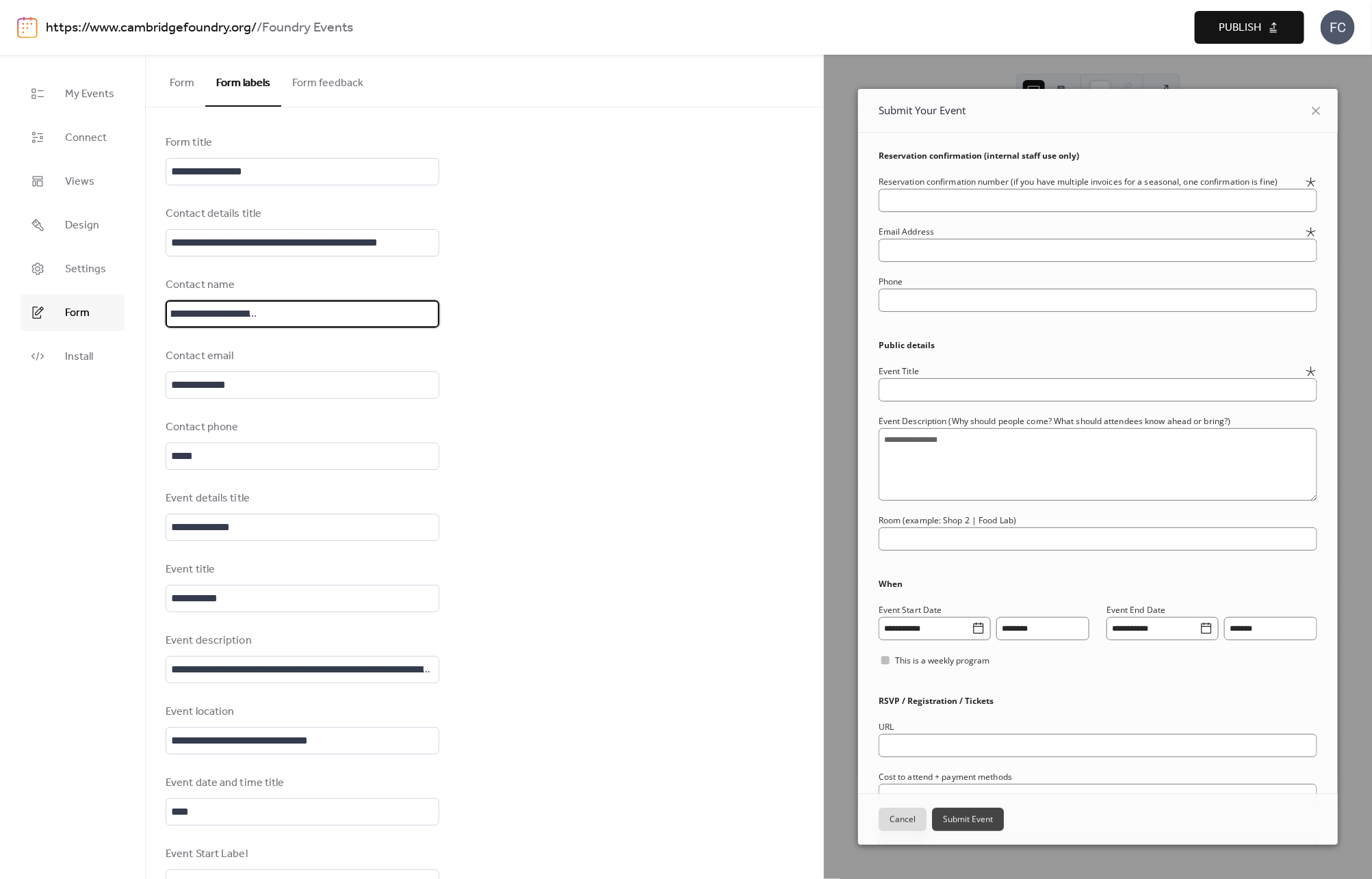 click on "**********" at bounding box center [302, 314] 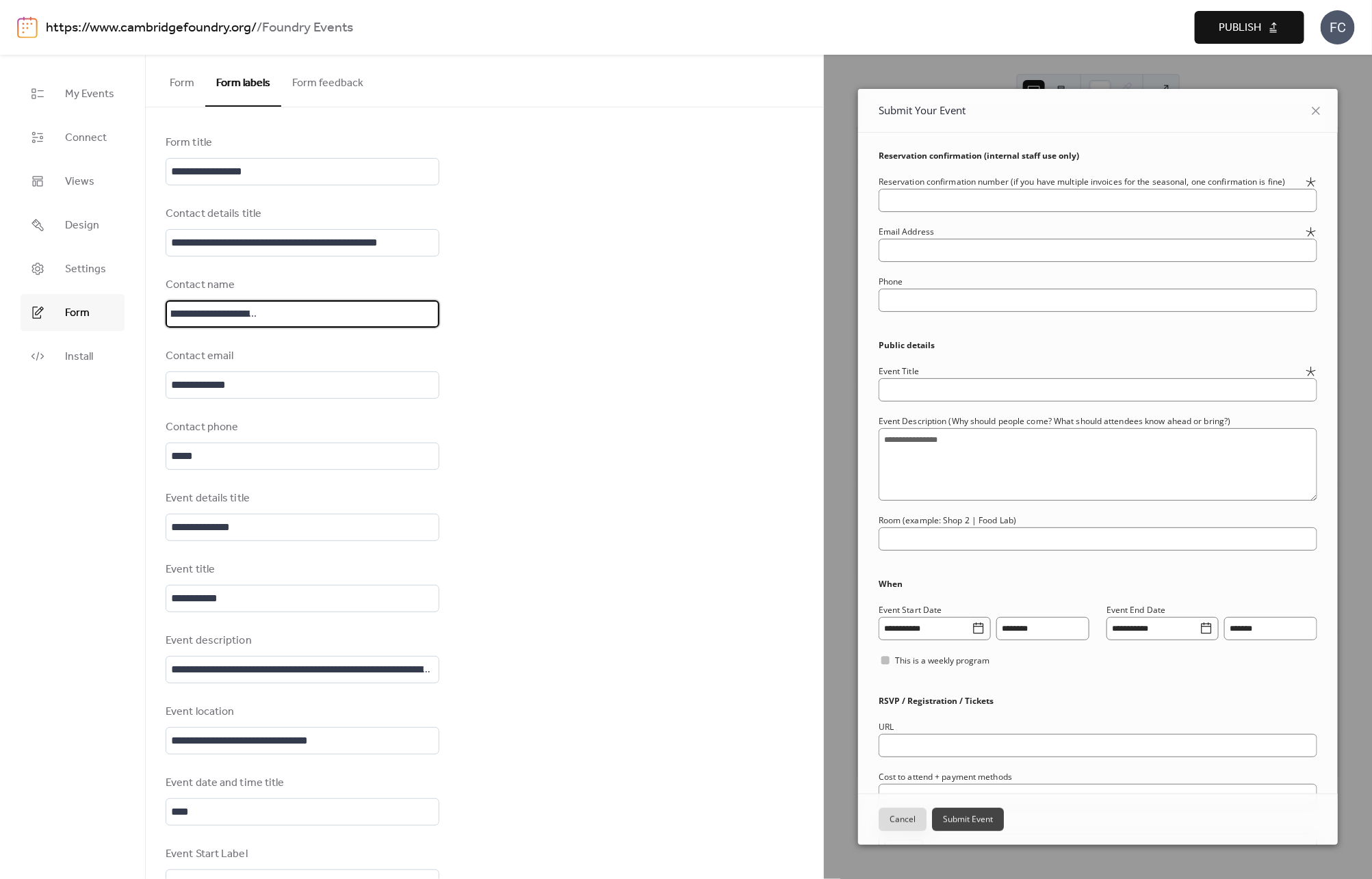 click on "**********" at bounding box center [302, 314] 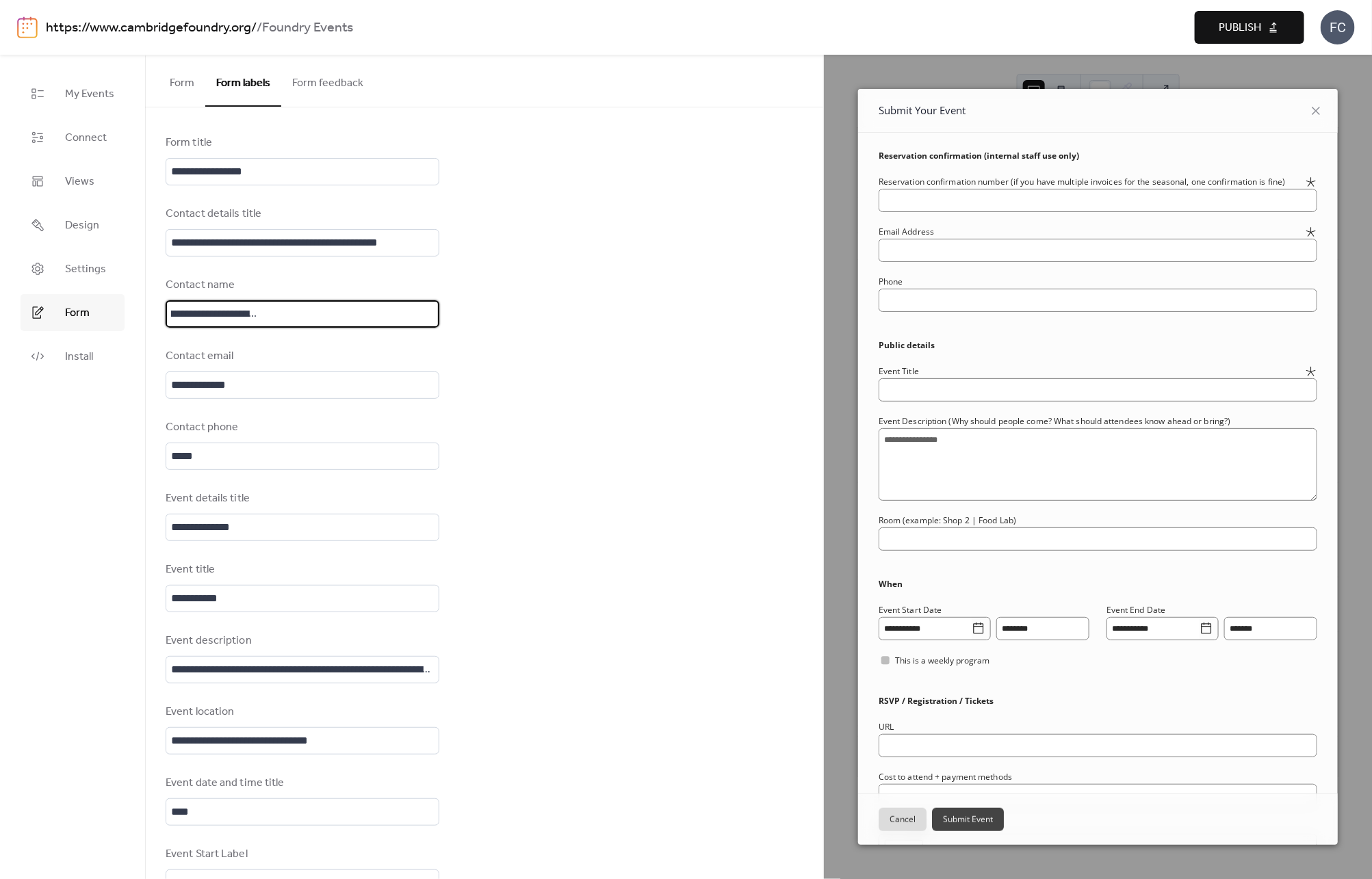 drag, startPoint x: 305, startPoint y: 309, endPoint x: 267, endPoint y: 309, distance: 38 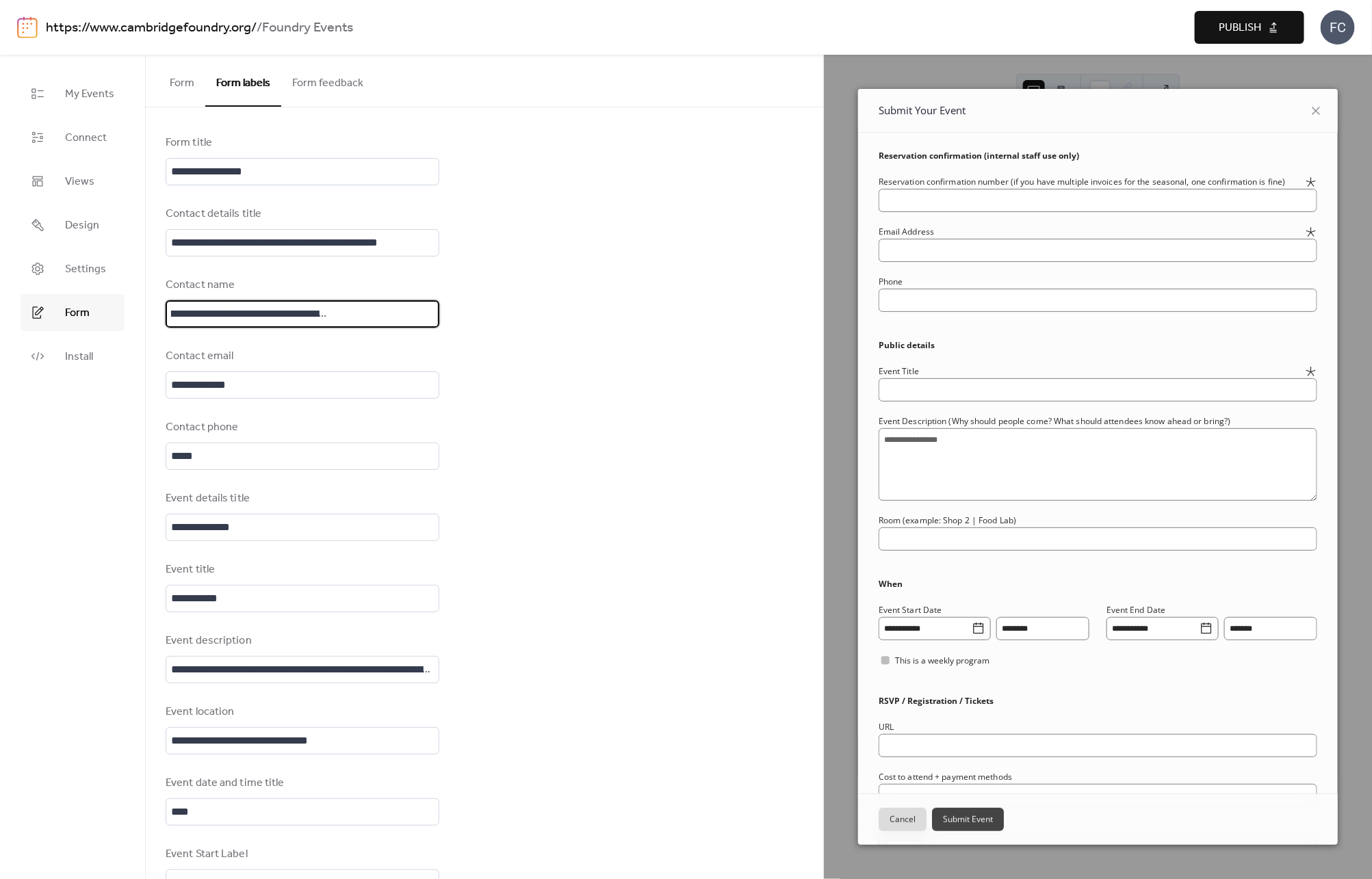 scroll, scrollTop: 0, scrollLeft: 148, axis: horizontal 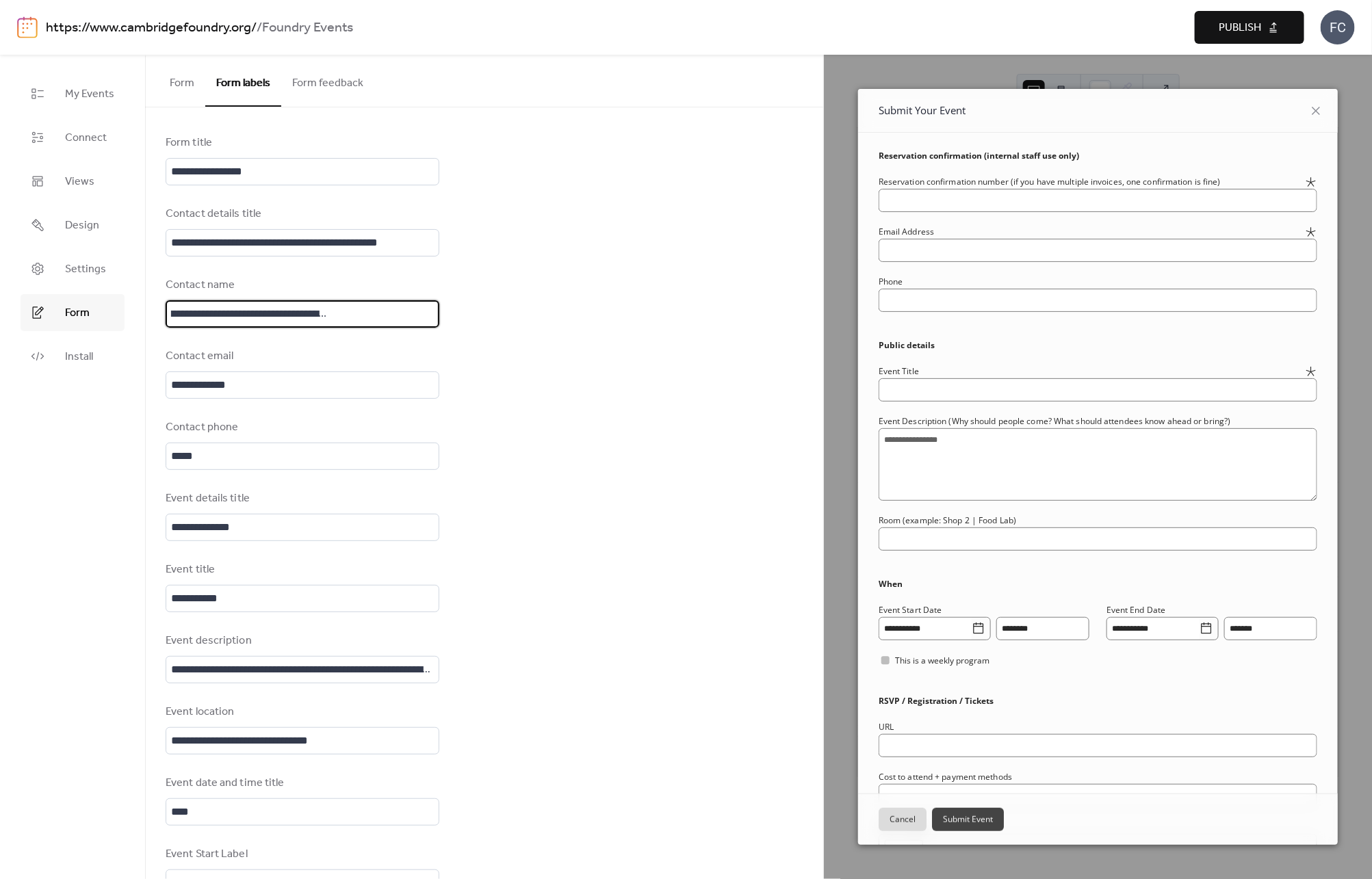 click on "**********" at bounding box center [302, 314] 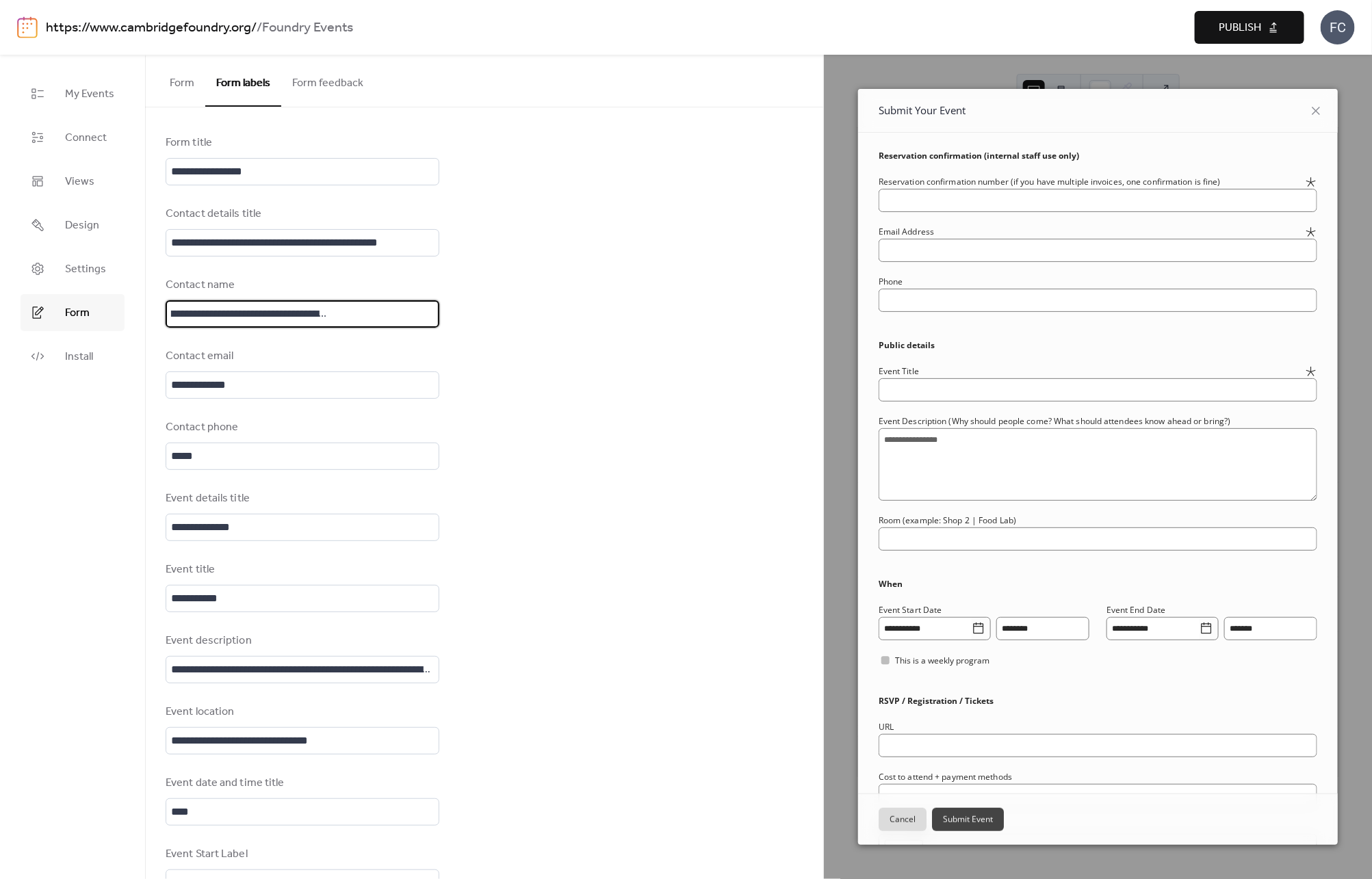 click on "**********" at bounding box center (302, 314) 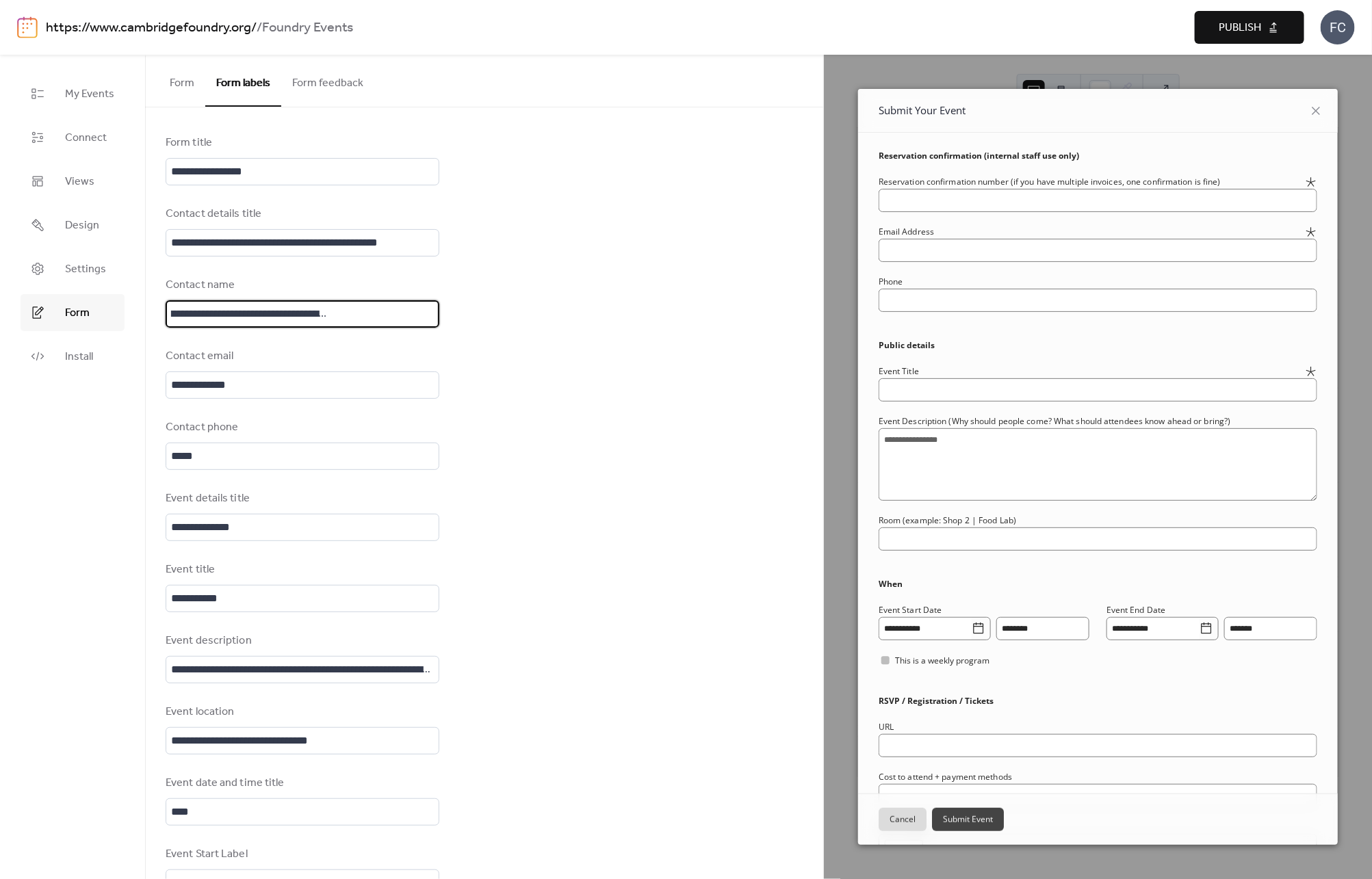 click on "**********" at bounding box center [302, 314] 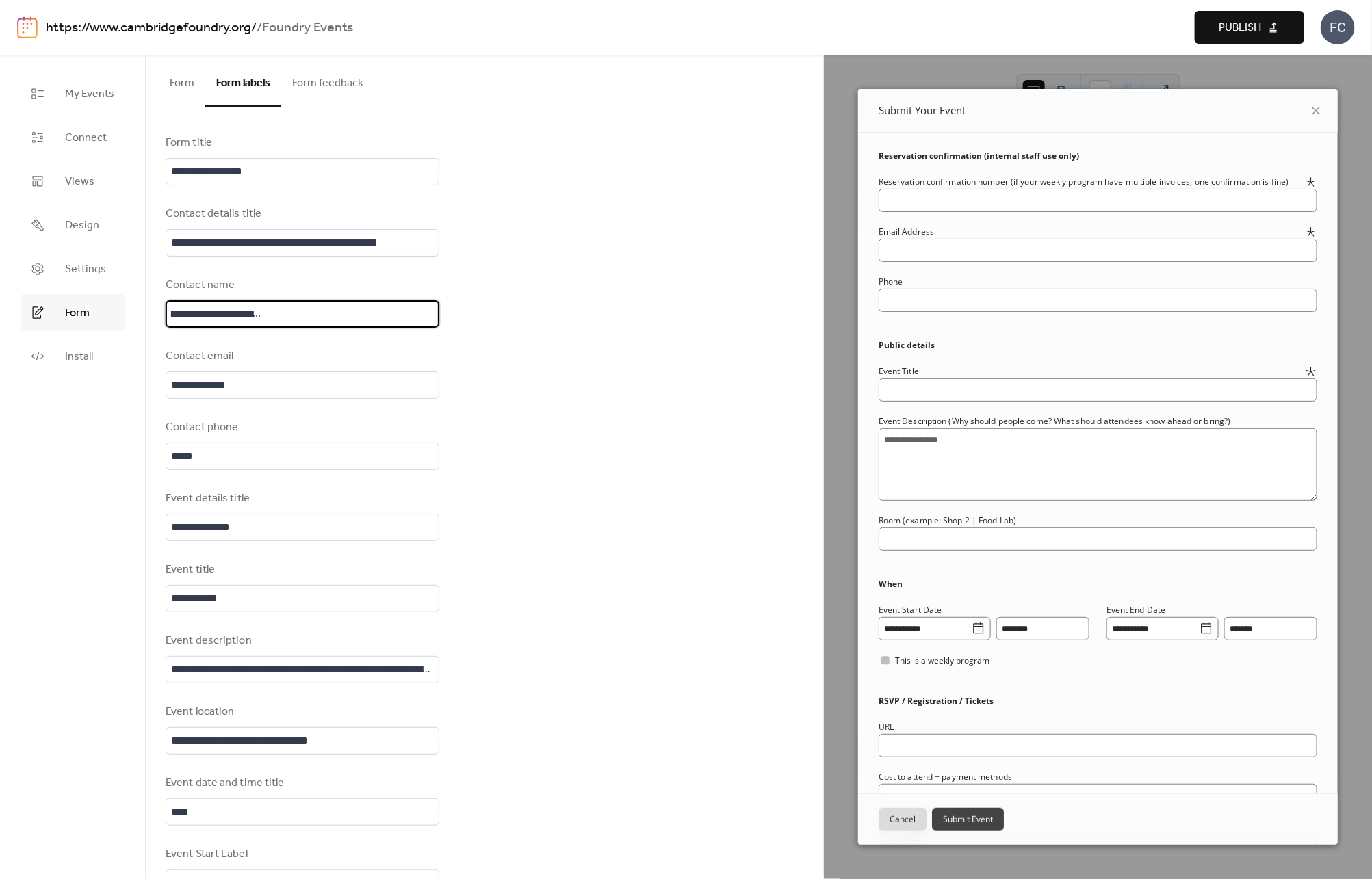 scroll, scrollTop: 2, scrollLeft: 230, axis: both 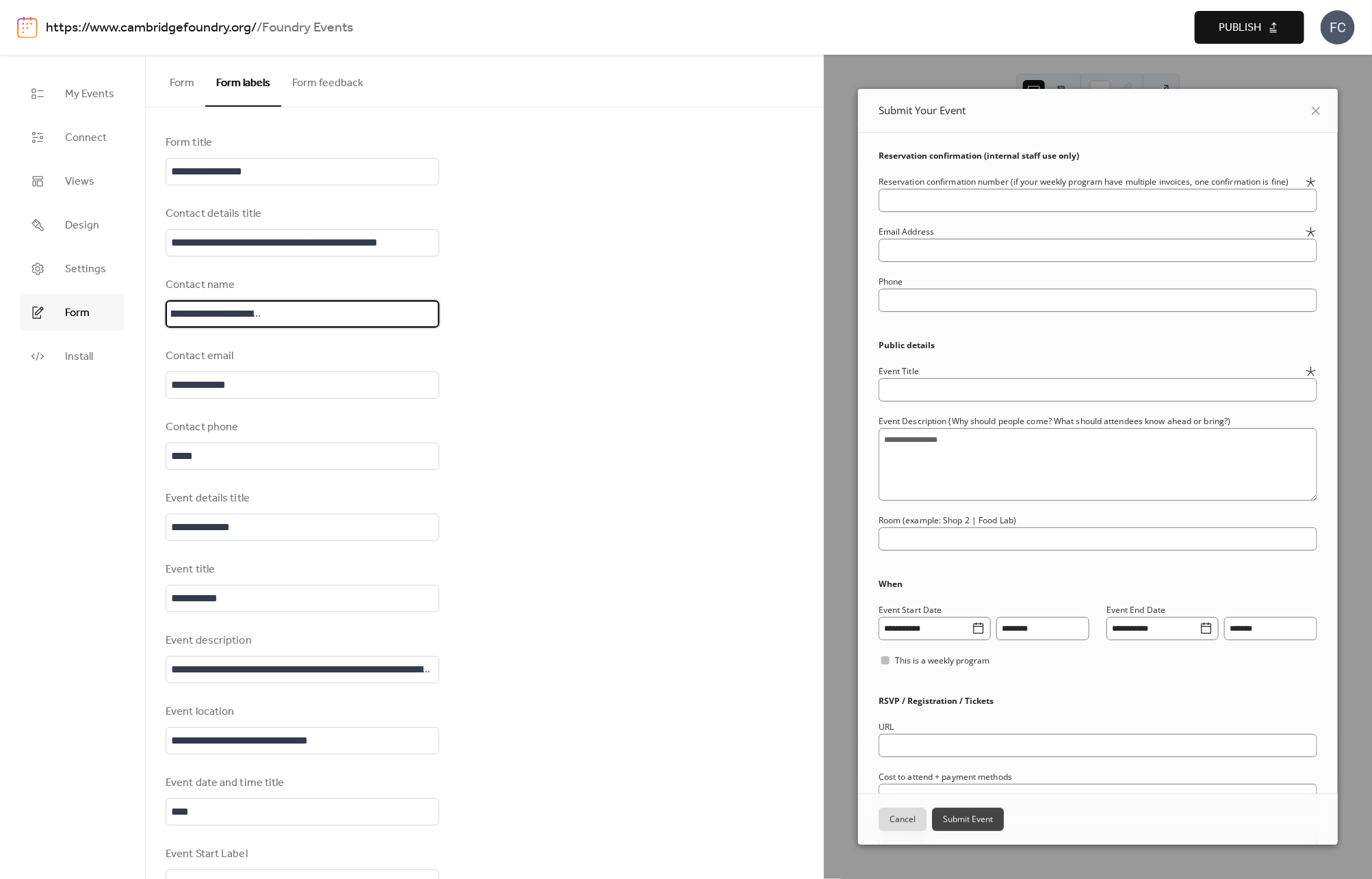drag, startPoint x: 363, startPoint y: 317, endPoint x: 455, endPoint y: 317, distance: 92 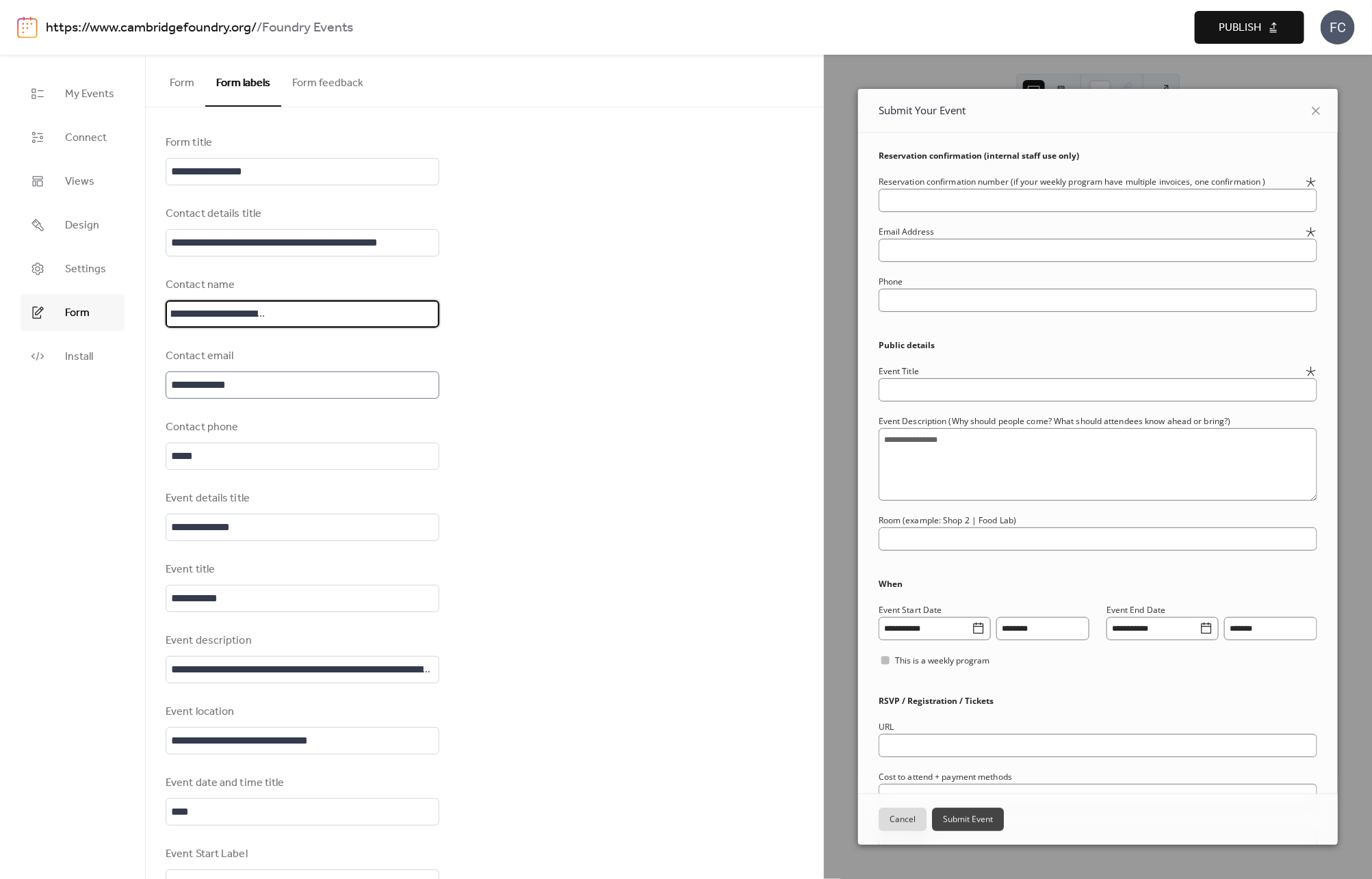 scroll, scrollTop: 2, scrollLeft: 237, axis: both 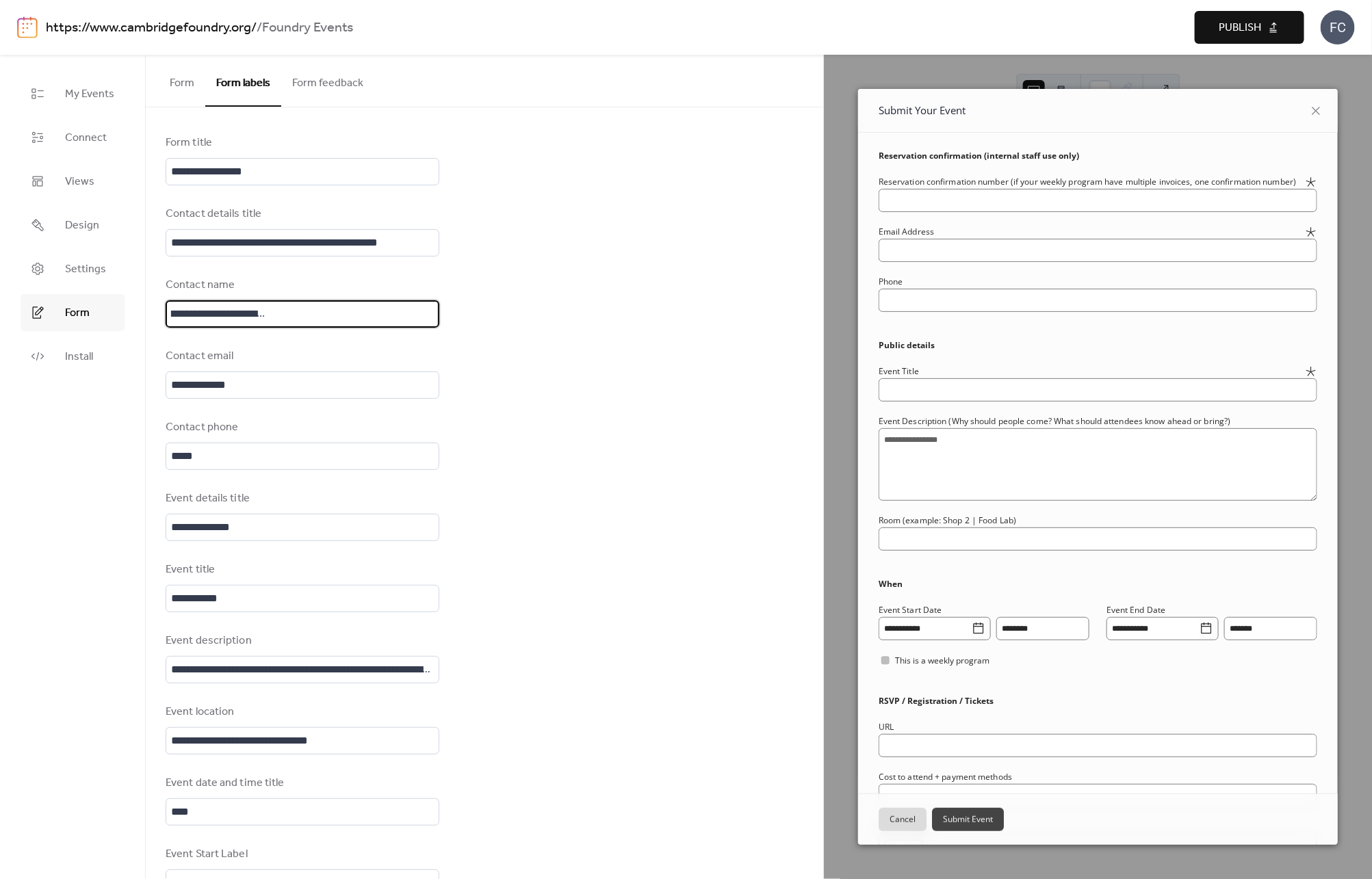 click on "**********" at bounding box center [302, 314] 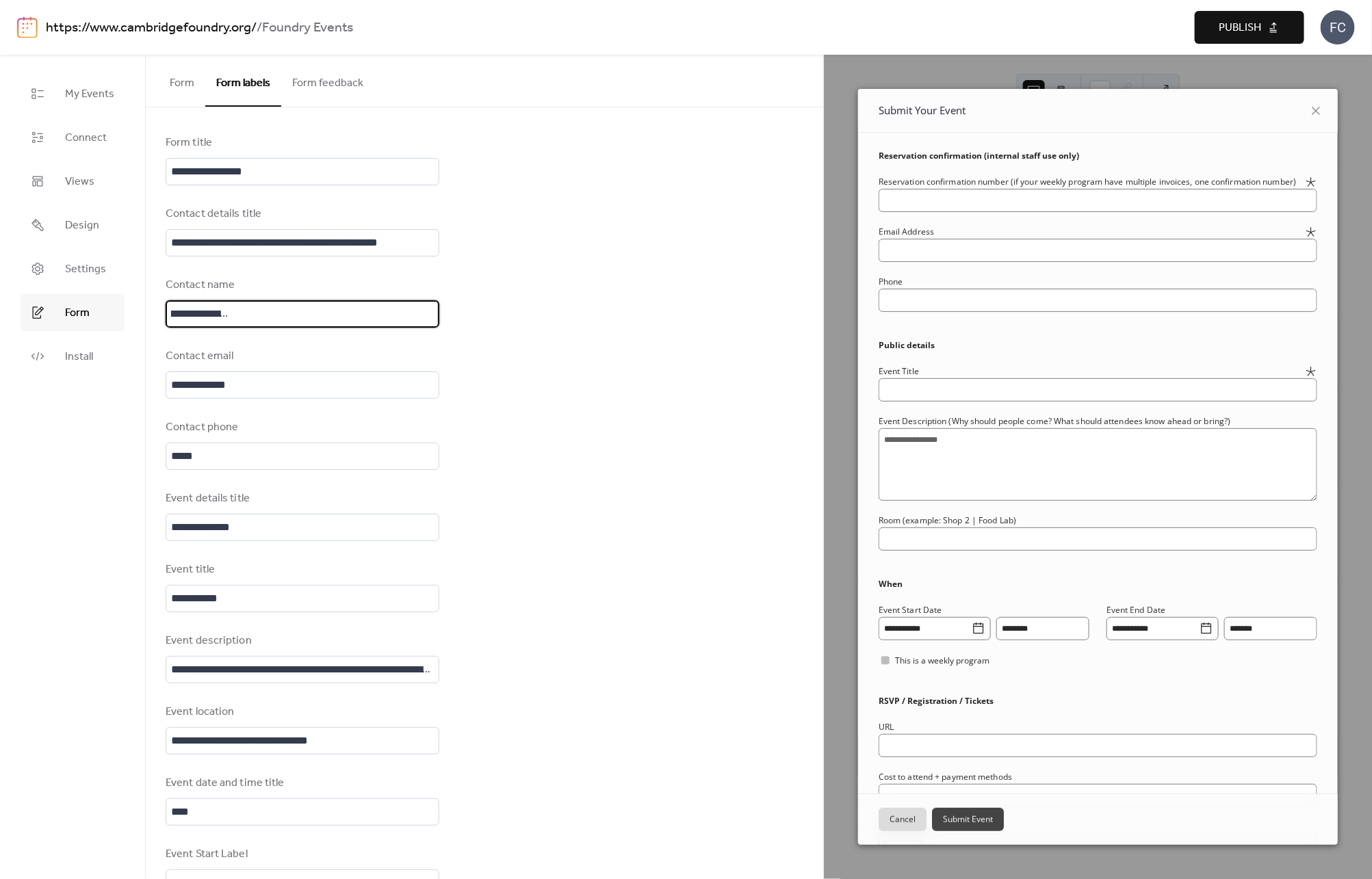 click on "**********" at bounding box center (302, 314) 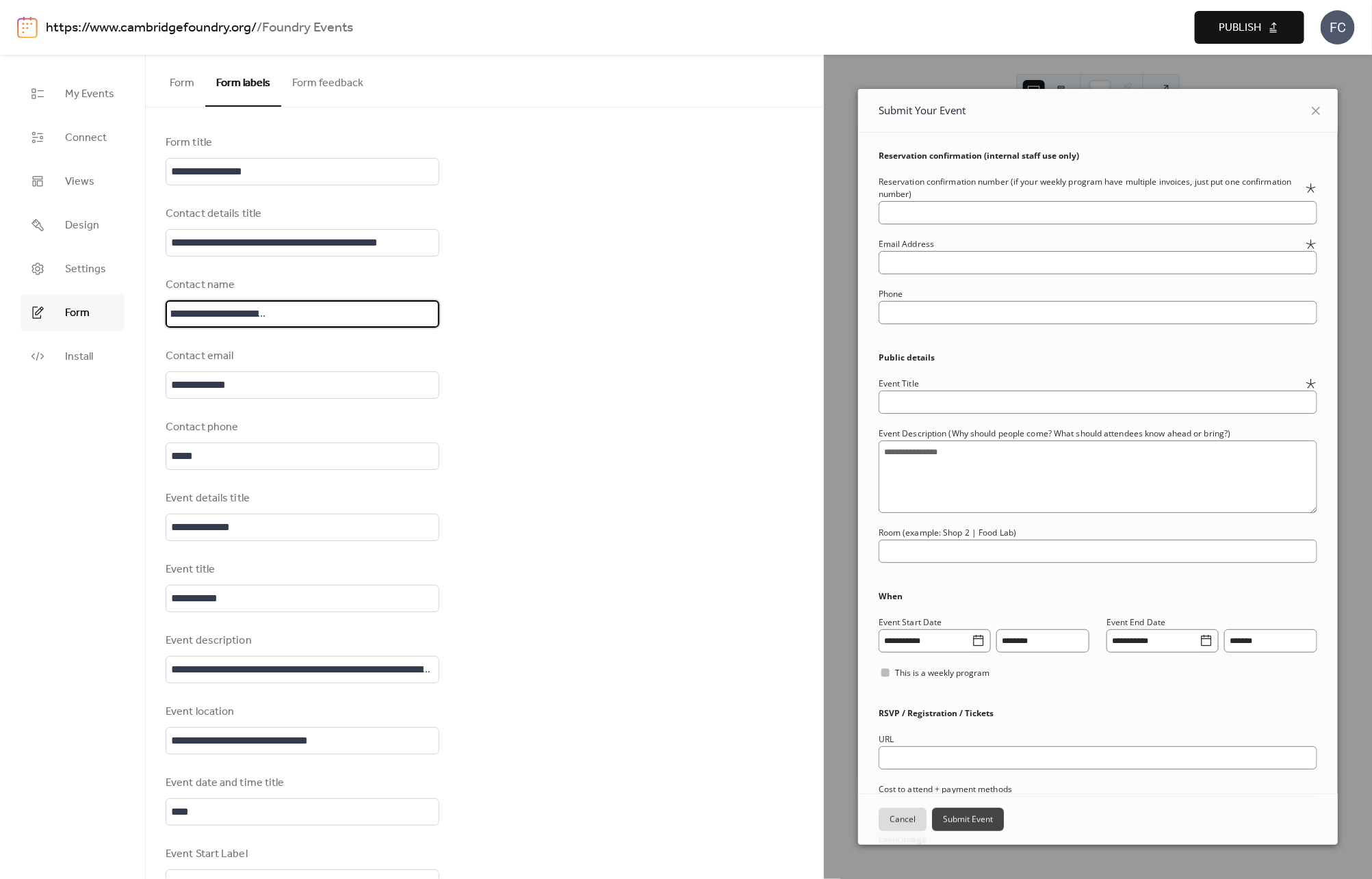 type on "**********" 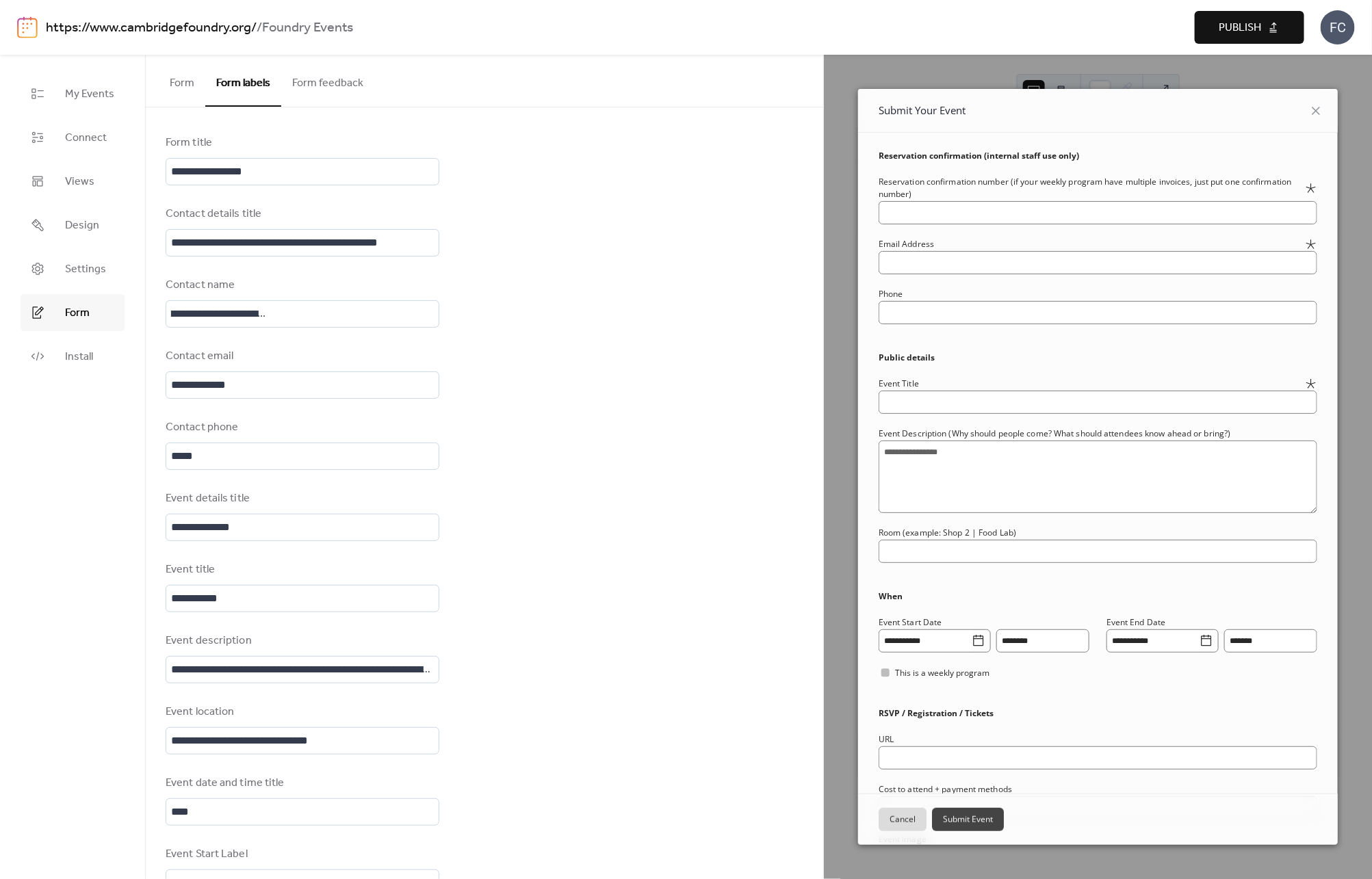 scroll, scrollTop: 0, scrollLeft: 0, axis: both 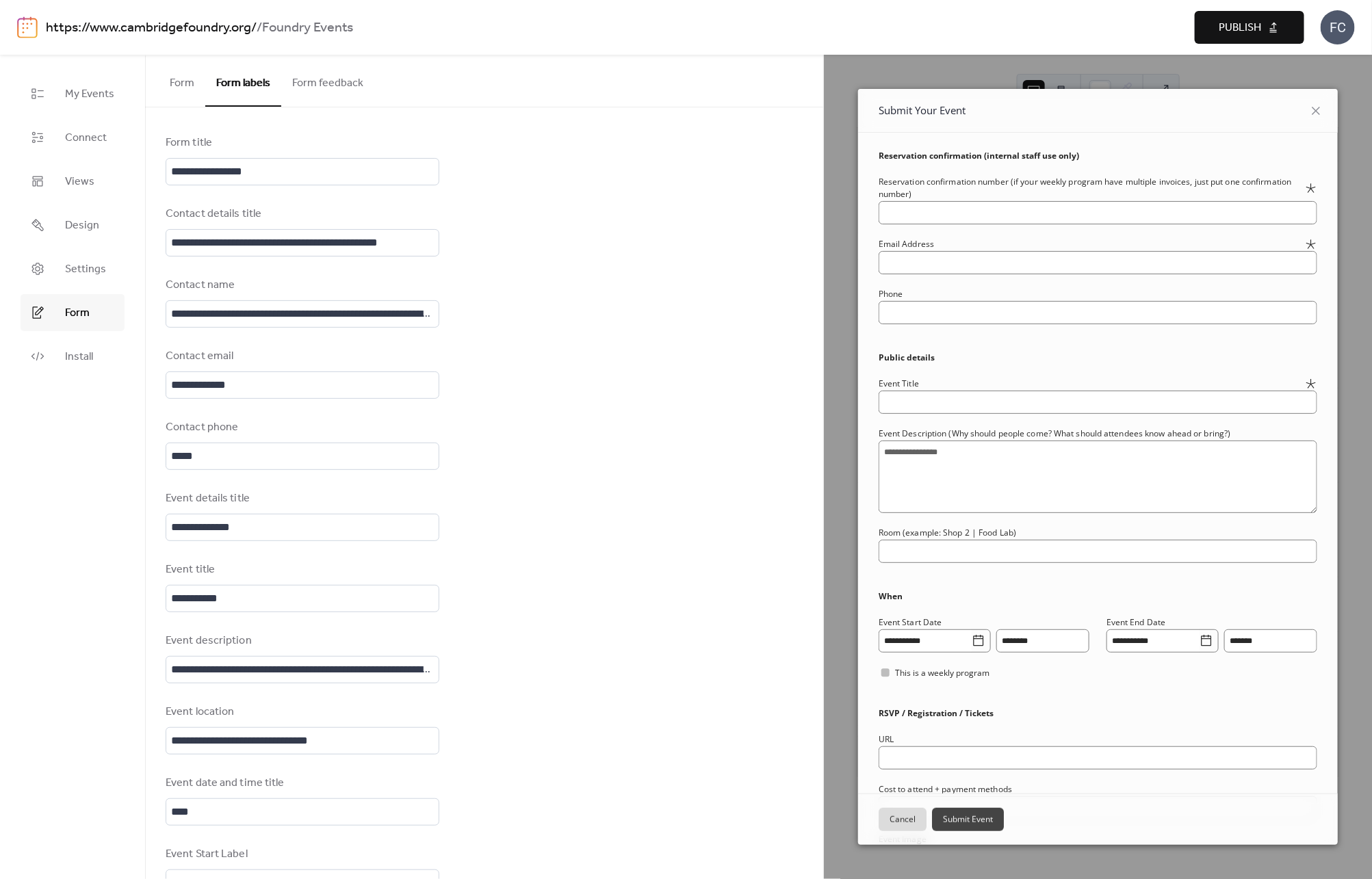 click on "**********" at bounding box center (484, 729) 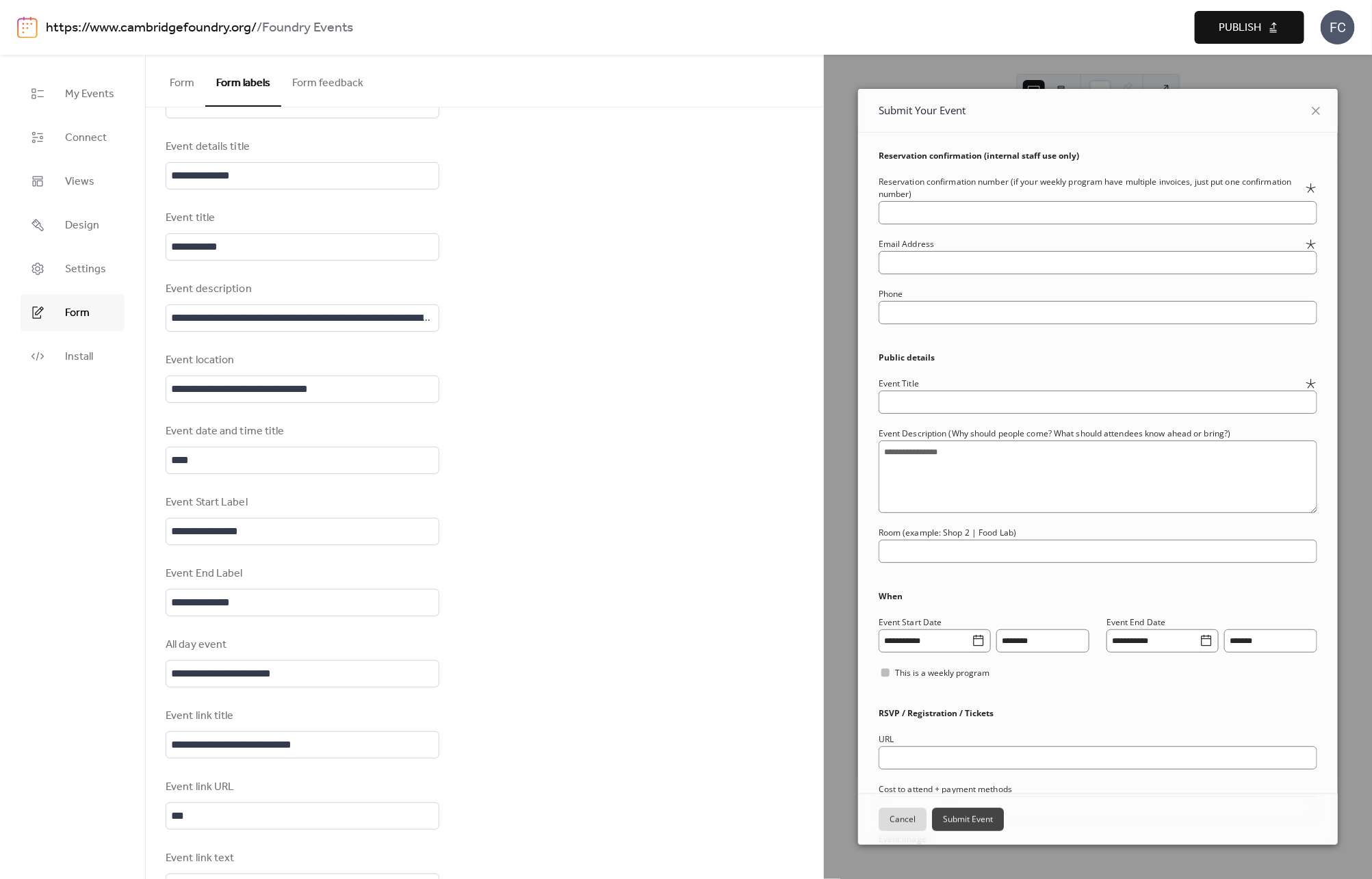 scroll, scrollTop: 471, scrollLeft: 0, axis: vertical 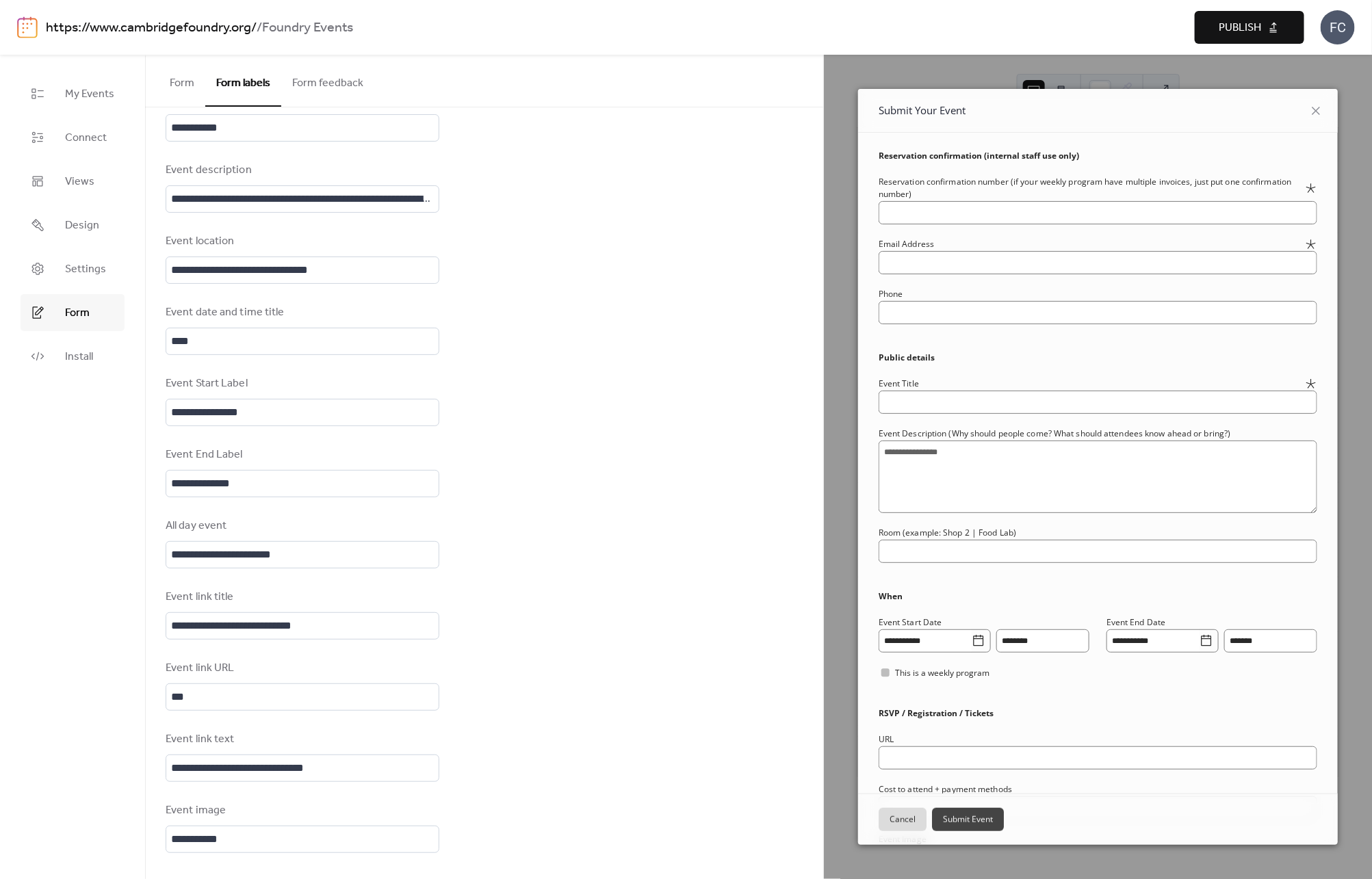 click on "Form" at bounding box center (182, 80) 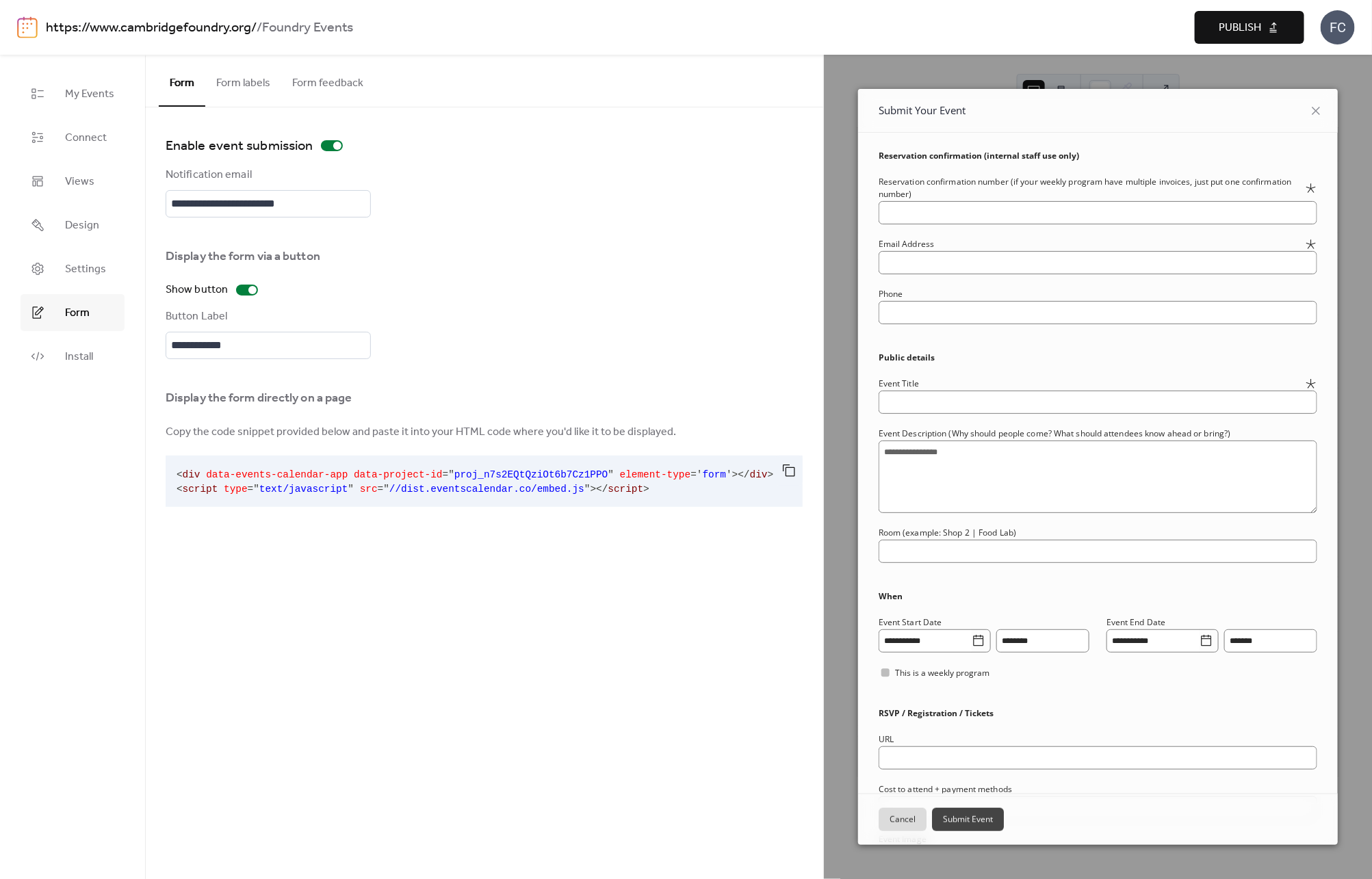 click on "Form labels" at bounding box center (243, 80) 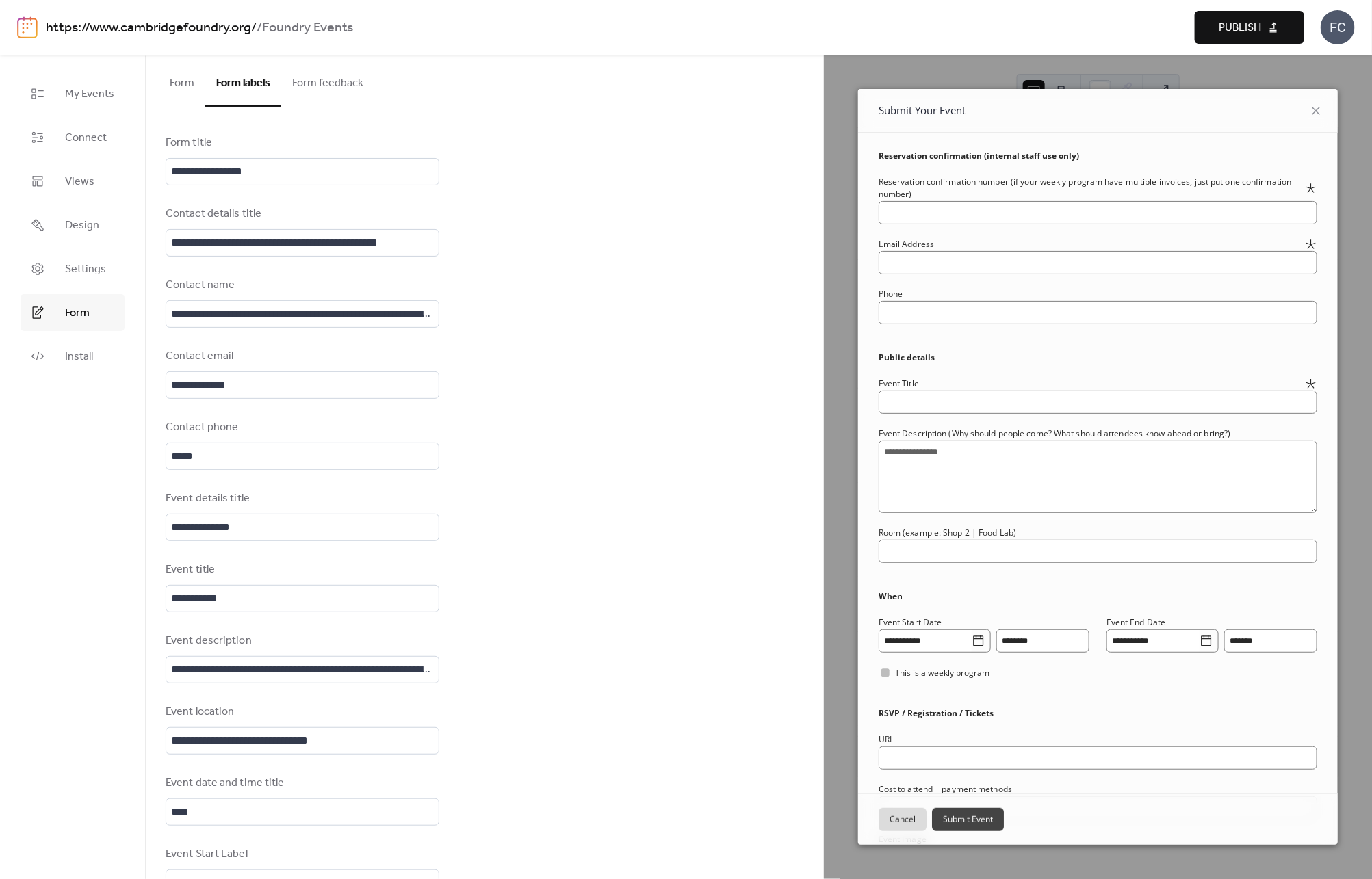 scroll, scrollTop: 471, scrollLeft: 0, axis: vertical 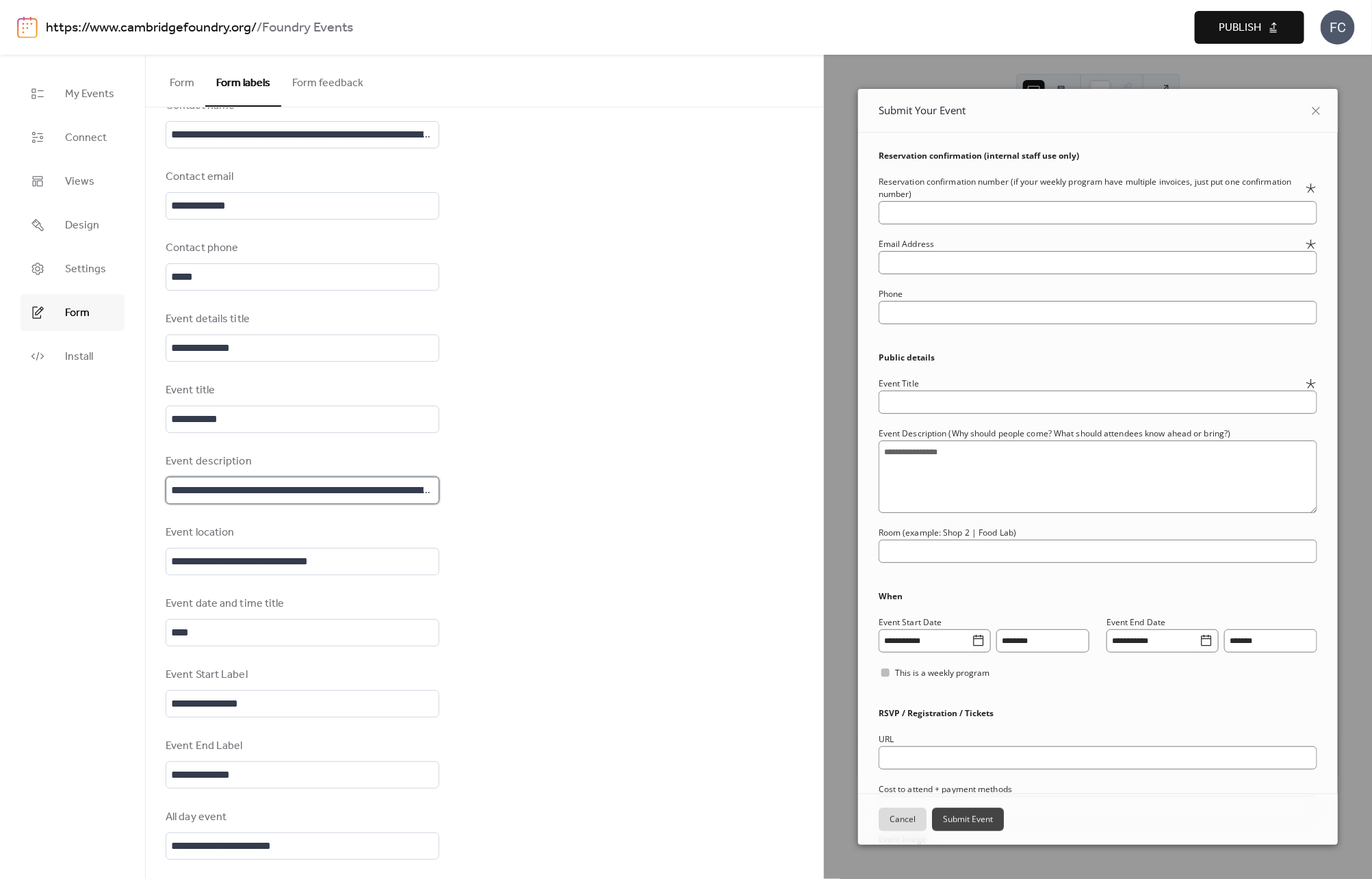 click on "**********" at bounding box center [302, 490] 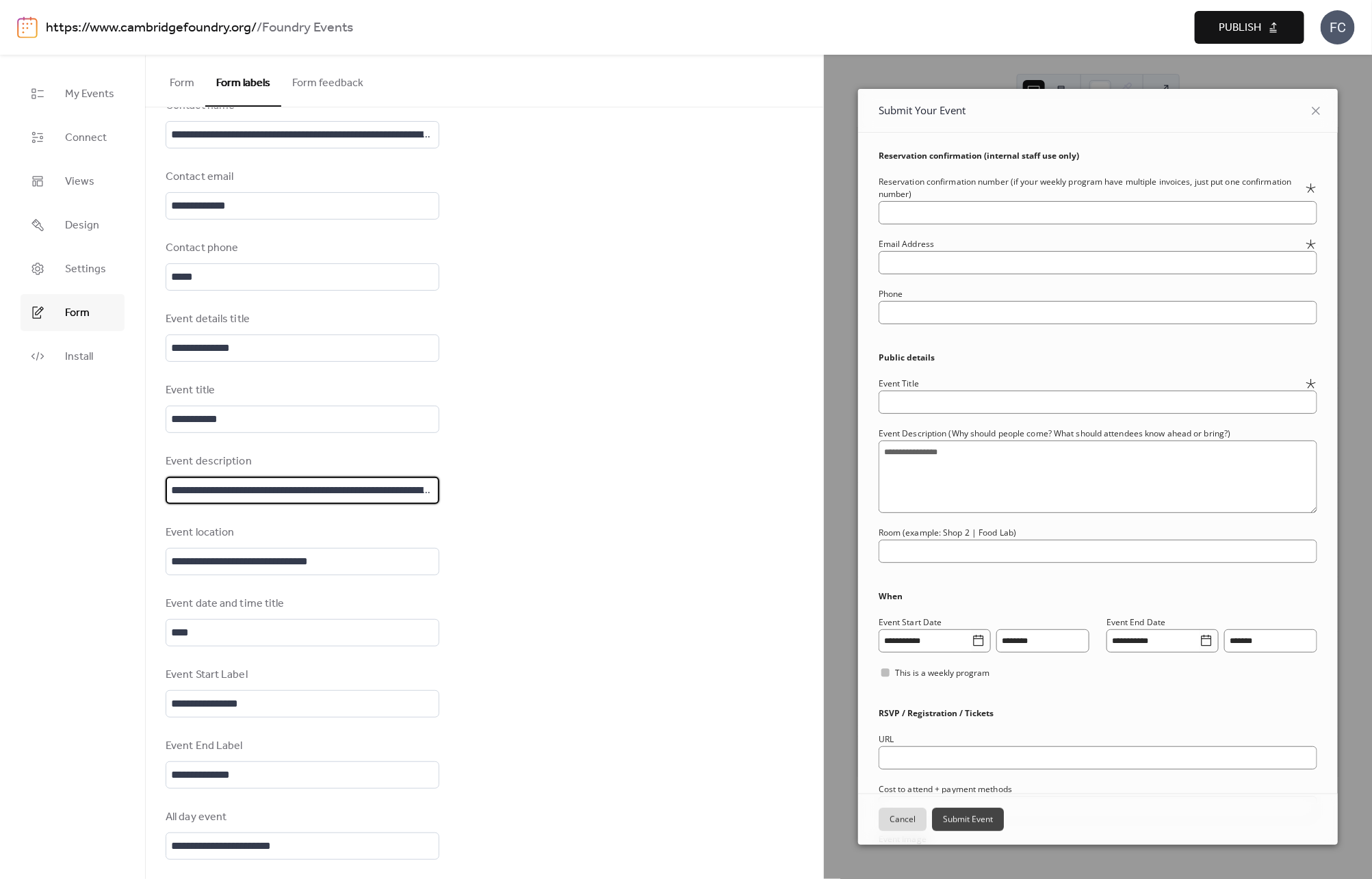 scroll, scrollTop: 0, scrollLeft: 166, axis: horizontal 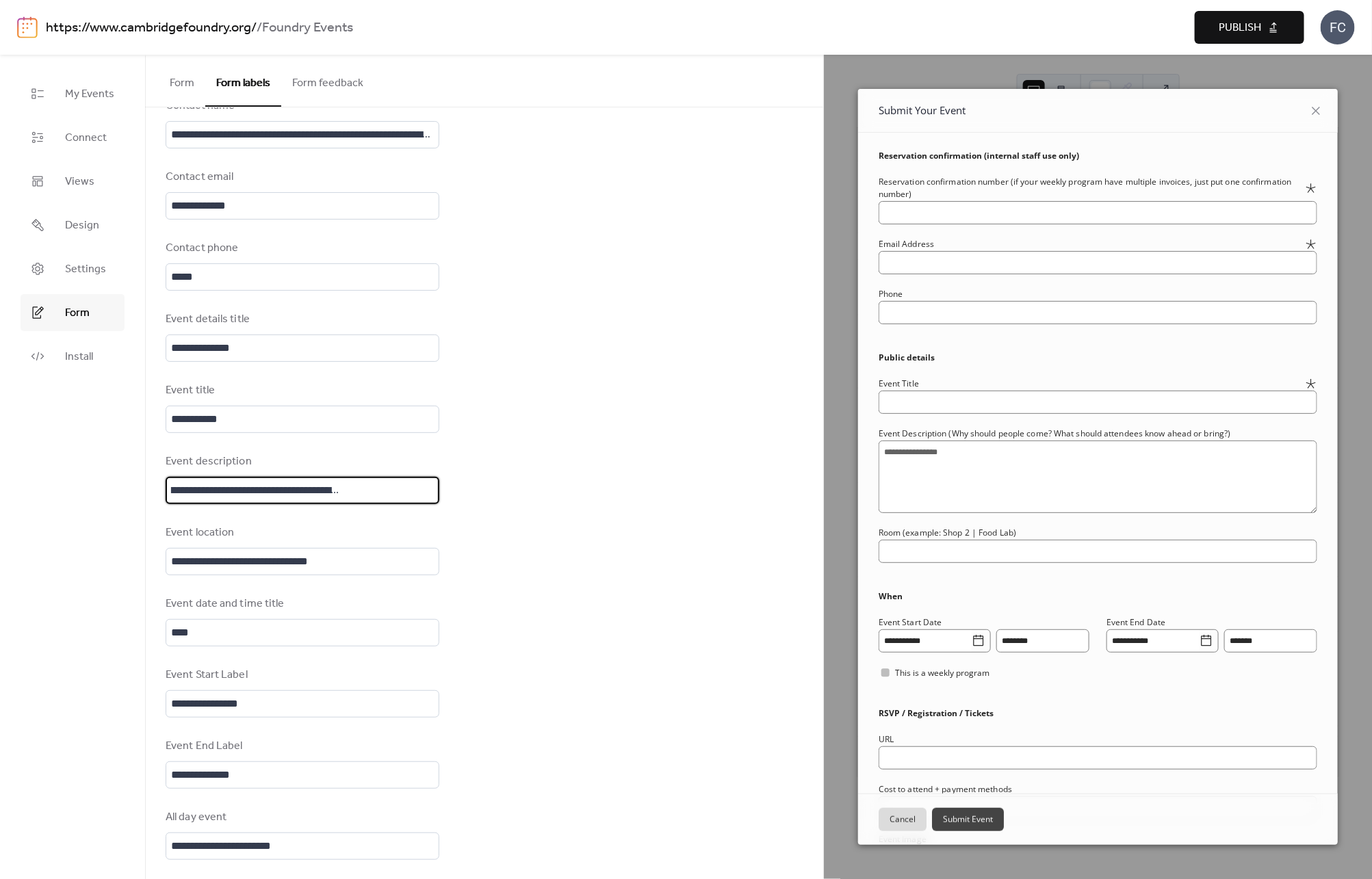 drag, startPoint x: 377, startPoint y: 488, endPoint x: 497, endPoint y: 487, distance: 120.00417 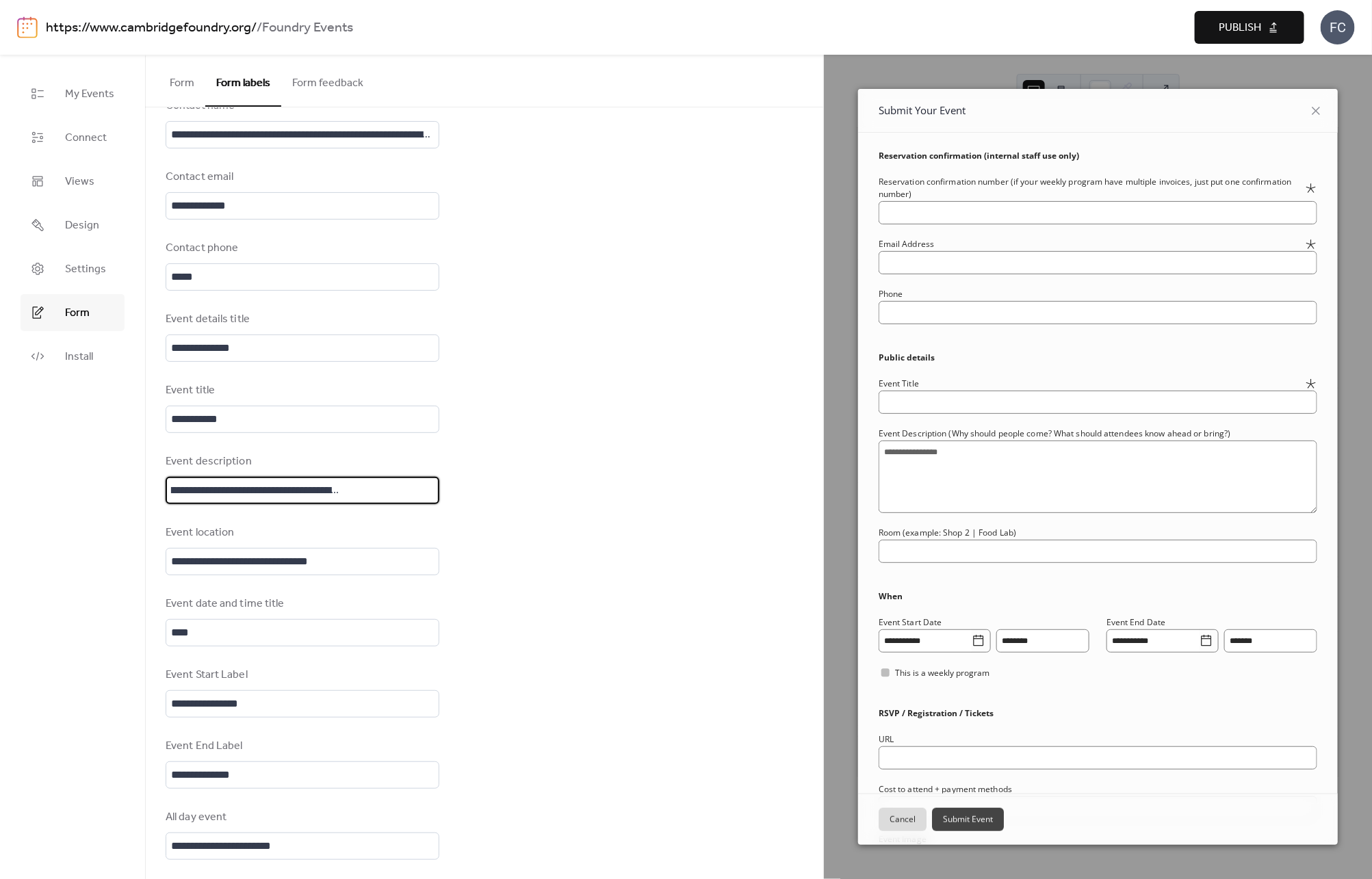 click on "**********" at bounding box center [484, 550] 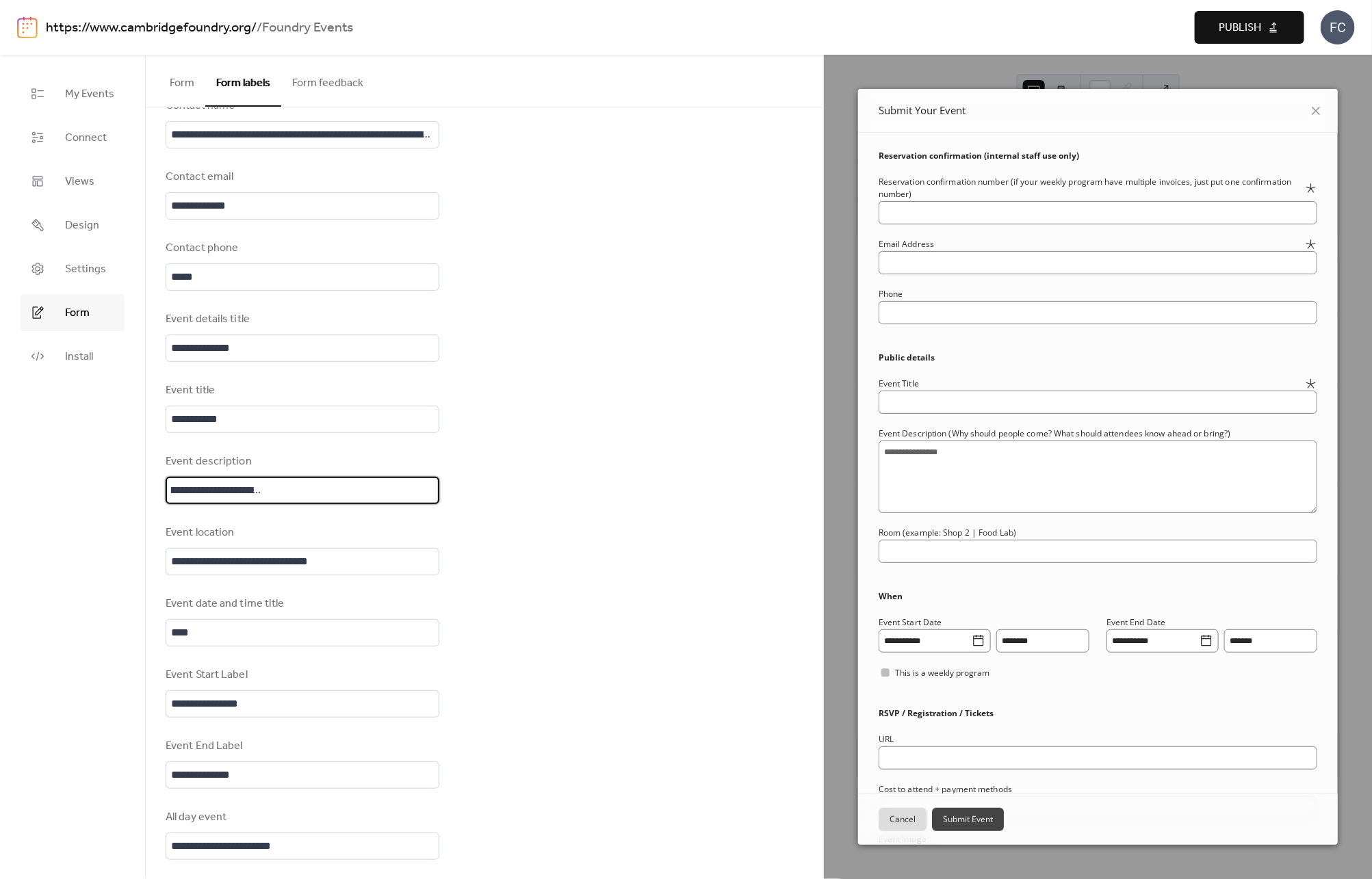 scroll, scrollTop: 0, scrollLeft: 256, axis: horizontal 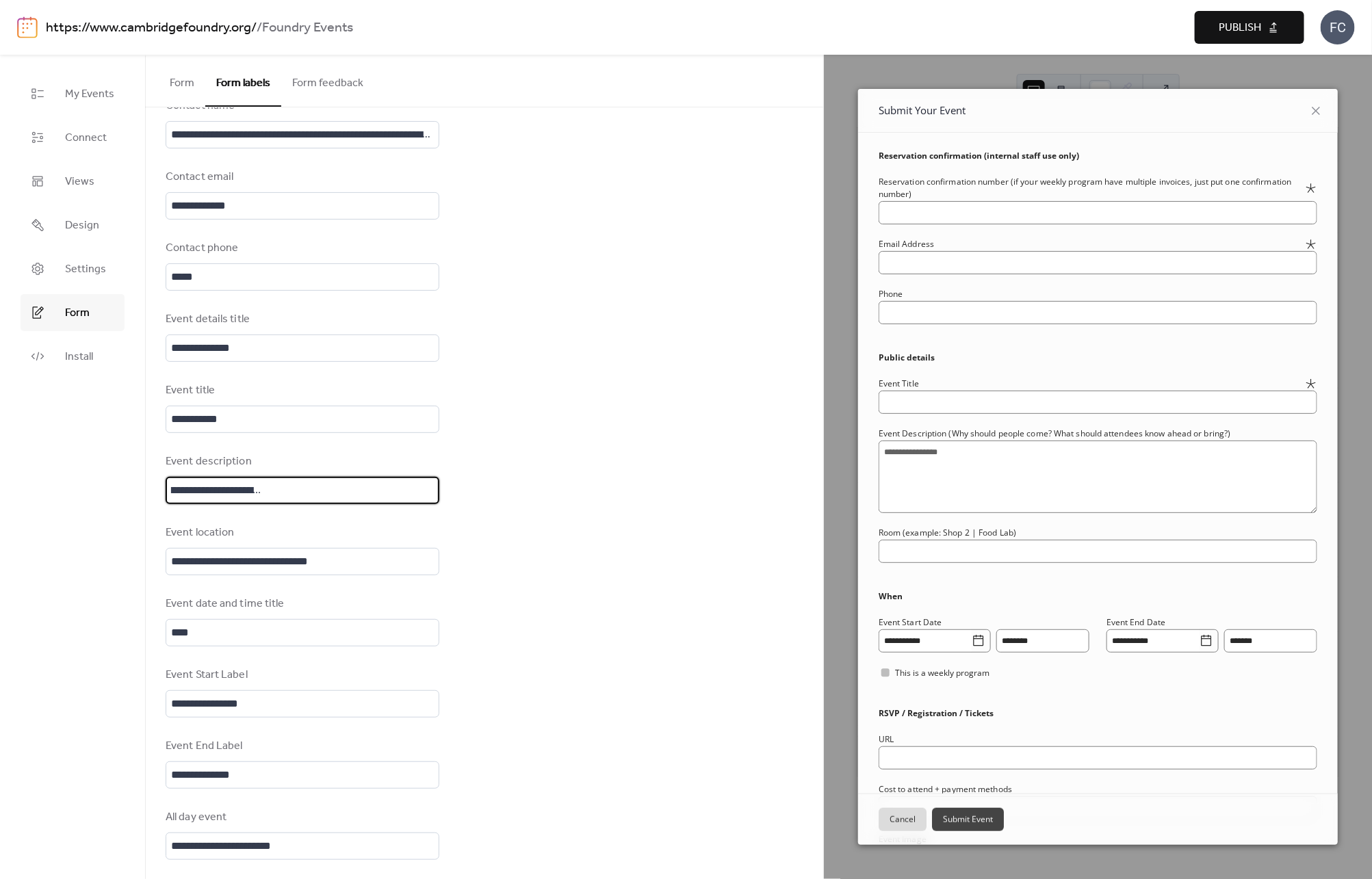 click on "**********" at bounding box center (484, 550) 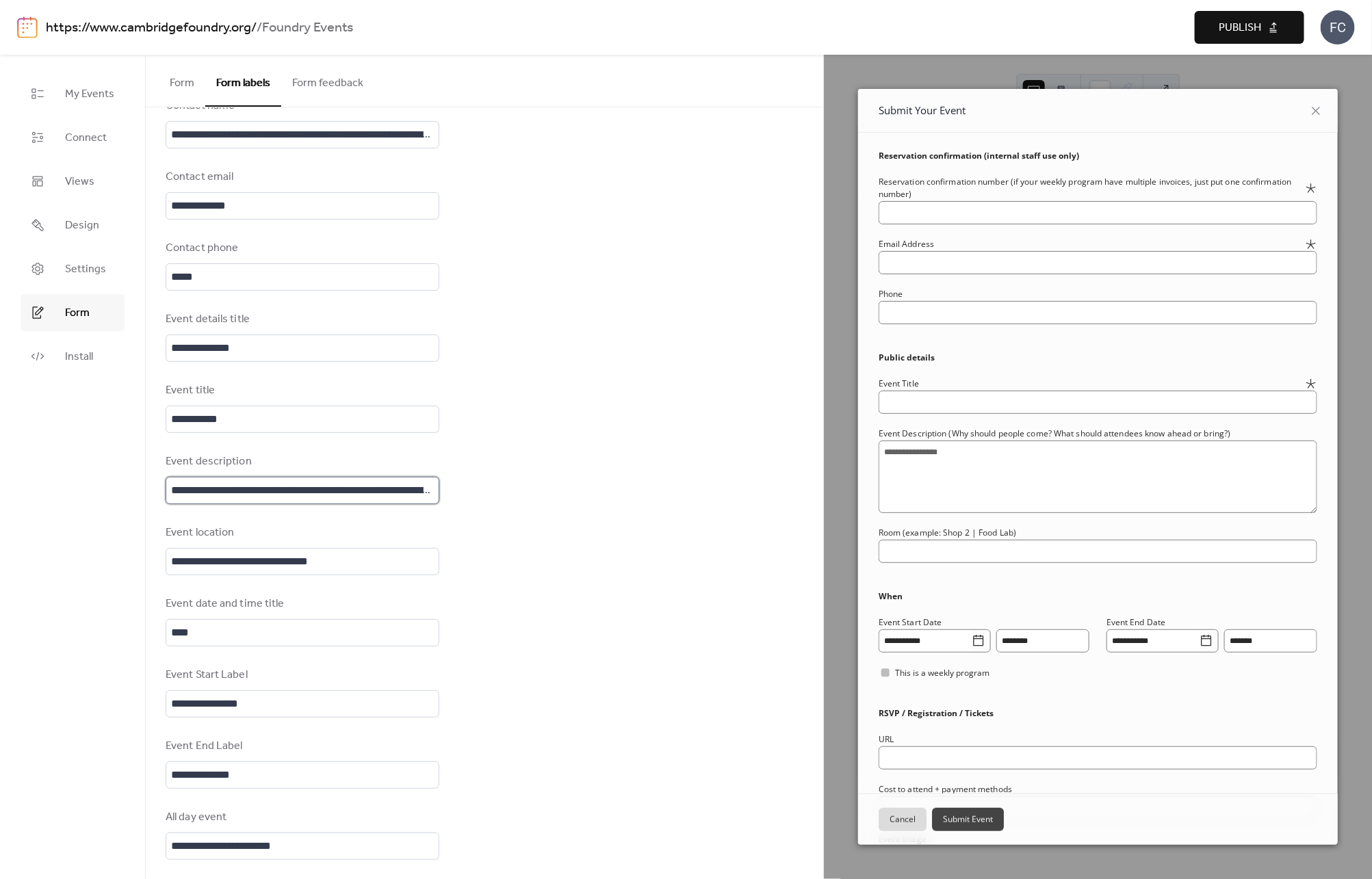 click on "**********" at bounding box center (302, 490) 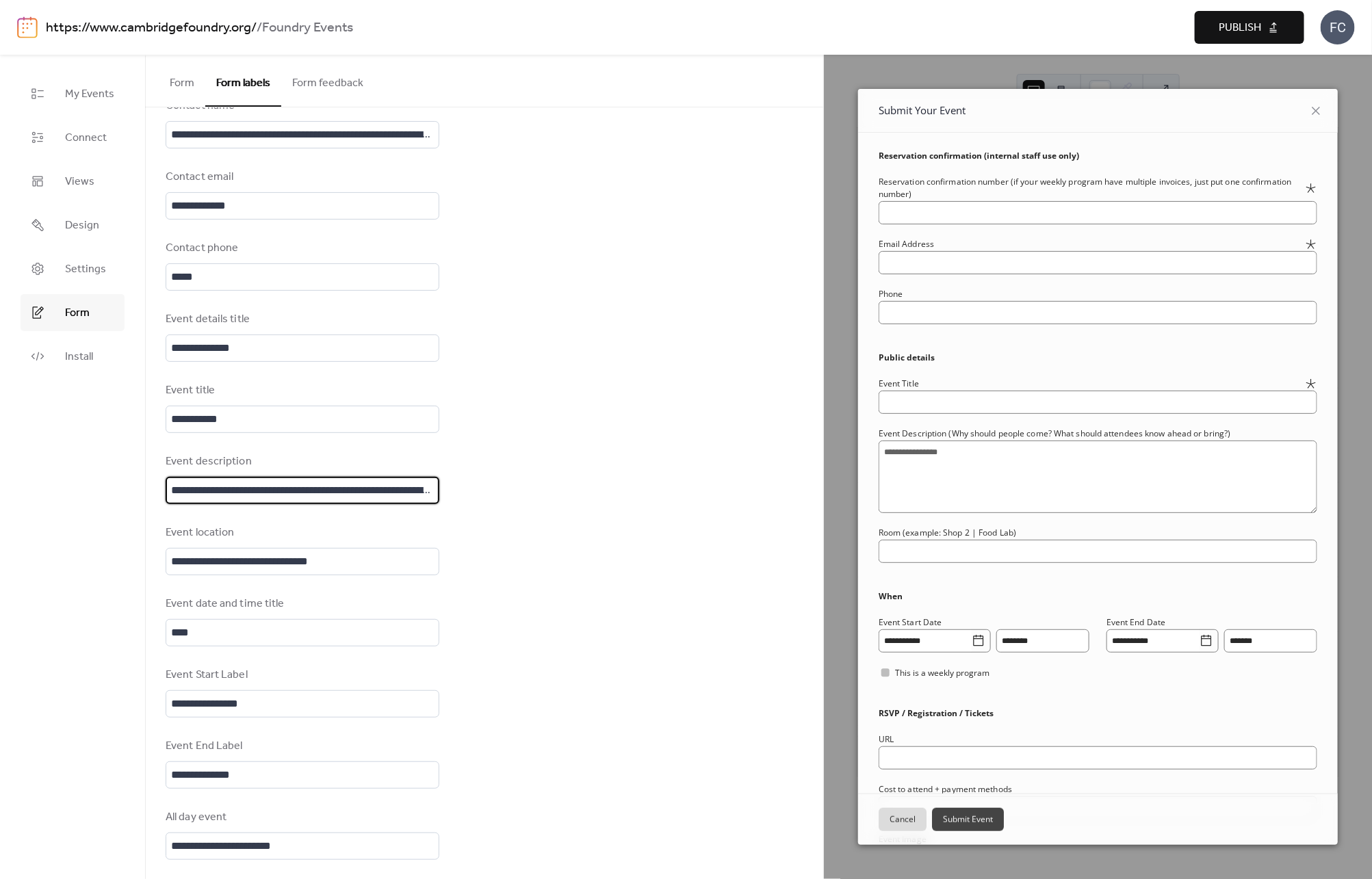 scroll, scrollTop: 0, scrollLeft: 259, axis: horizontal 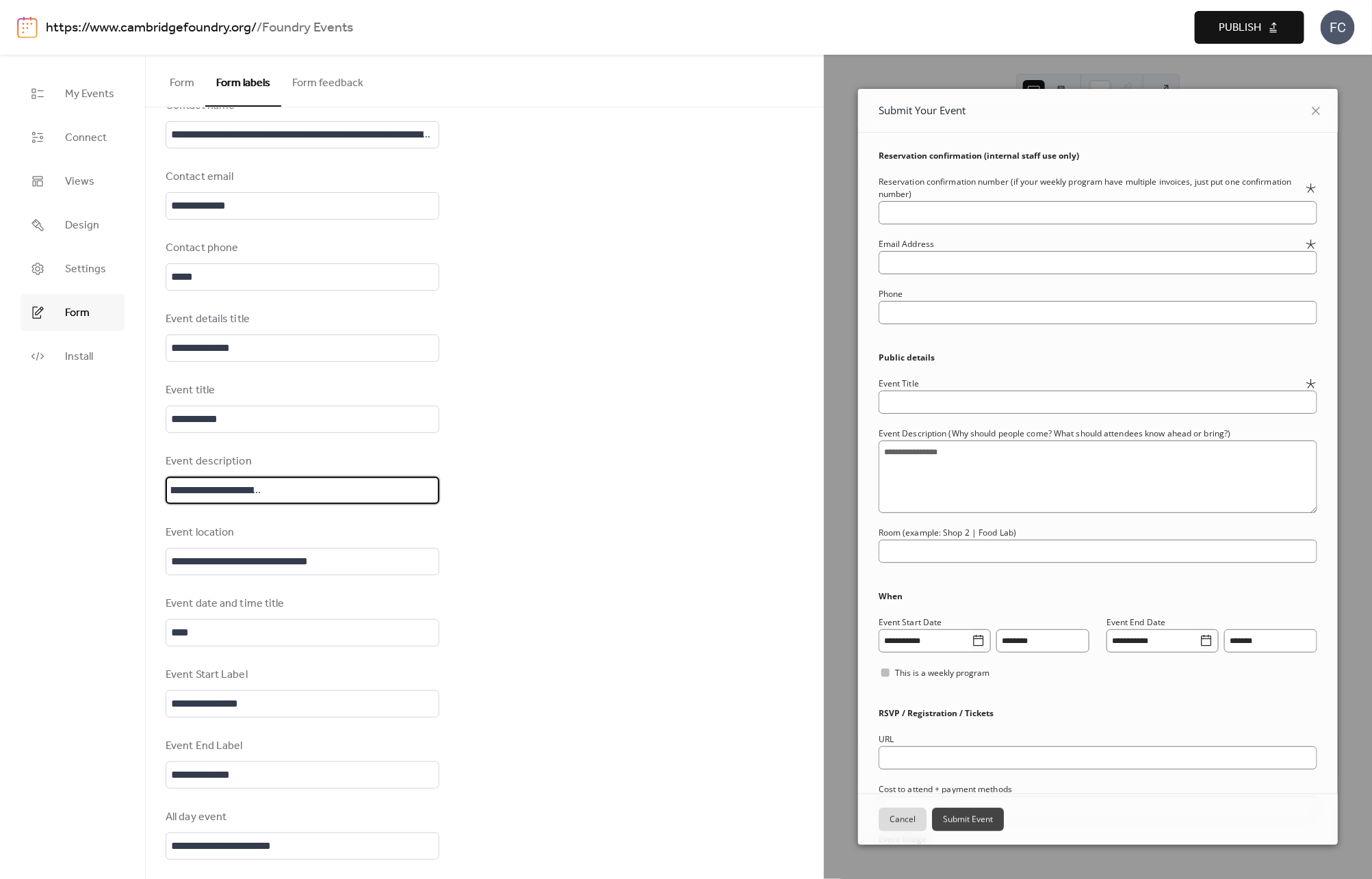 drag, startPoint x: 401, startPoint y: 489, endPoint x: 588, endPoint y: 486, distance: 187.02406 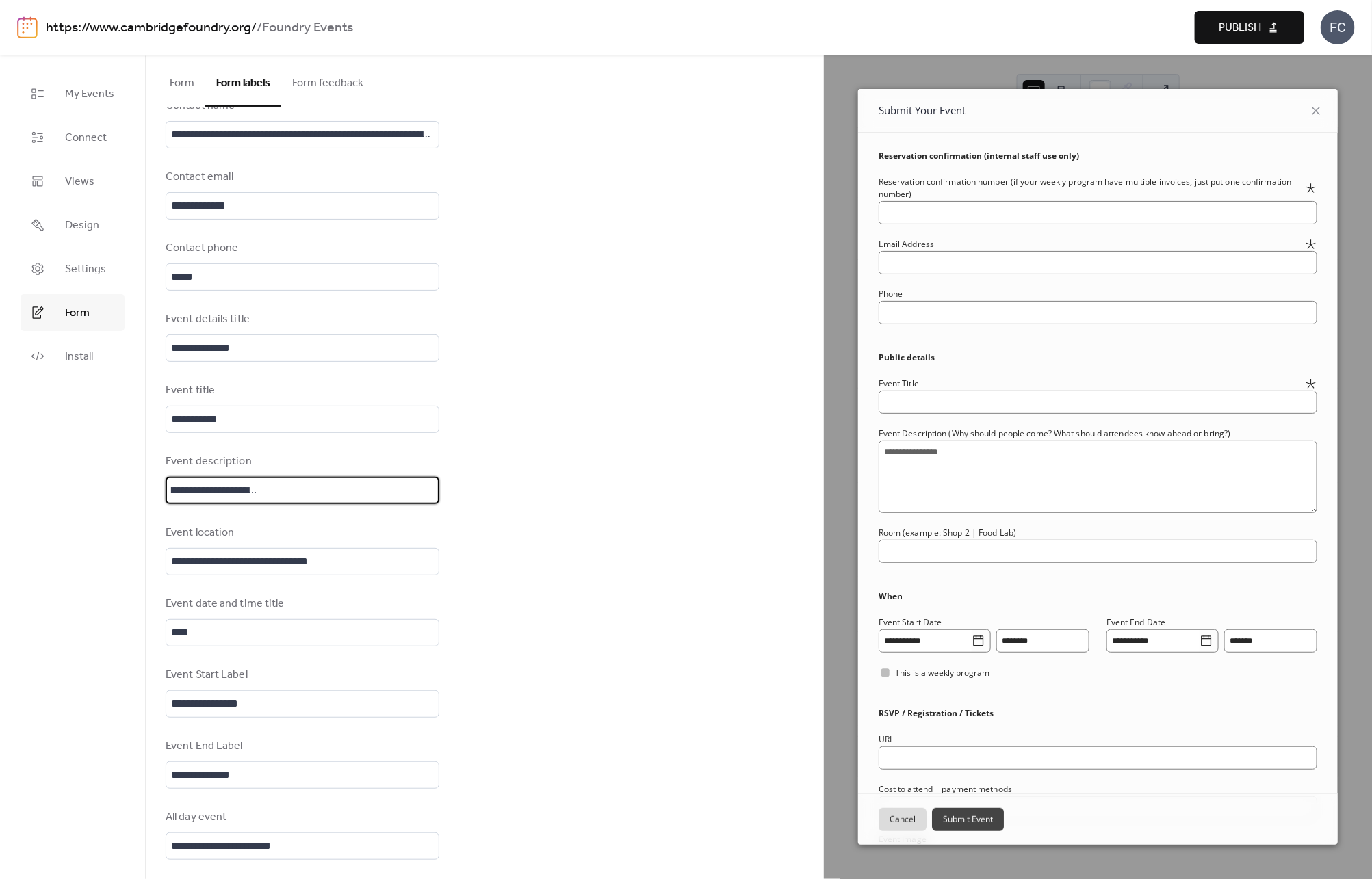 scroll, scrollTop: 0, scrollLeft: 264, axis: horizontal 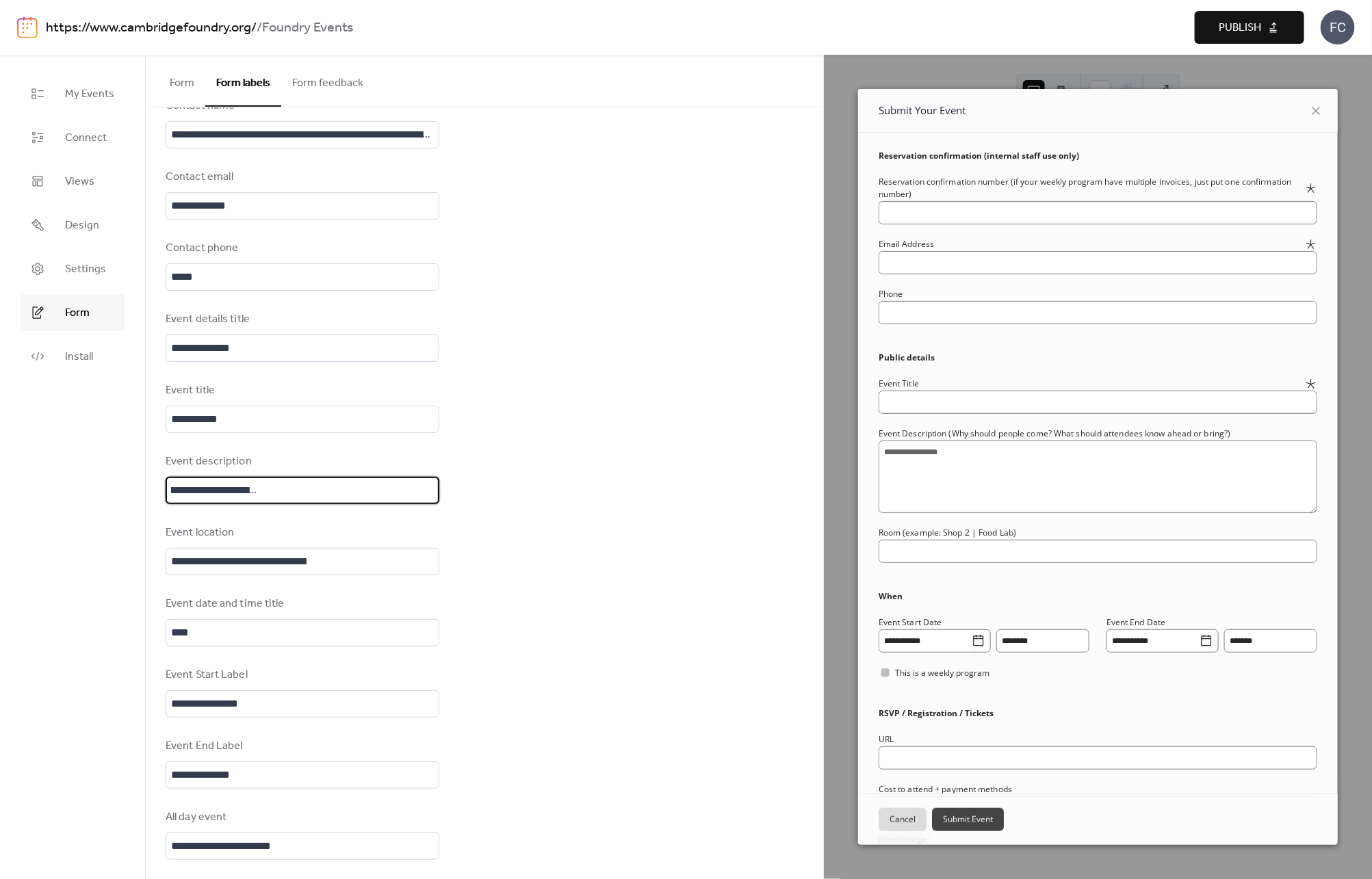 click on "**********" at bounding box center (484, 550) 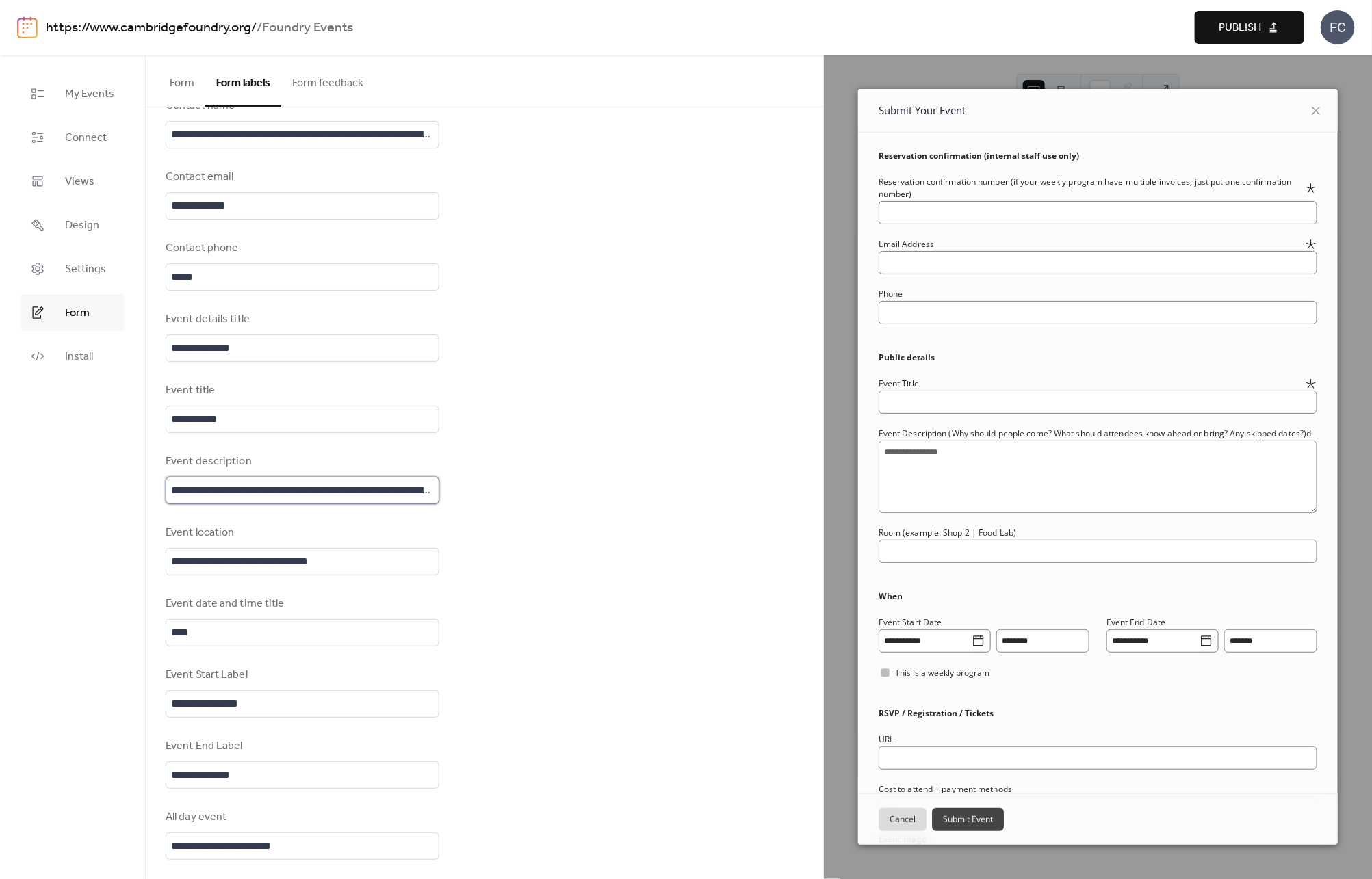 click on "**********" at bounding box center (302, 490) 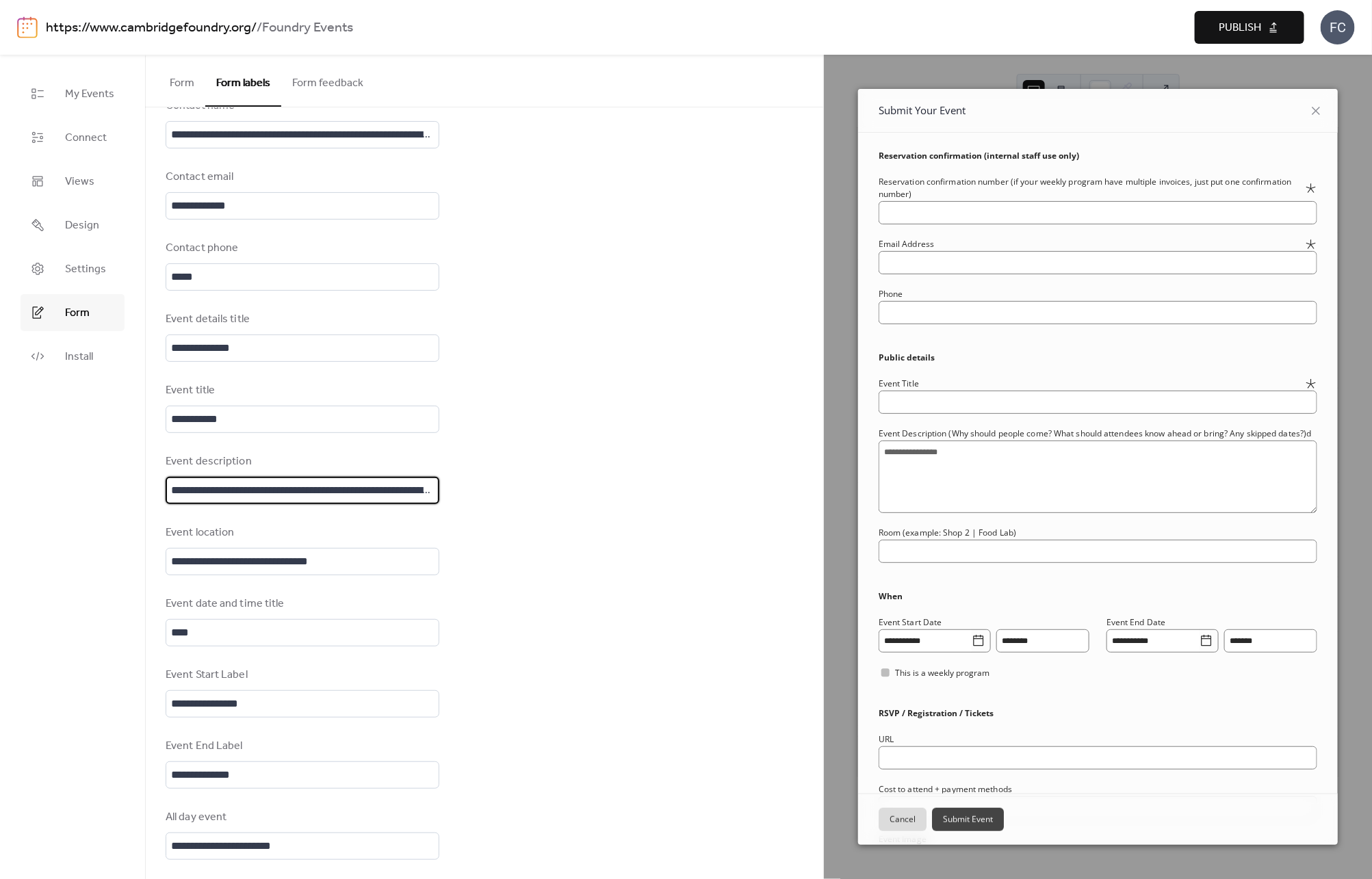scroll, scrollTop: 0, scrollLeft: 133, axis: horizontal 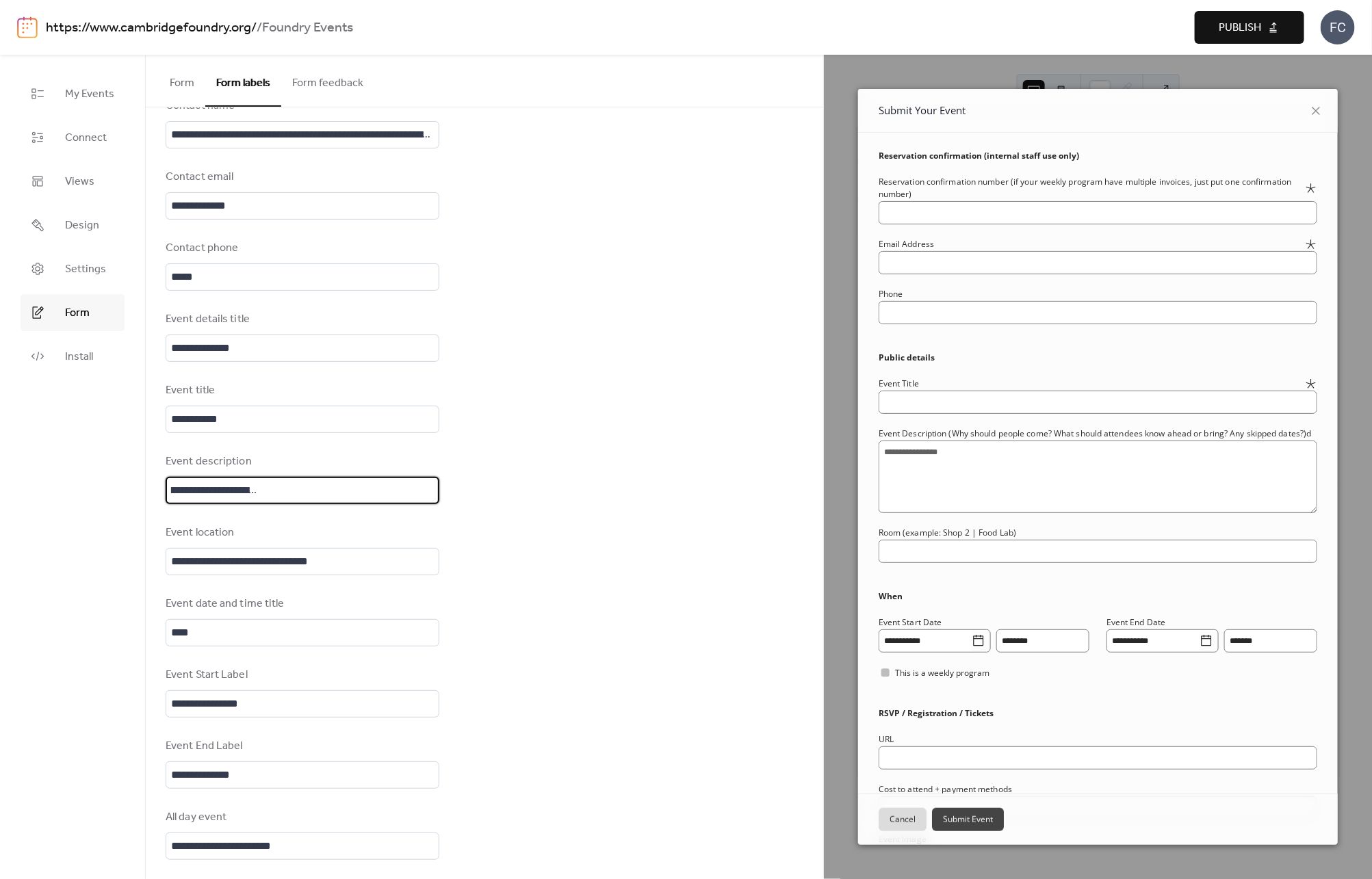 drag, startPoint x: 371, startPoint y: 494, endPoint x: 595, endPoint y: 494, distance: 224 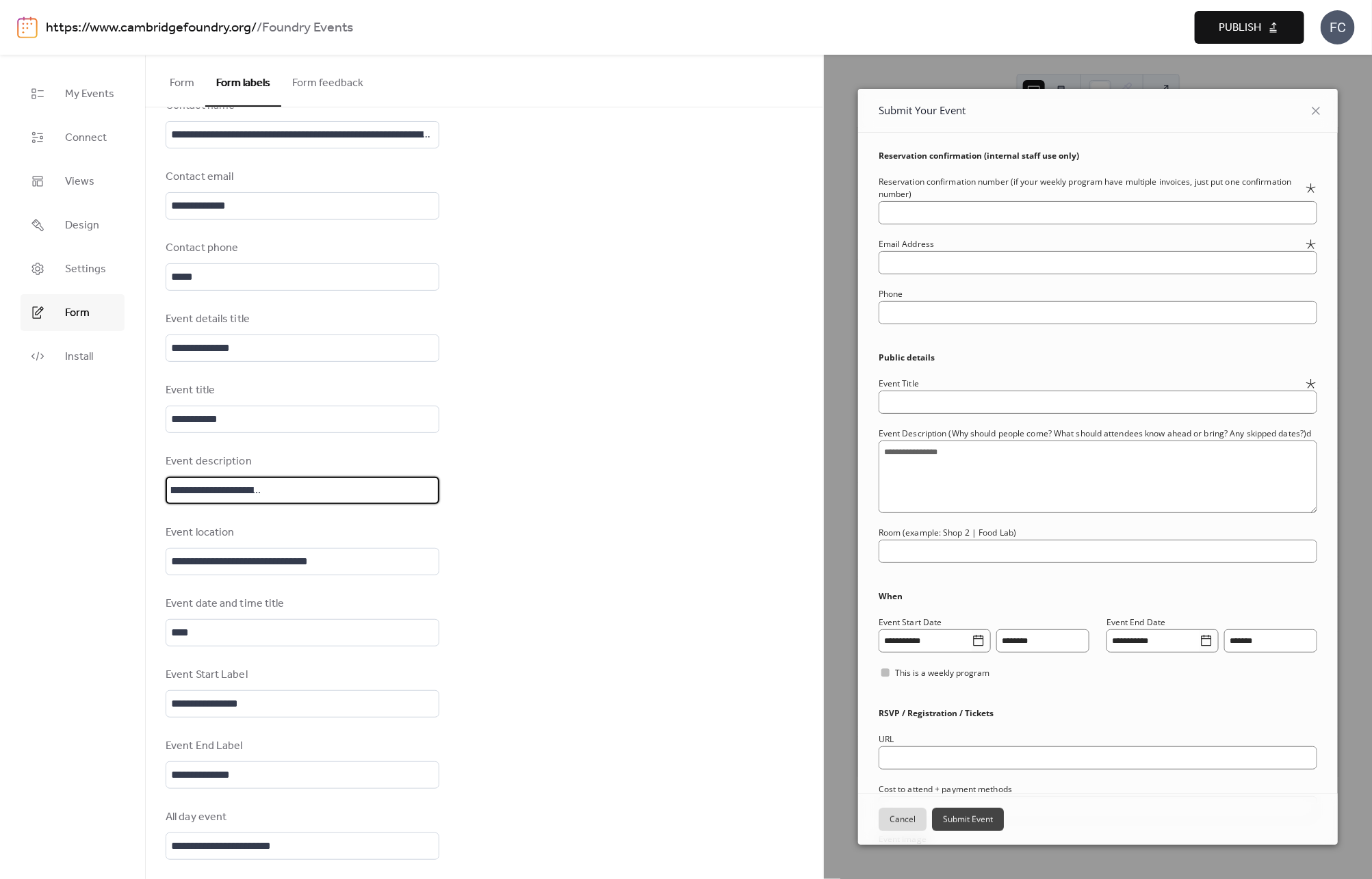 type on "**********" 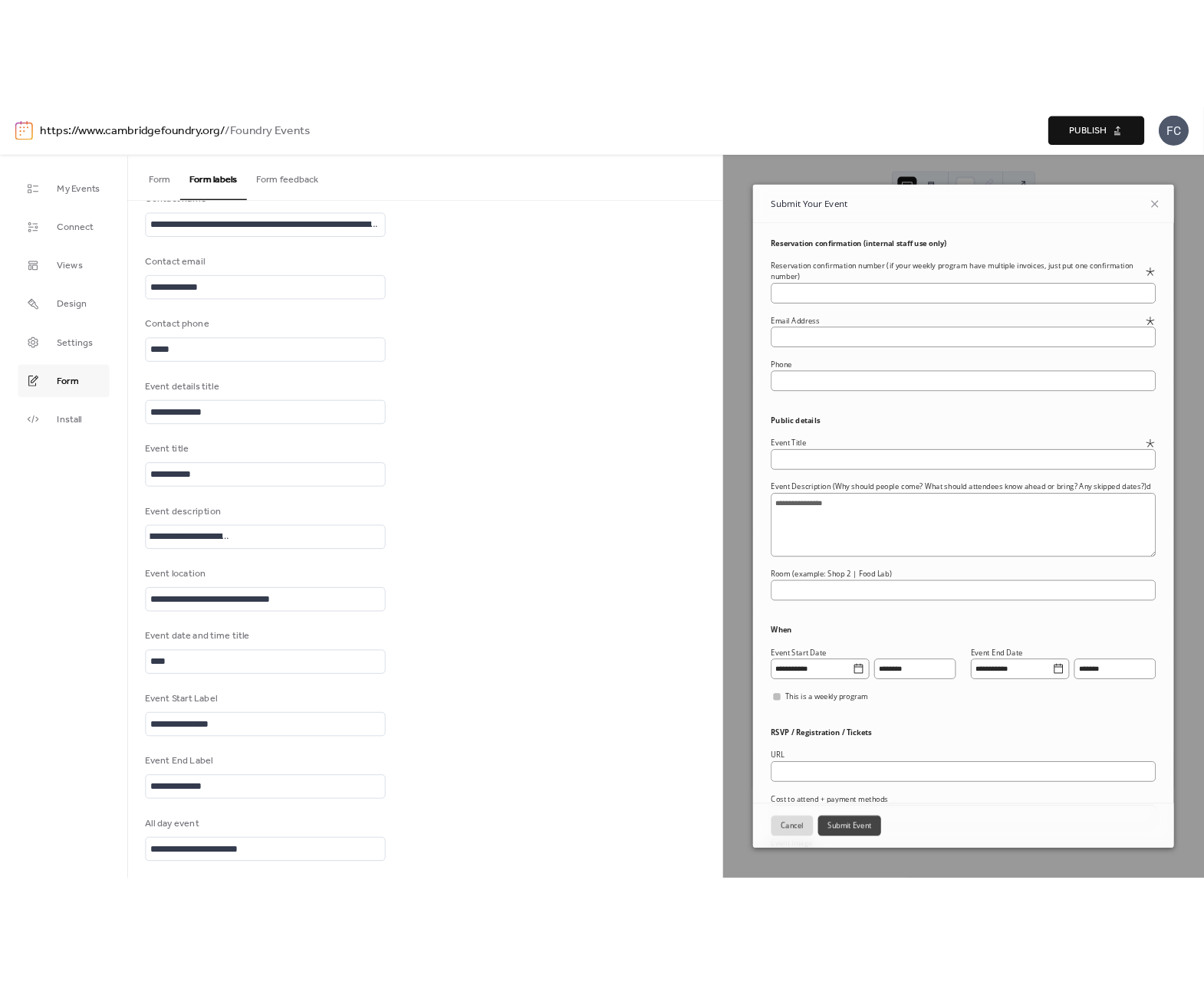 scroll, scrollTop: 0, scrollLeft: 0, axis: both 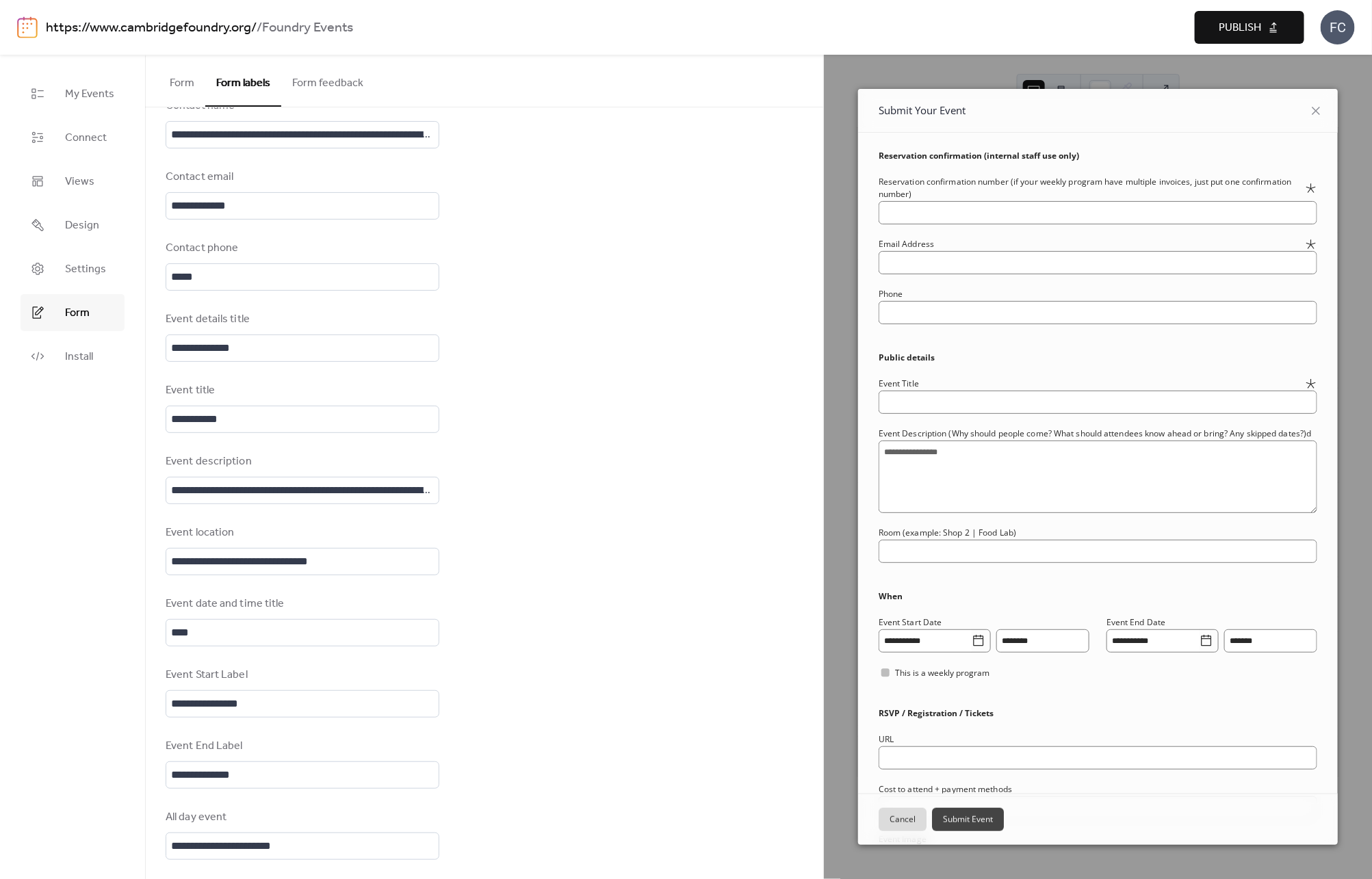 click on "**********" at bounding box center (484, 550) 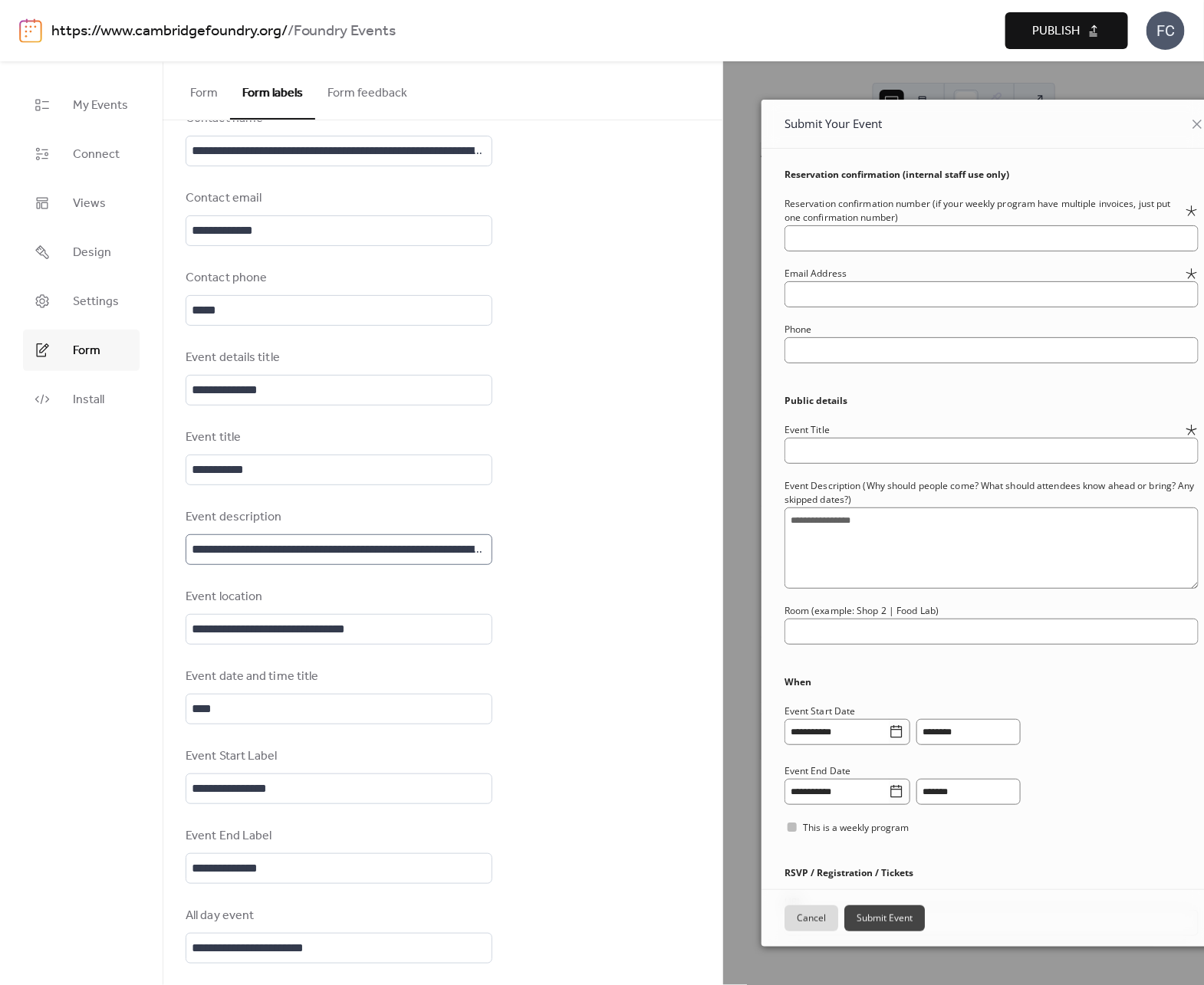 scroll, scrollTop: 2, scrollLeft: 0, axis: vertical 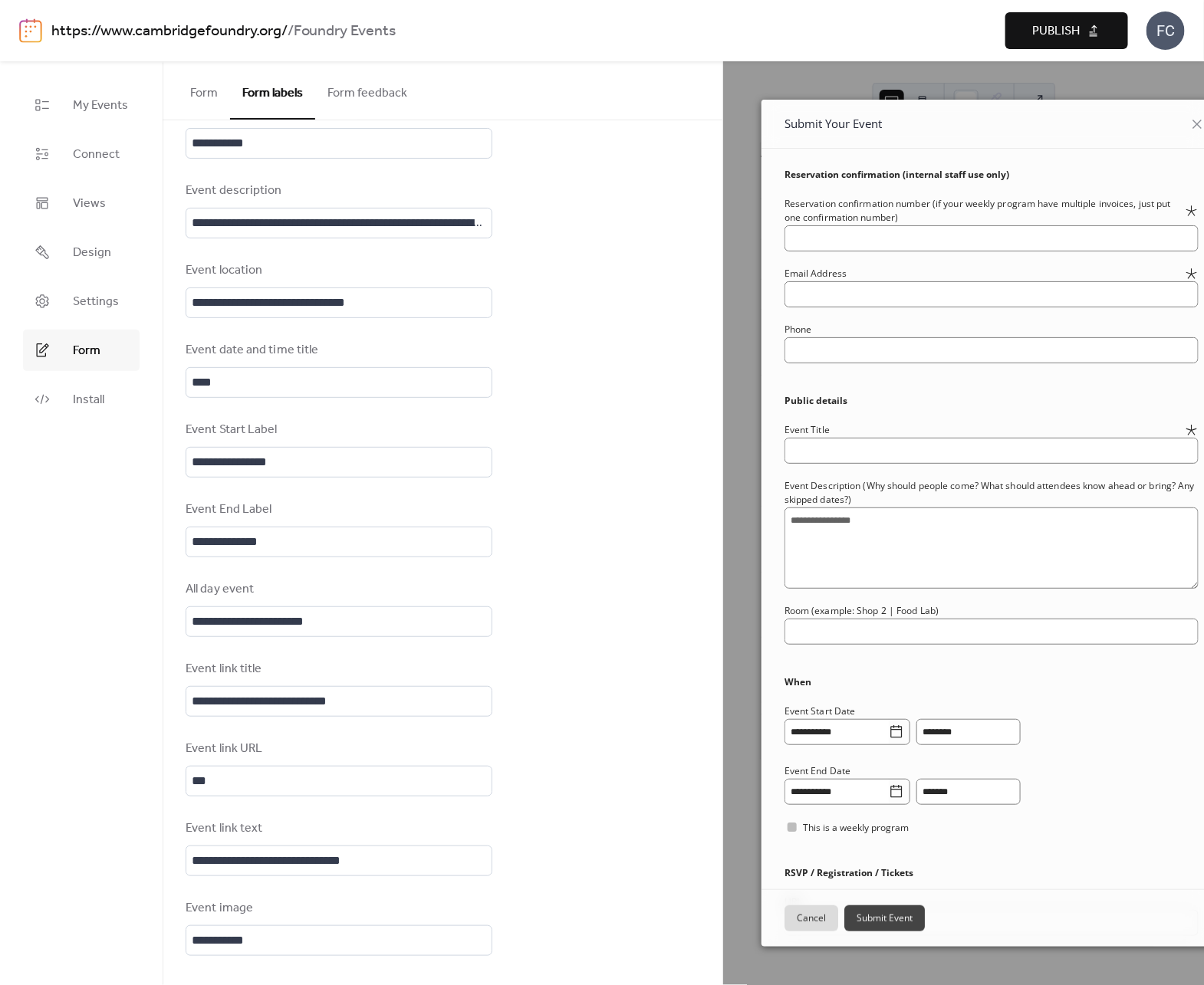 click on "**********" at bounding box center (442, 290) 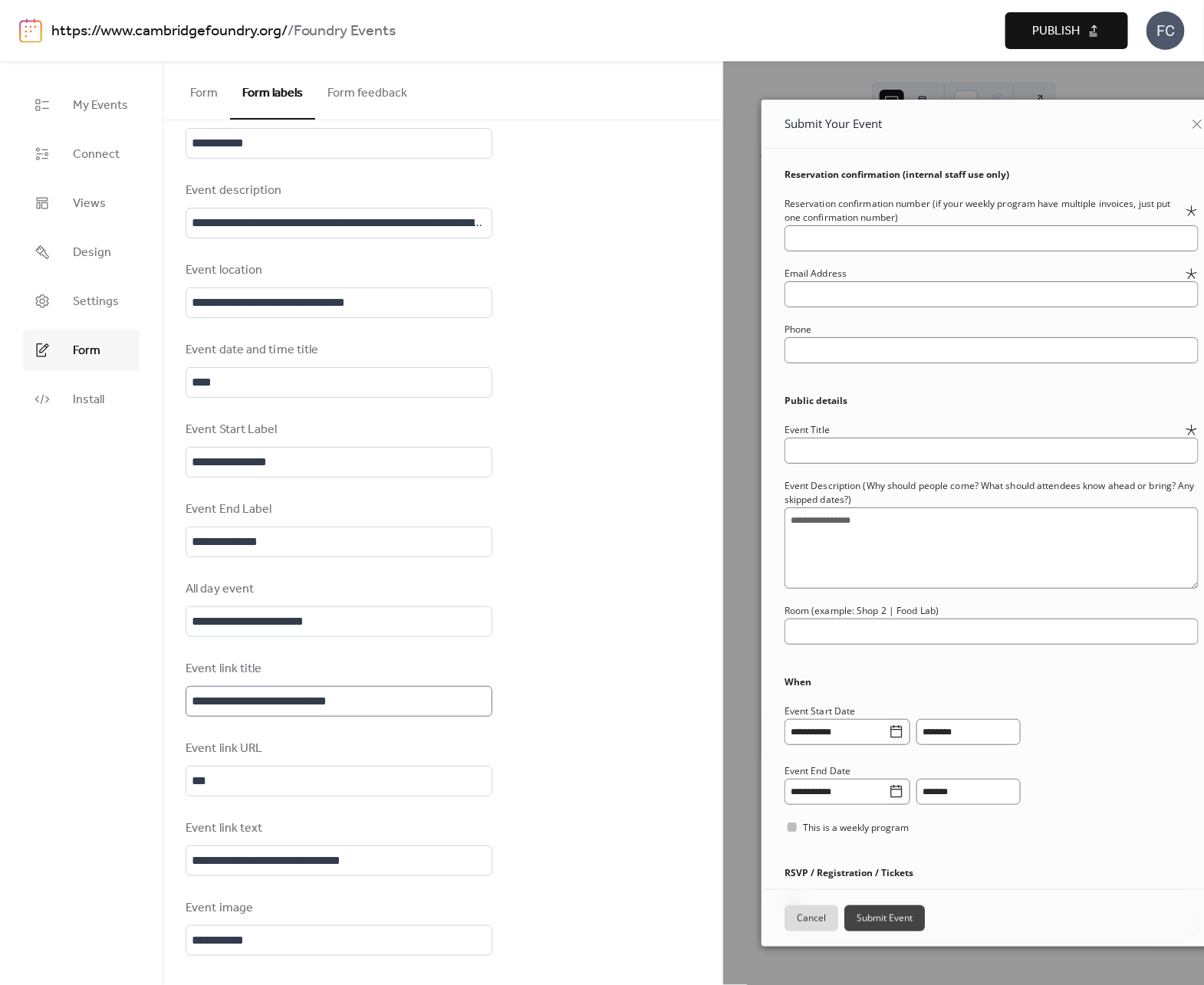 scroll, scrollTop: 2, scrollLeft: 0, axis: vertical 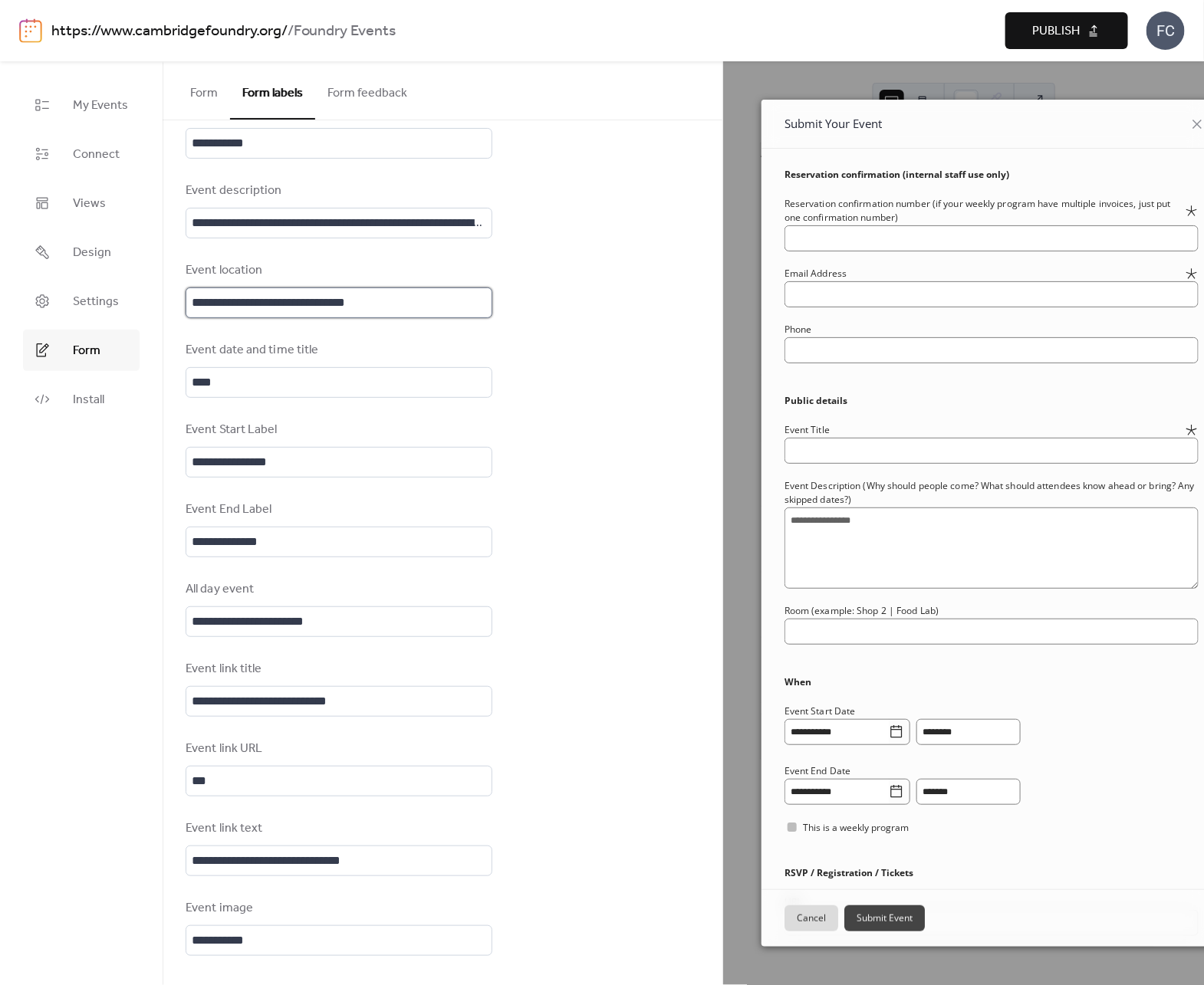 click on "**********" at bounding box center (339, 303) 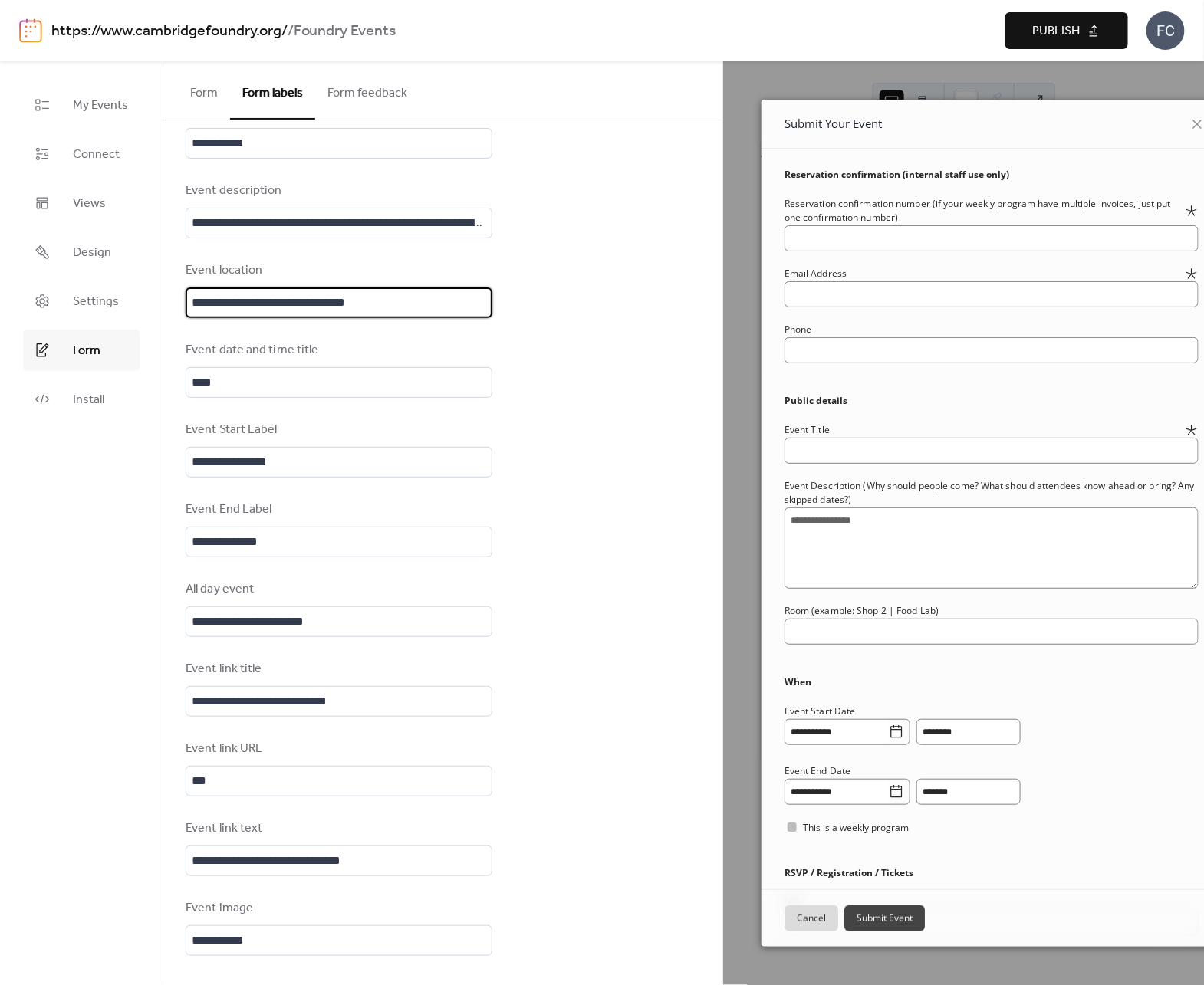 click on "**********" at bounding box center [339, 303] 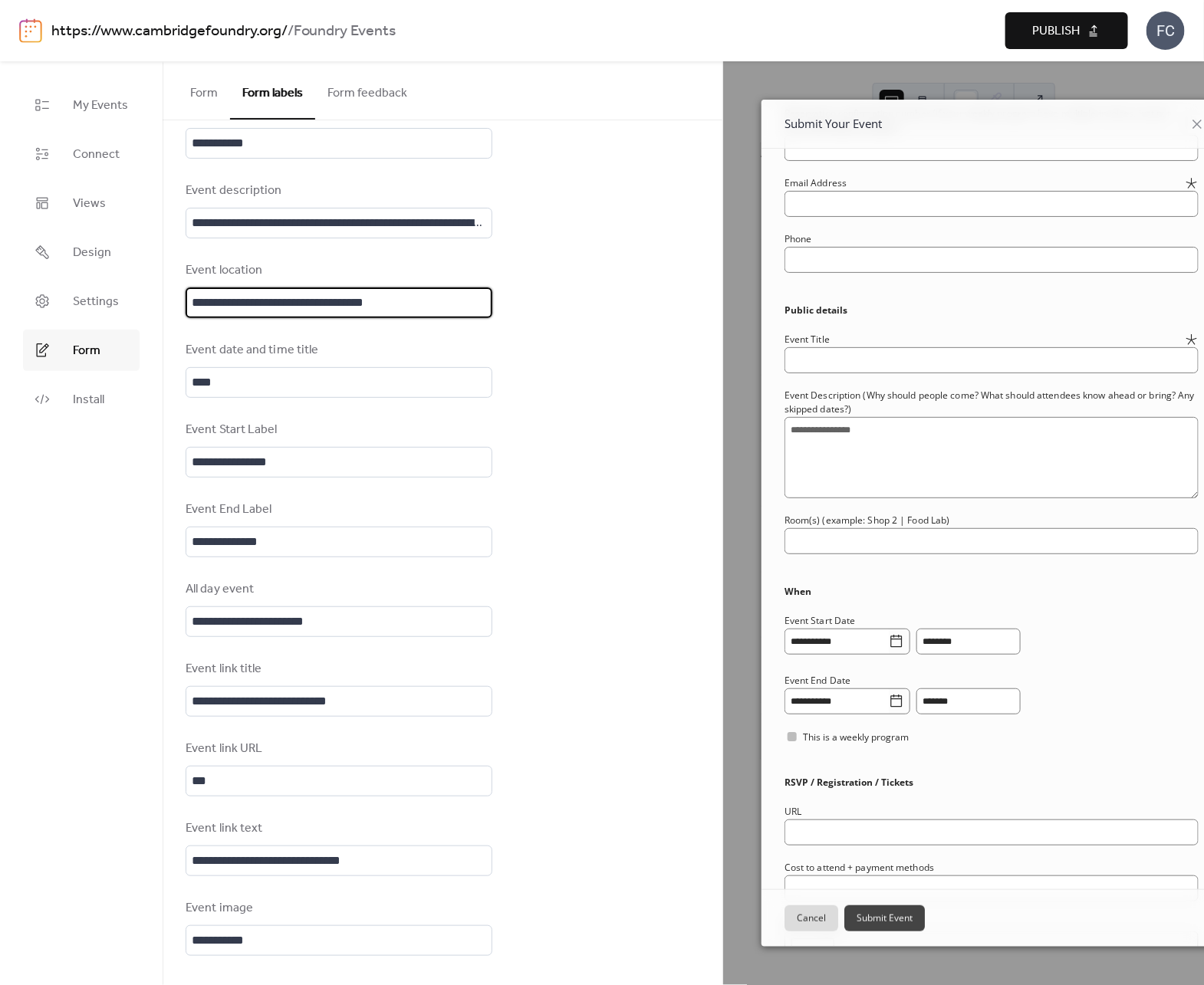 scroll, scrollTop: 94, scrollLeft: 0, axis: vertical 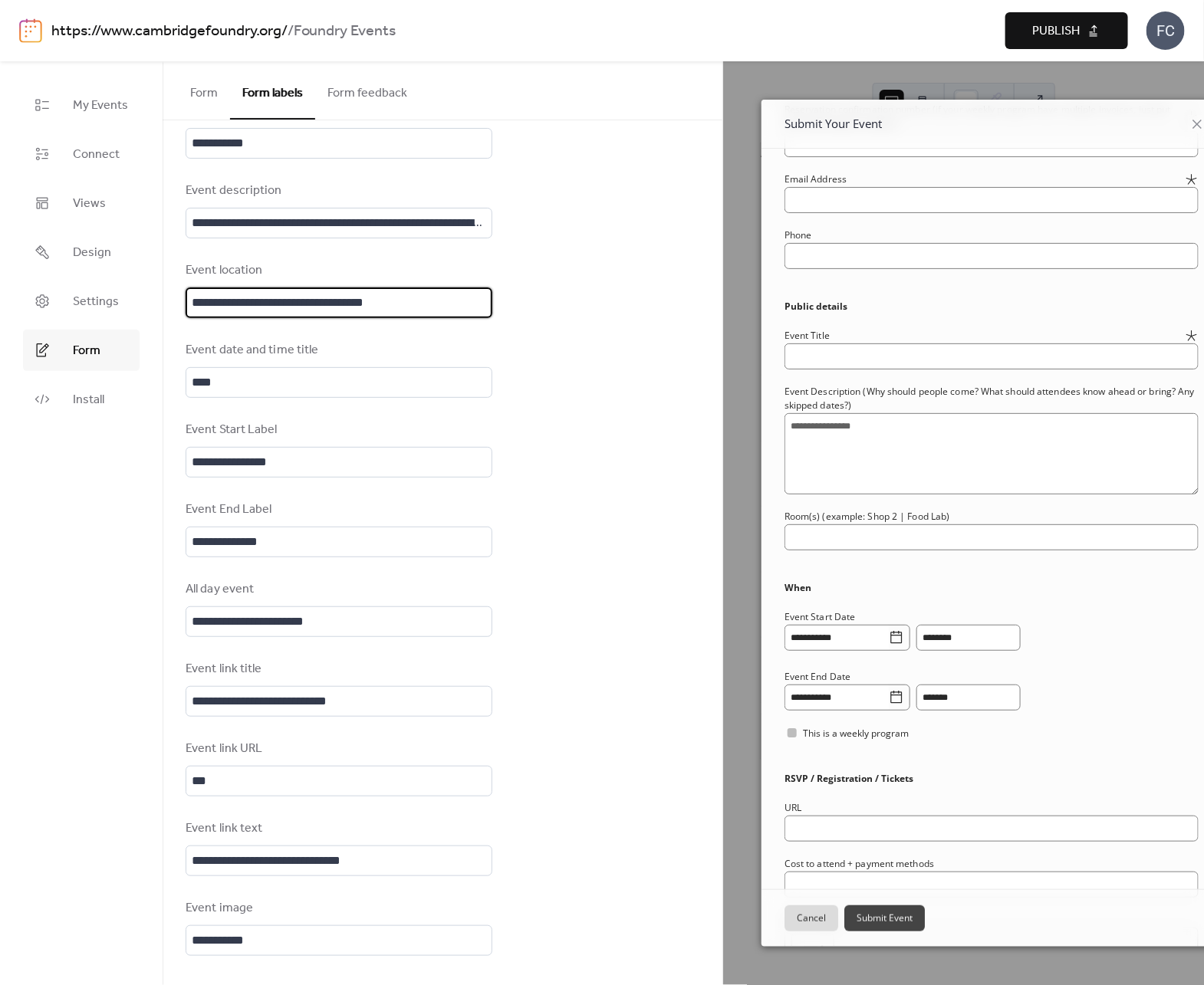 click on "**********" at bounding box center [339, 303] 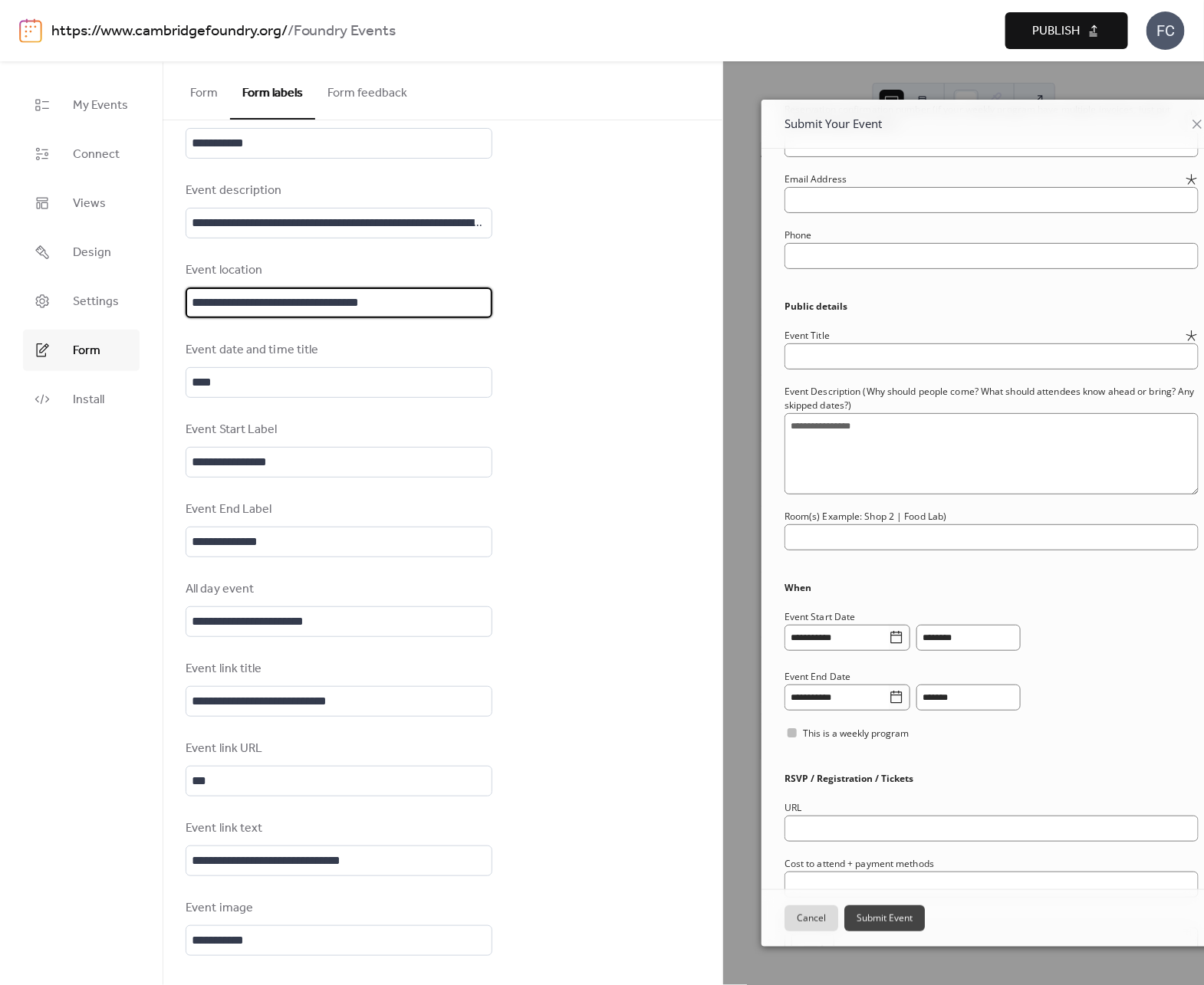 click on "**********" at bounding box center (339, 303) 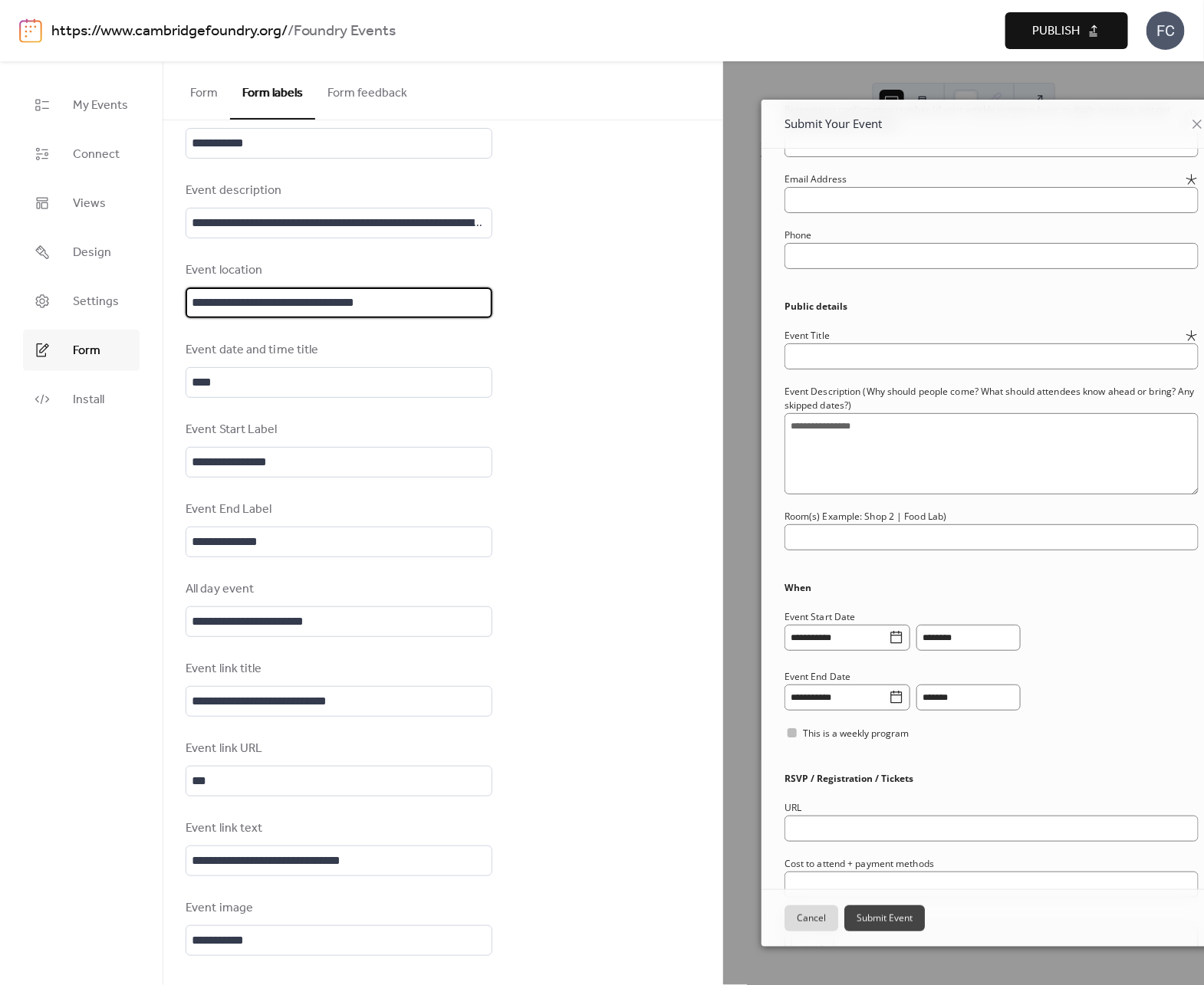 click on "**********" at bounding box center [442, 290] 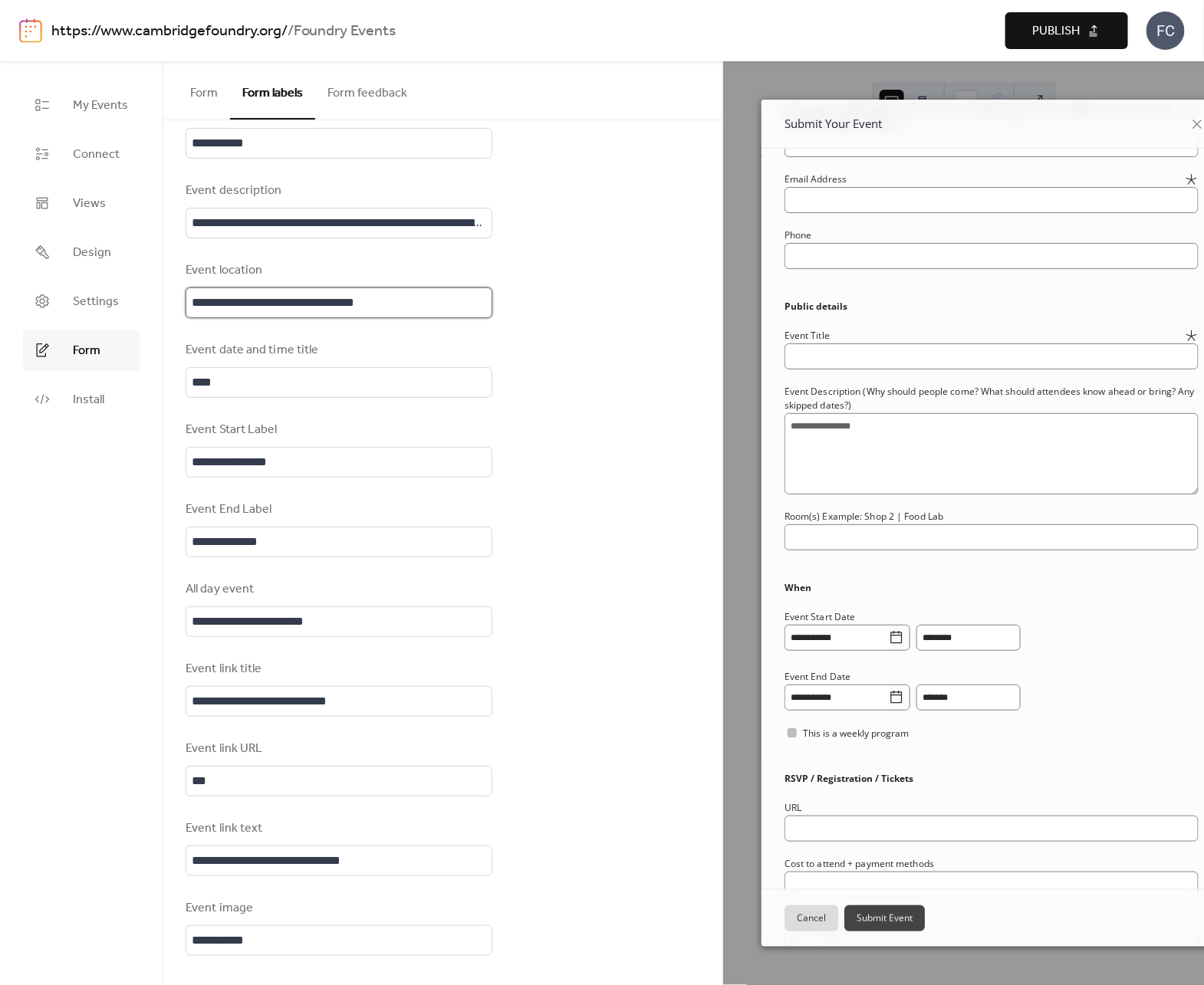 click on "**********" at bounding box center [339, 303] 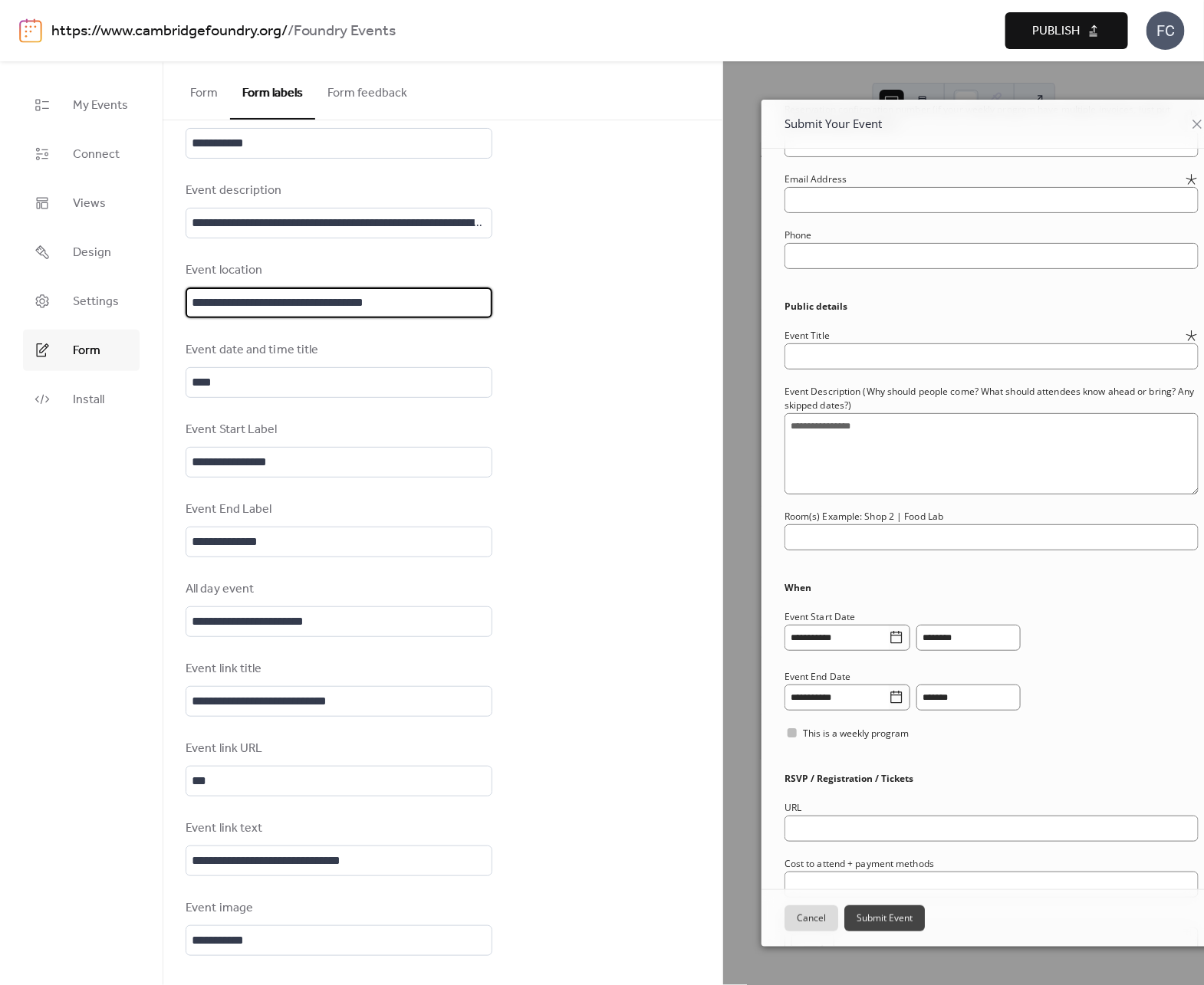 click on "**********" at bounding box center (442, 290) 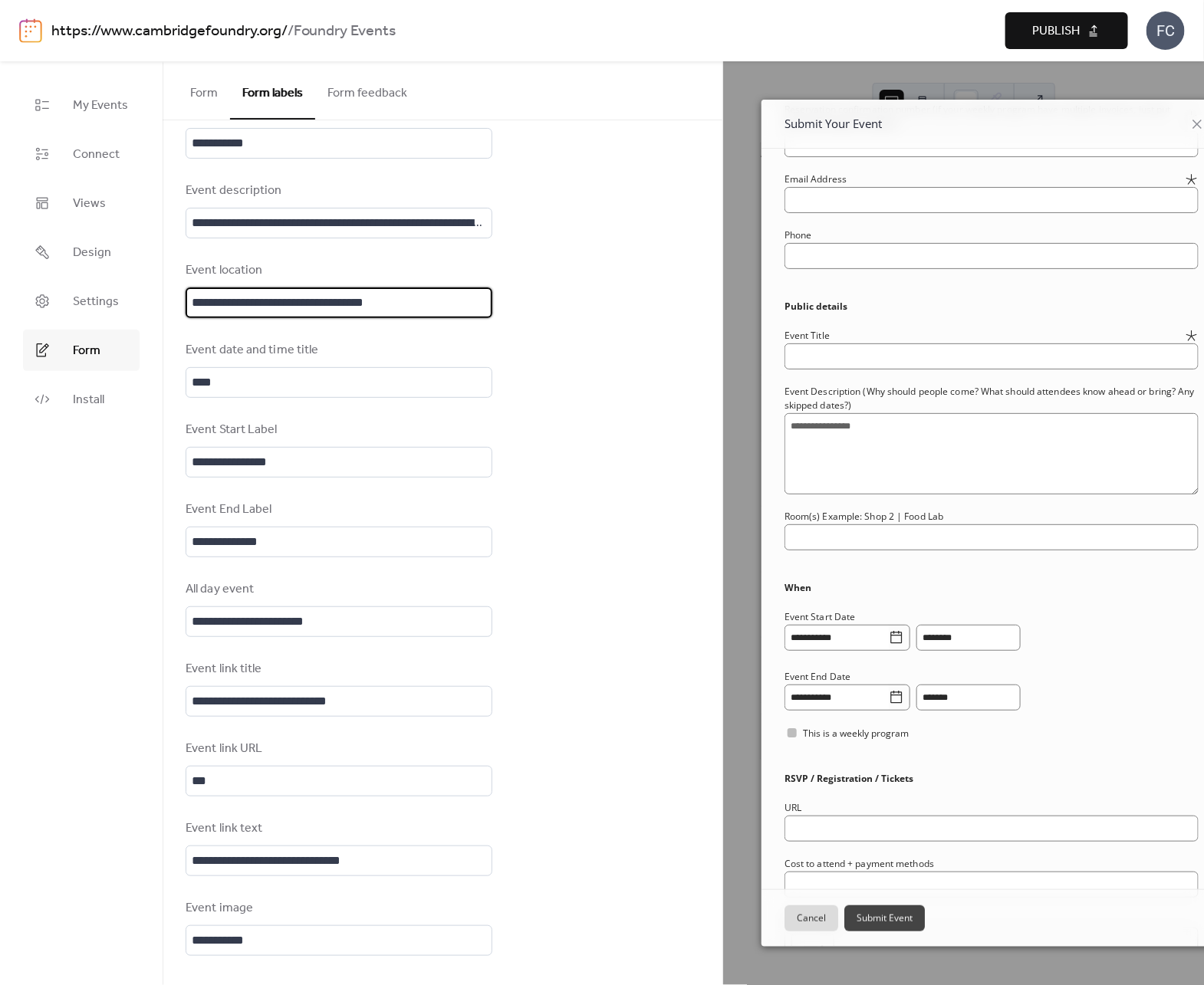click on "**********" at bounding box center [339, 303] 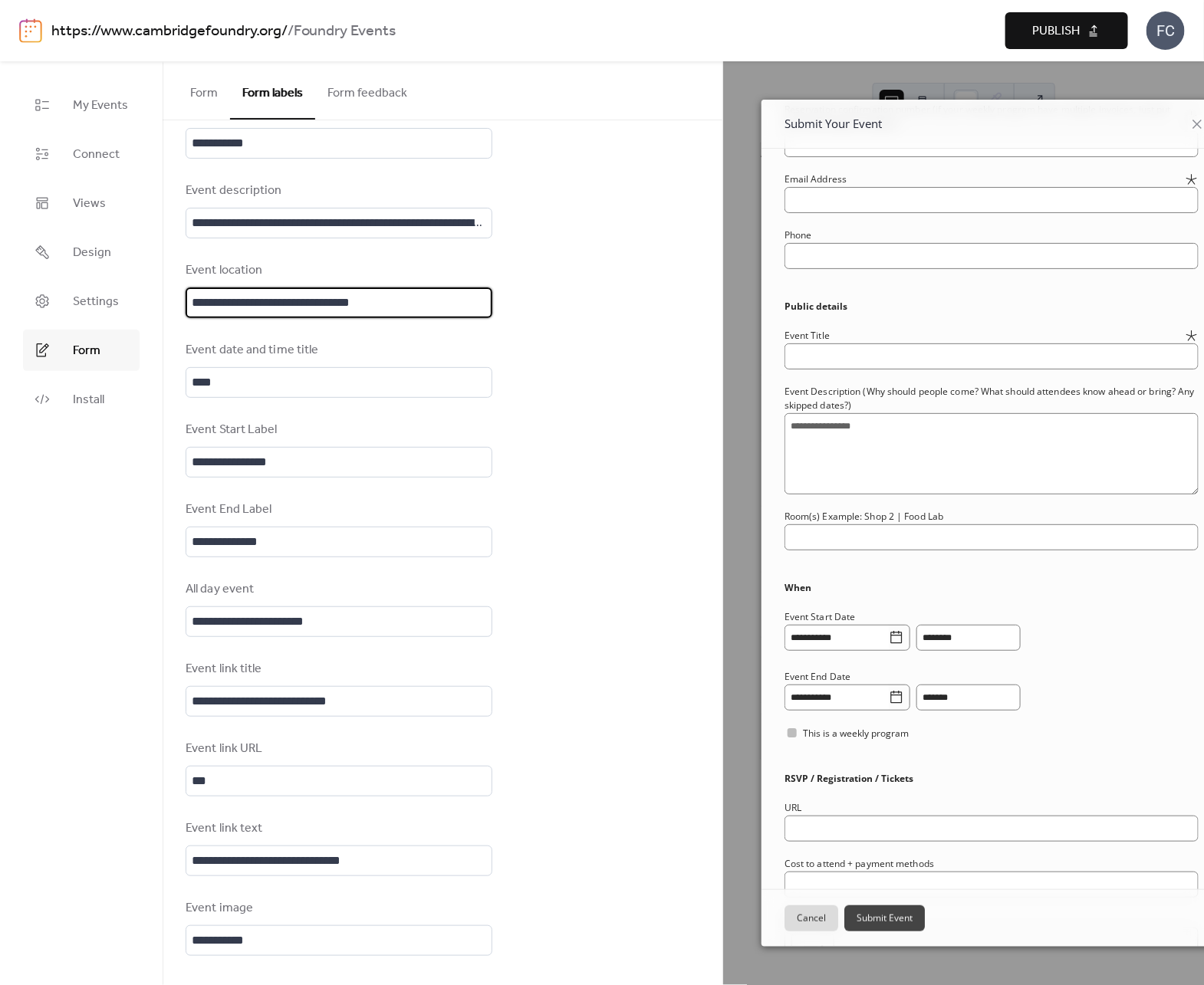 click on "**********" at bounding box center [339, 303] 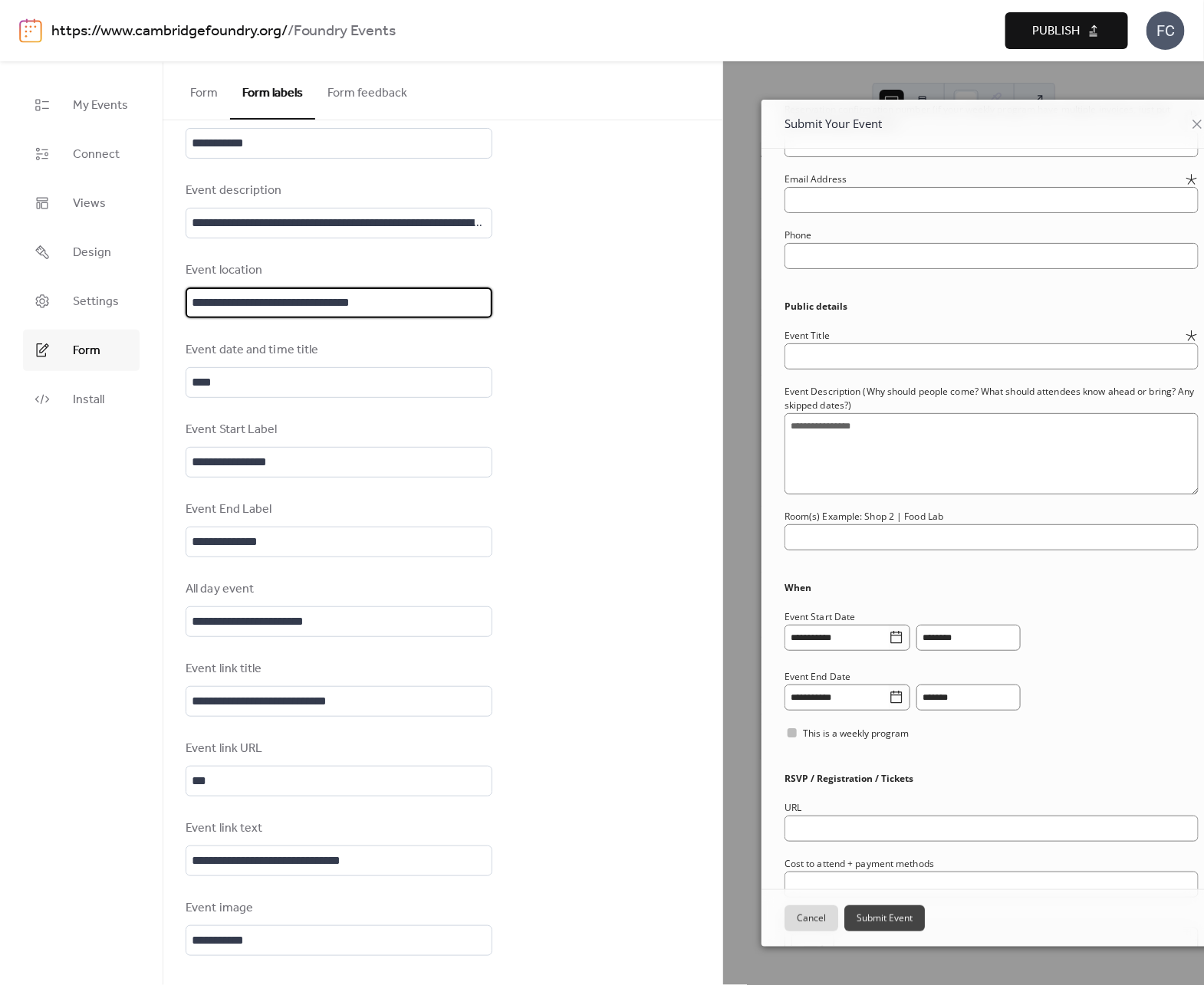 scroll, scrollTop: 0, scrollLeft: 0, axis: both 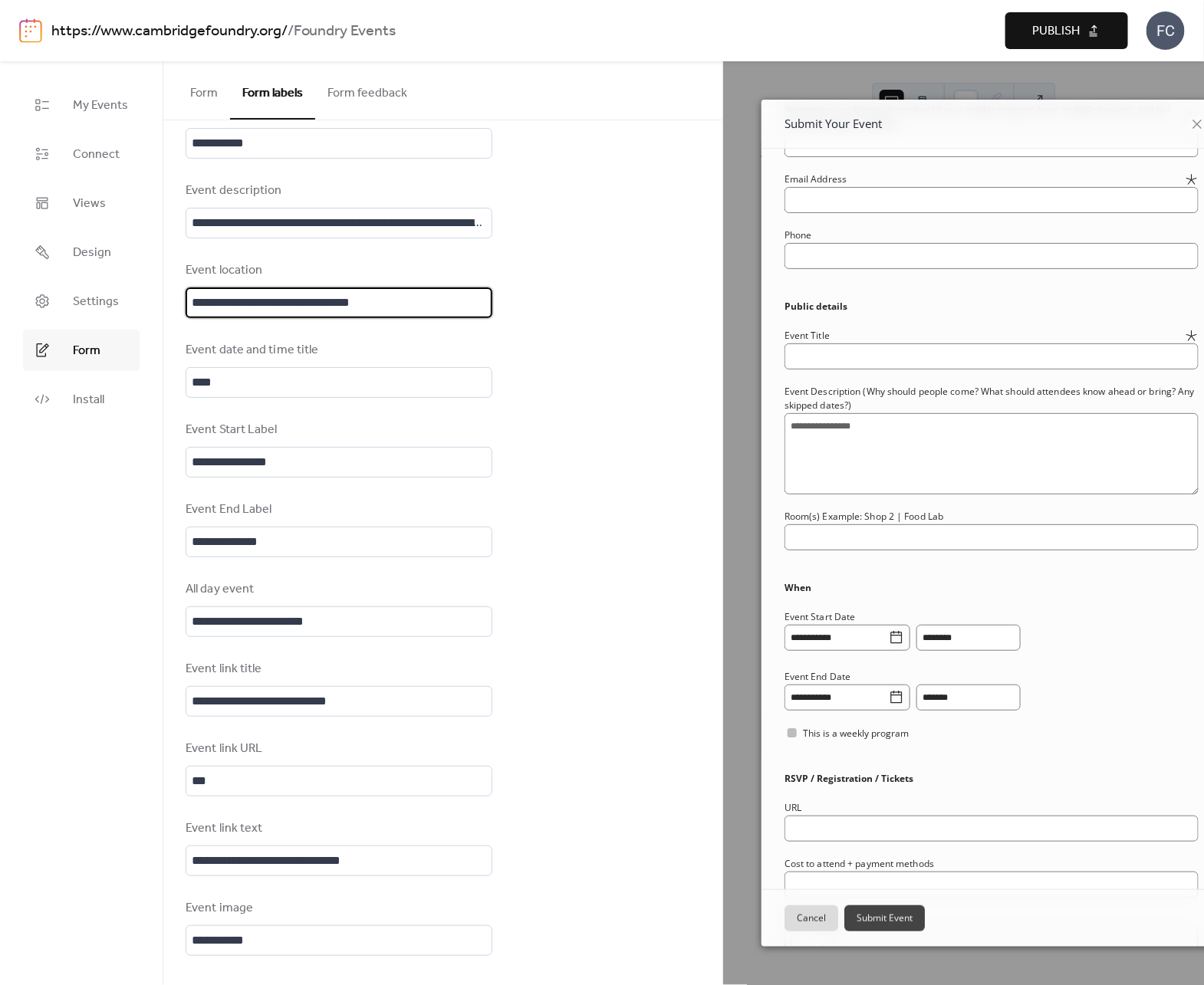 drag, startPoint x: 245, startPoint y: 306, endPoint x: 398, endPoint y: 300, distance: 153.1176 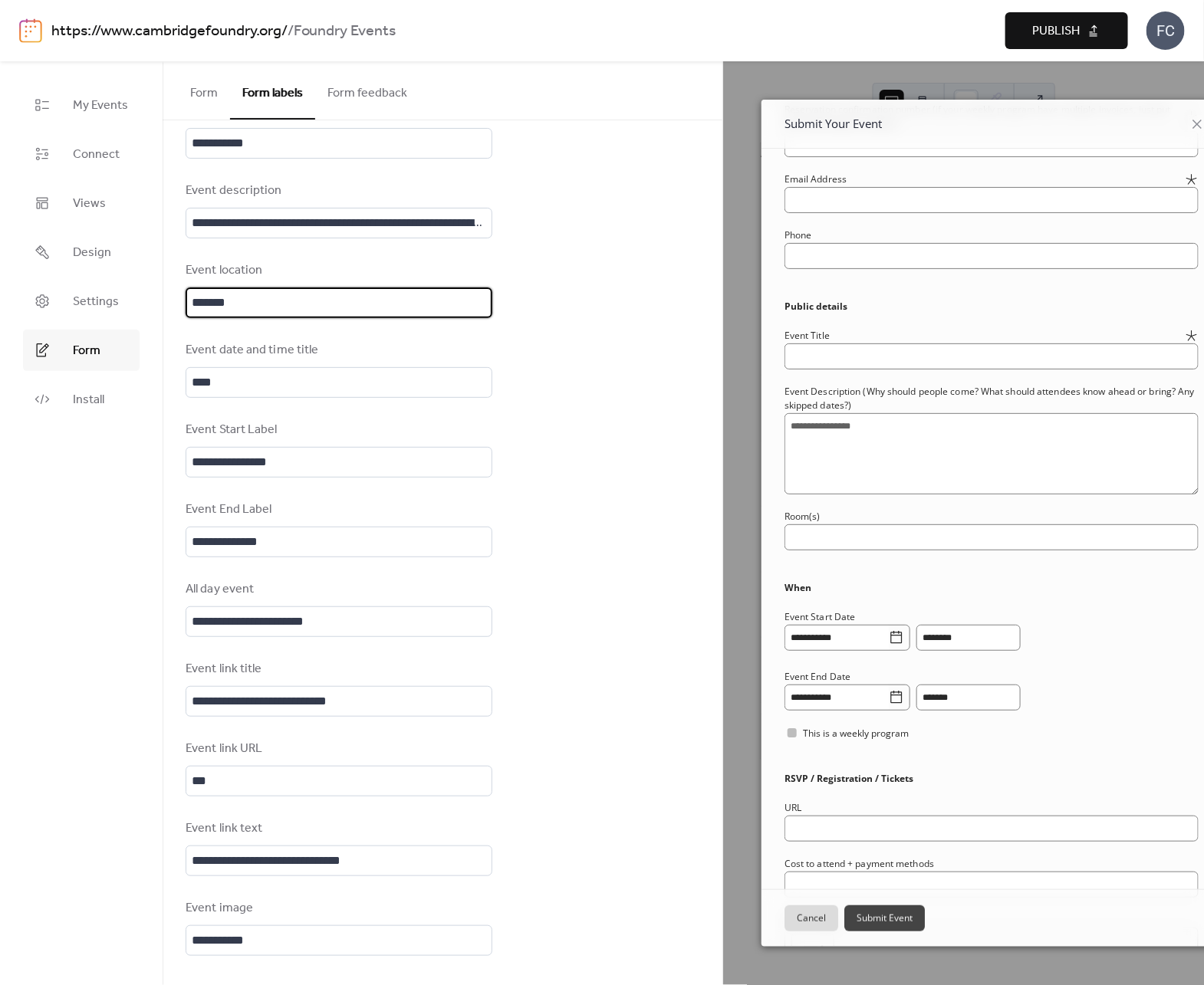type on "*******" 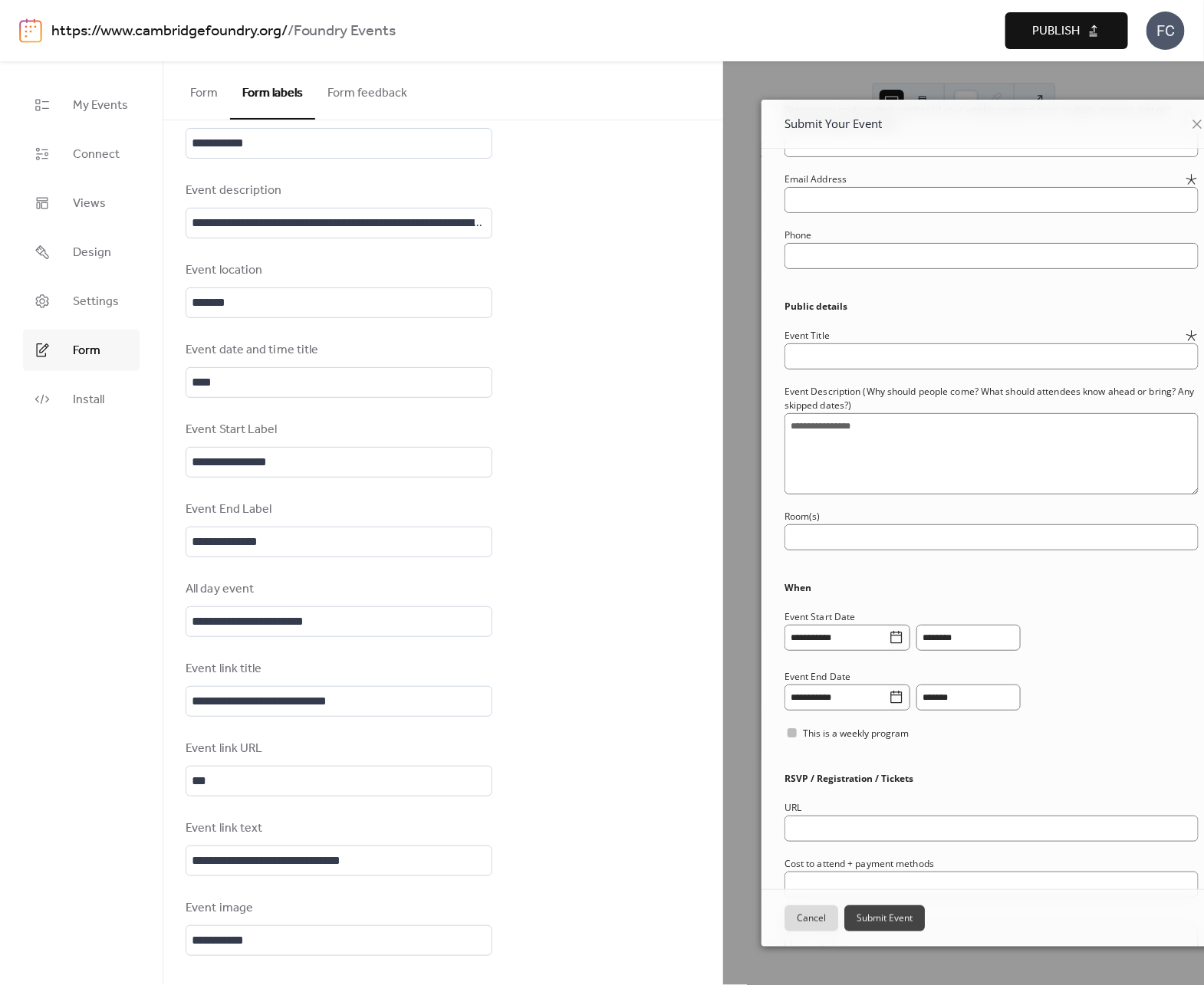 click on "**********" at bounding box center (442, 290) 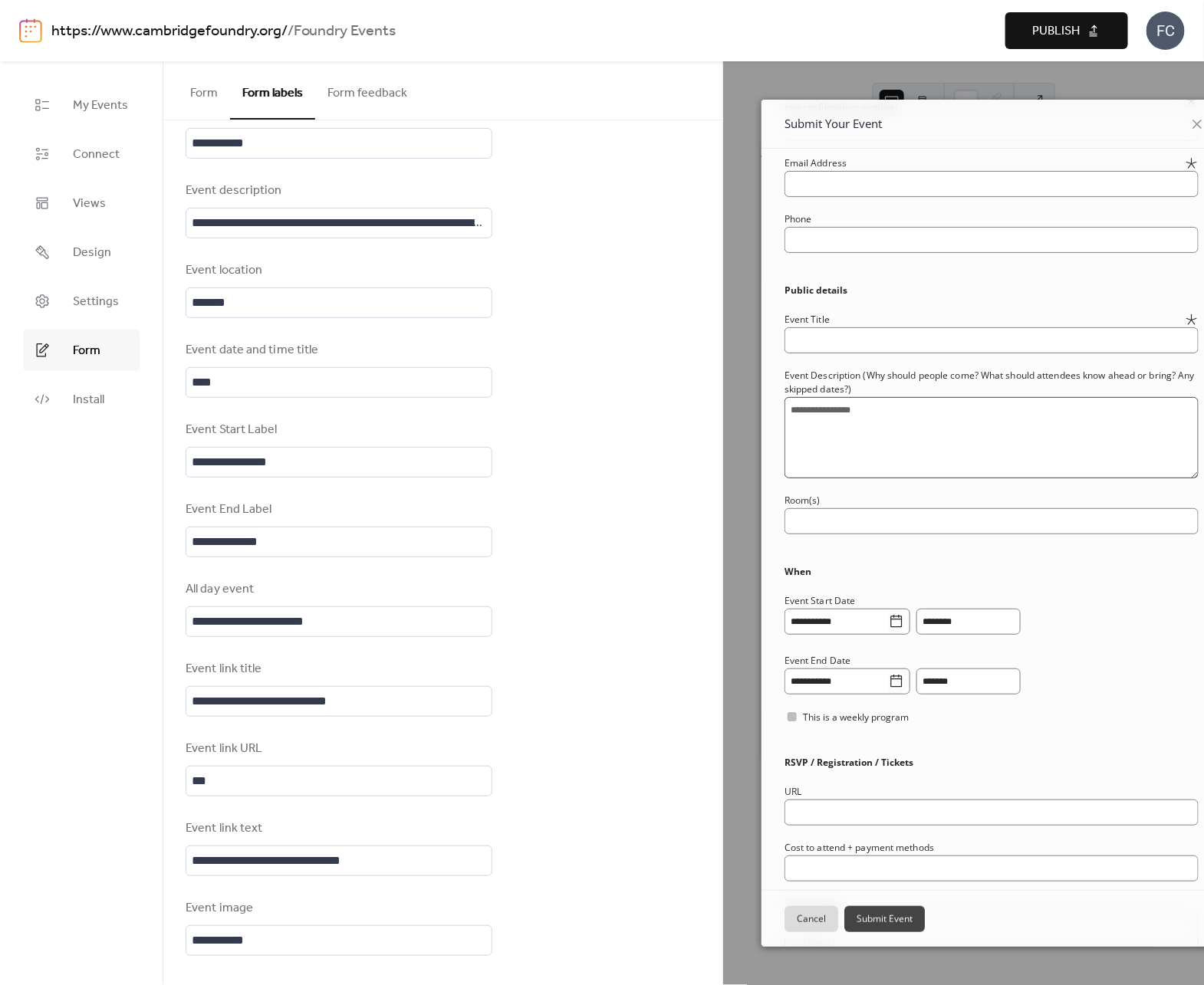 scroll, scrollTop: 146, scrollLeft: 0, axis: vertical 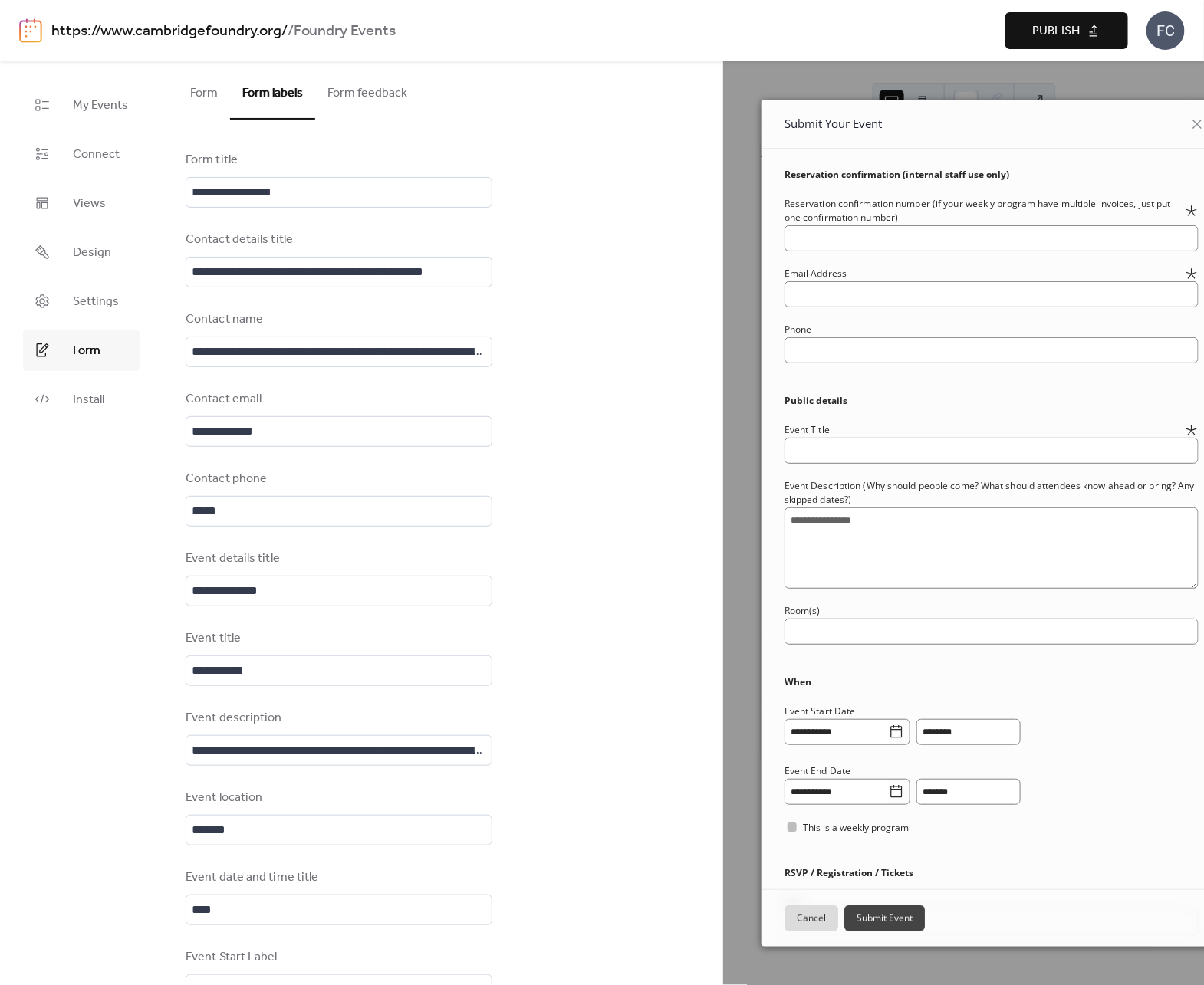 click on "Submit Event" at bounding box center (884, 918) 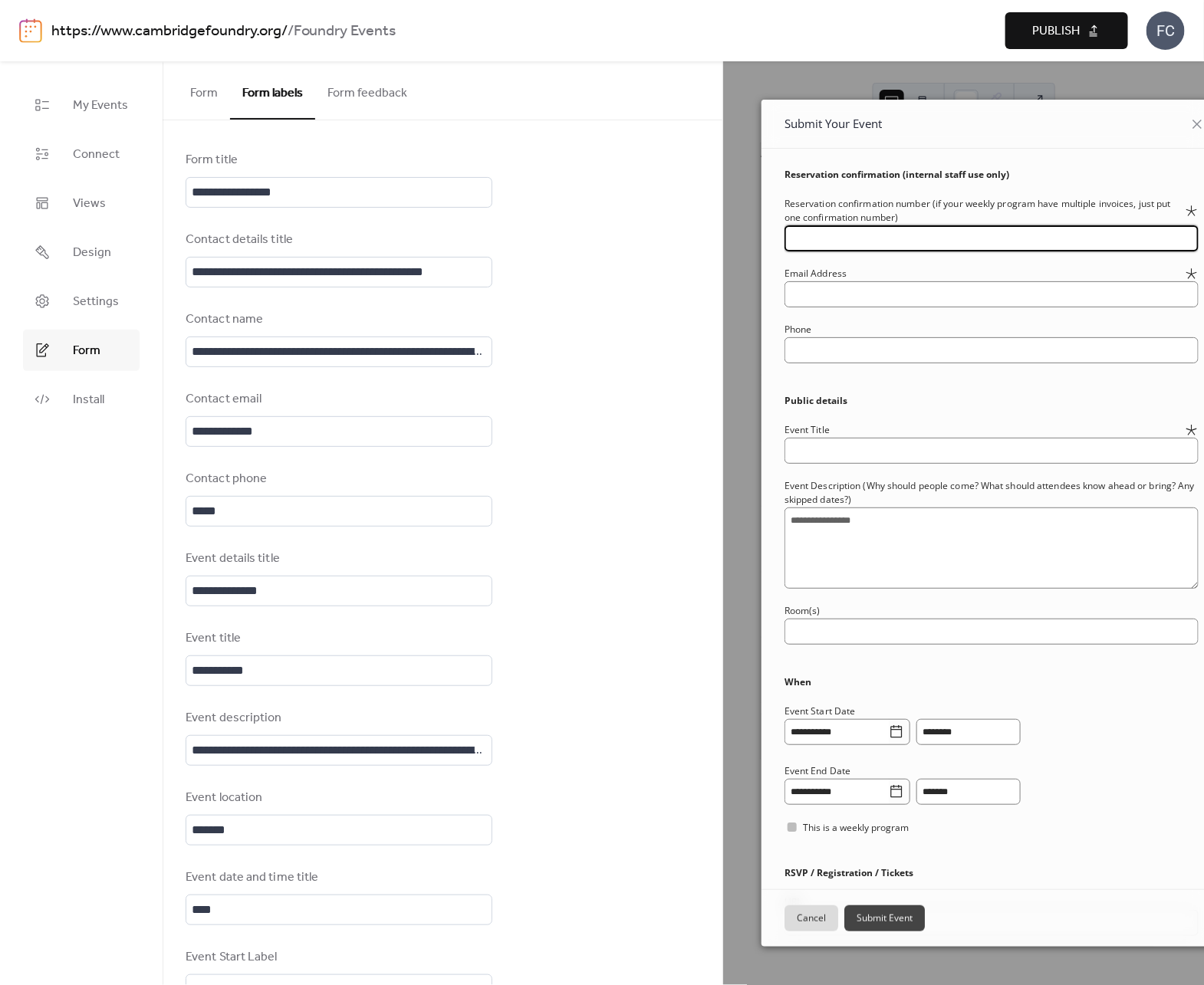 click on "Submit Event" at bounding box center (884, 918) 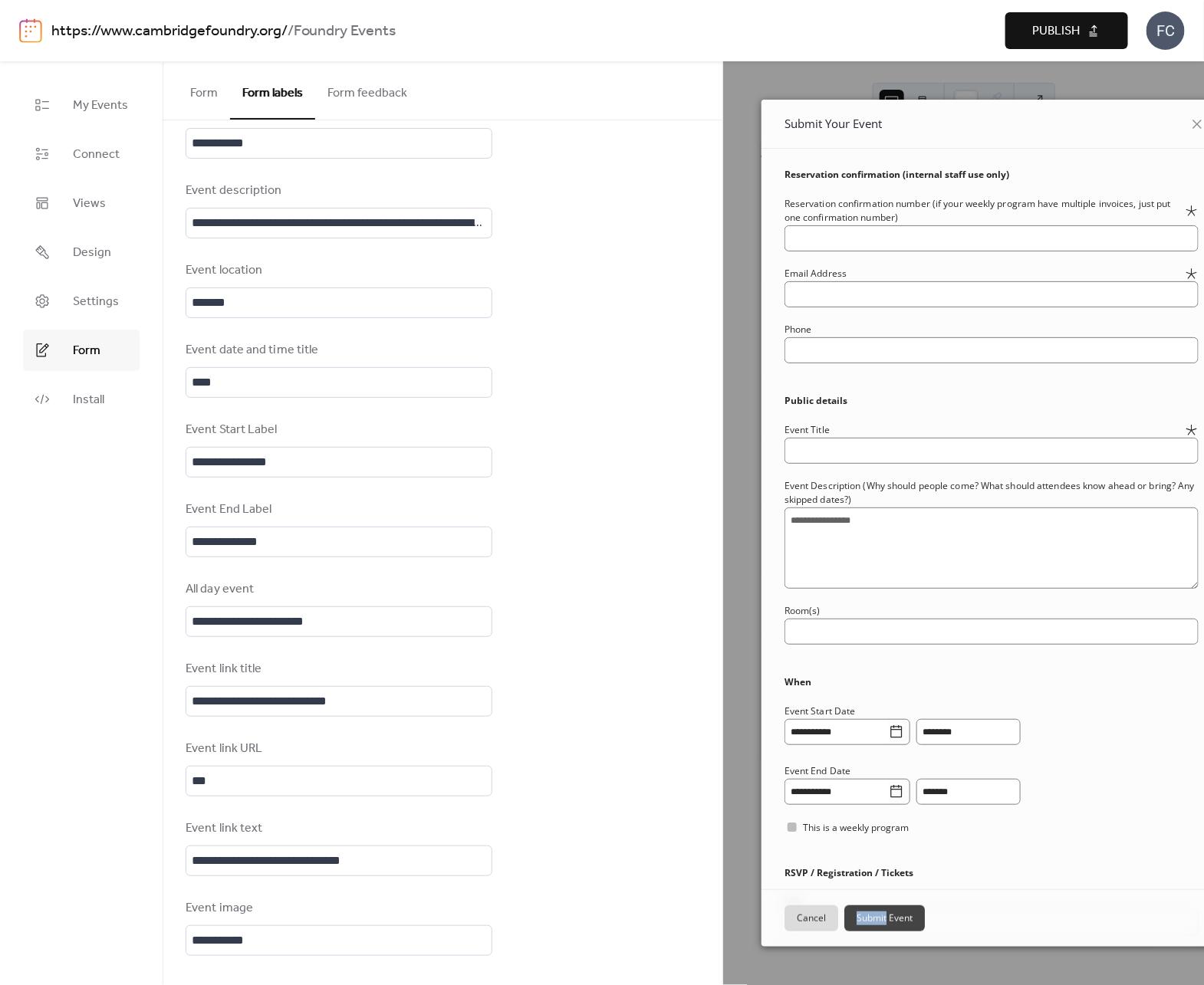 scroll, scrollTop: 0, scrollLeft: 0, axis: both 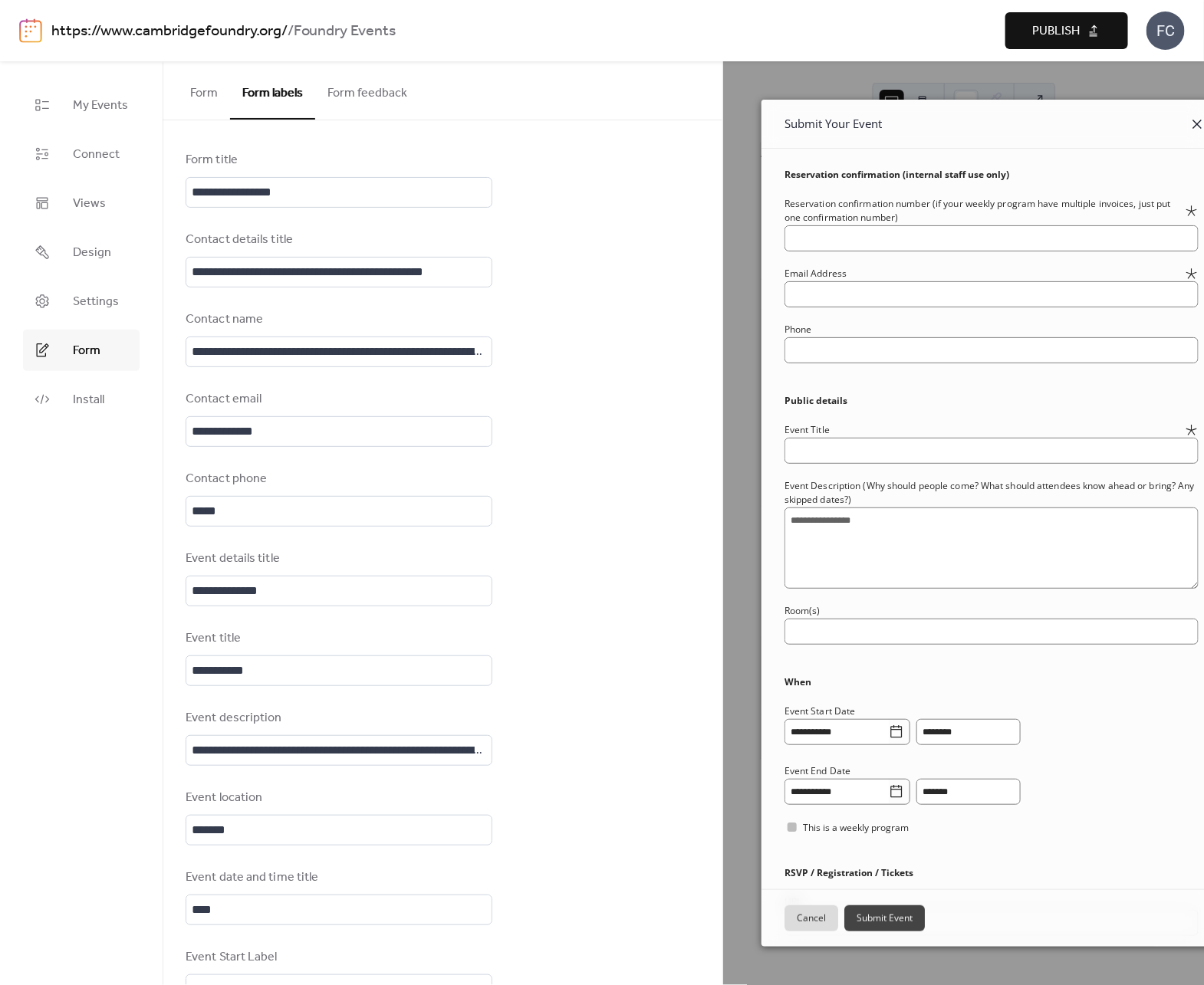 click 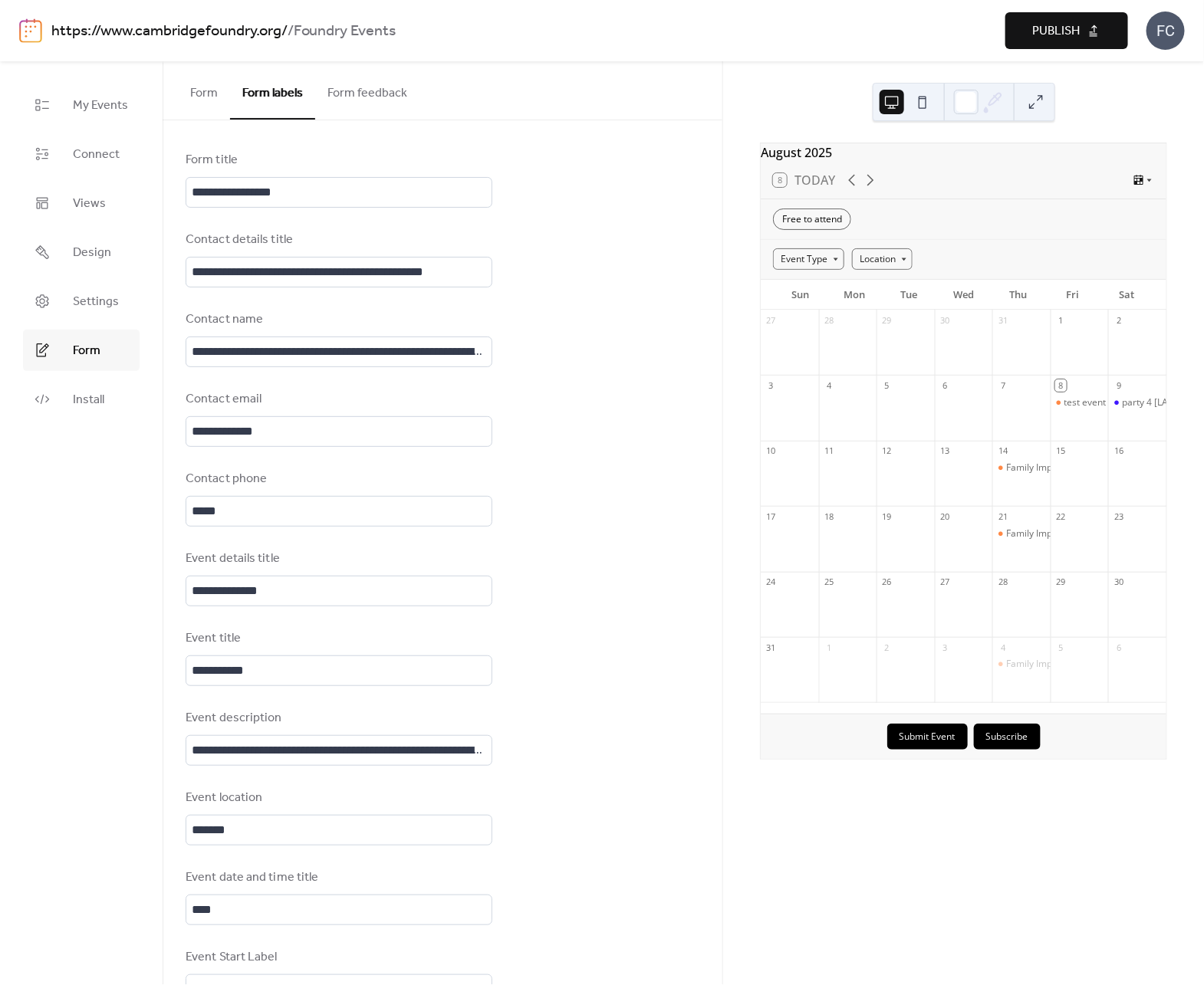 click on "Submit Event" at bounding box center [927, 737] 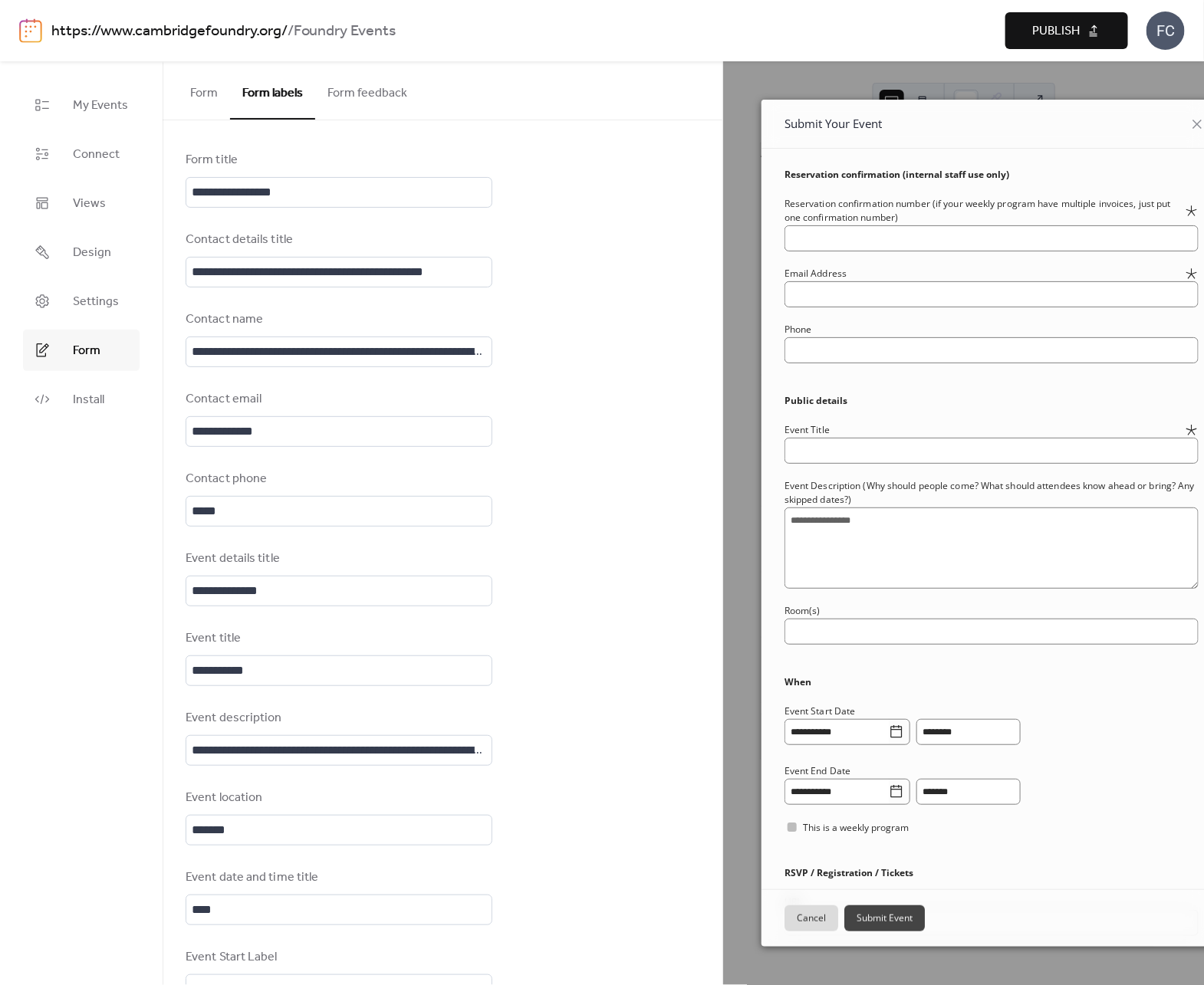 scroll, scrollTop: 218, scrollLeft: 0, axis: vertical 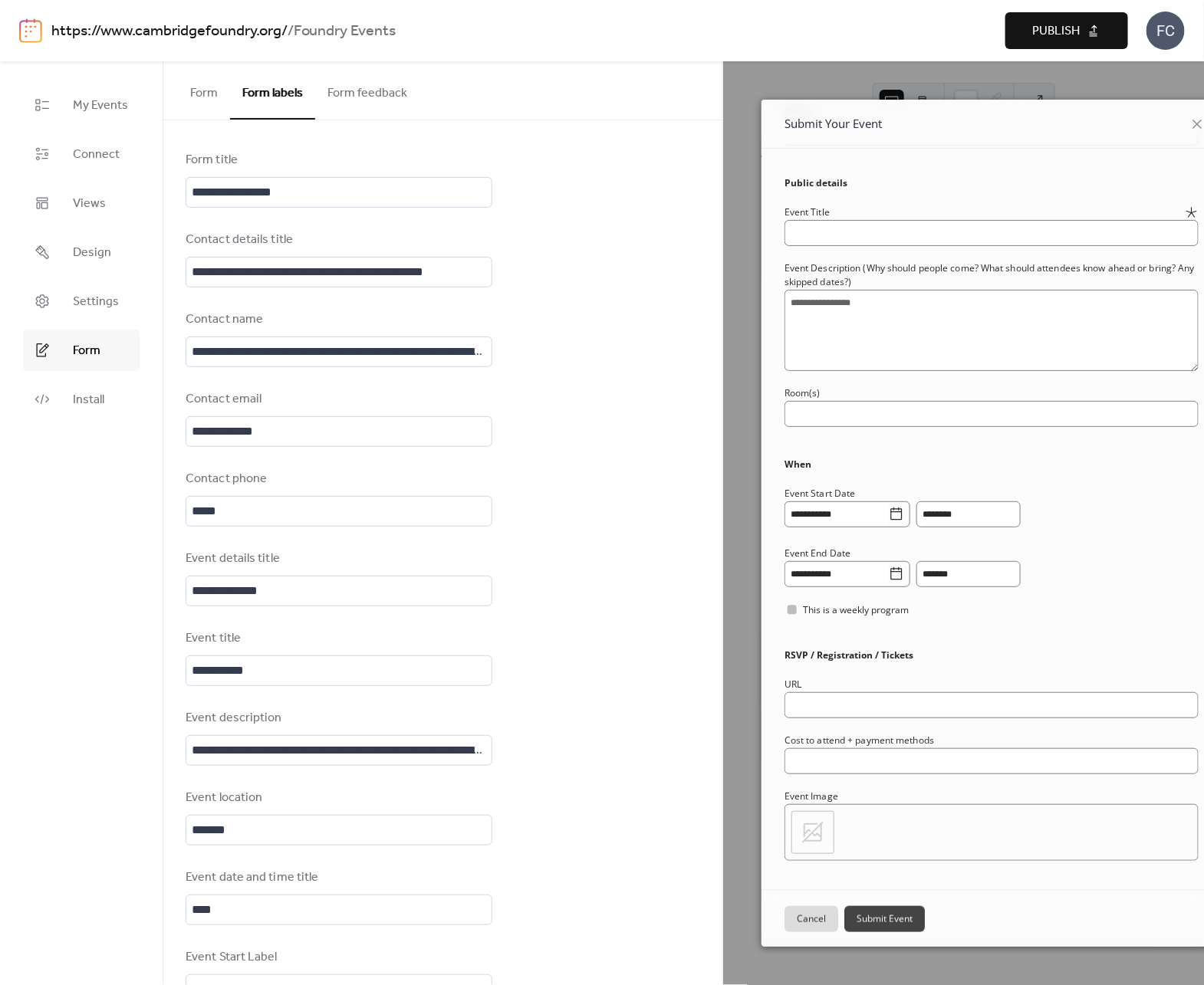 click on "Form" at bounding box center (204, 90) 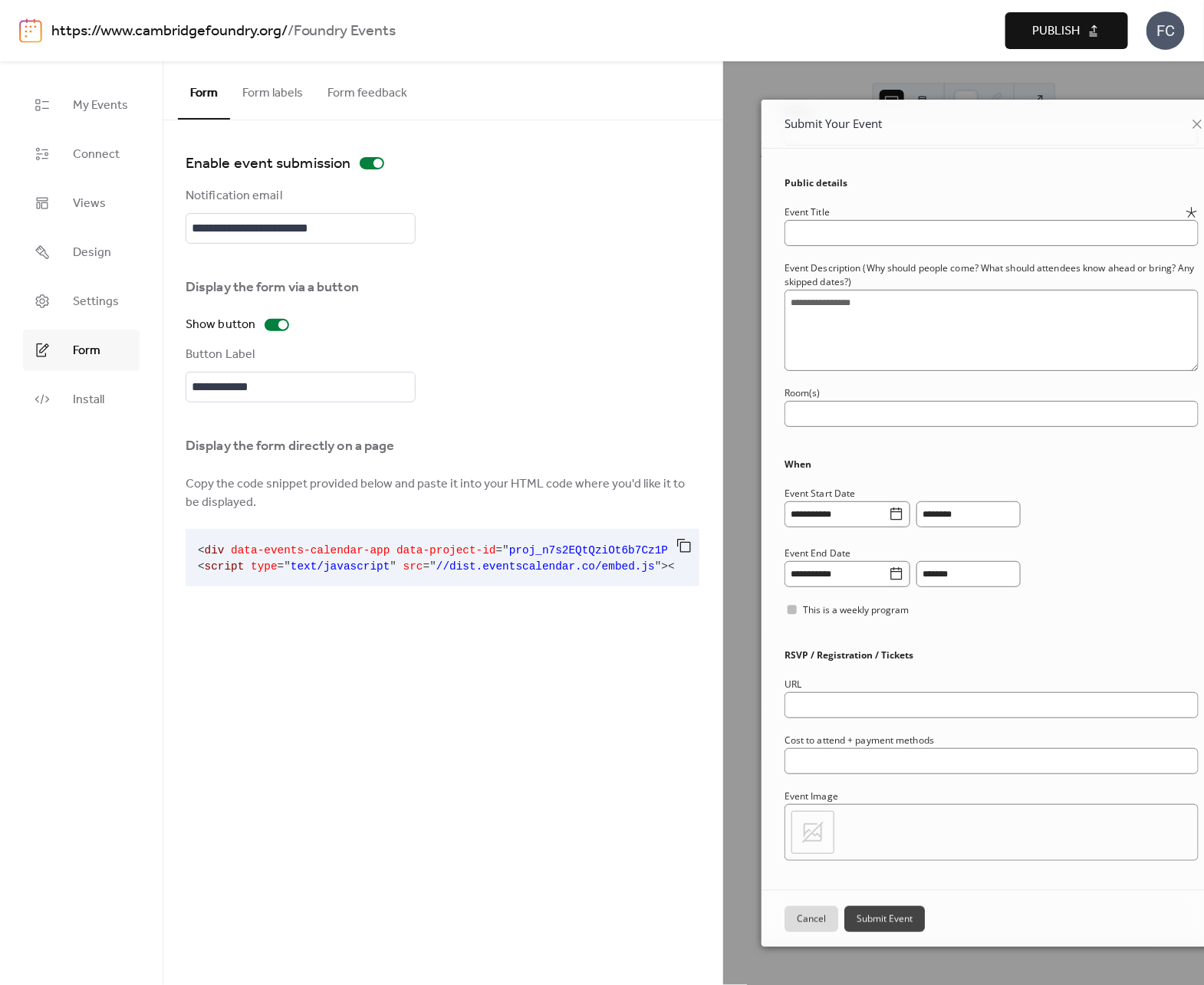click on "Form labels" at bounding box center (272, 90) 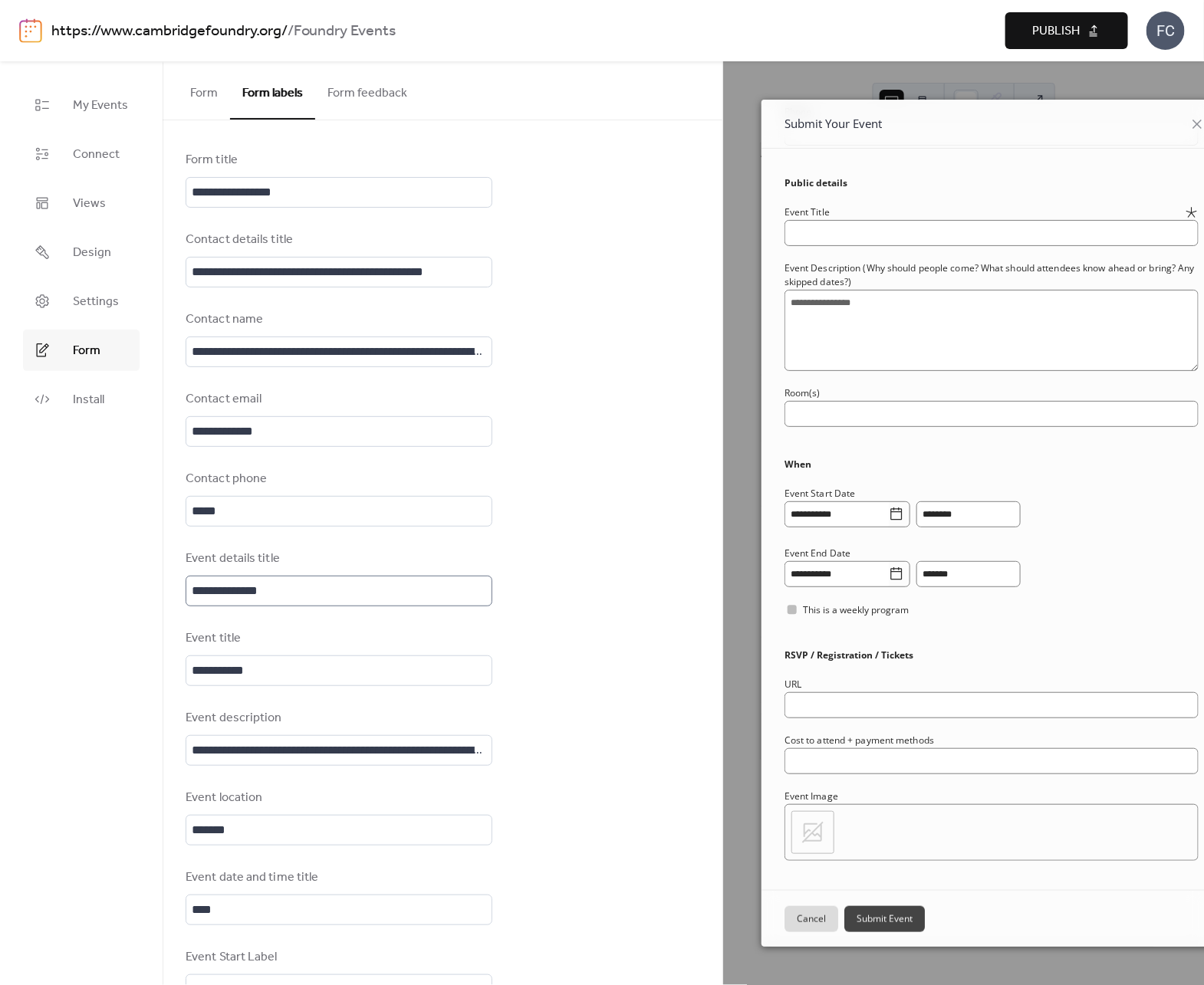 scroll, scrollTop: 2, scrollLeft: 0, axis: vertical 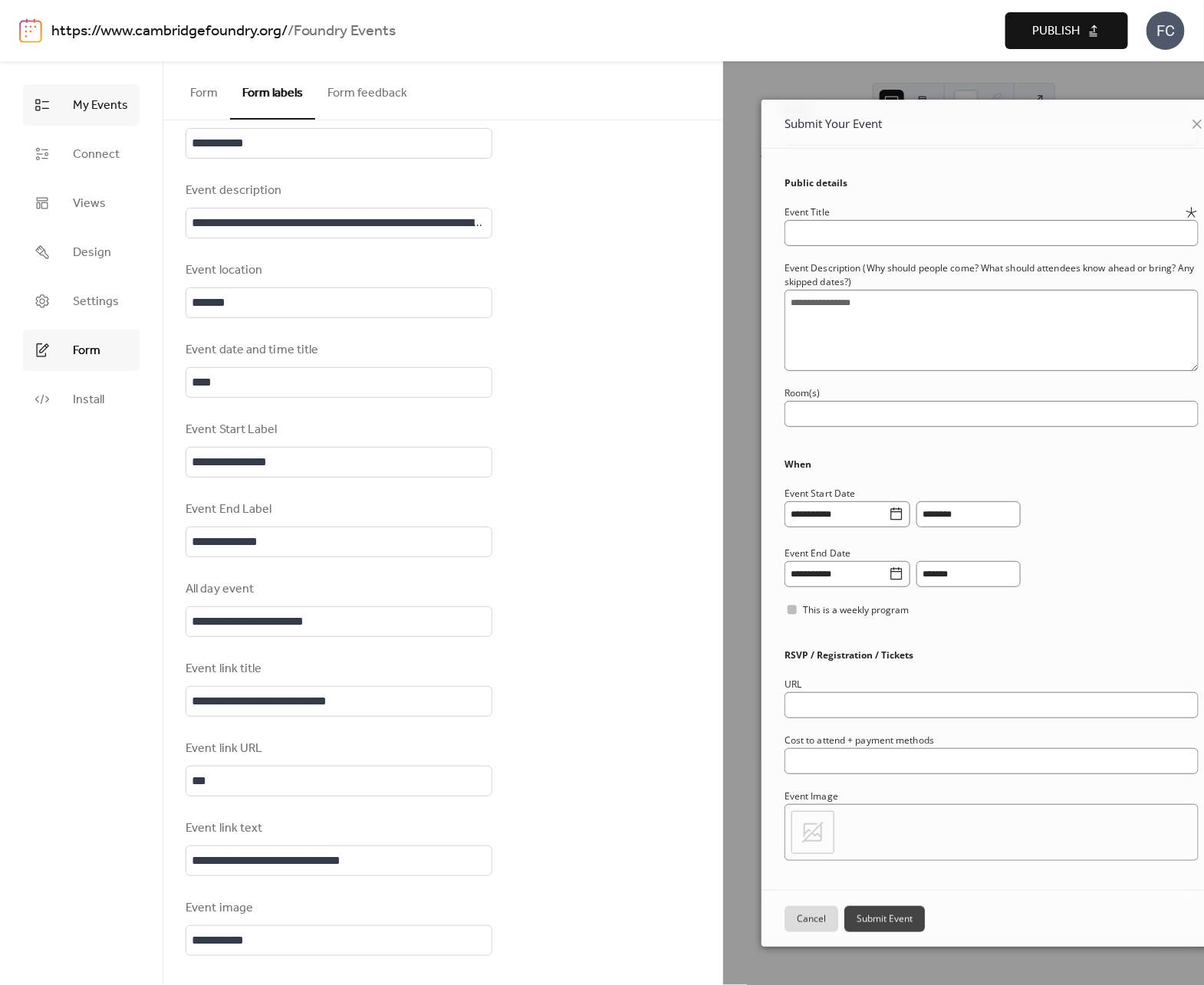 click on "My Events" at bounding box center (100, 106) 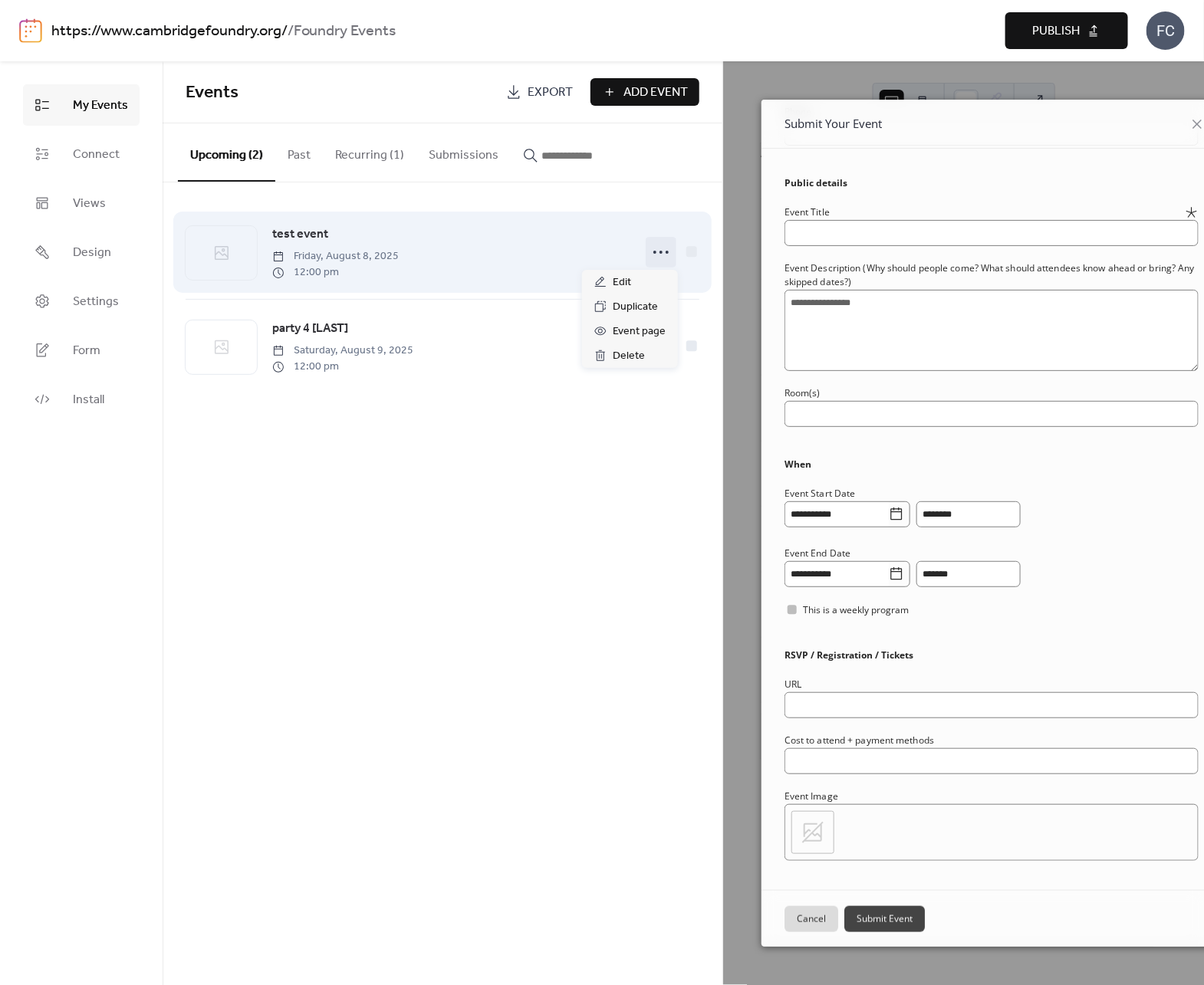 click 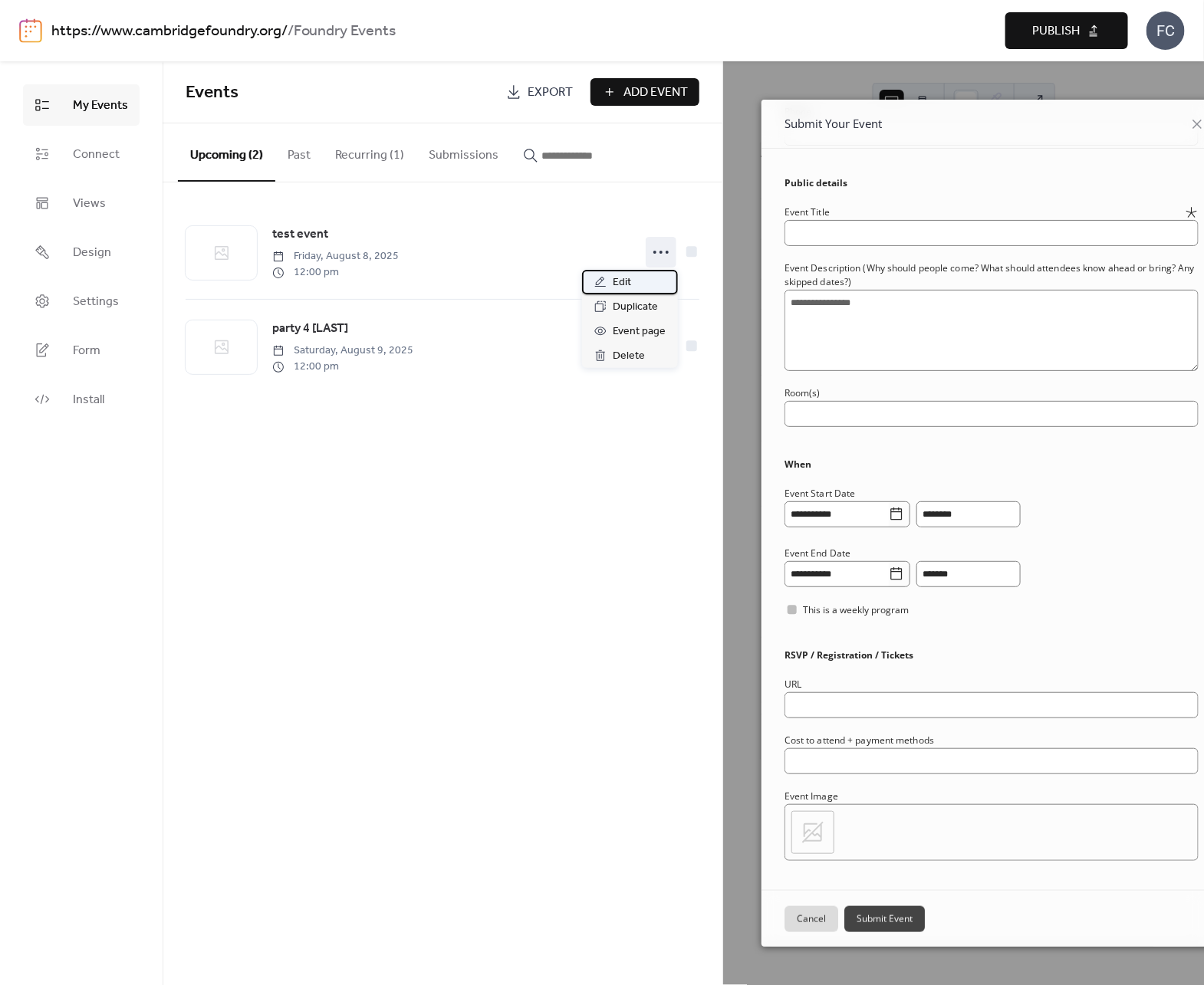 click on "Edit" at bounding box center [630, 282] 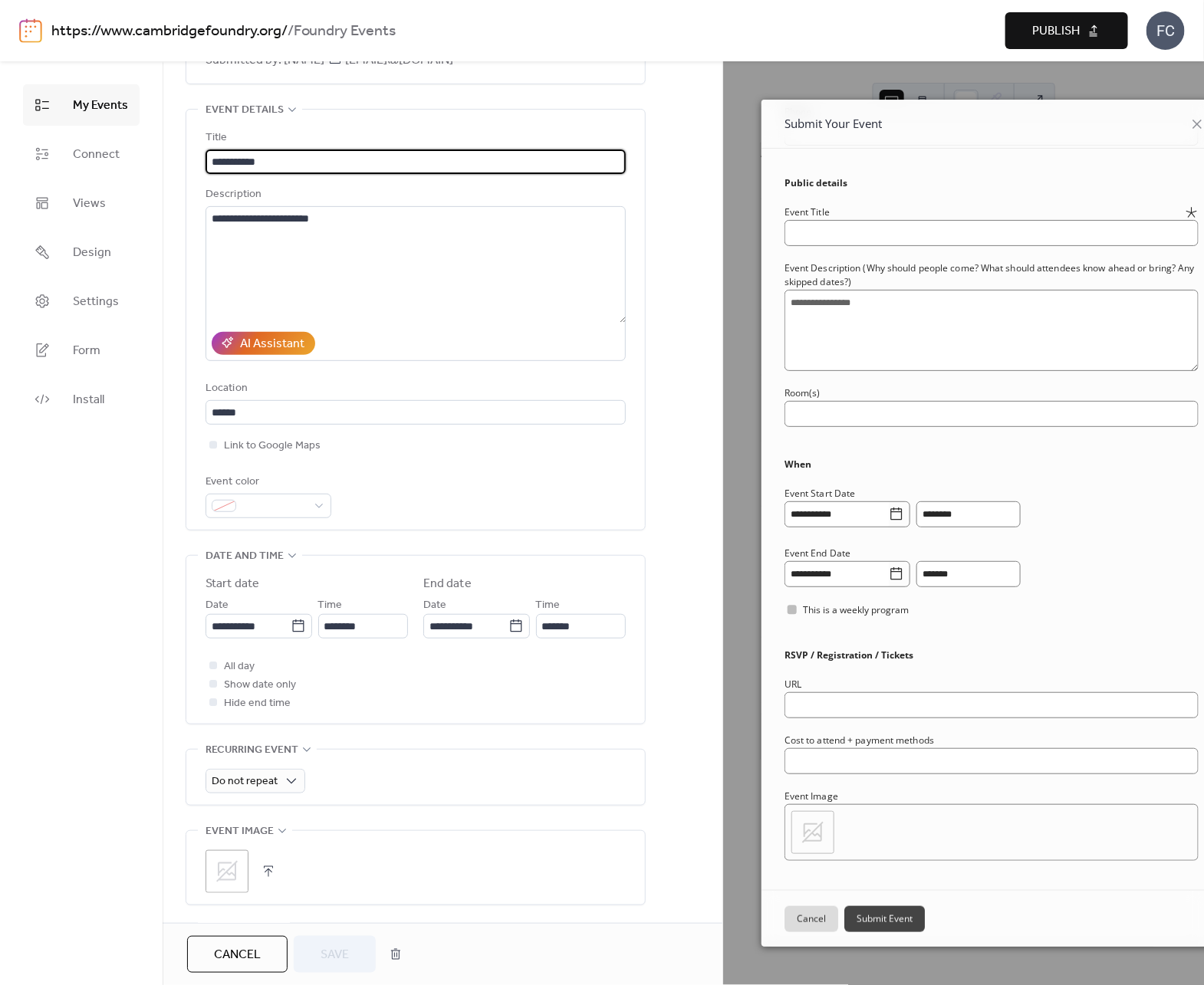 scroll, scrollTop: 124, scrollLeft: 0, axis: vertical 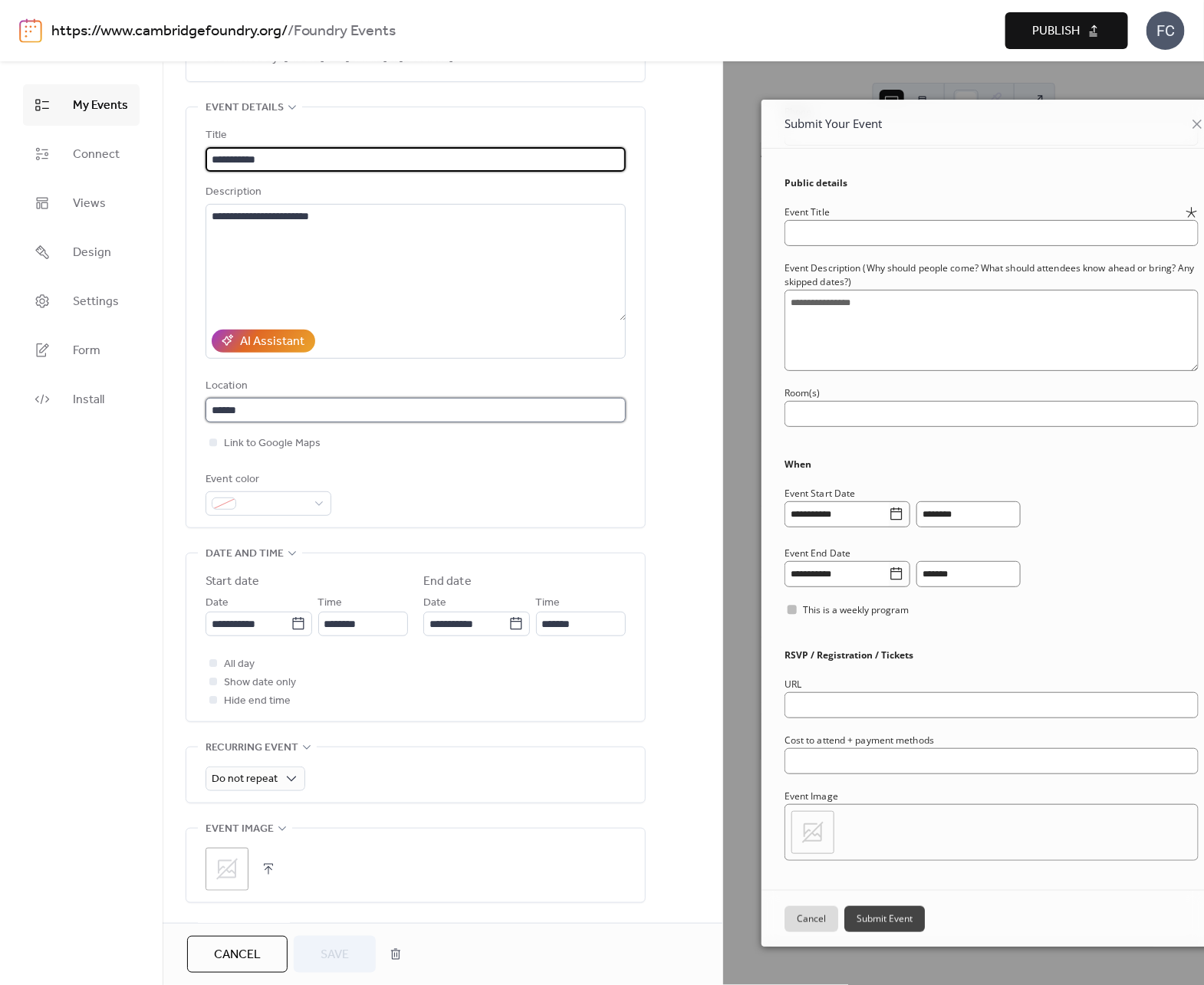 click on "******" at bounding box center [416, 410] 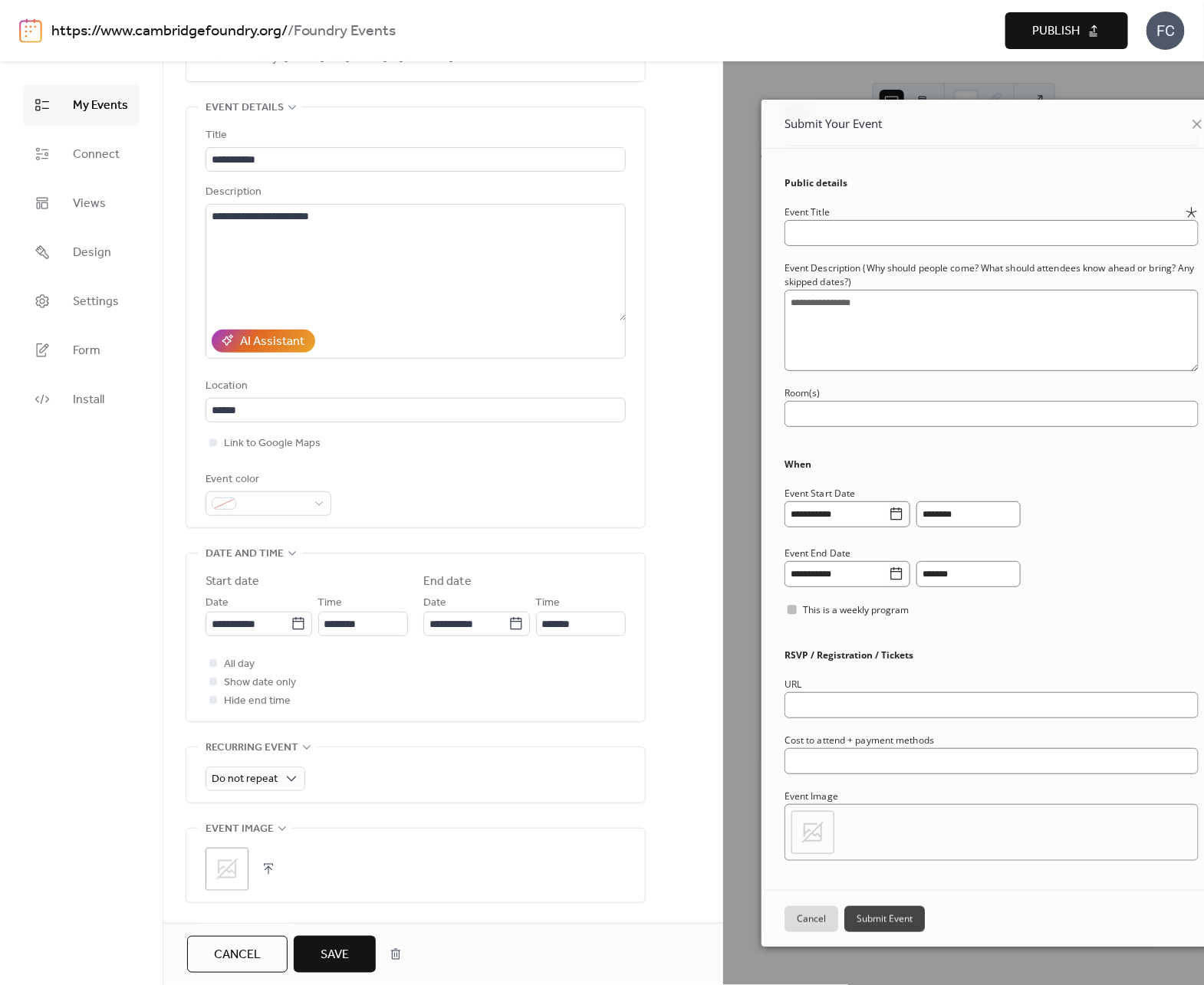 click on "**********" at bounding box center (416, 321) 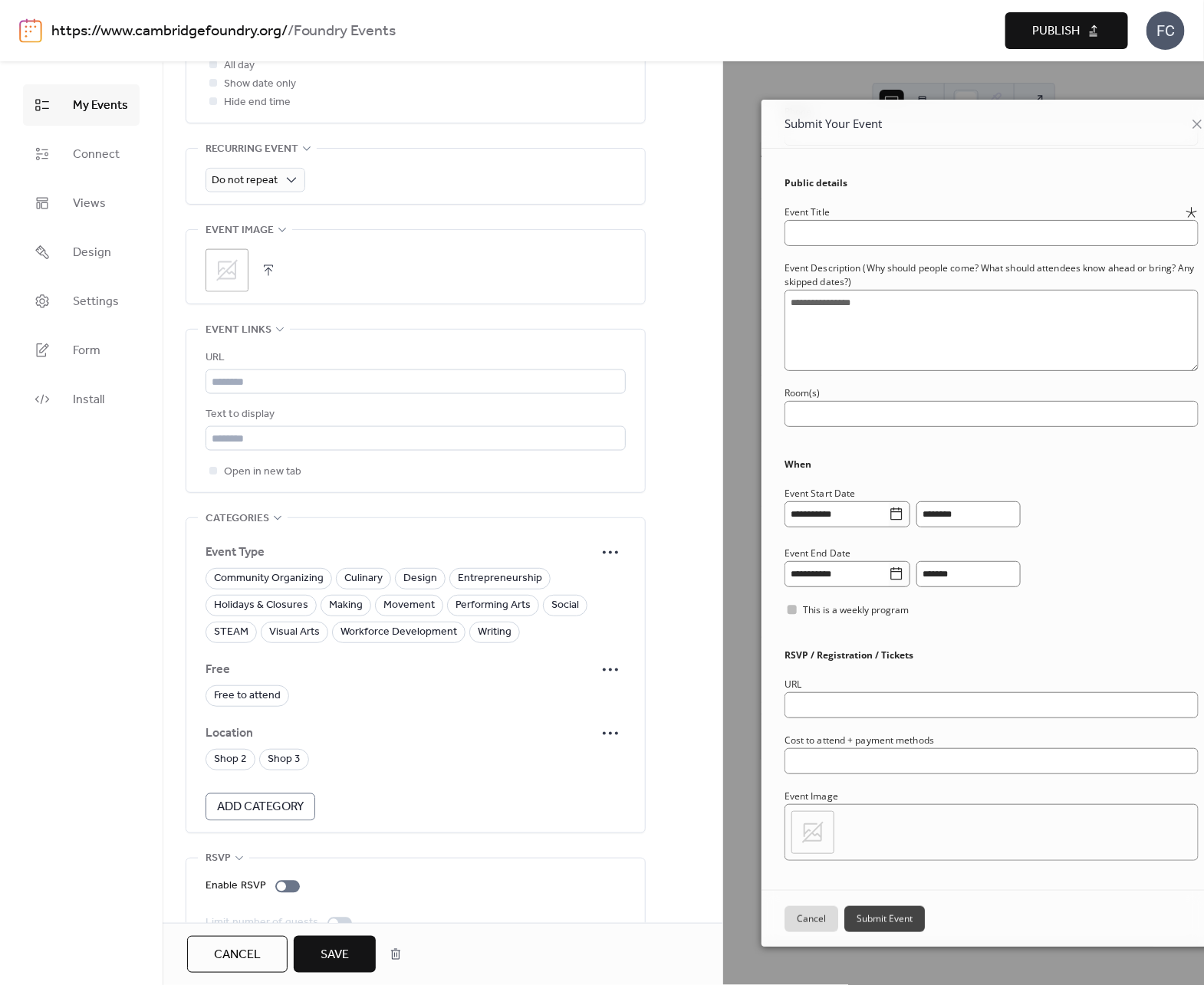 scroll, scrollTop: 756, scrollLeft: 0, axis: vertical 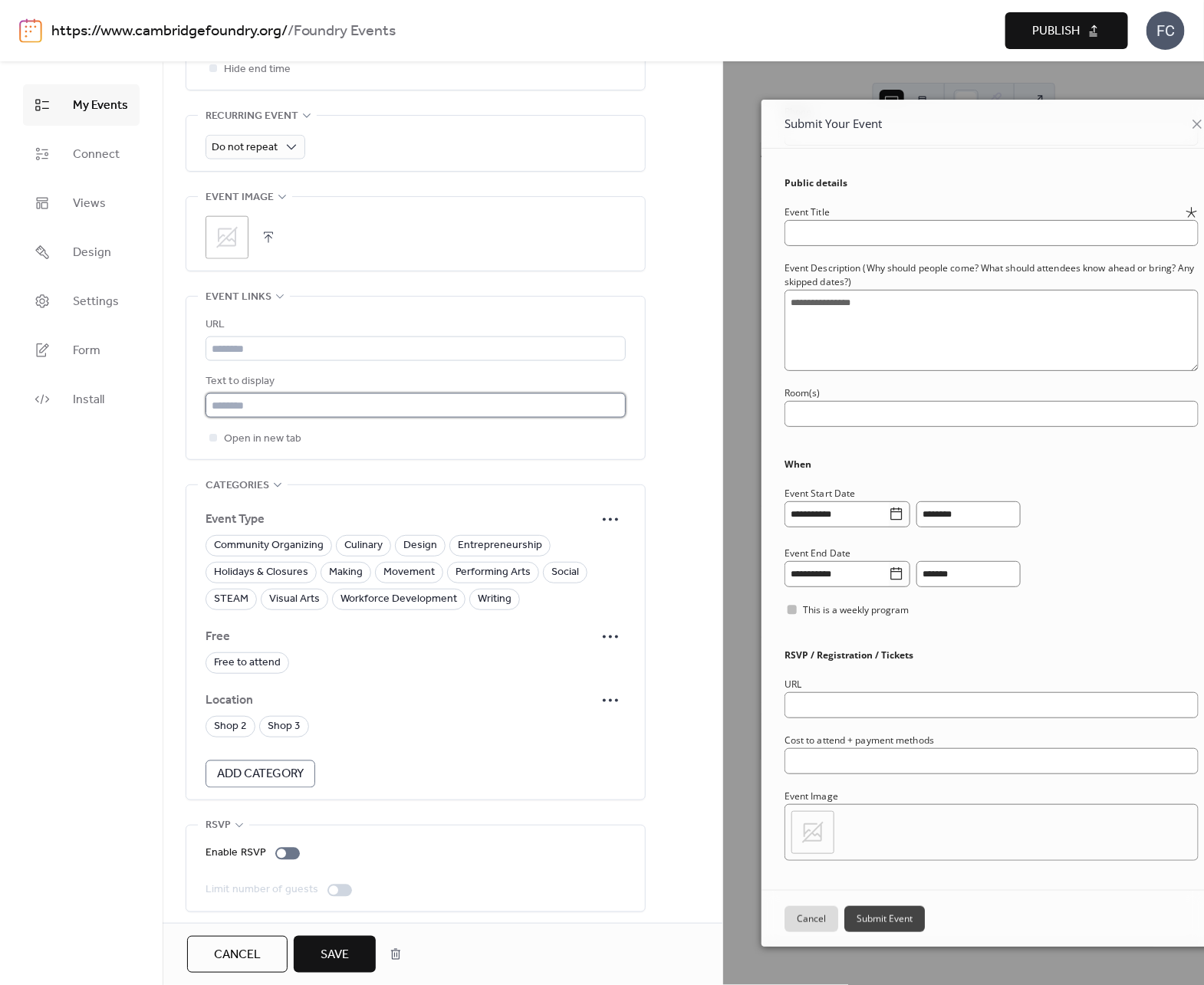 click at bounding box center [416, 405] 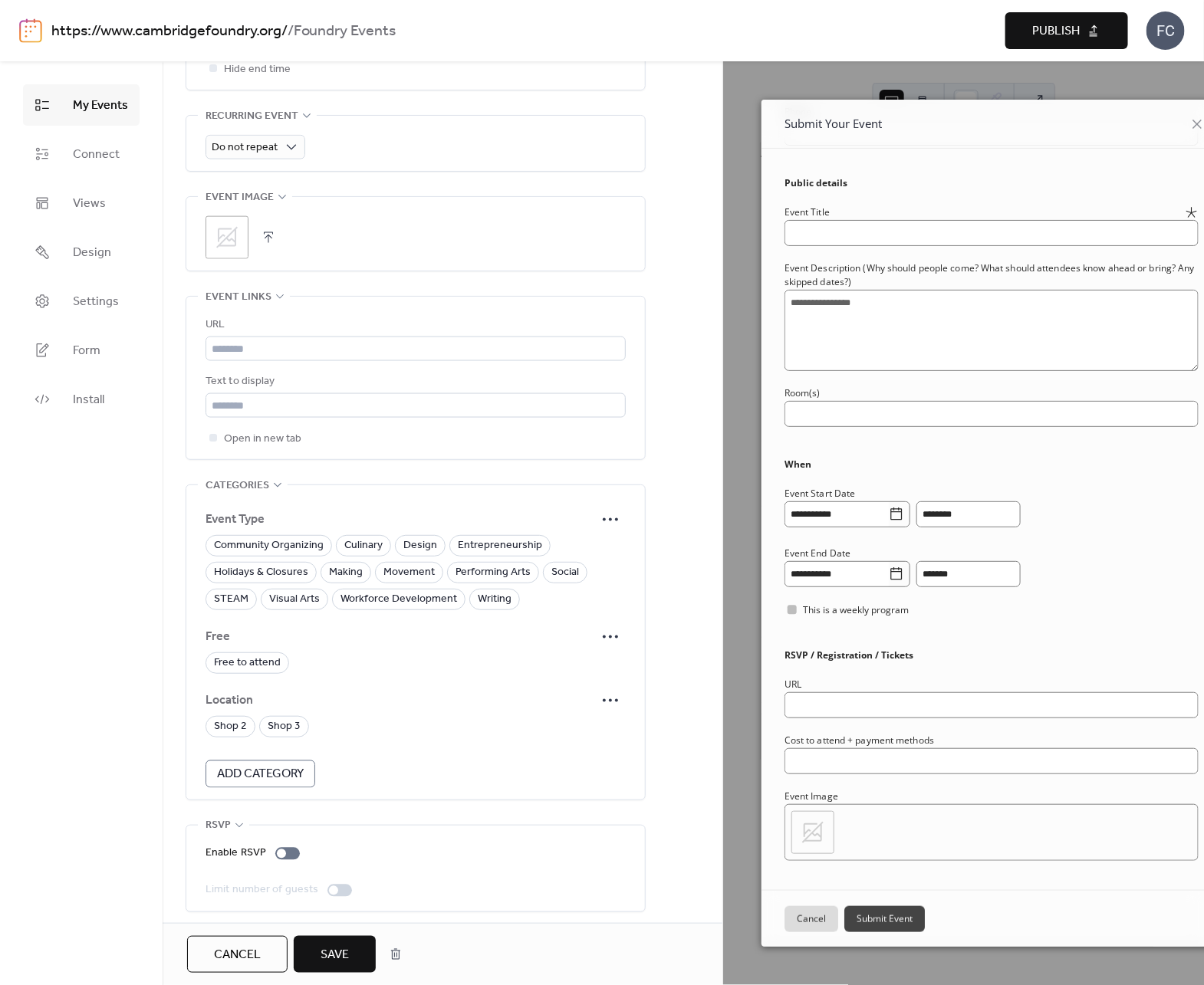 click on "Text to display" at bounding box center (414, 382) 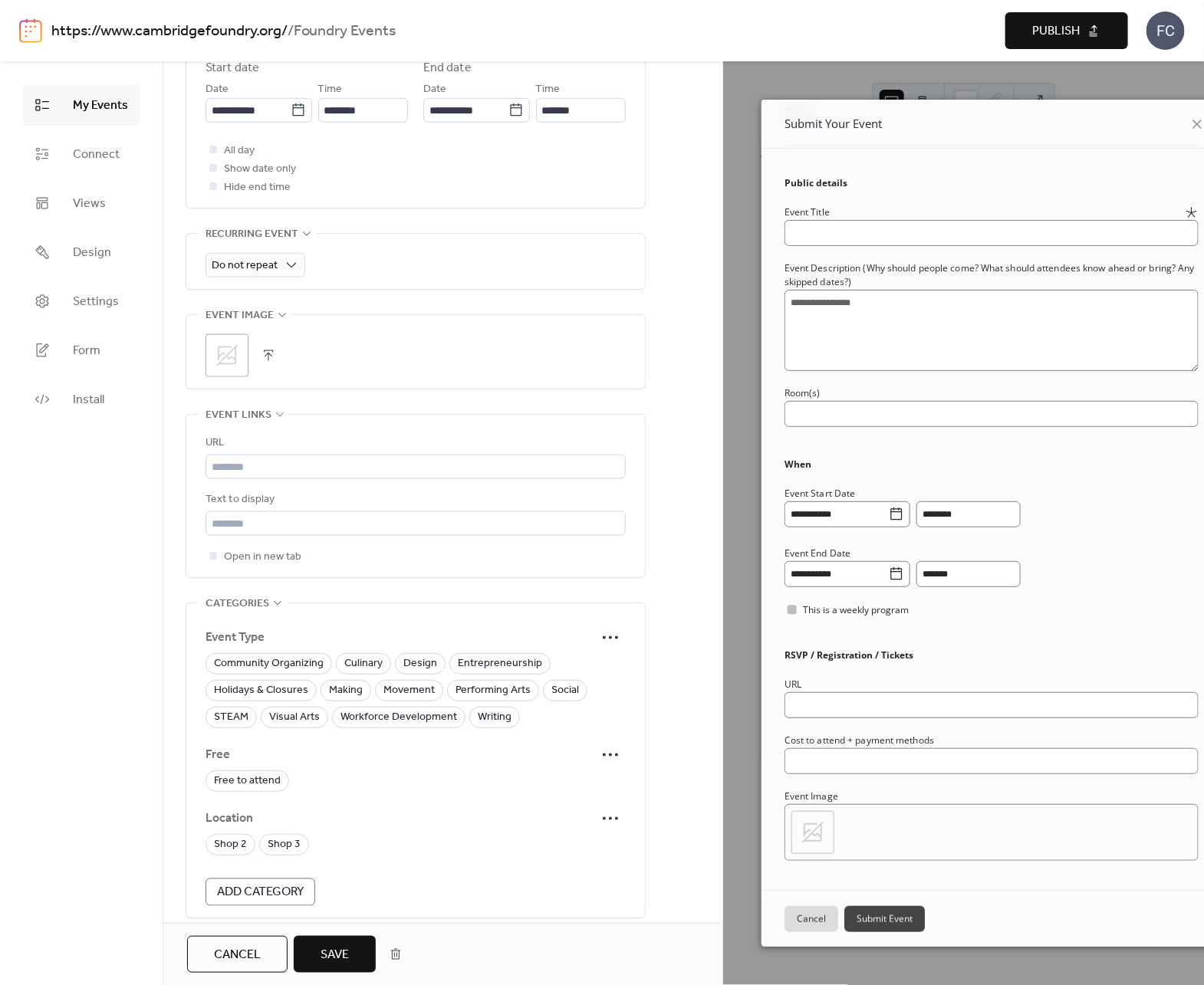 scroll, scrollTop: 756, scrollLeft: 0, axis: vertical 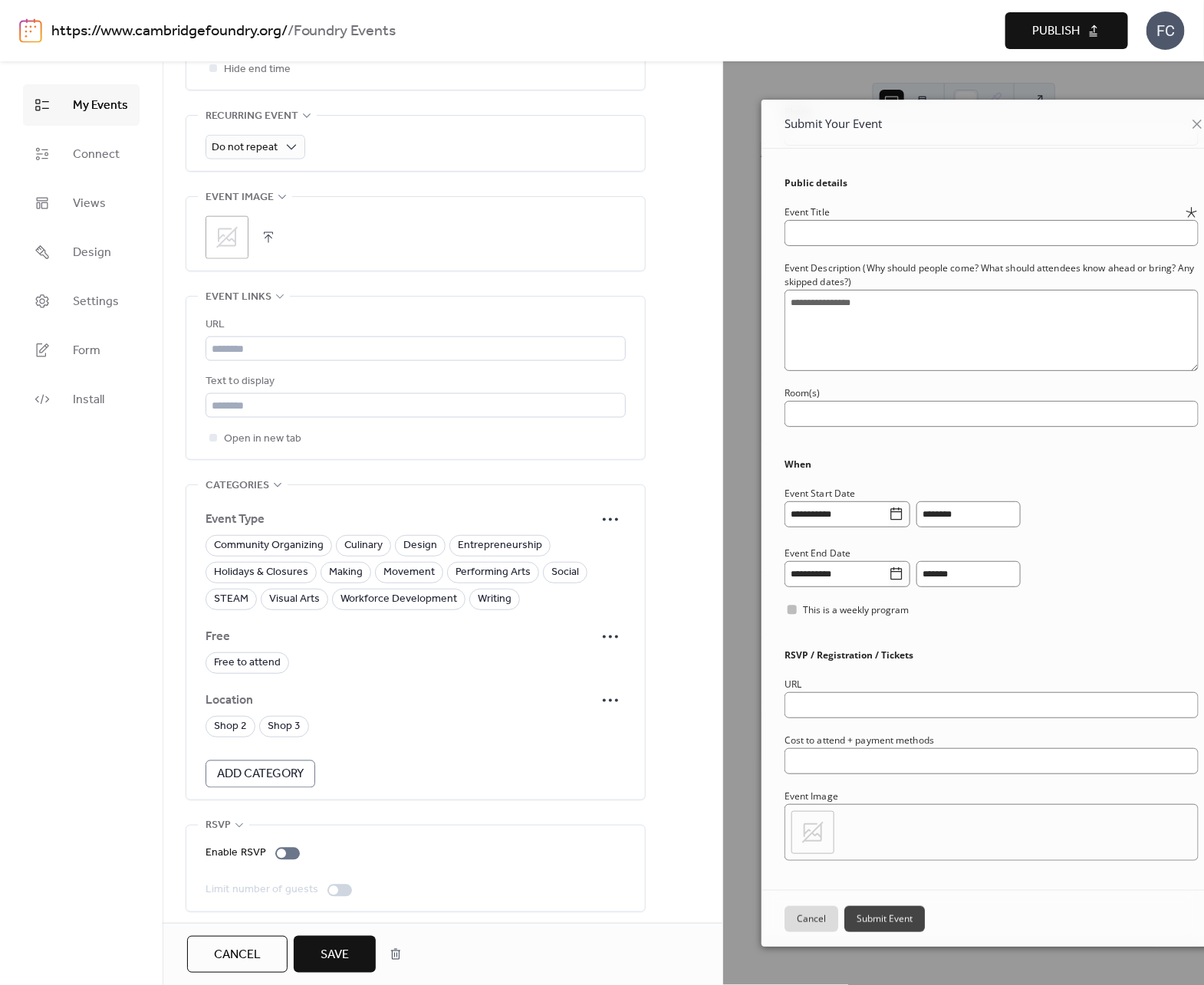 click on "Save" at bounding box center [334, 955] 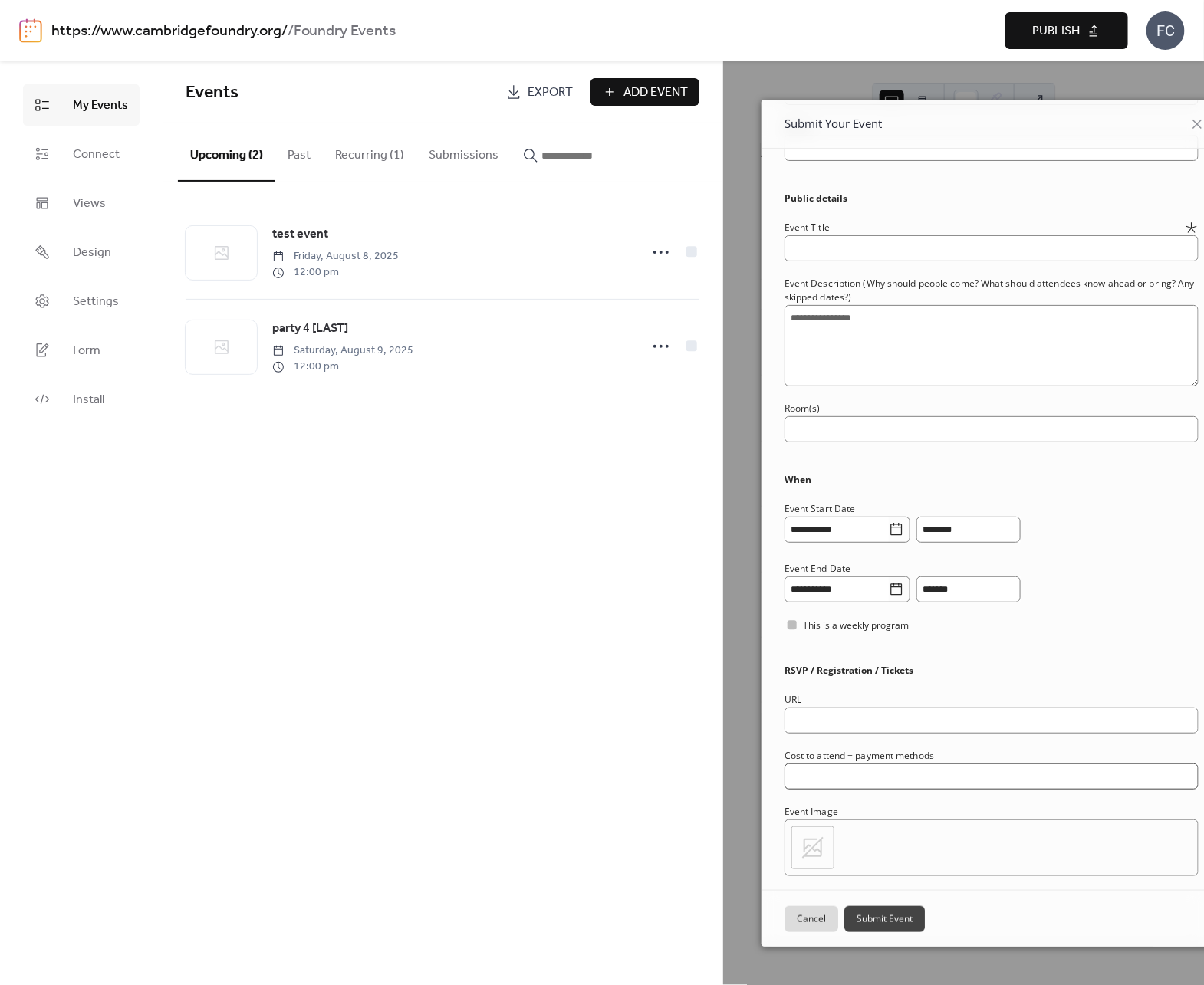 scroll, scrollTop: 218, scrollLeft: 0, axis: vertical 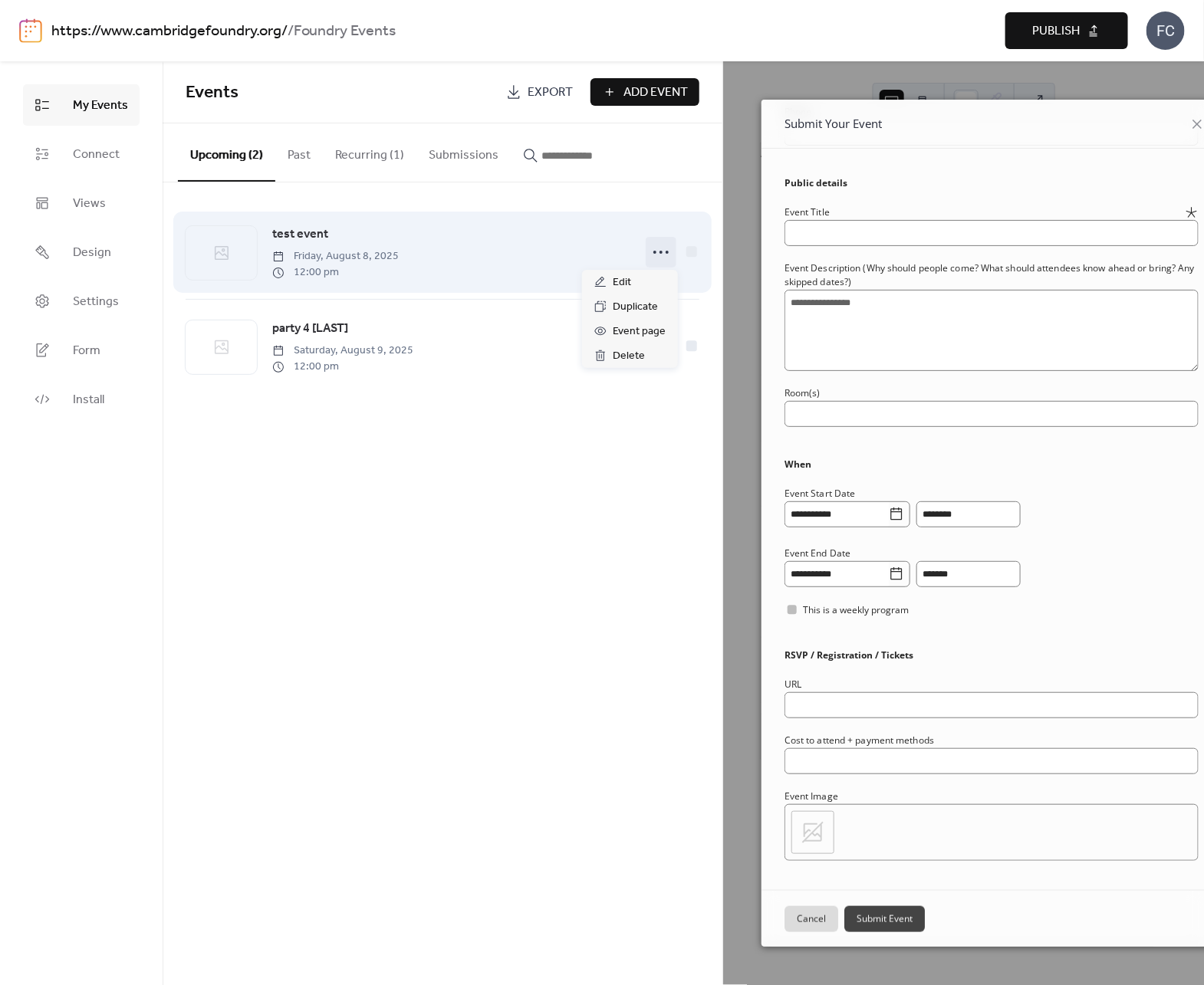 click 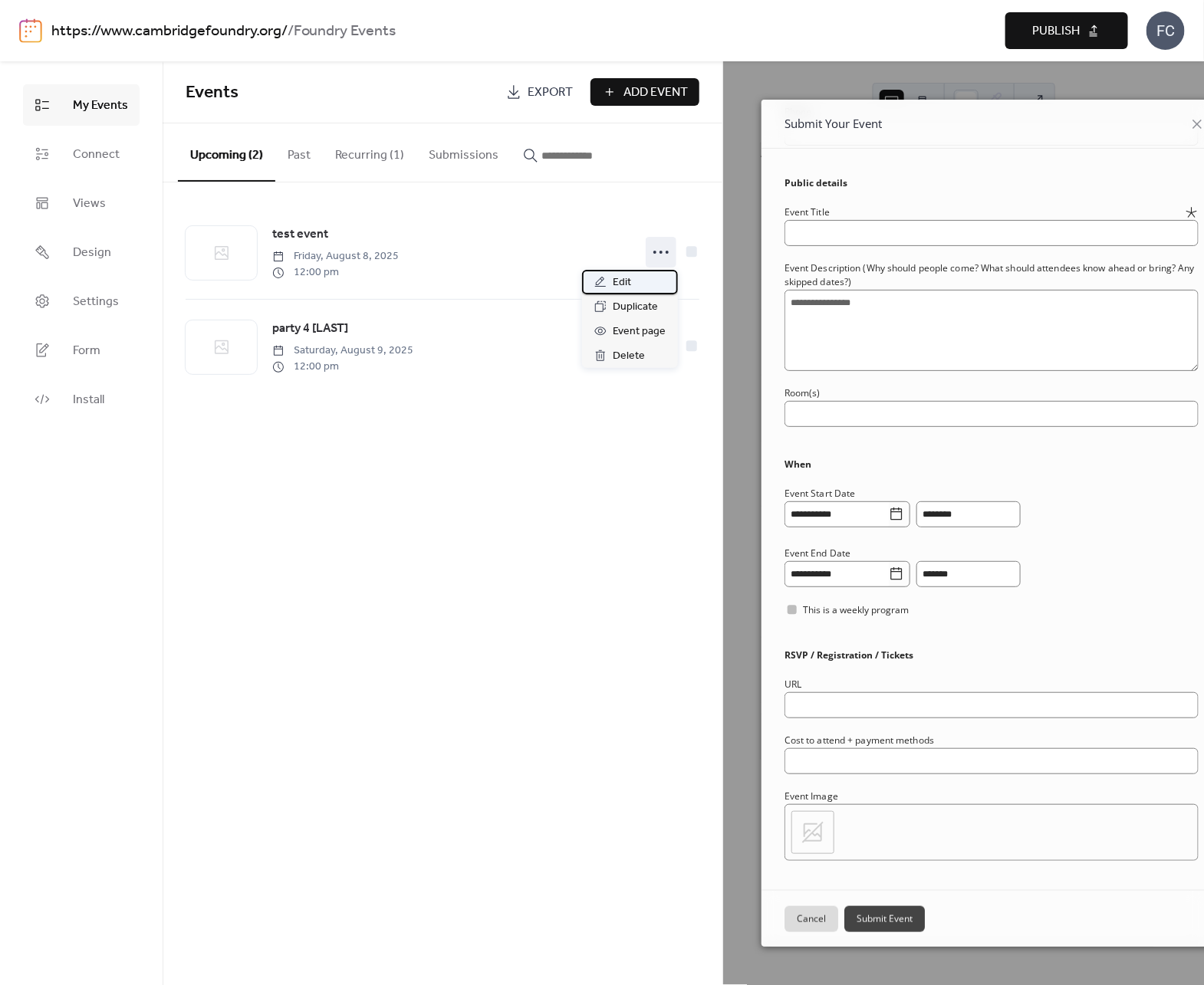 click on "Edit" at bounding box center [630, 282] 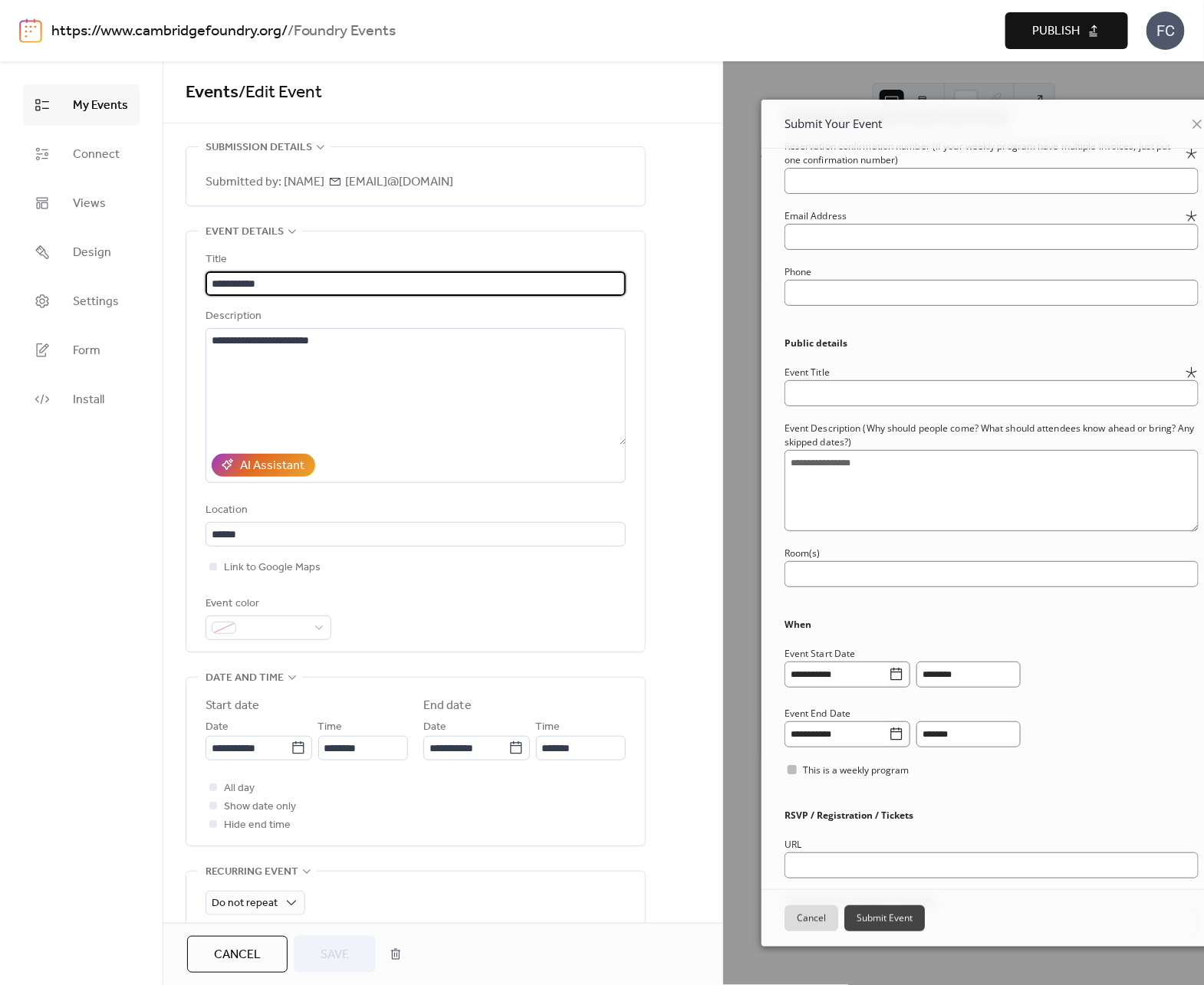 scroll, scrollTop: 0, scrollLeft: 0, axis: both 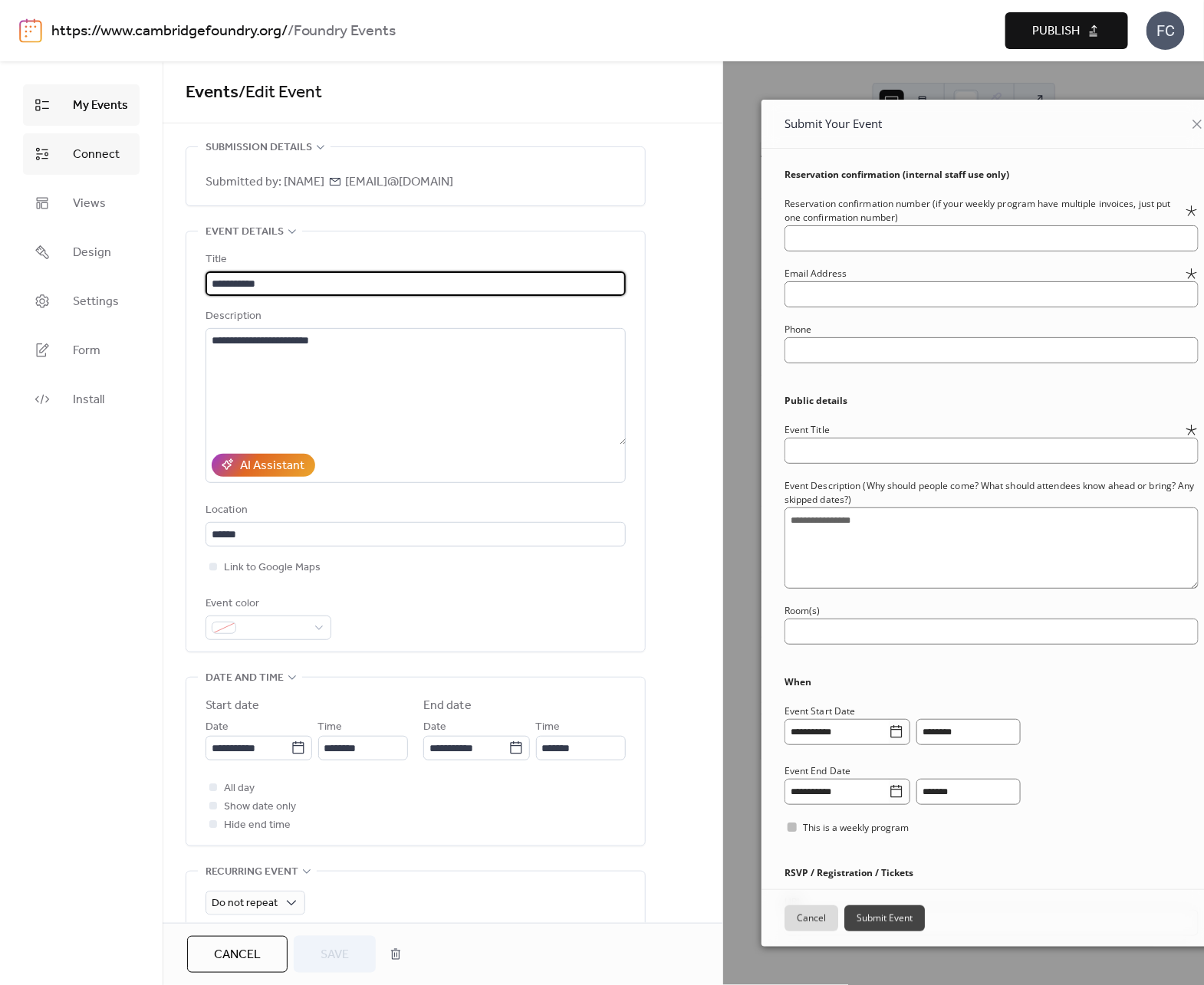click on "Connect" at bounding box center [96, 155] 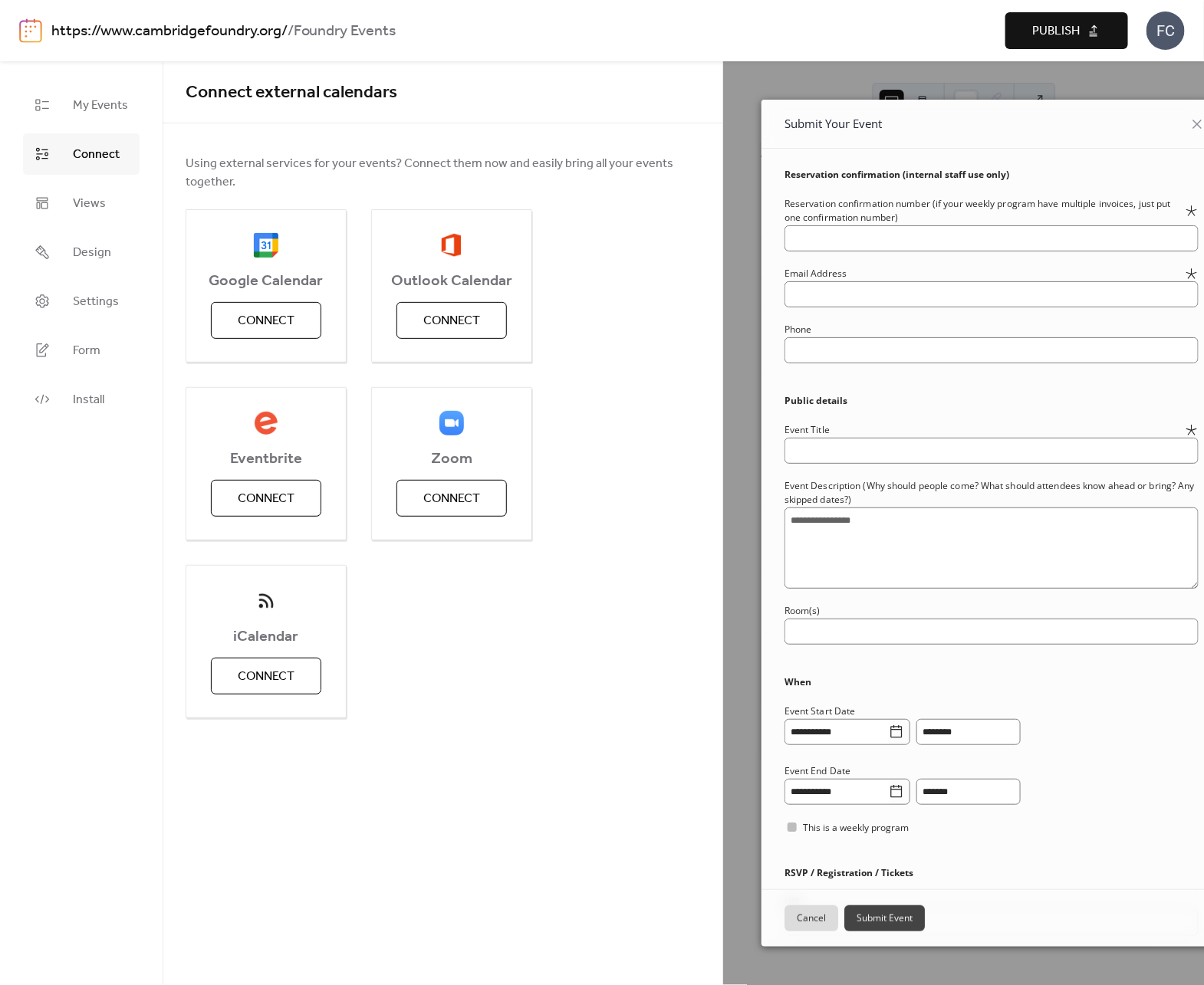 click on "My Events Connect Views Design Settings Form Install" at bounding box center [81, 252] 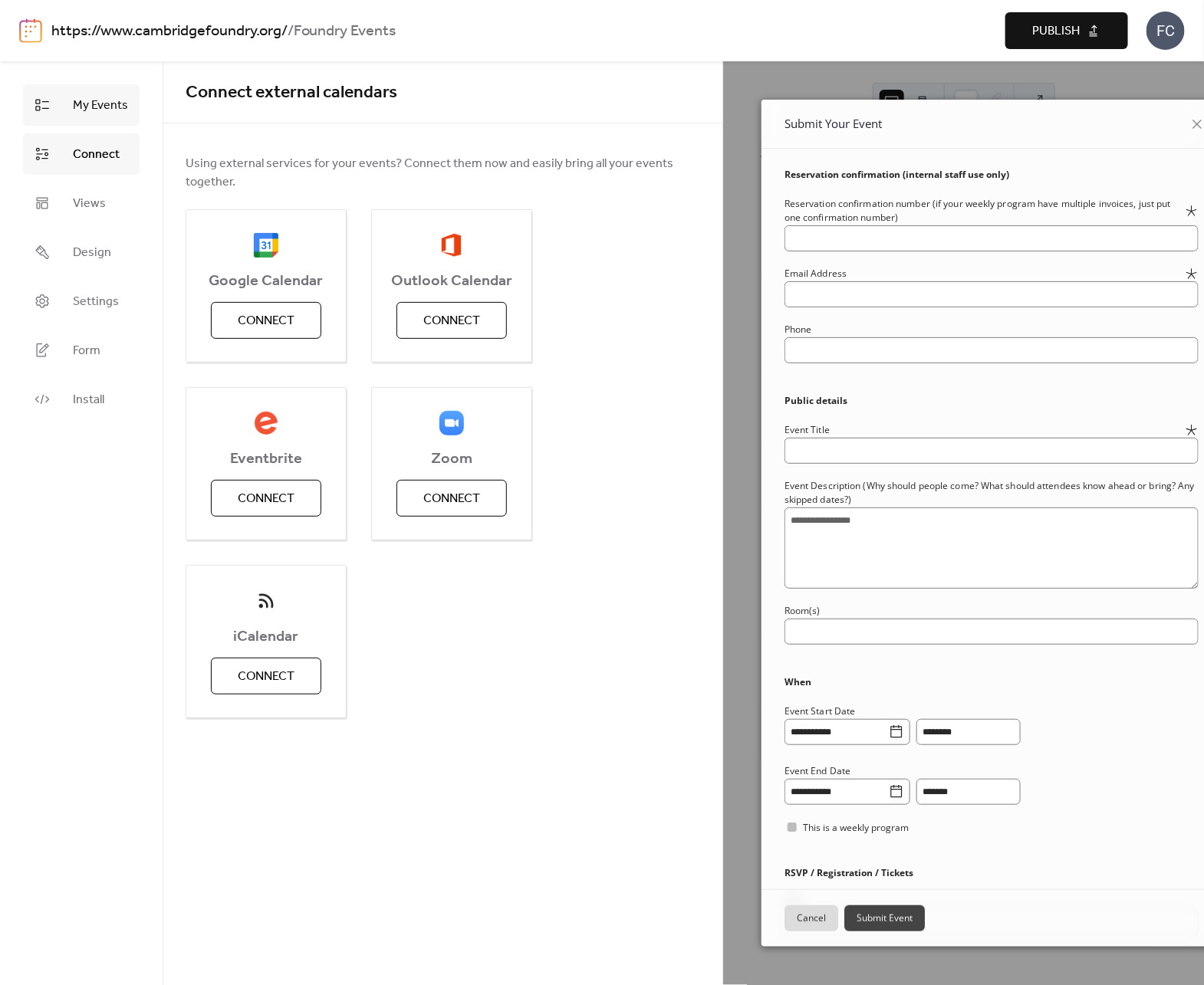 click on "My Events" at bounding box center (100, 106) 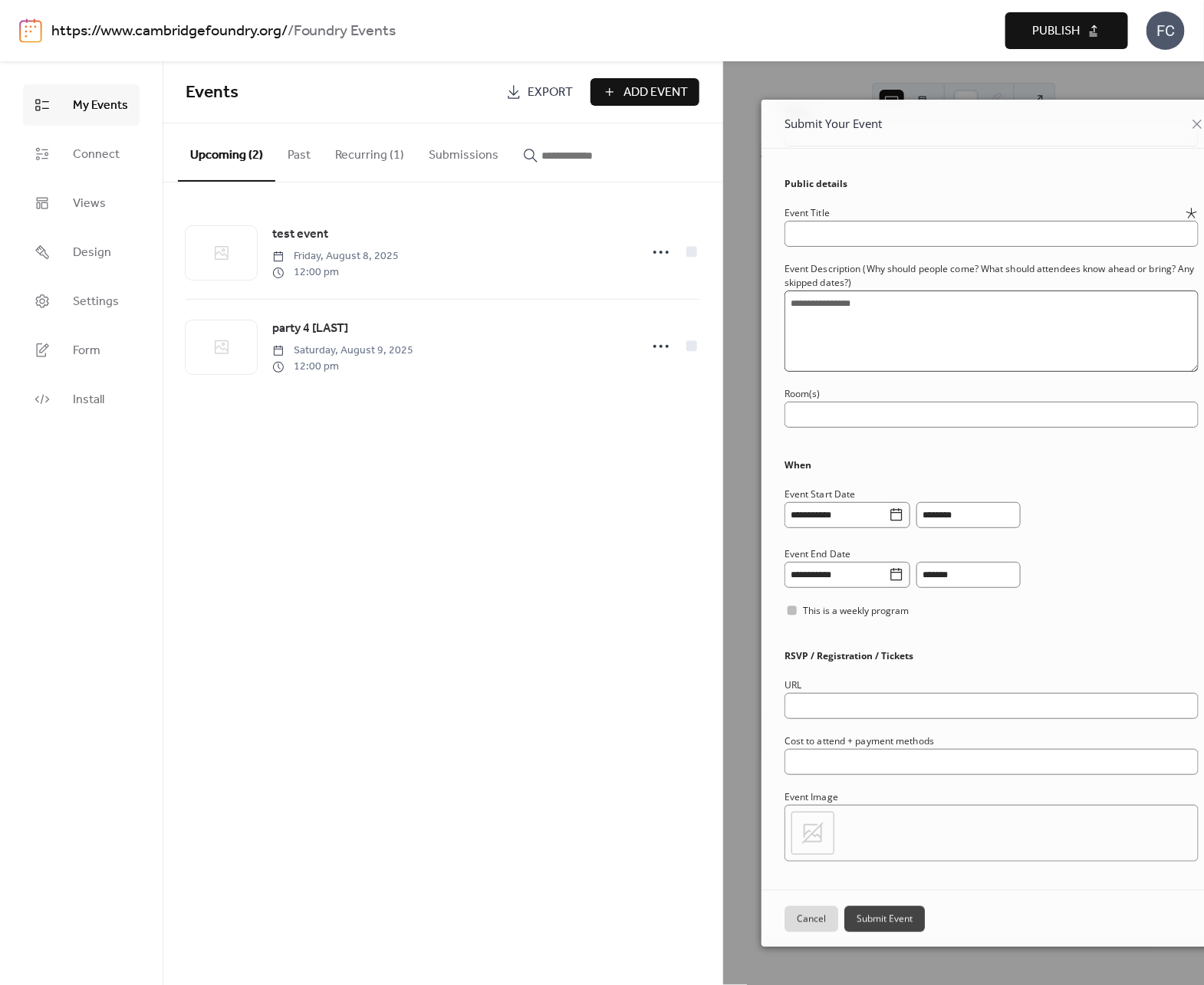 scroll, scrollTop: 218, scrollLeft: 0, axis: vertical 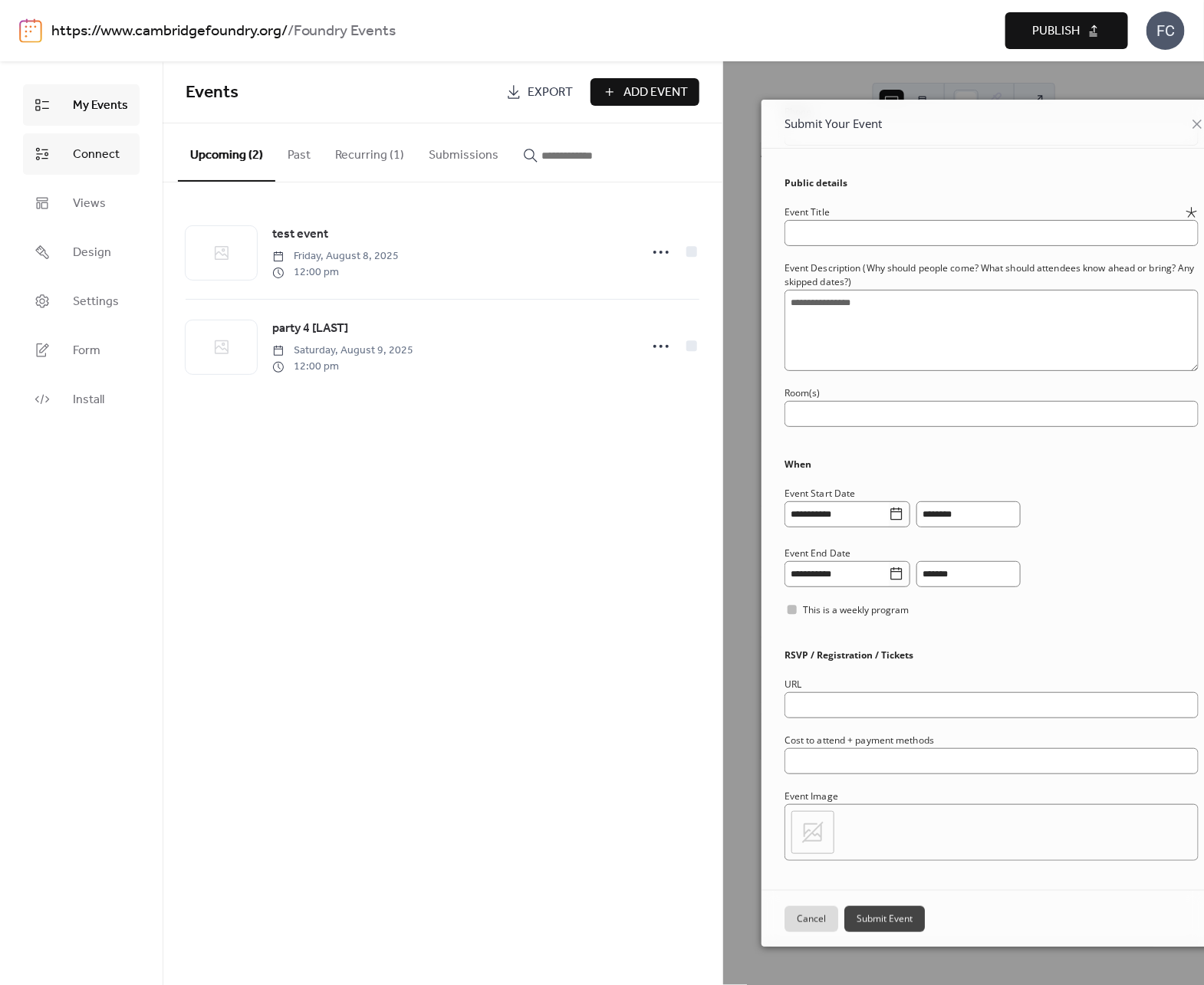 click on "Connect" at bounding box center [96, 155] 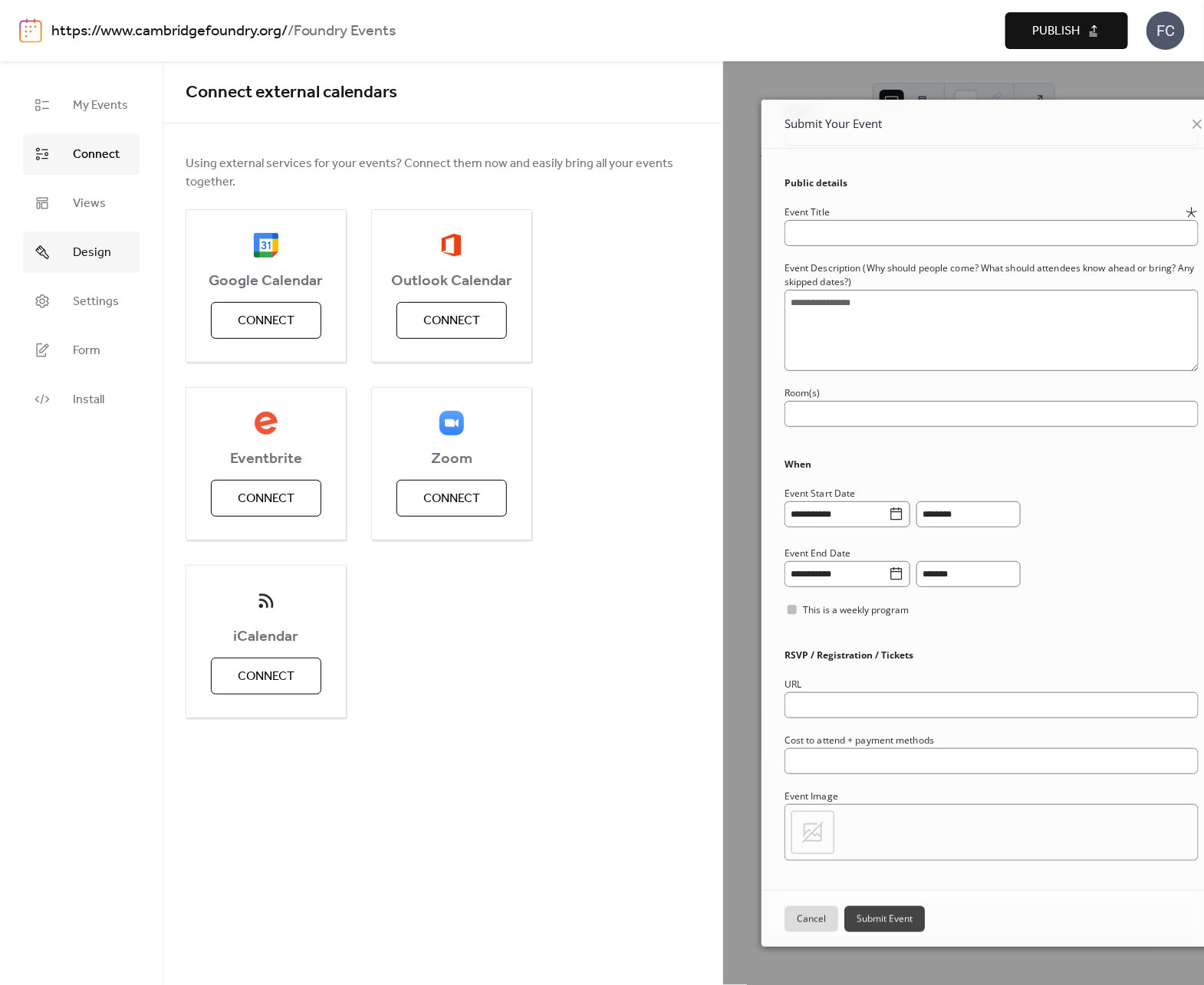 click on "Design" at bounding box center (81, 252) 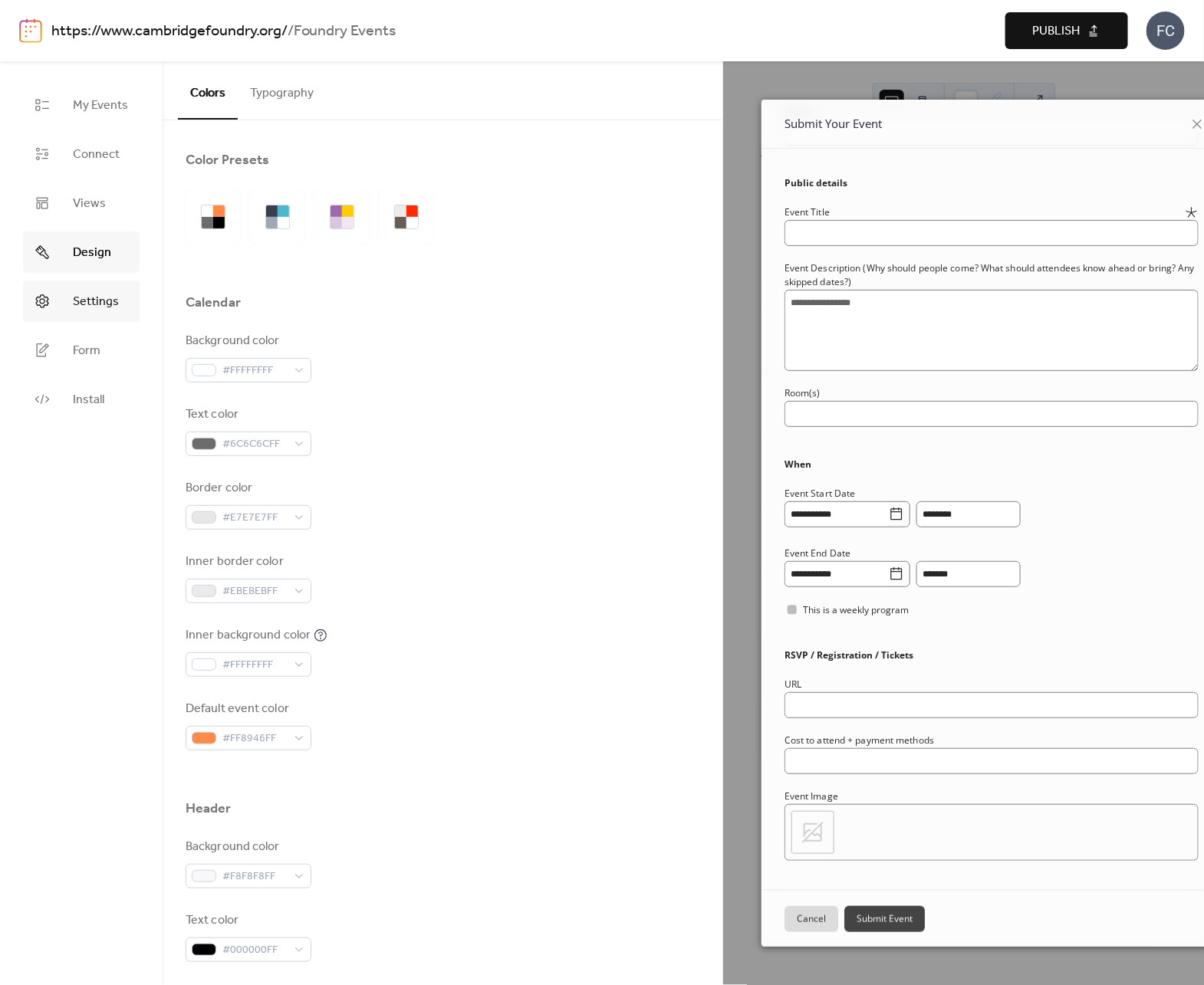 click on "Settings" at bounding box center [81, 301] 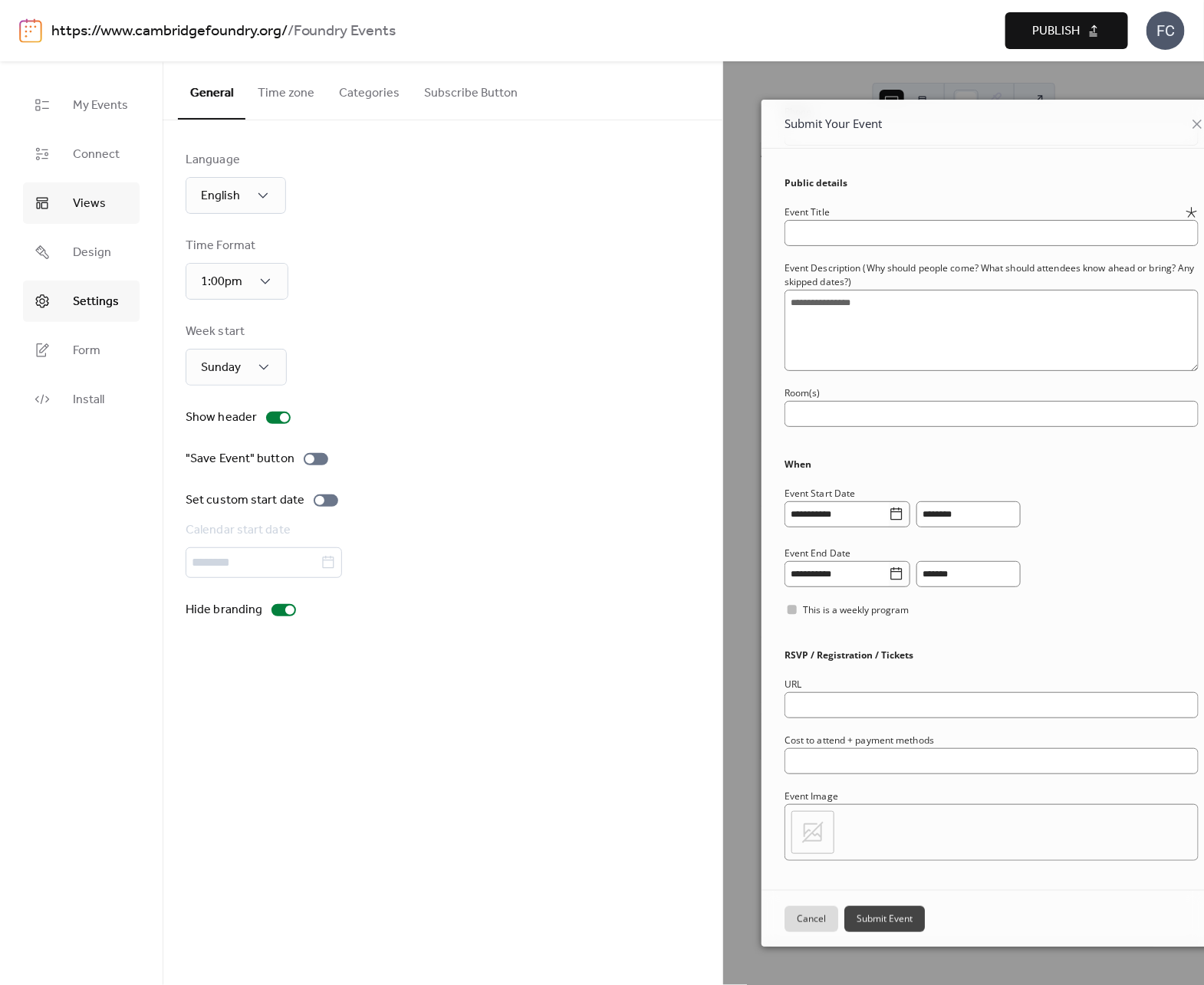click on "Views" at bounding box center (81, 203) 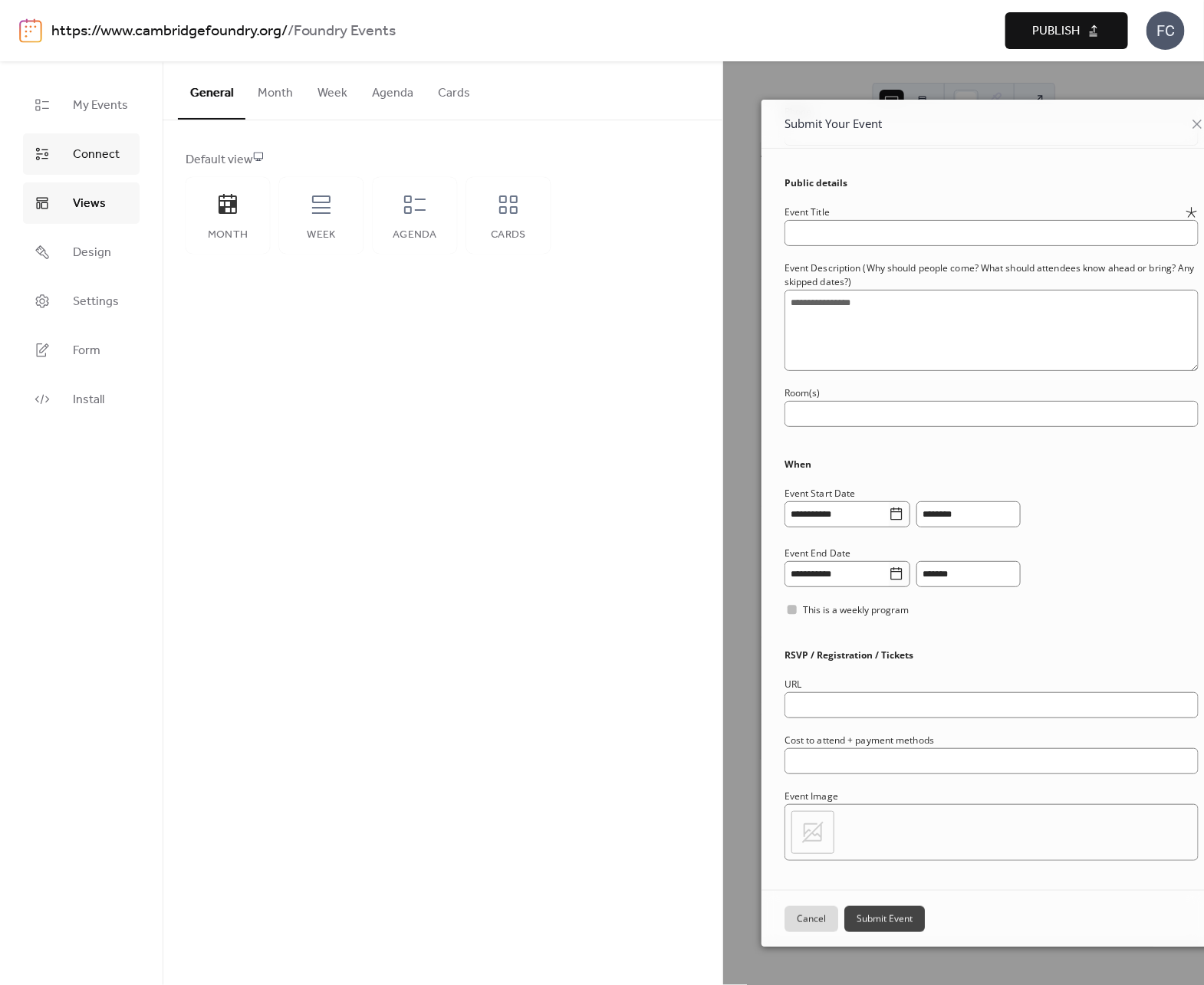 click on "Connect" at bounding box center (81, 154) 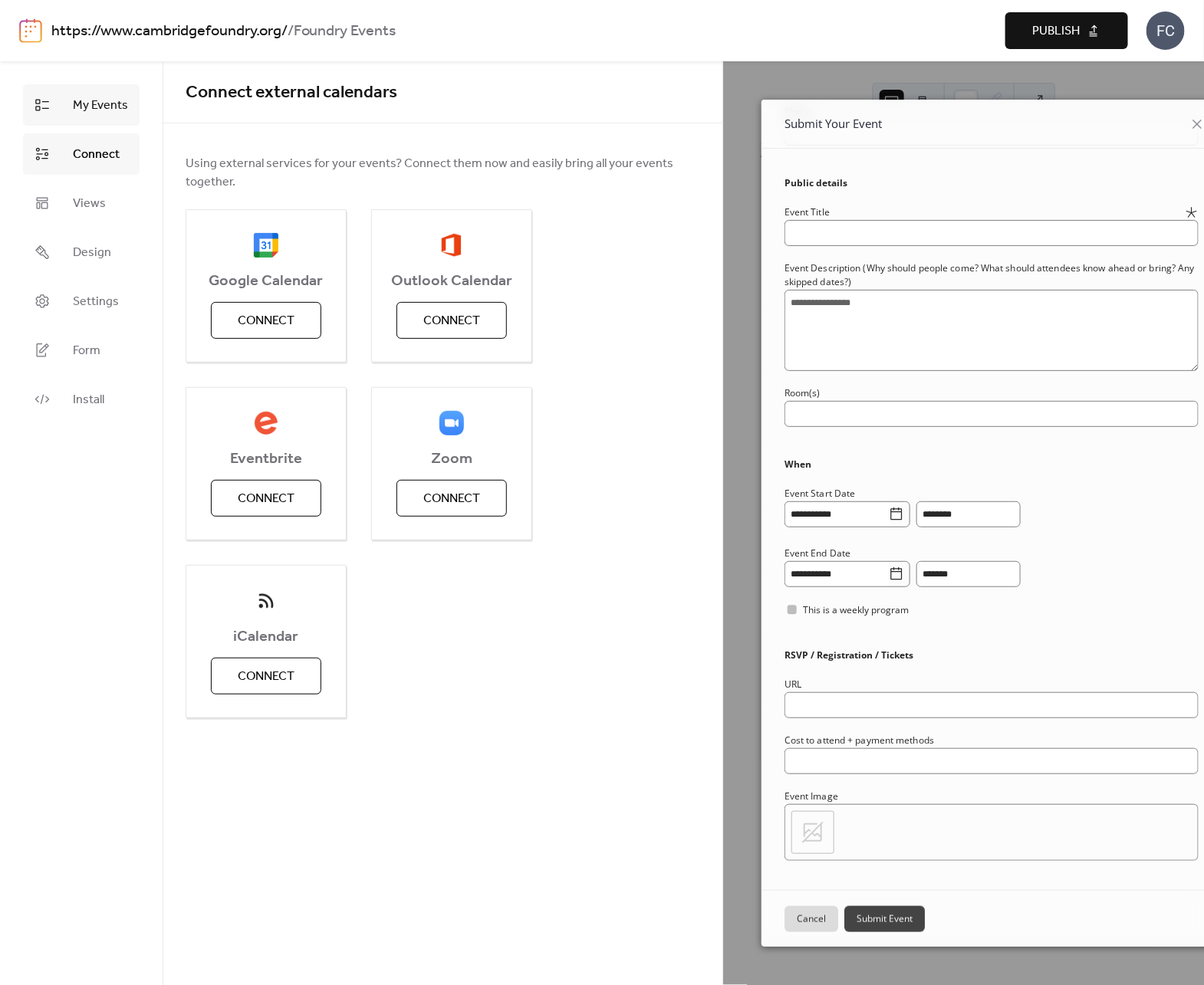click on "My Events" at bounding box center [100, 106] 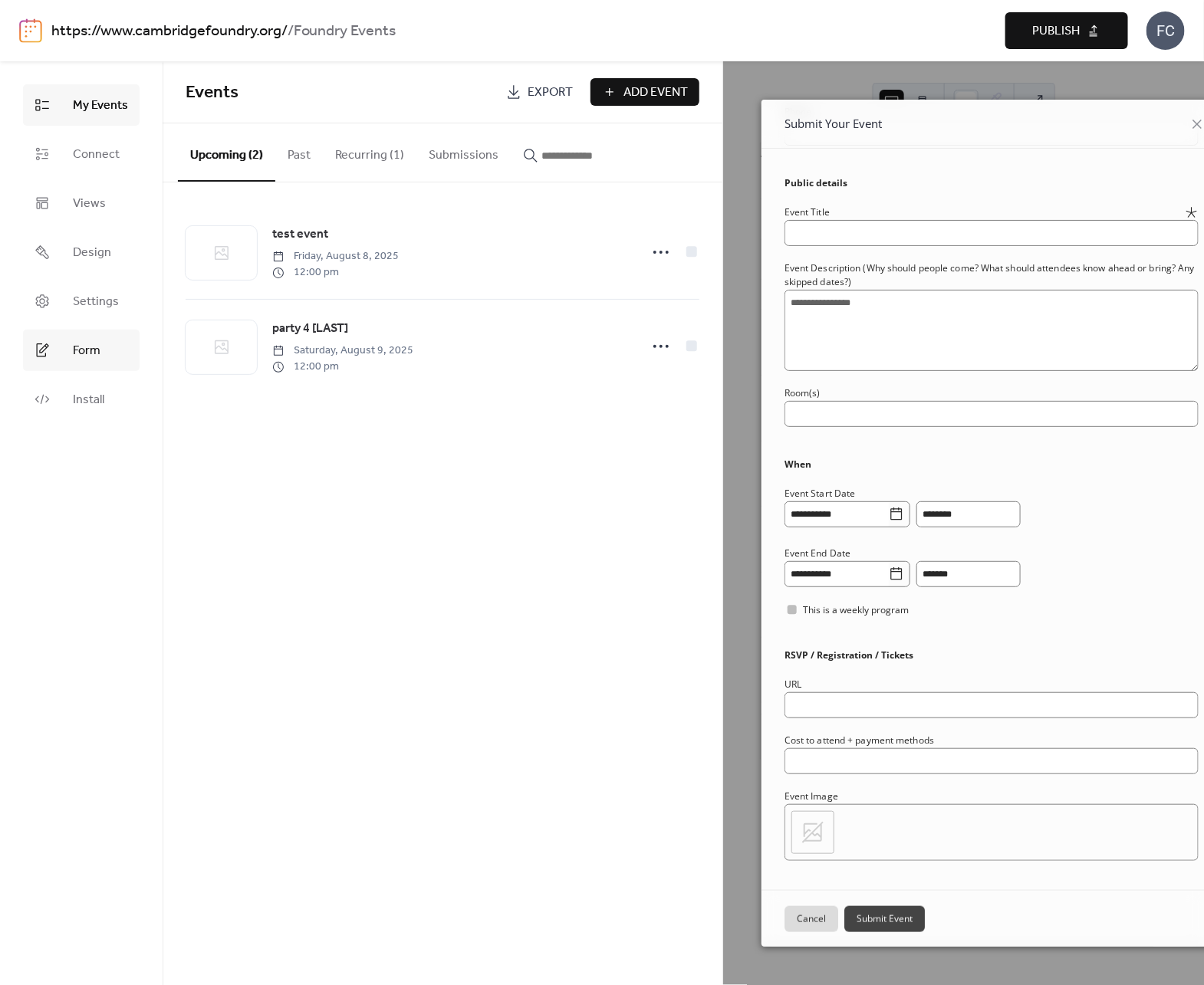 click on "Form" at bounding box center (81, 350) 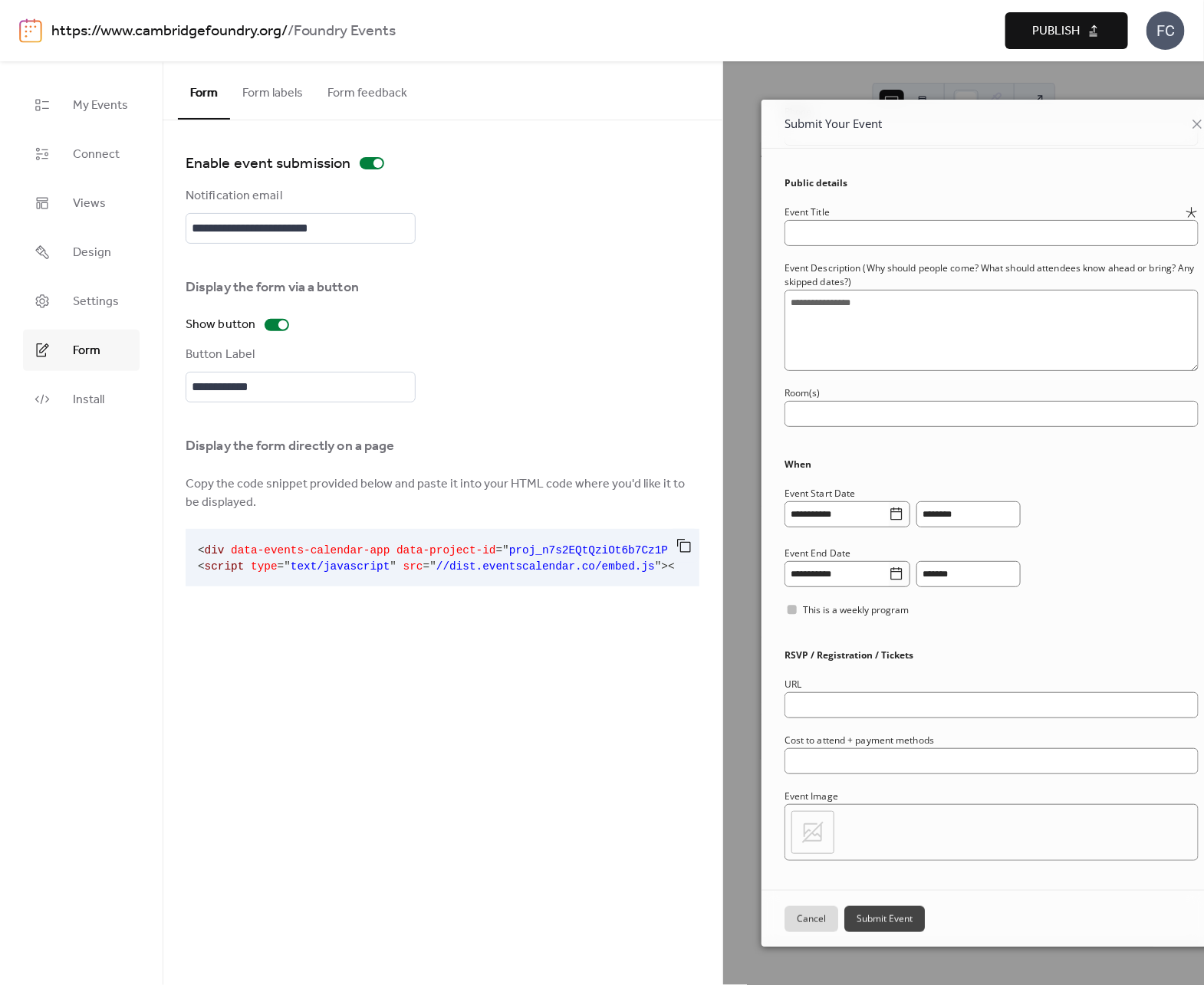 click on "Form labels" at bounding box center [272, 90] 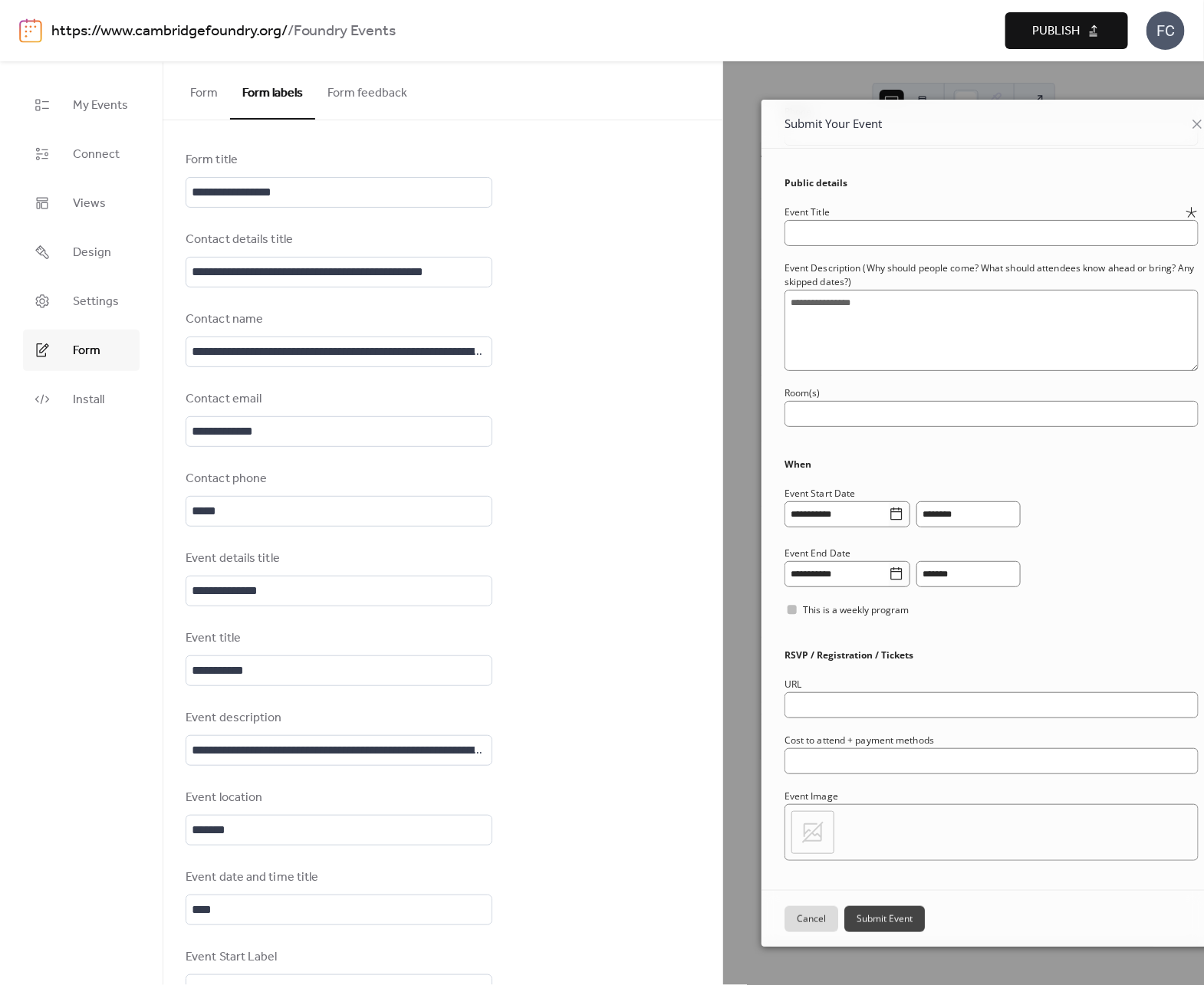 scroll, scrollTop: 69, scrollLeft: 0, axis: vertical 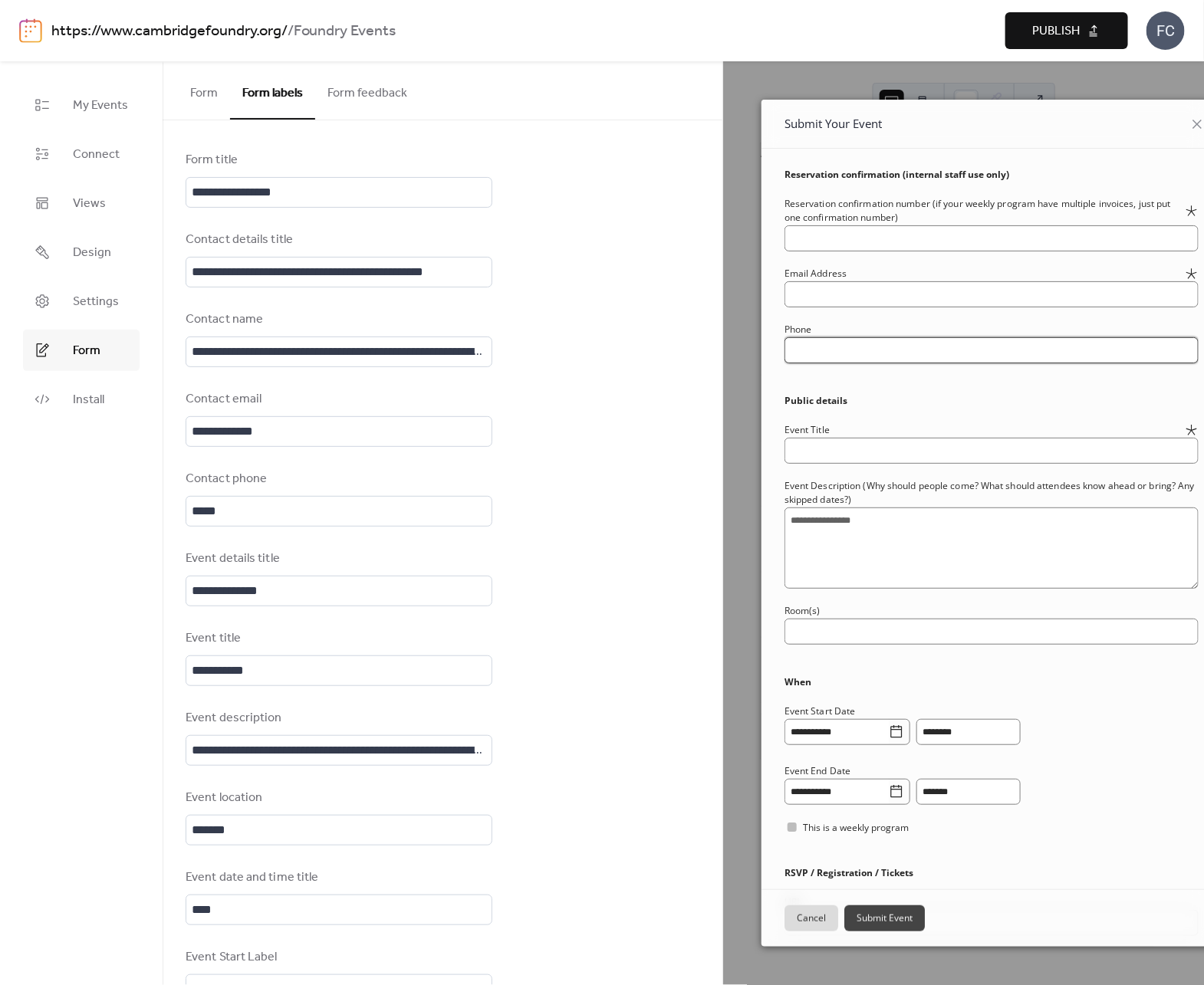 click at bounding box center (992, 350) 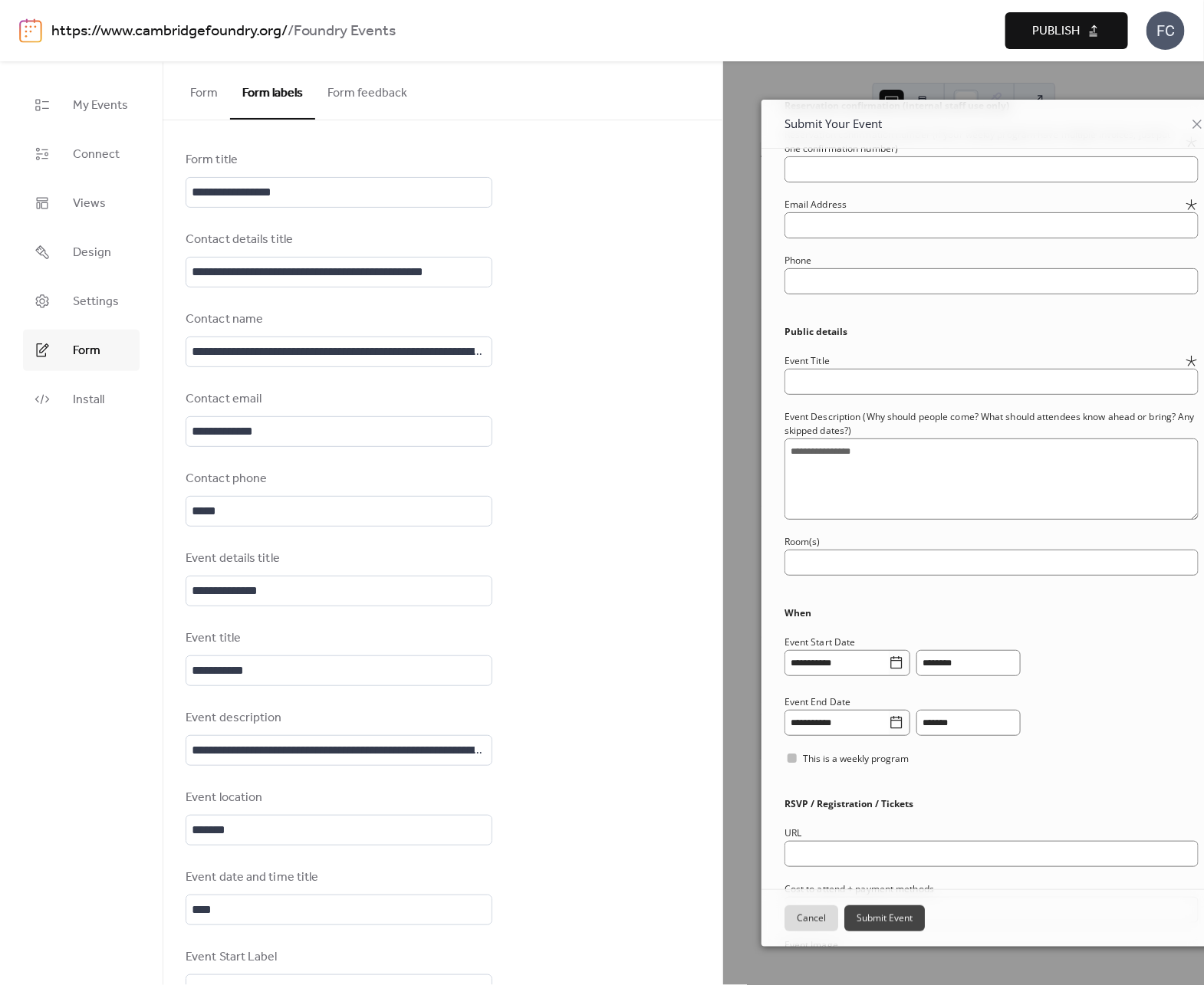 click on "**********" at bounding box center [992, 554] 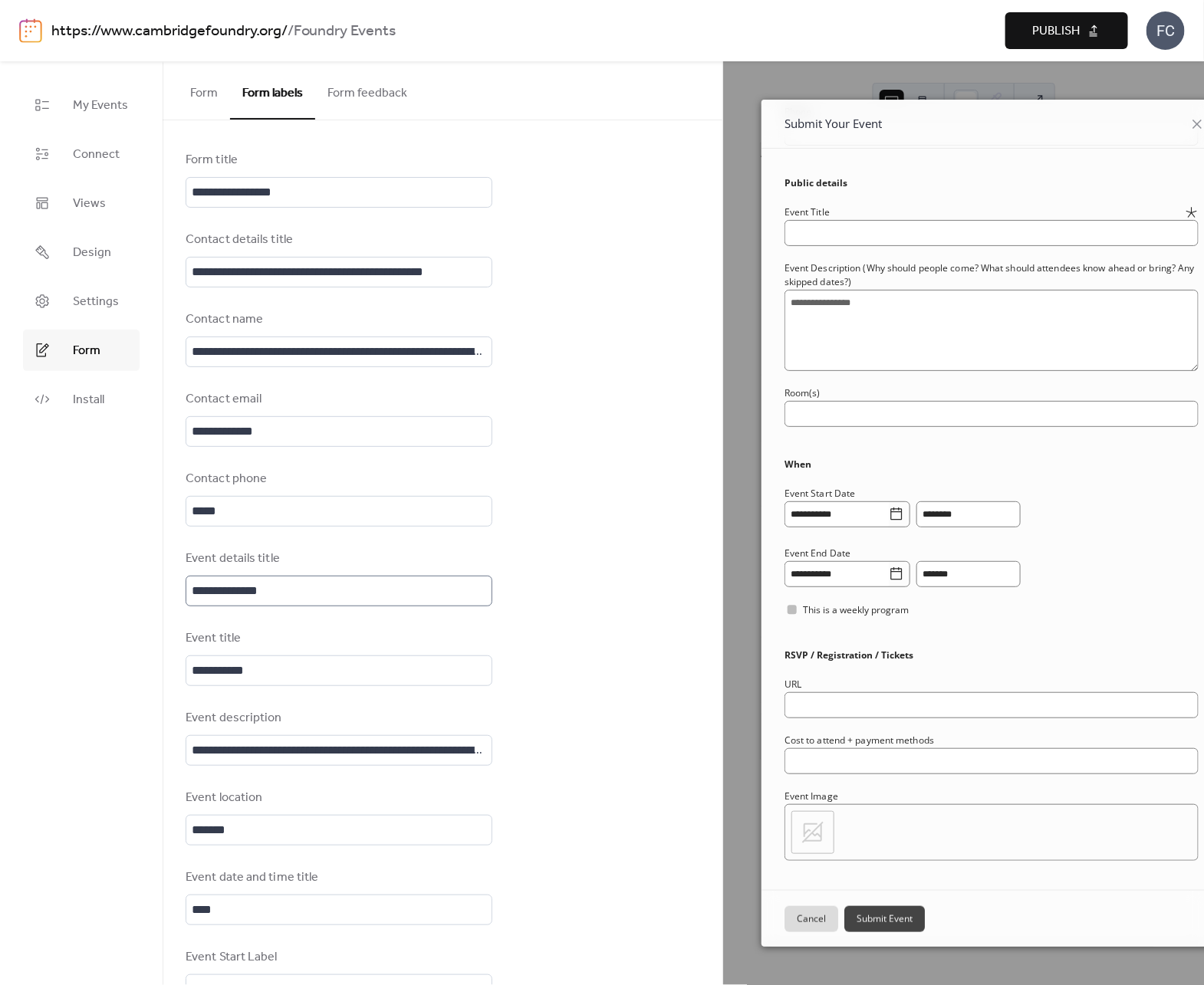 scroll, scrollTop: 2, scrollLeft: 0, axis: vertical 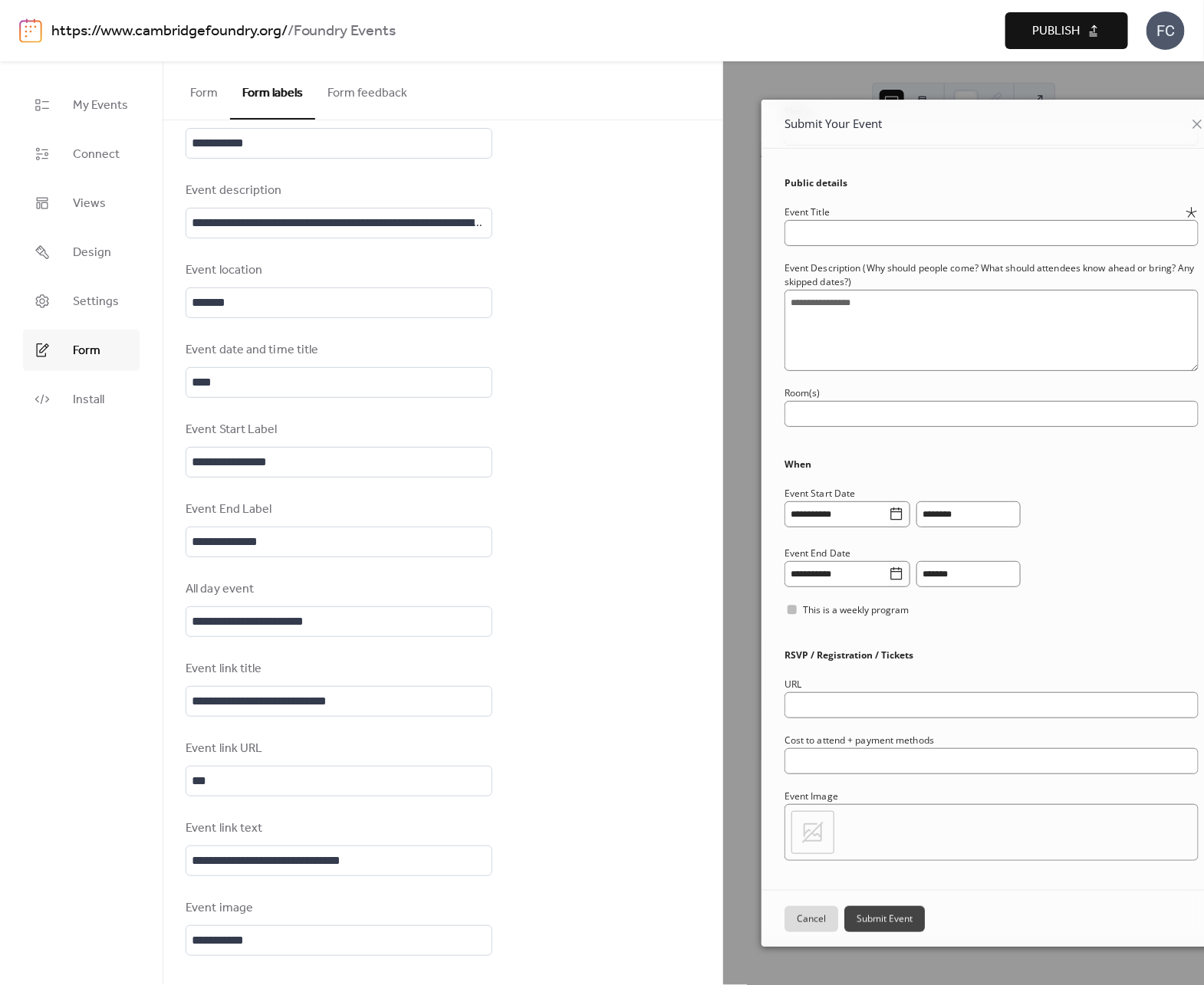 click on "Form" at bounding box center [204, 90] 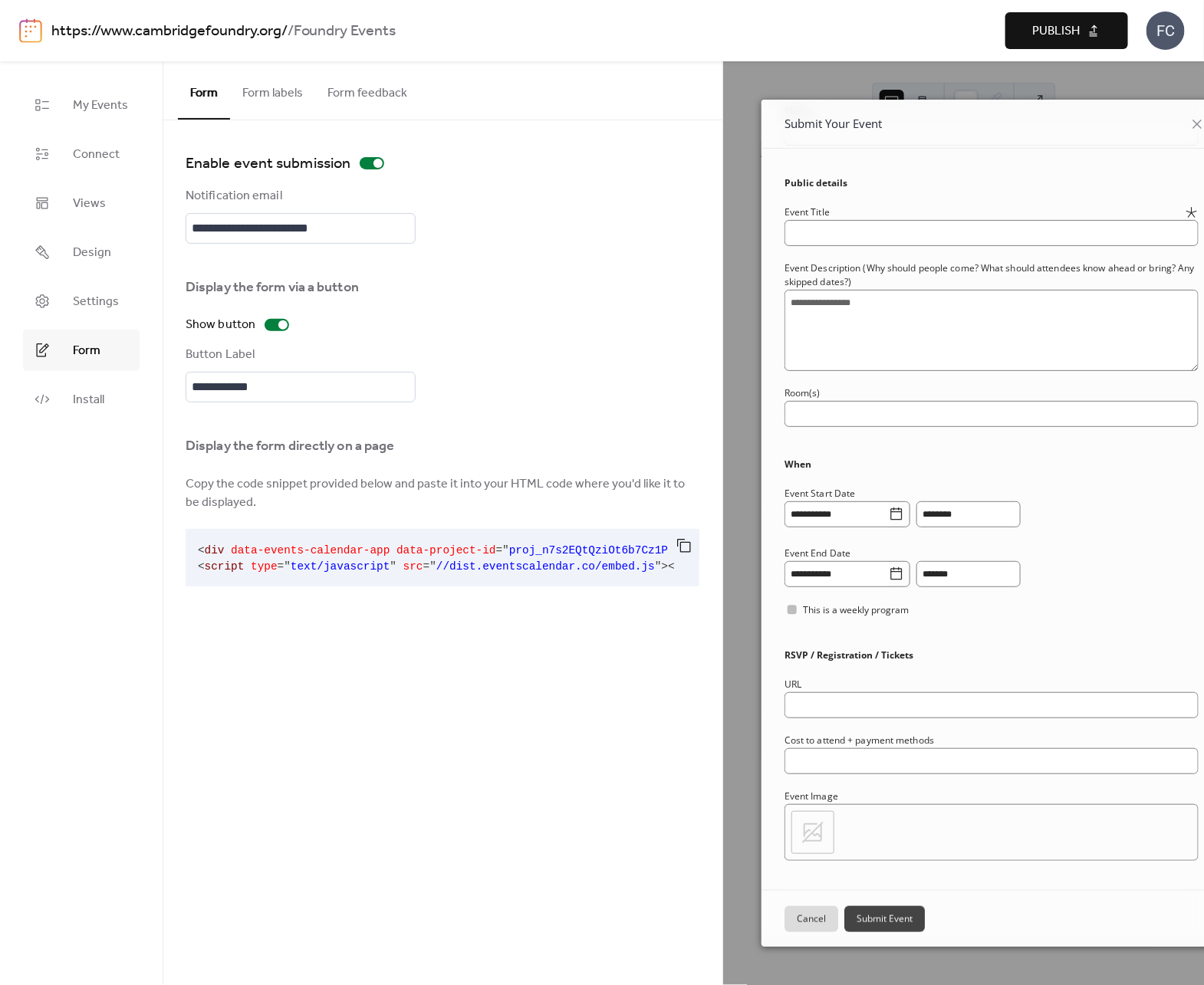 scroll, scrollTop: 0, scrollLeft: 0, axis: both 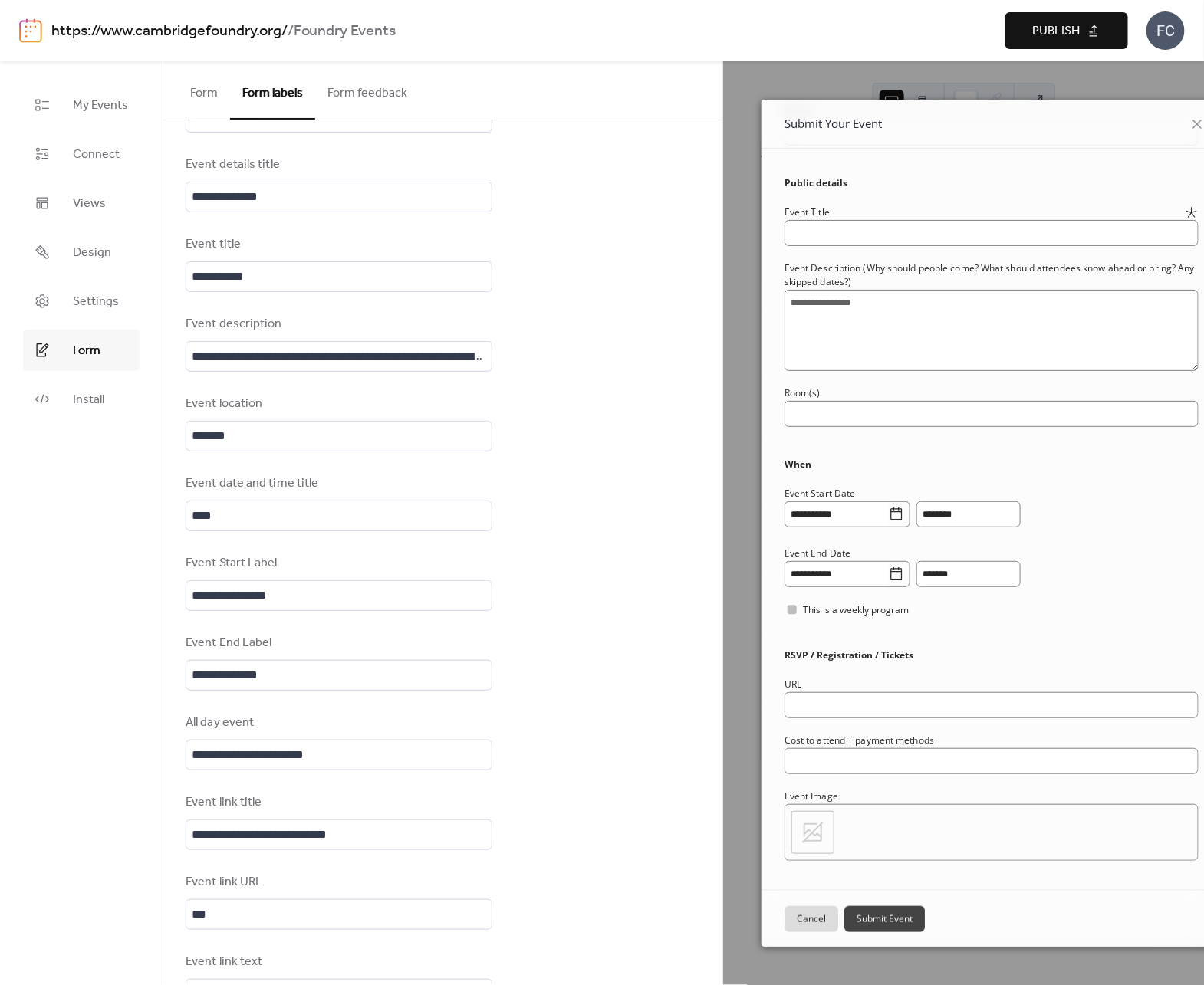click on "Submit Event" at bounding box center [884, 918] 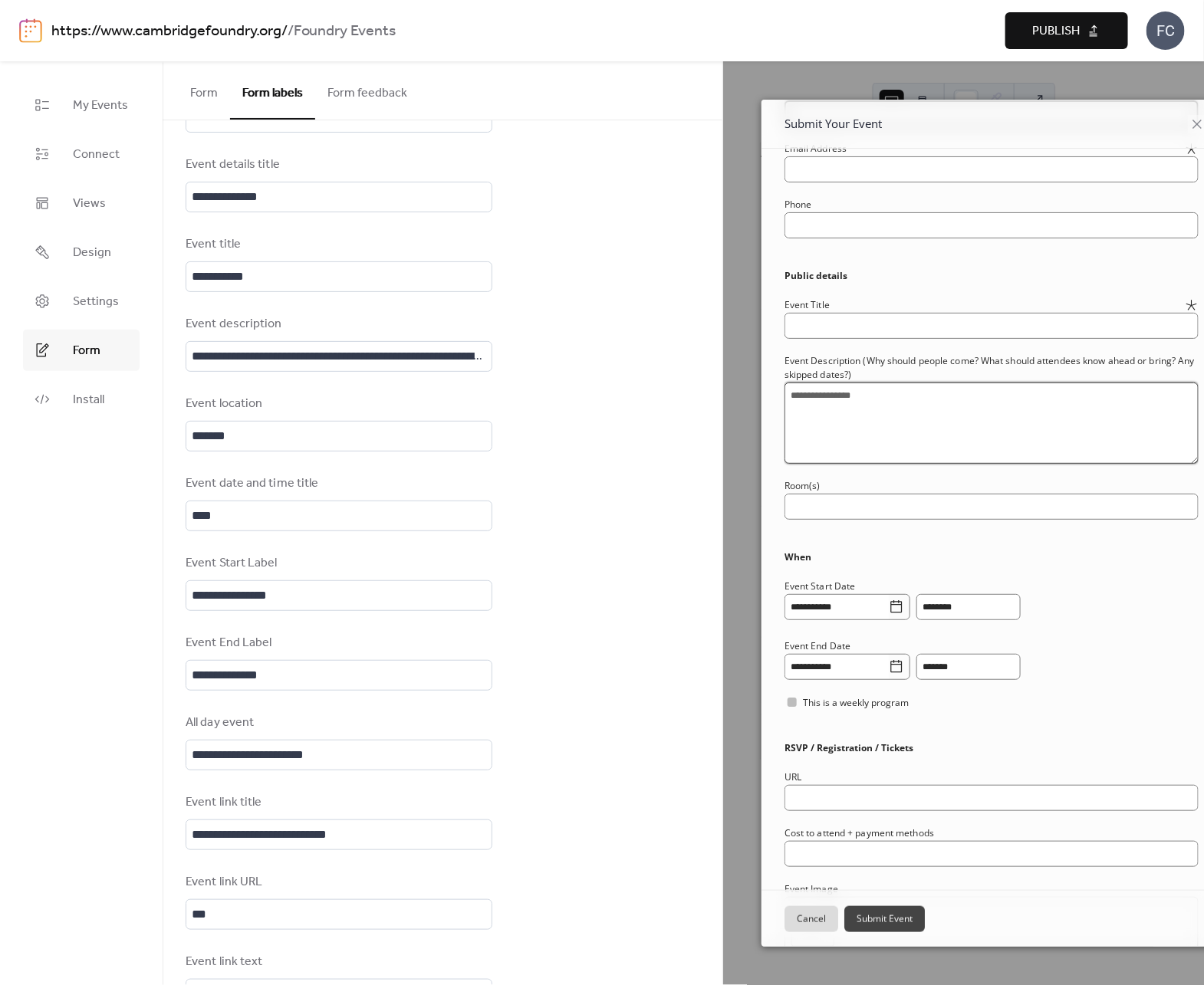 click at bounding box center [992, 423] 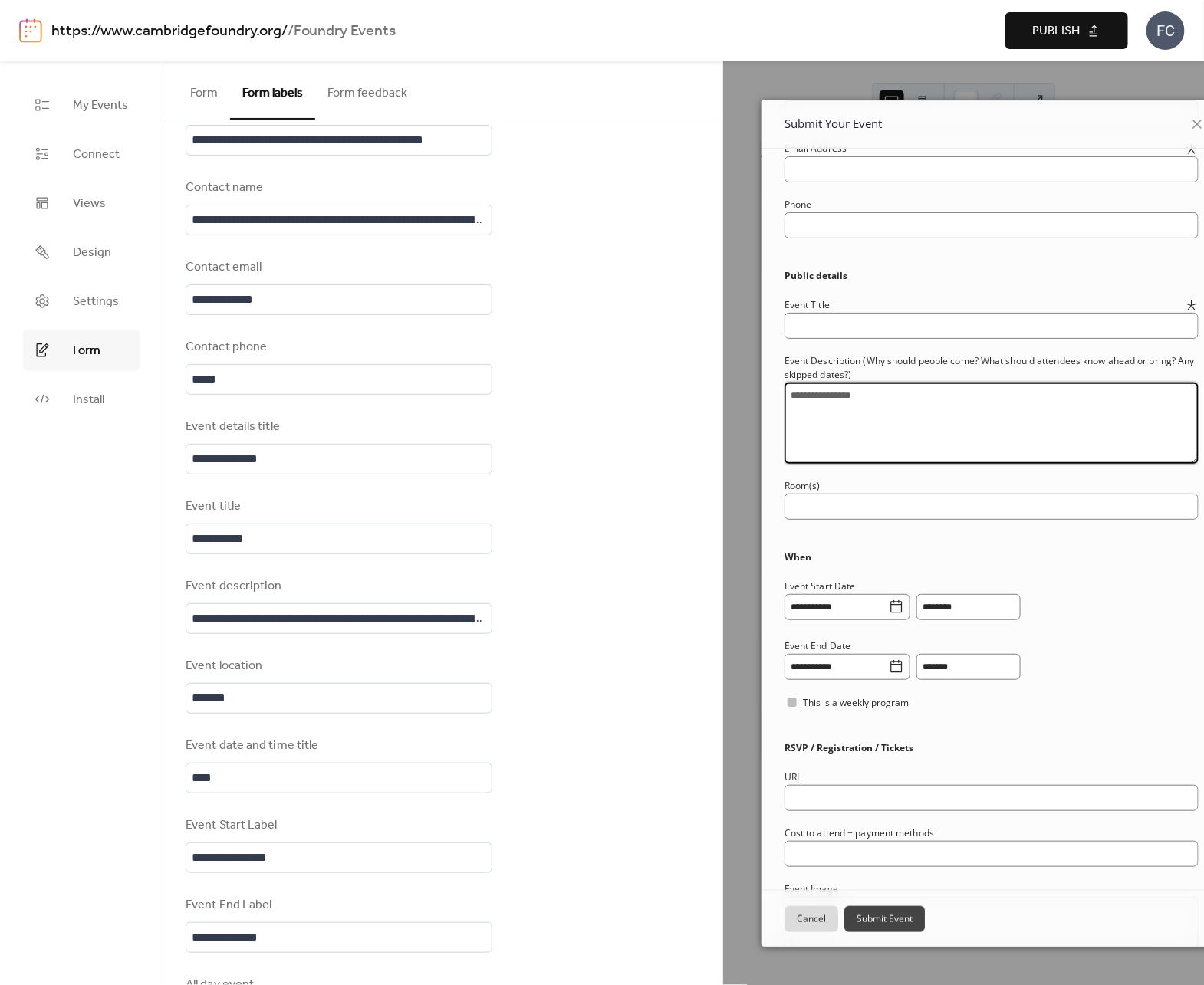 scroll, scrollTop: 0, scrollLeft: 0, axis: both 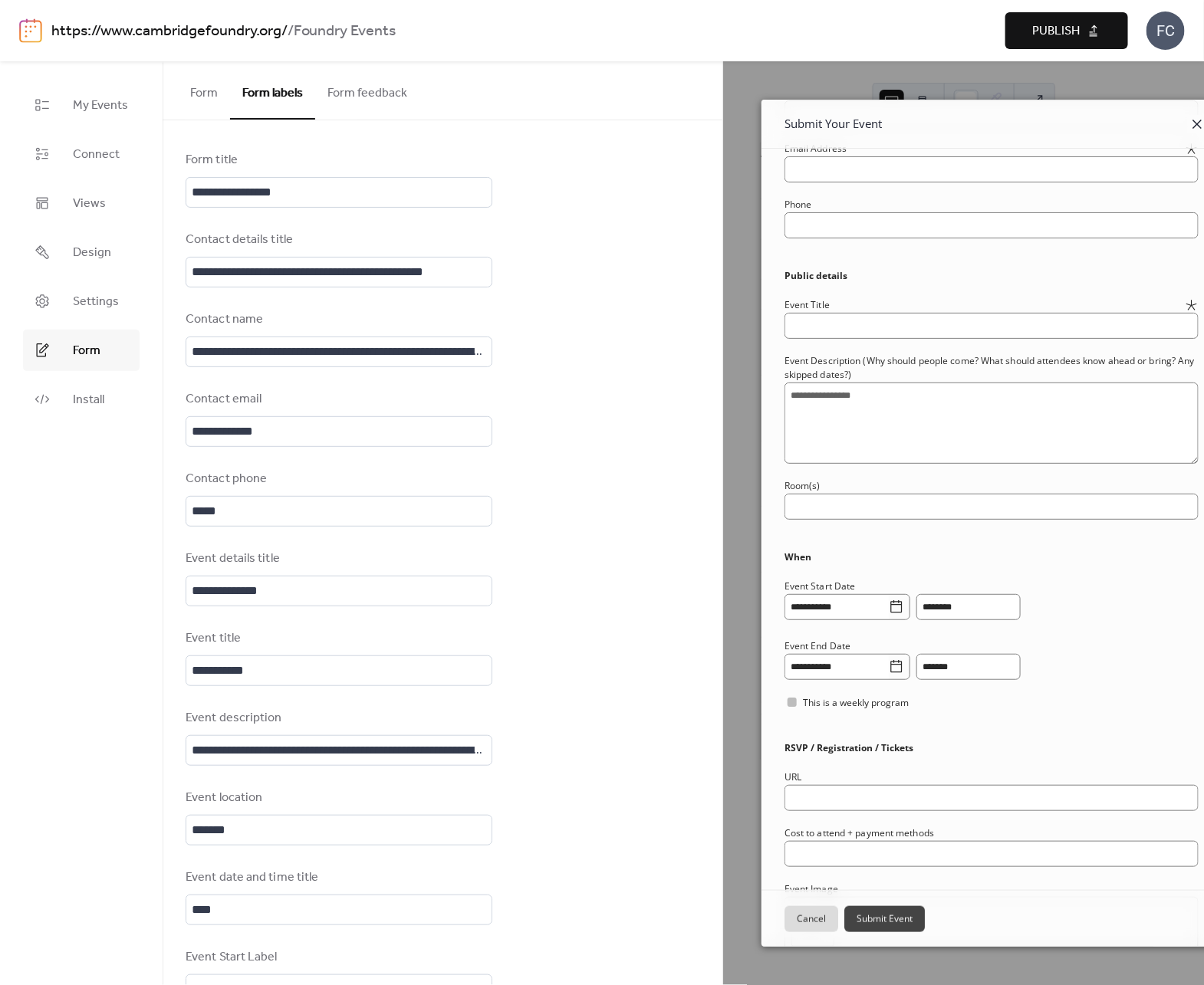 click 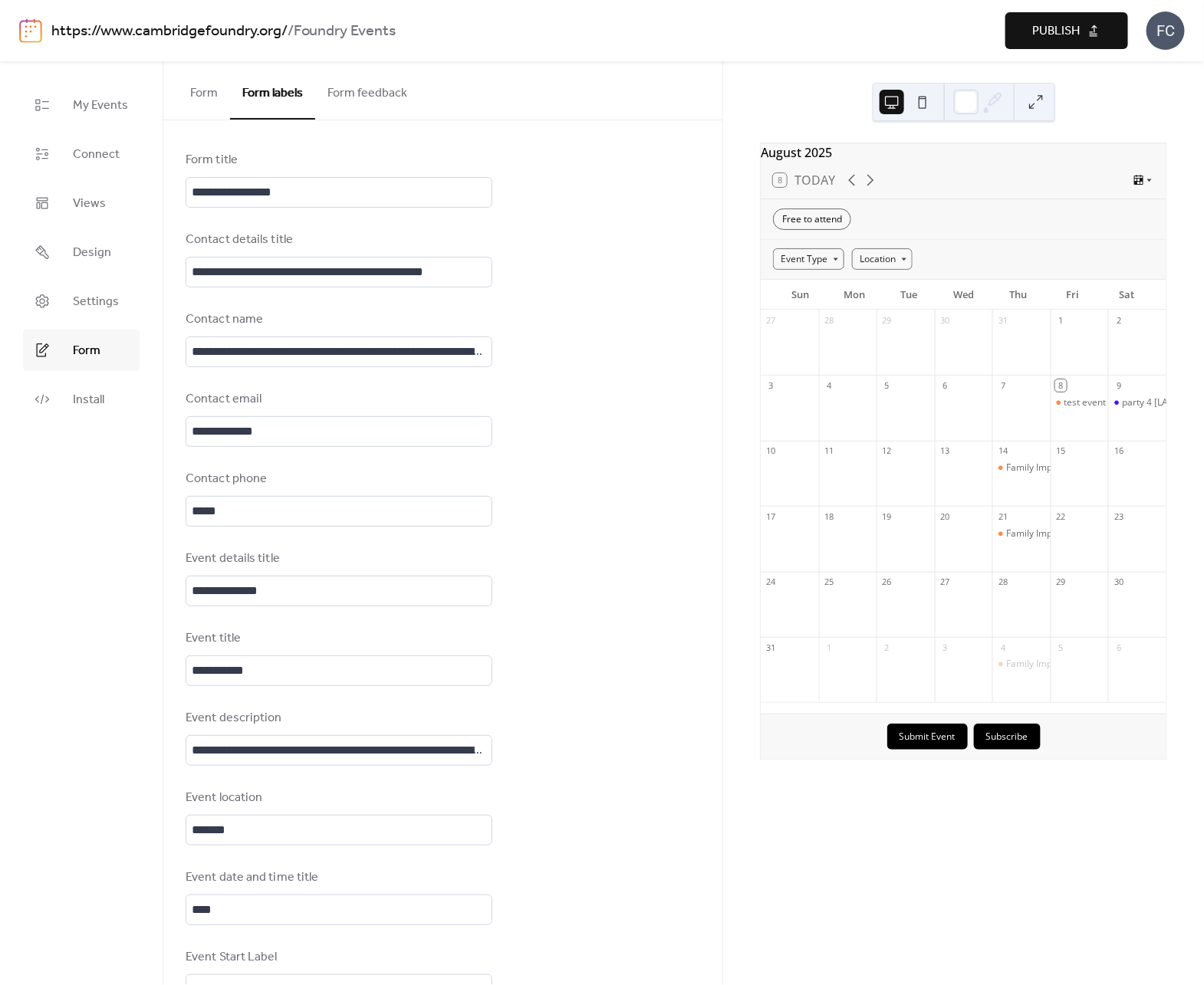 click on "Submit Event" at bounding box center (927, 737) 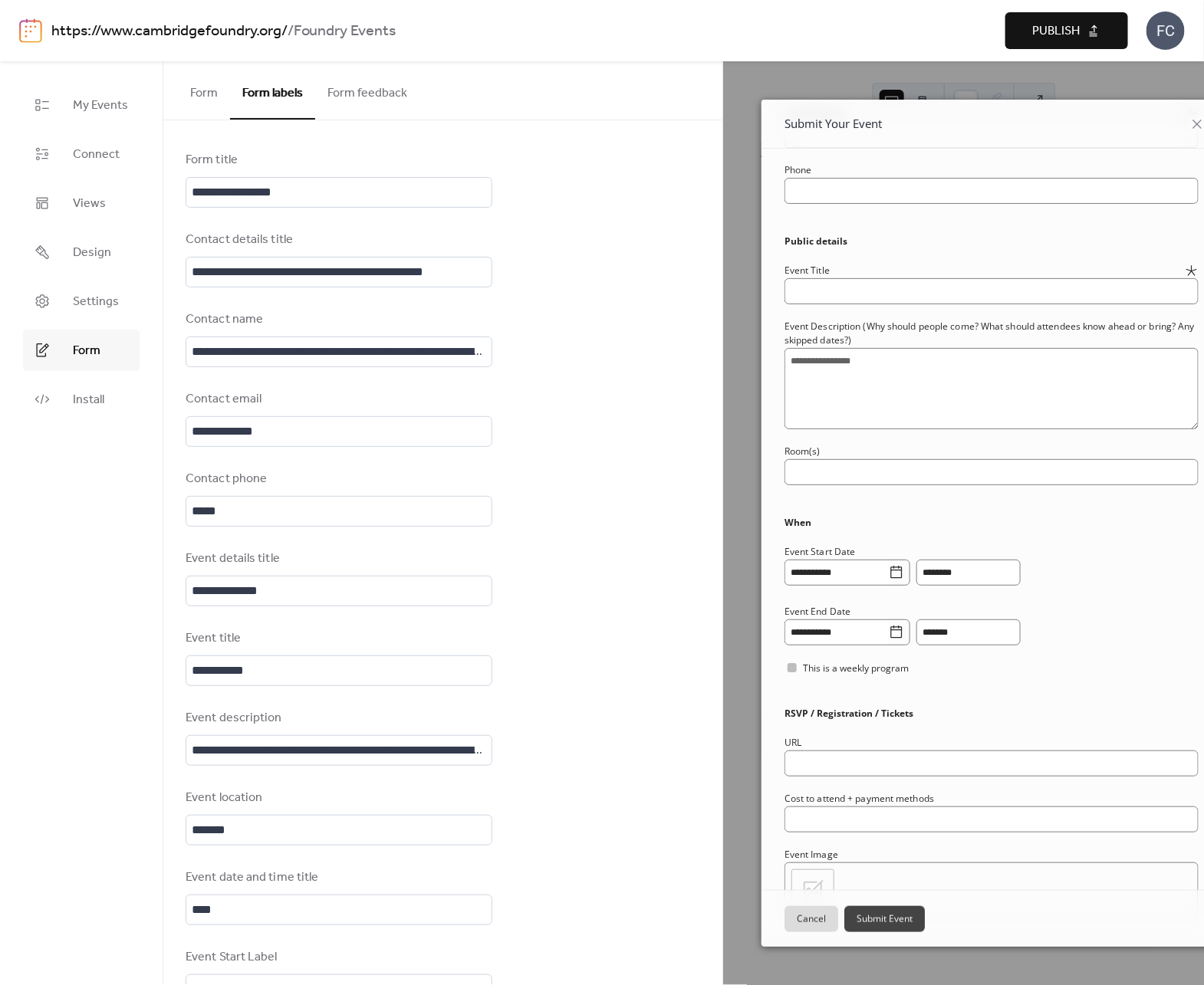 scroll, scrollTop: 218, scrollLeft: 0, axis: vertical 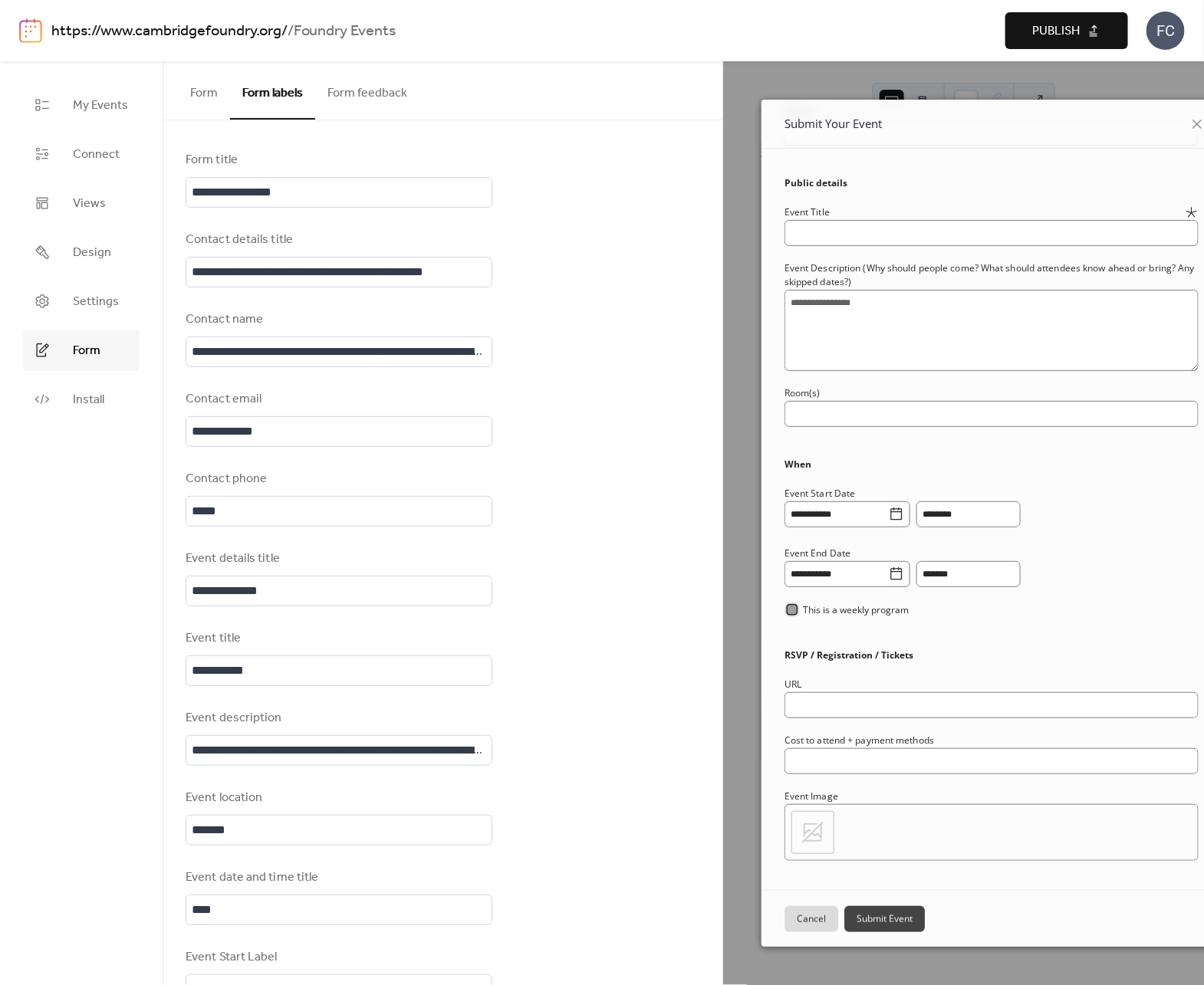 click at bounding box center [792, 609] 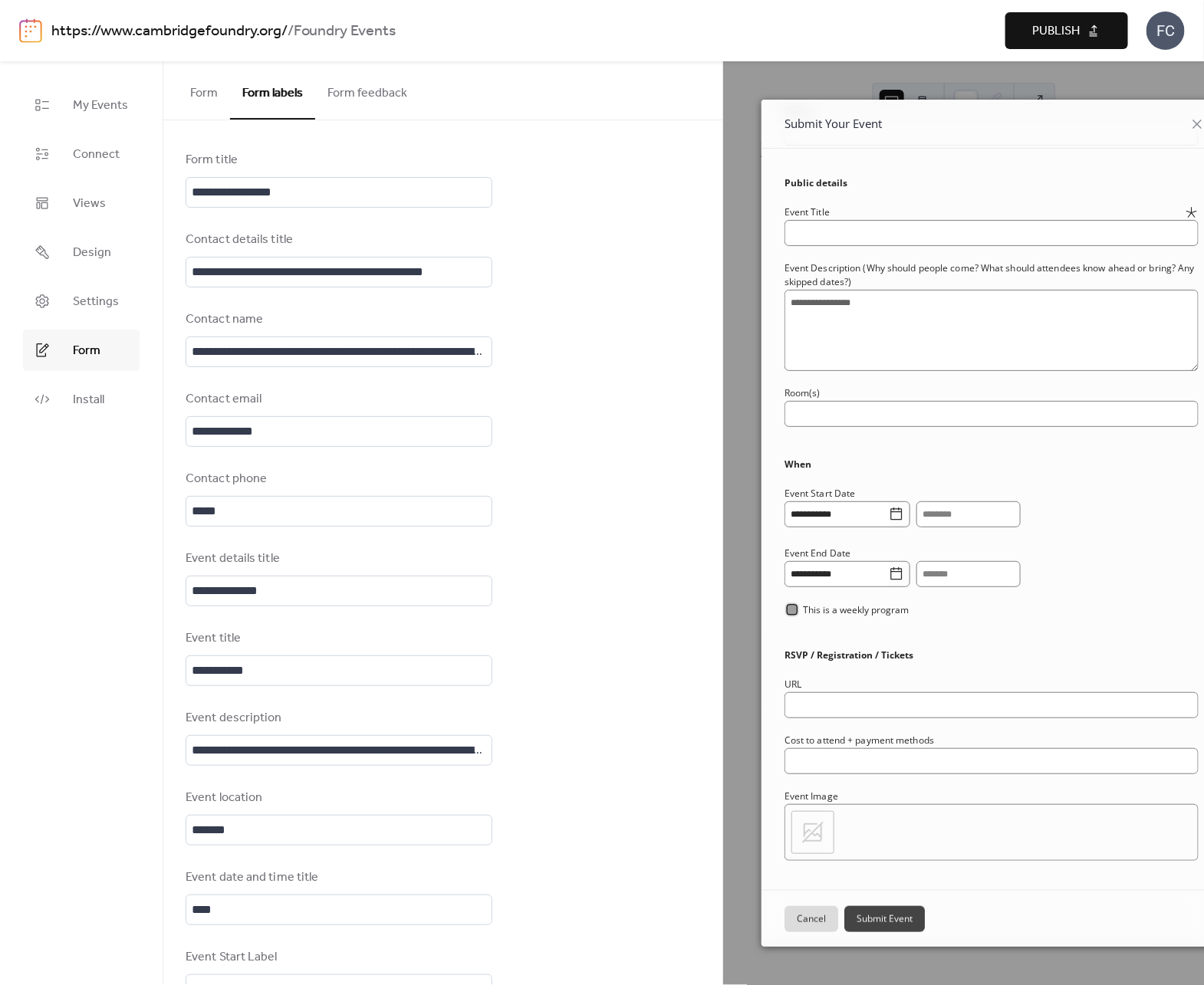 click at bounding box center [792, 609] 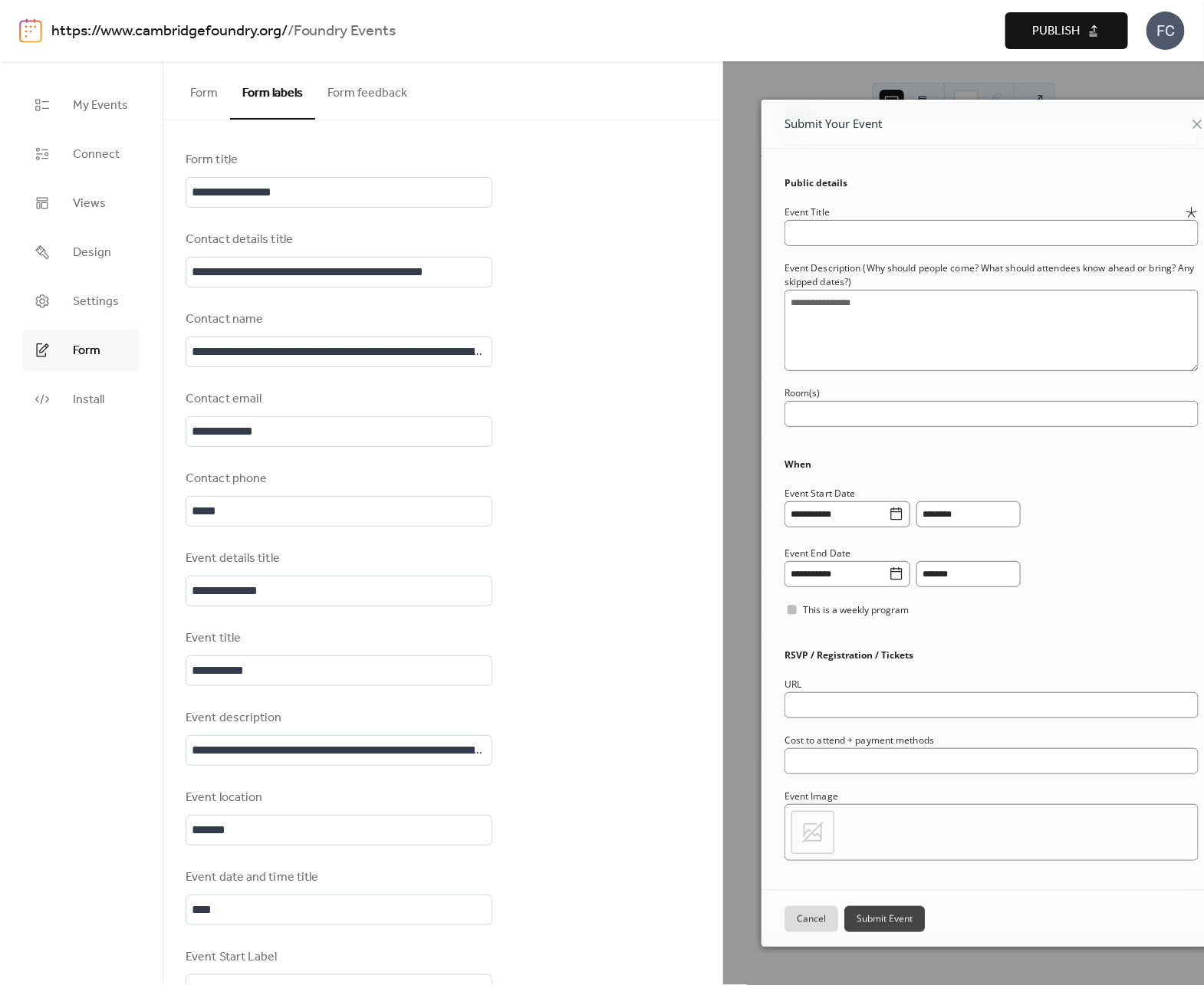 click on "Cancel" at bounding box center (811, 918) 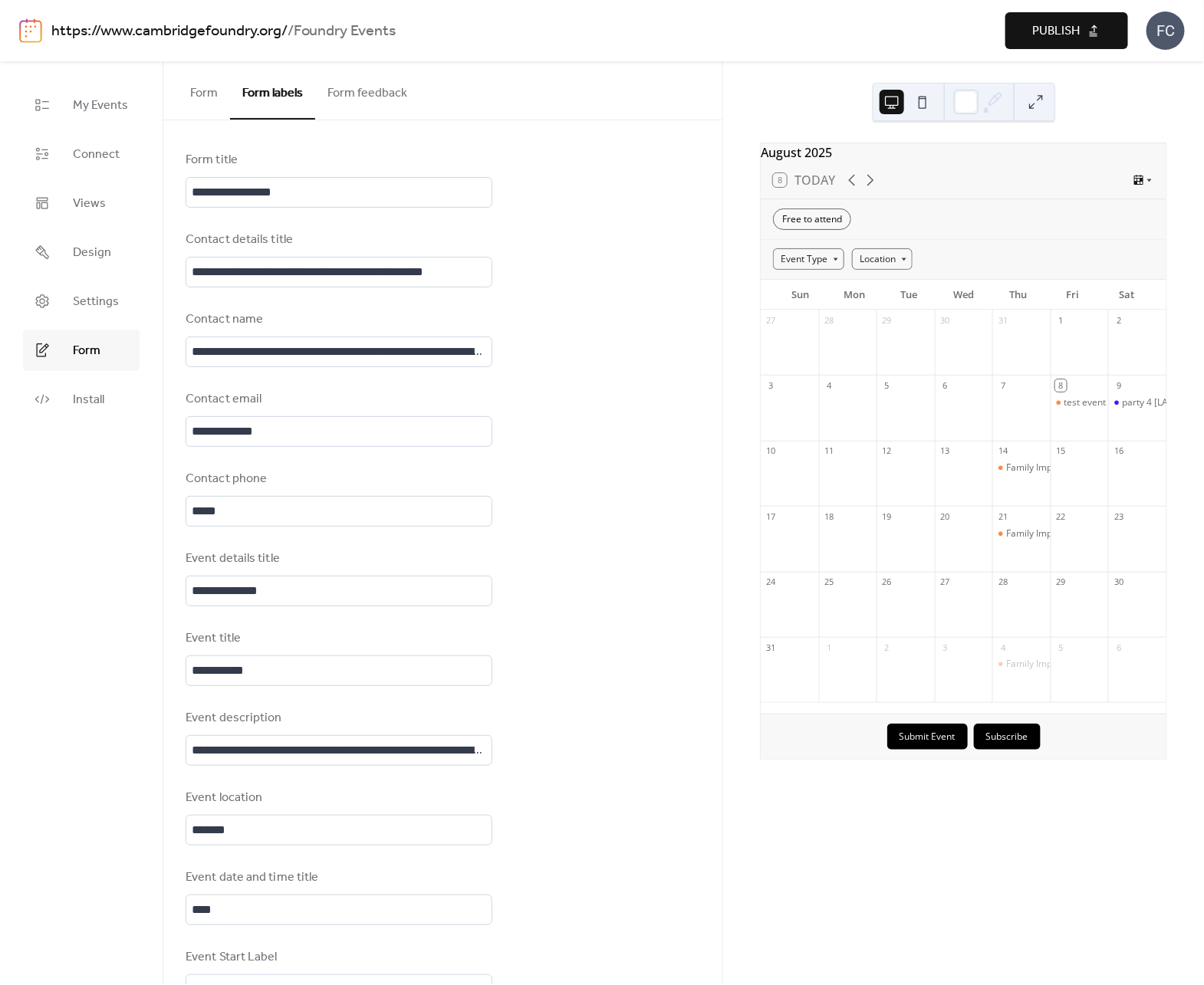 scroll, scrollTop: 360, scrollLeft: 0, axis: vertical 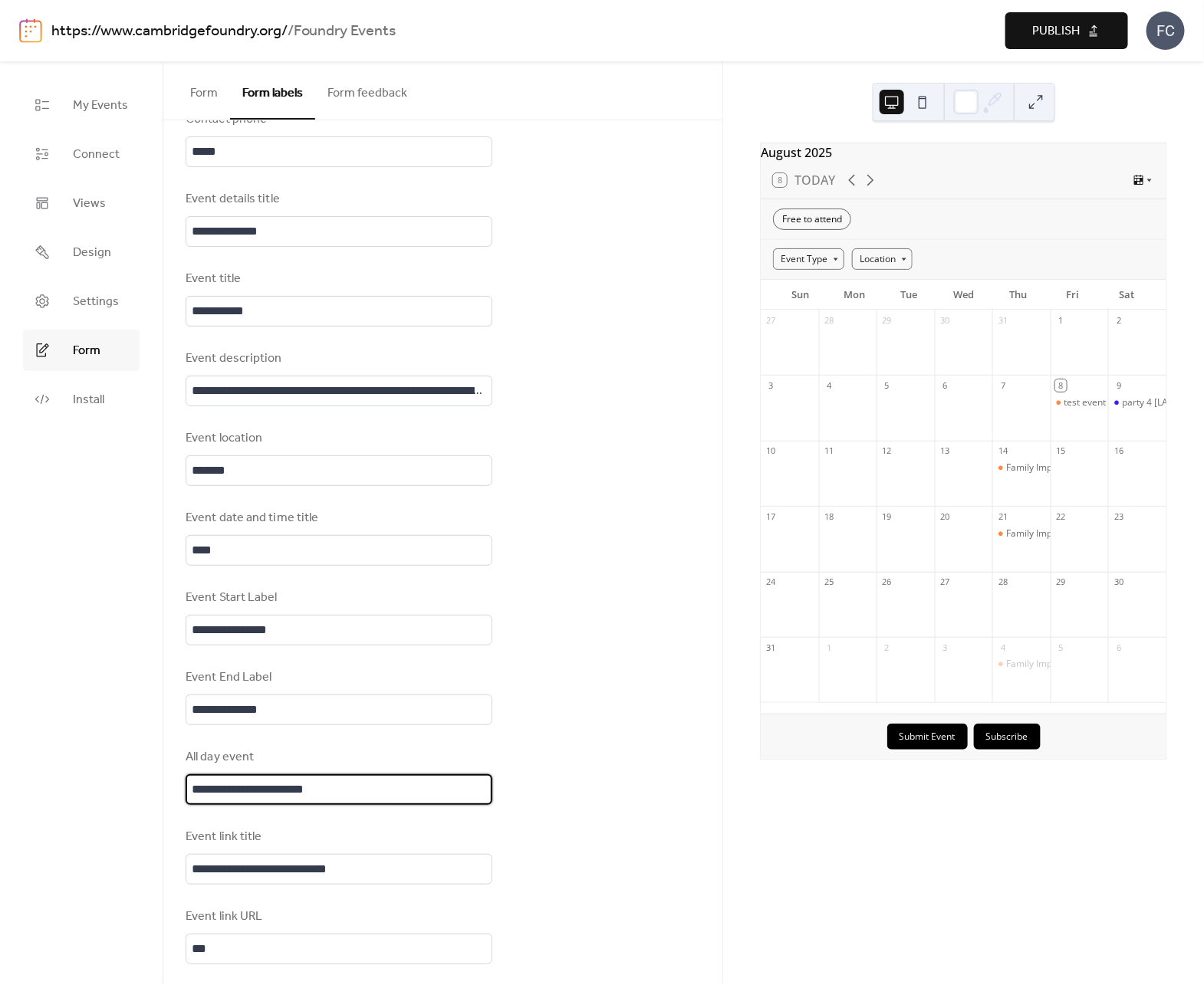 click on "**********" at bounding box center (339, 790) 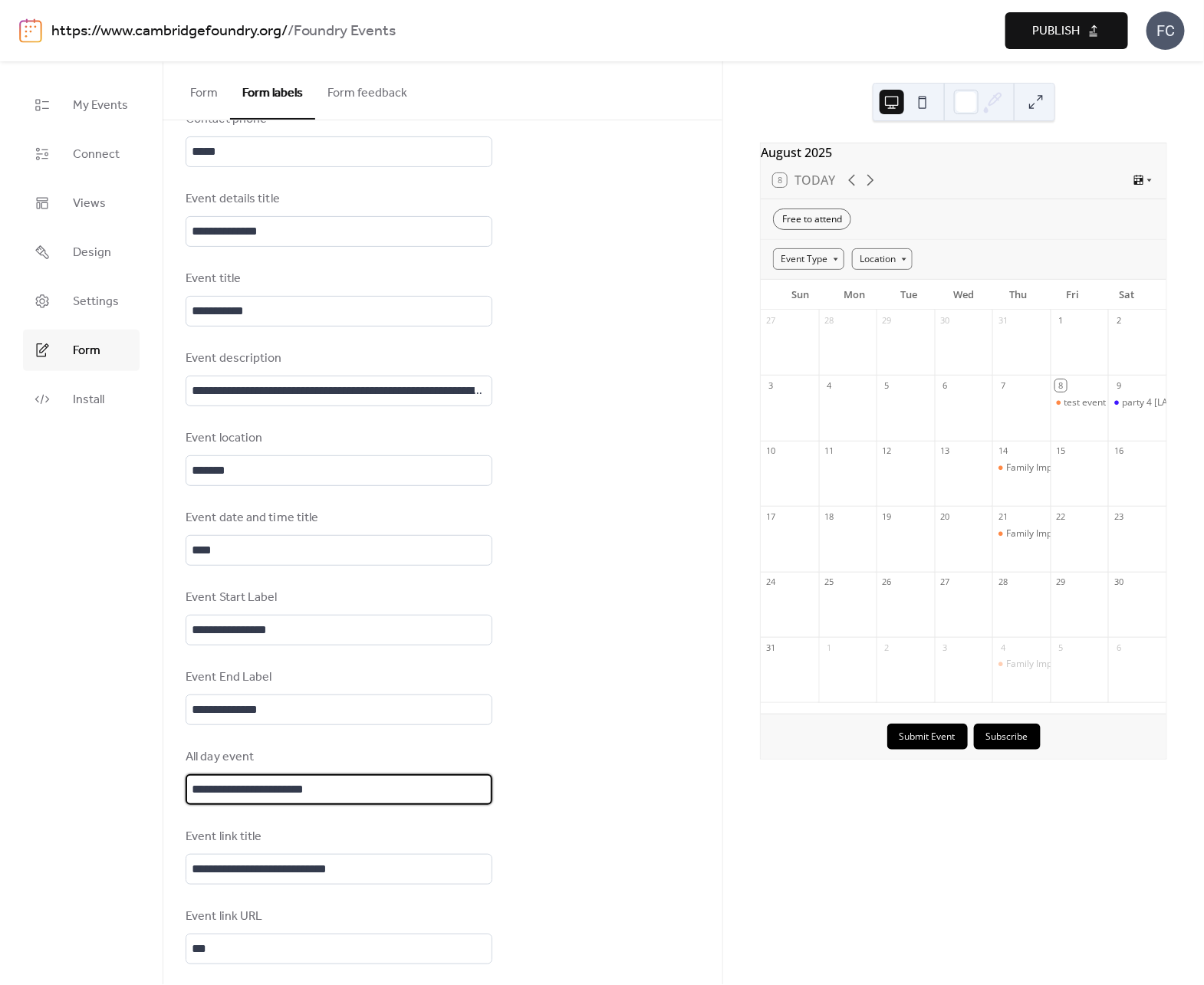 click on "**********" at bounding box center (339, 790) 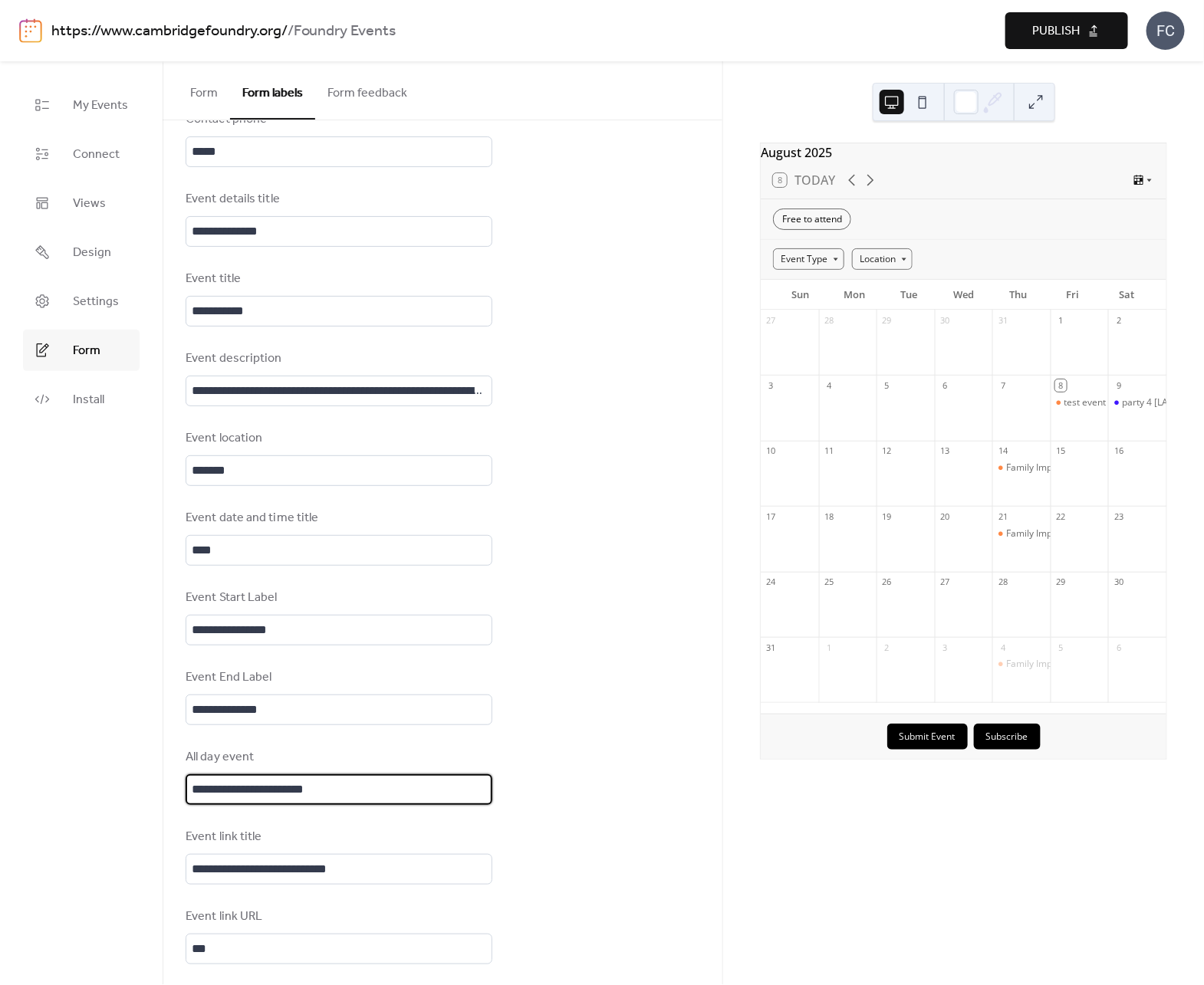 click on "Submit Event" at bounding box center (927, 737) 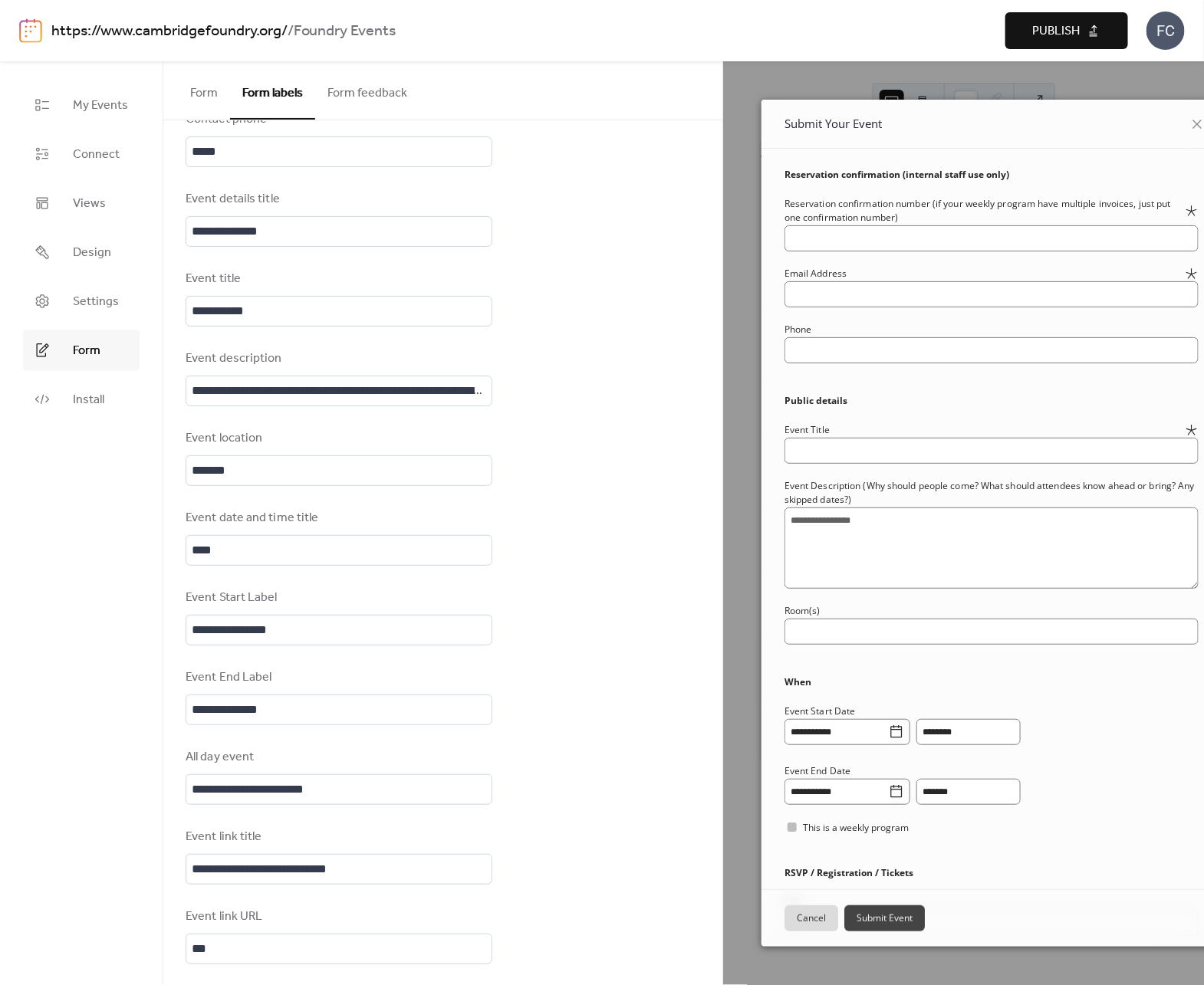 scroll, scrollTop: 527, scrollLeft: 0, axis: vertical 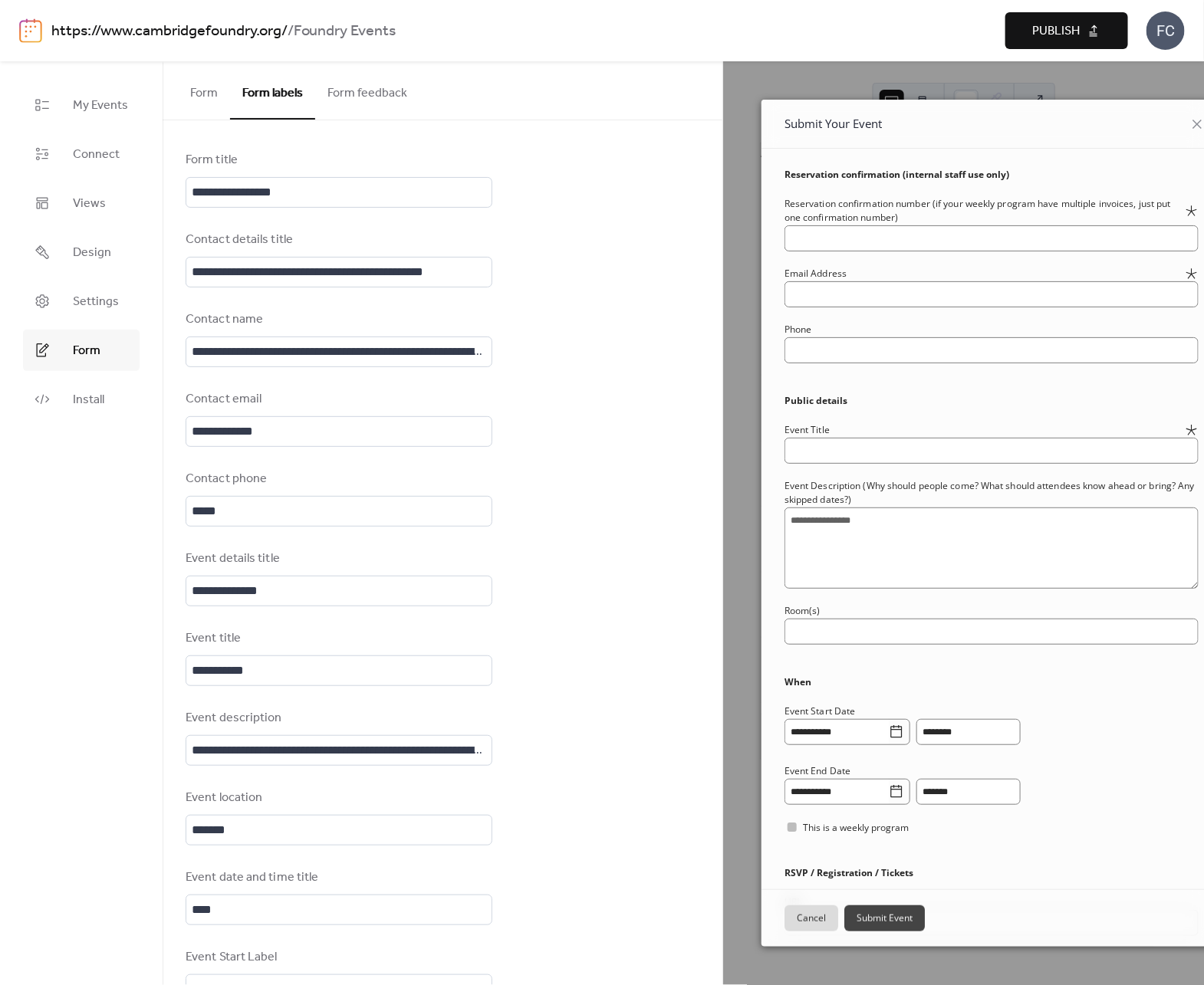 click on "**********" at bounding box center [339, 817] 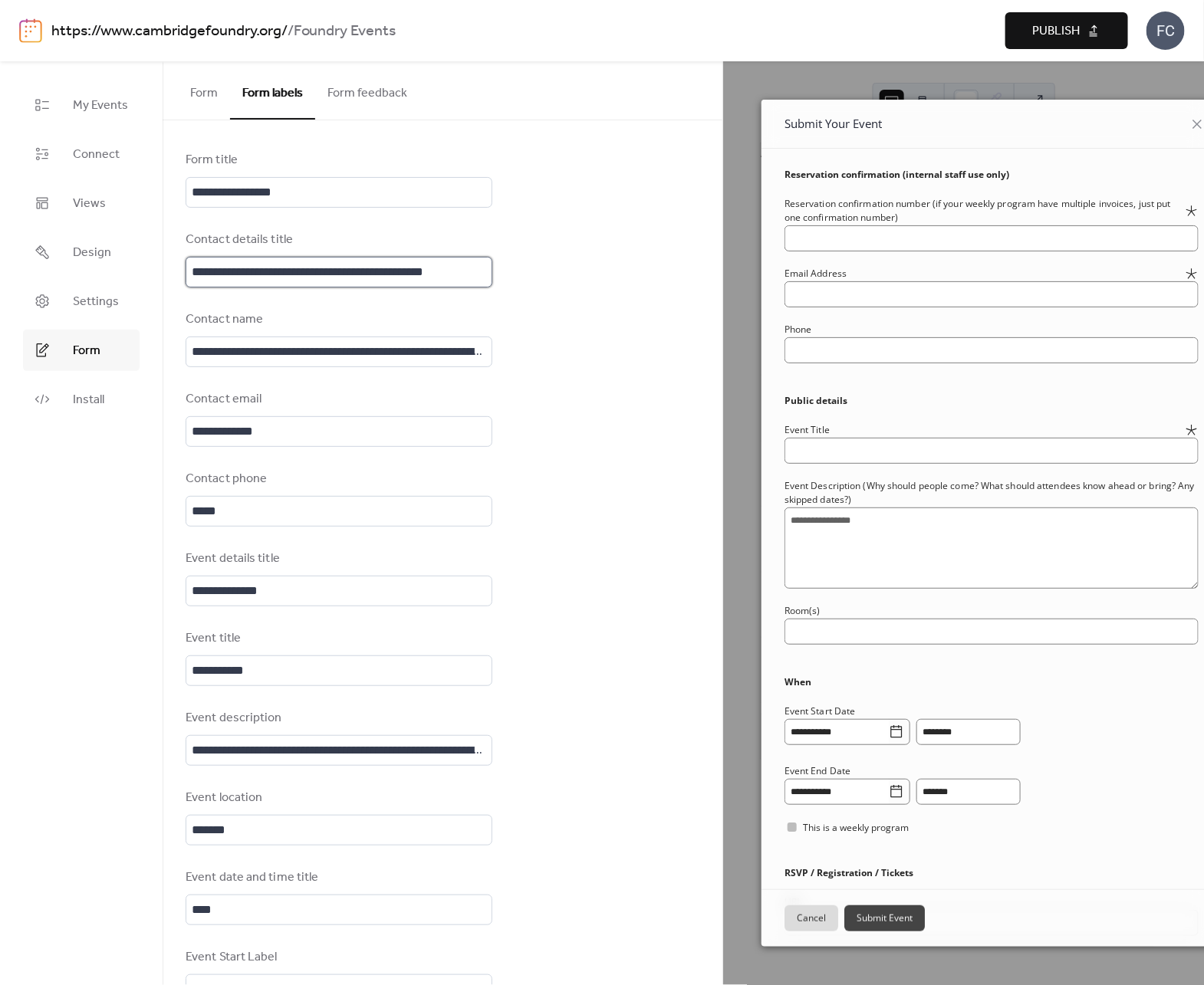 click on "**********" at bounding box center [339, 272] 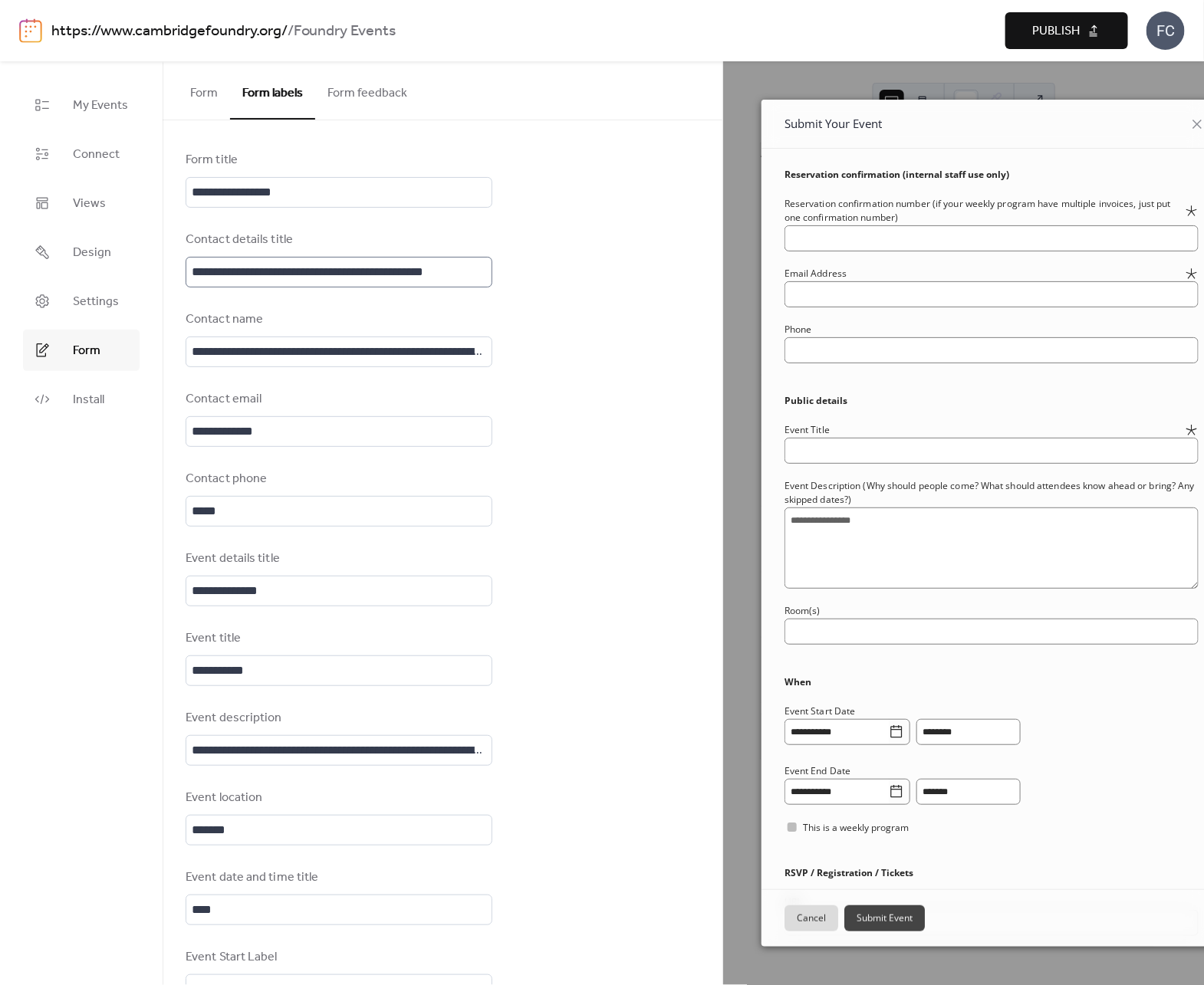drag, startPoint x: 324, startPoint y: 236, endPoint x: 308, endPoint y: 258, distance: 27 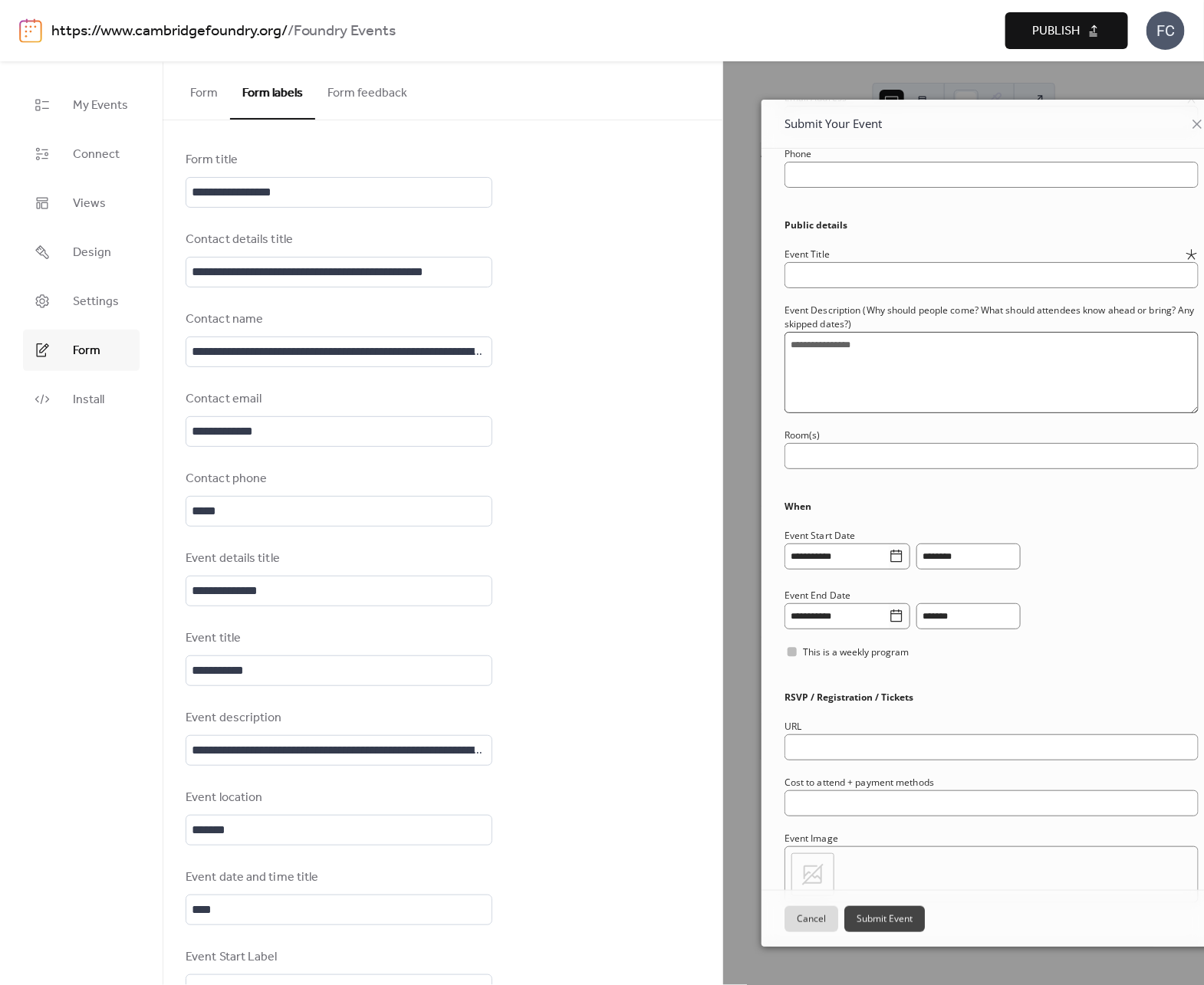 scroll, scrollTop: 218, scrollLeft: 0, axis: vertical 